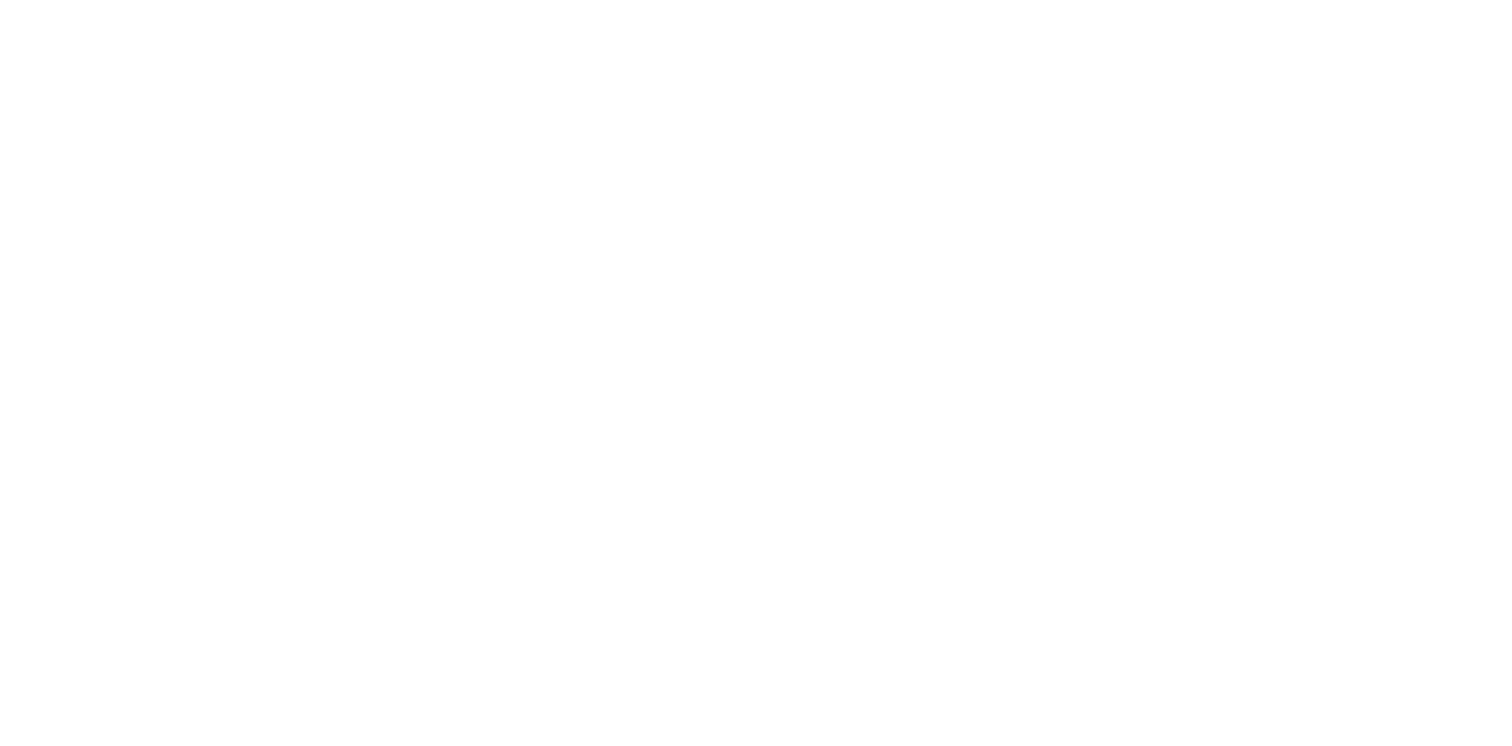 scroll, scrollTop: 0, scrollLeft: 0, axis: both 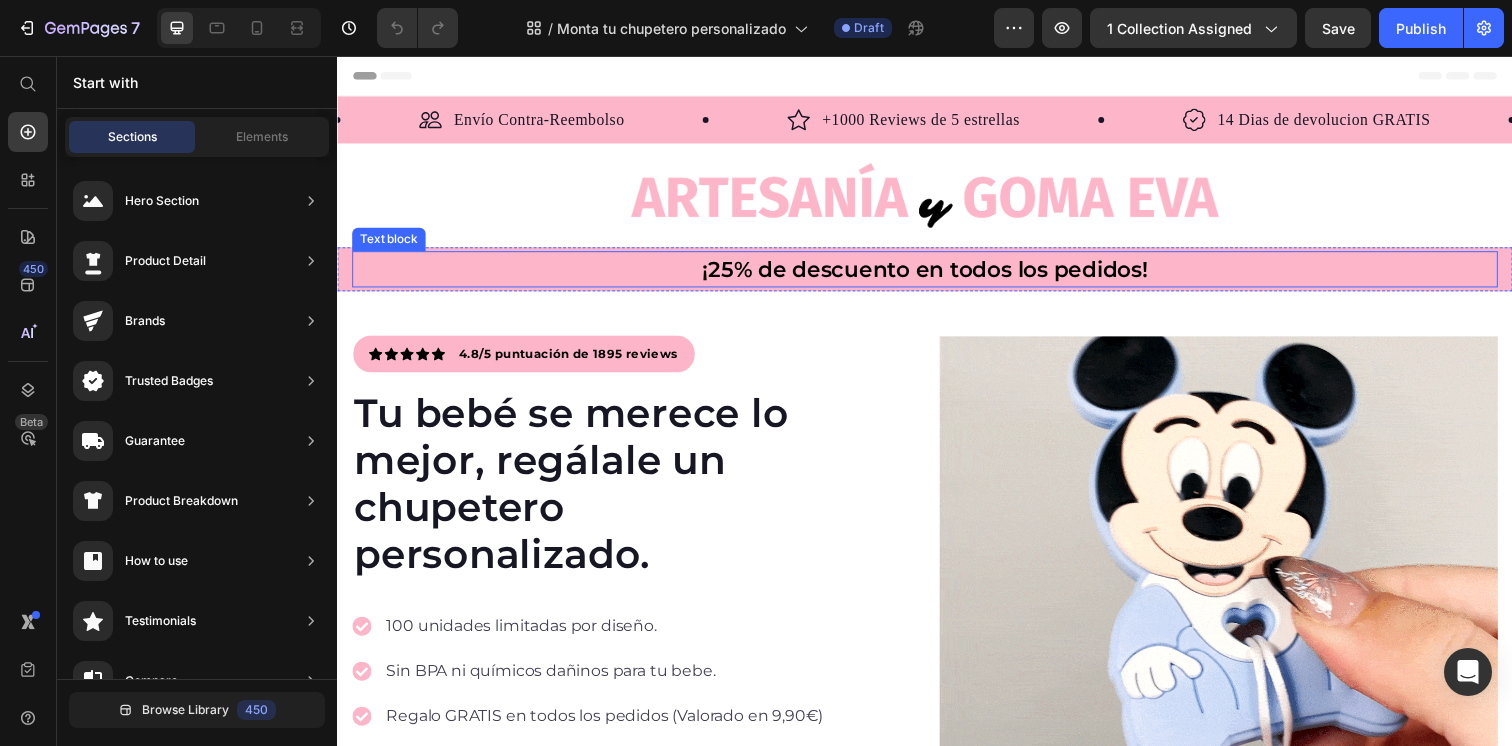 click on "¡25% de descuento en todos los pedidos!" at bounding box center (937, 273) 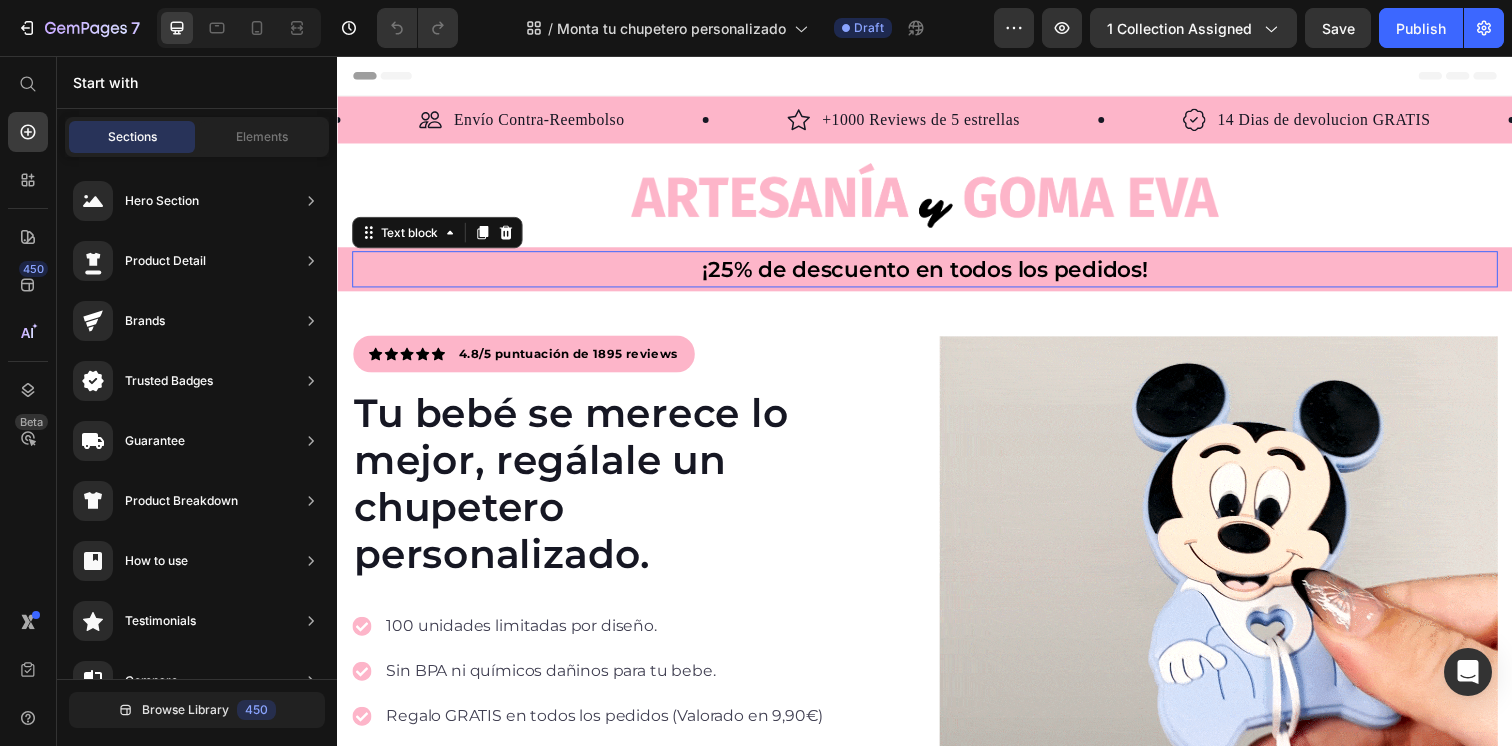 click on "¡25% de descuento en todos los pedidos!" at bounding box center (937, 273) 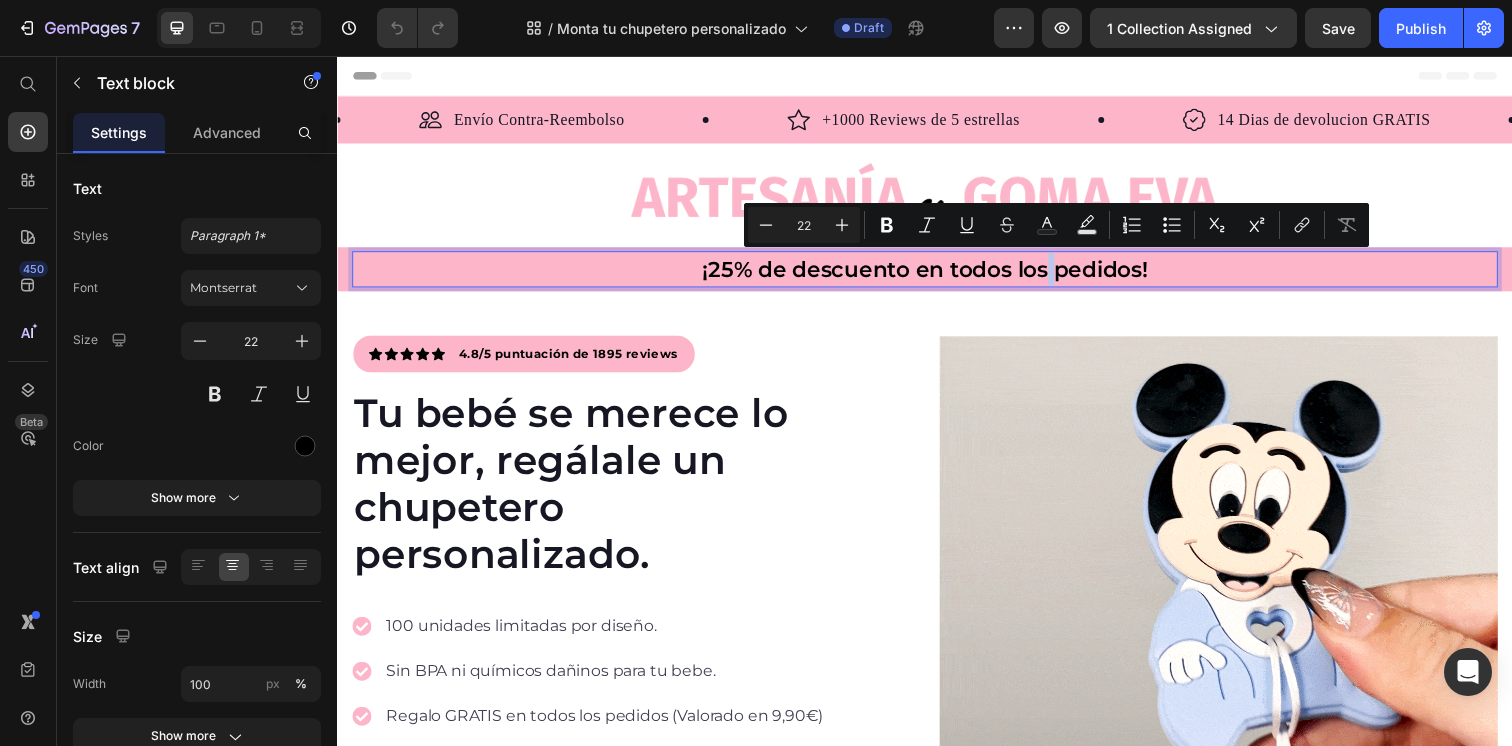 click on "¡25% de descuento en todos los pedidos!" at bounding box center [937, 273] 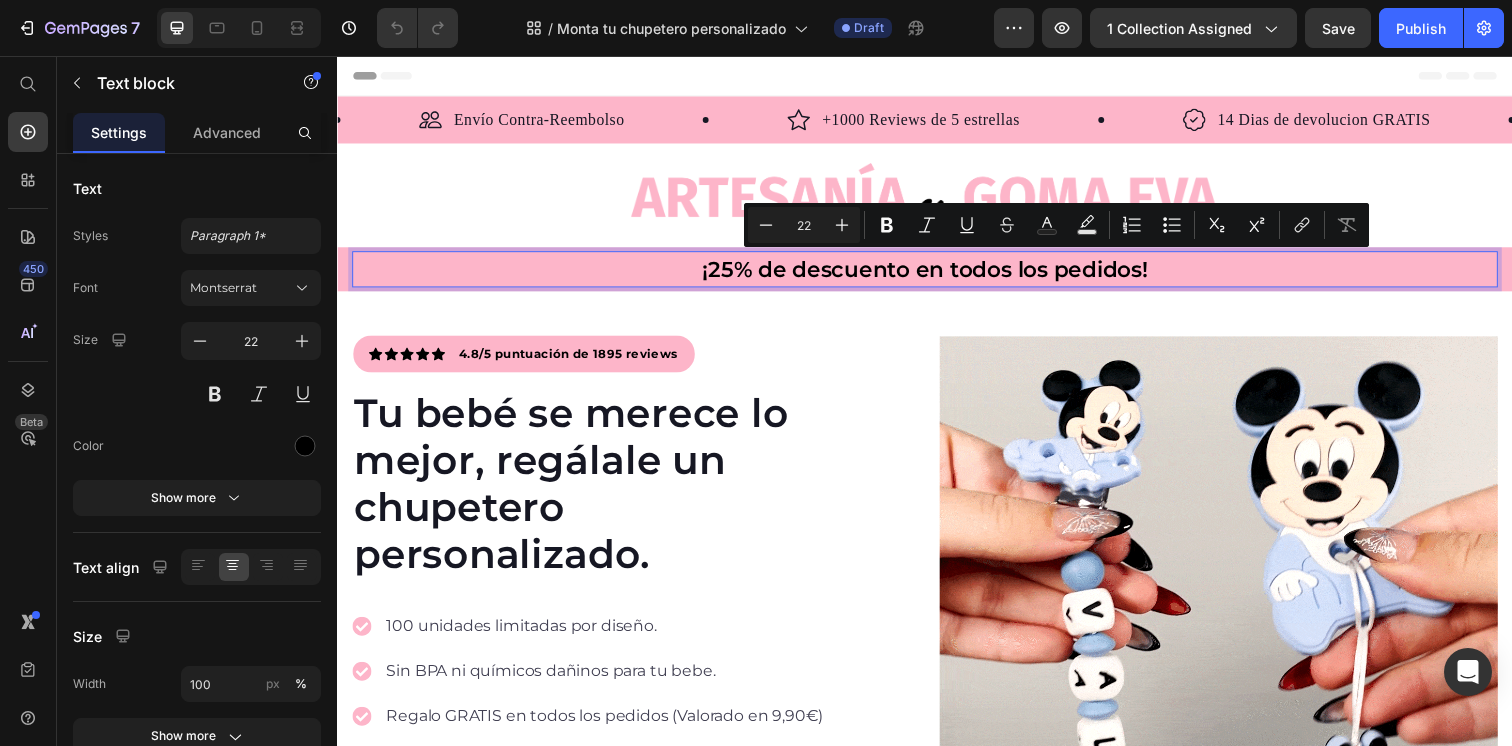 click on "¡25% de descuento en todos los pedidos!" at bounding box center [937, 273] 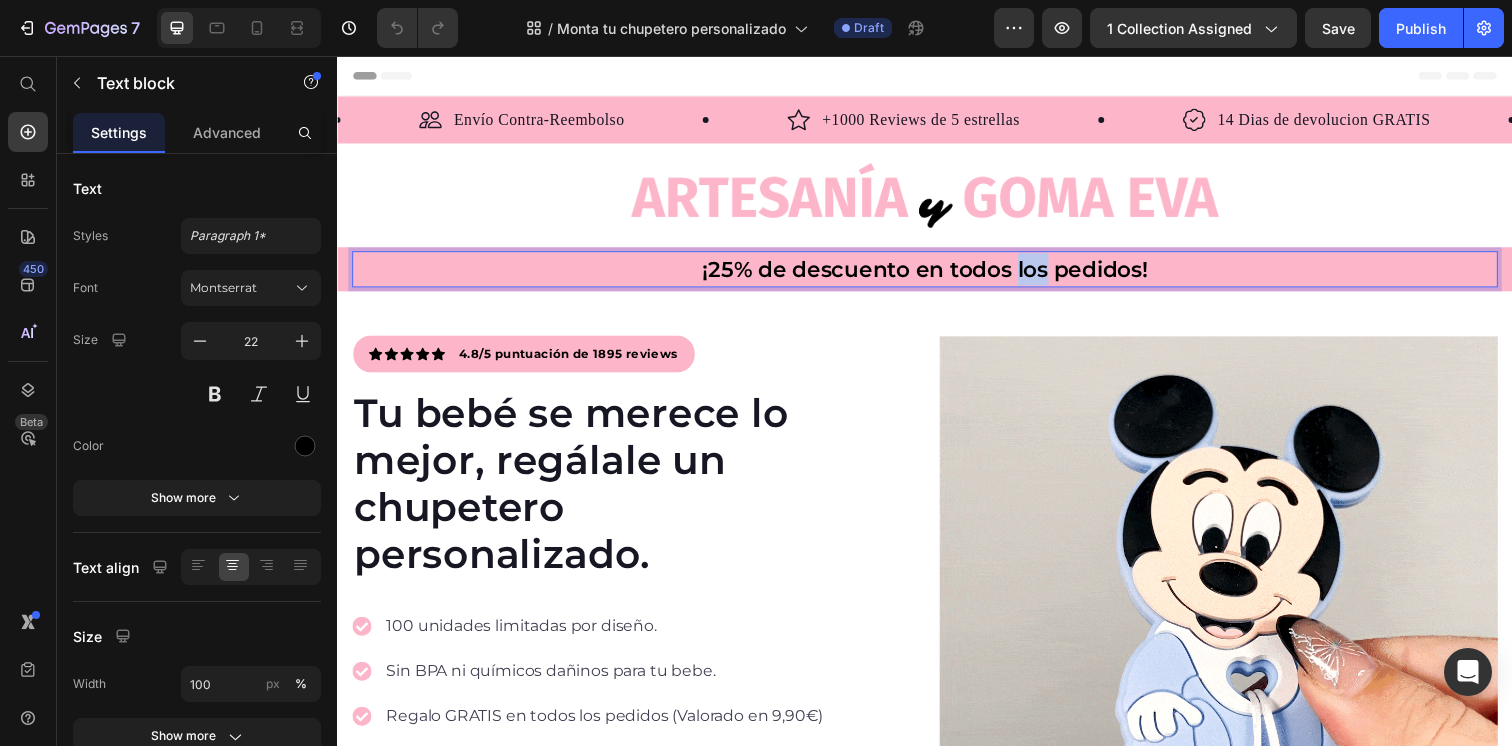click on "¡25% de descuento en todos los pedidos!" at bounding box center [937, 273] 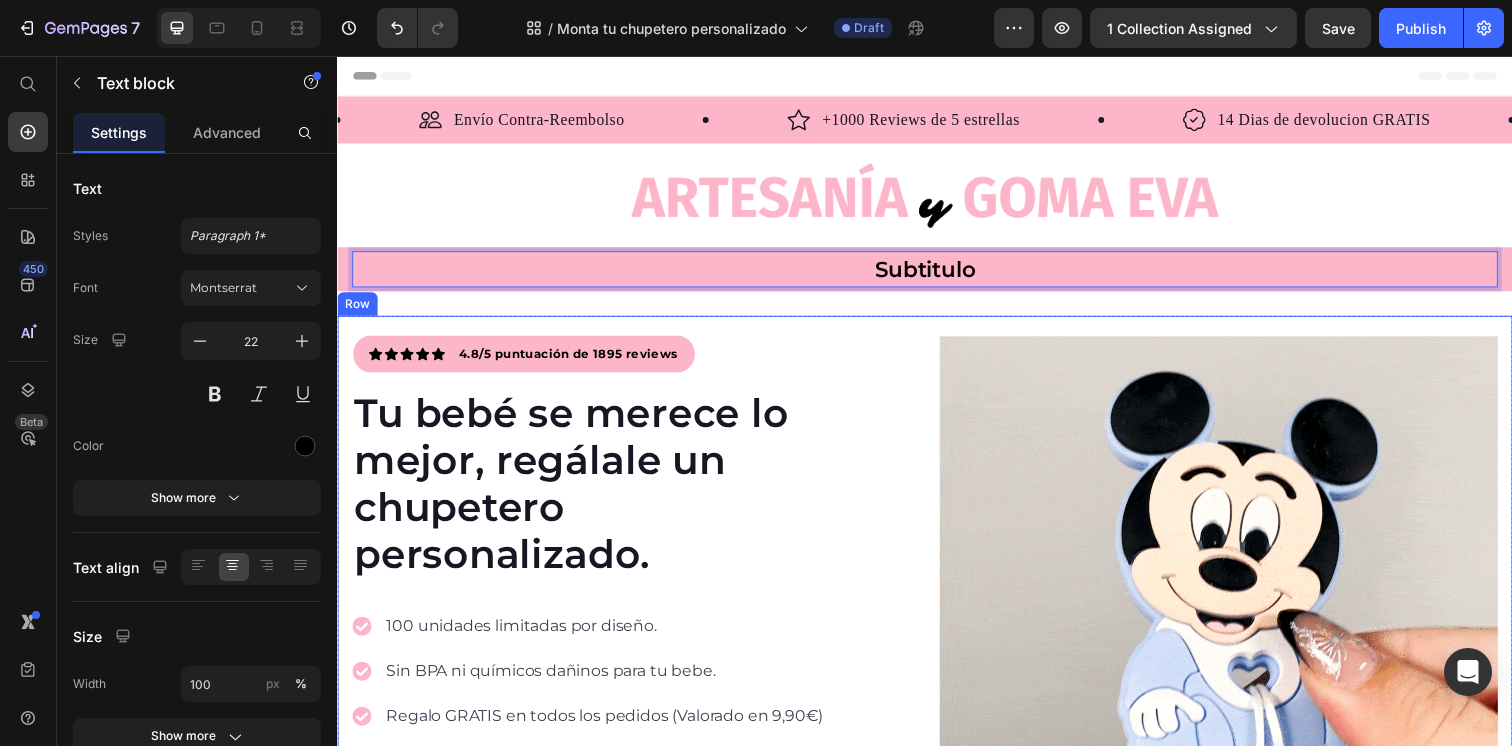 click on "Icon Icon Icon Icon Icon Icon List Hoz 4.8/5 puntuación de 1895 reviews Text block Row Tu bebé se merece lo mejor, regálale un chupetero personalizado. Heading 100 unidades limitadas por diseño. Sin BPA ni químicos dañinos para tu bebe. Regalo GRATIS en todos los pedidos (Valorado en 9,90€) Solo lo pagas cuando lo tengas en casa (Contra Reembolso) Item list Descubre los modelos disponibles Button
Garantía de satisfacción 14 días o te devolvemos el dinero Item list Row Row Image Row Row" at bounding box center (937, 650) 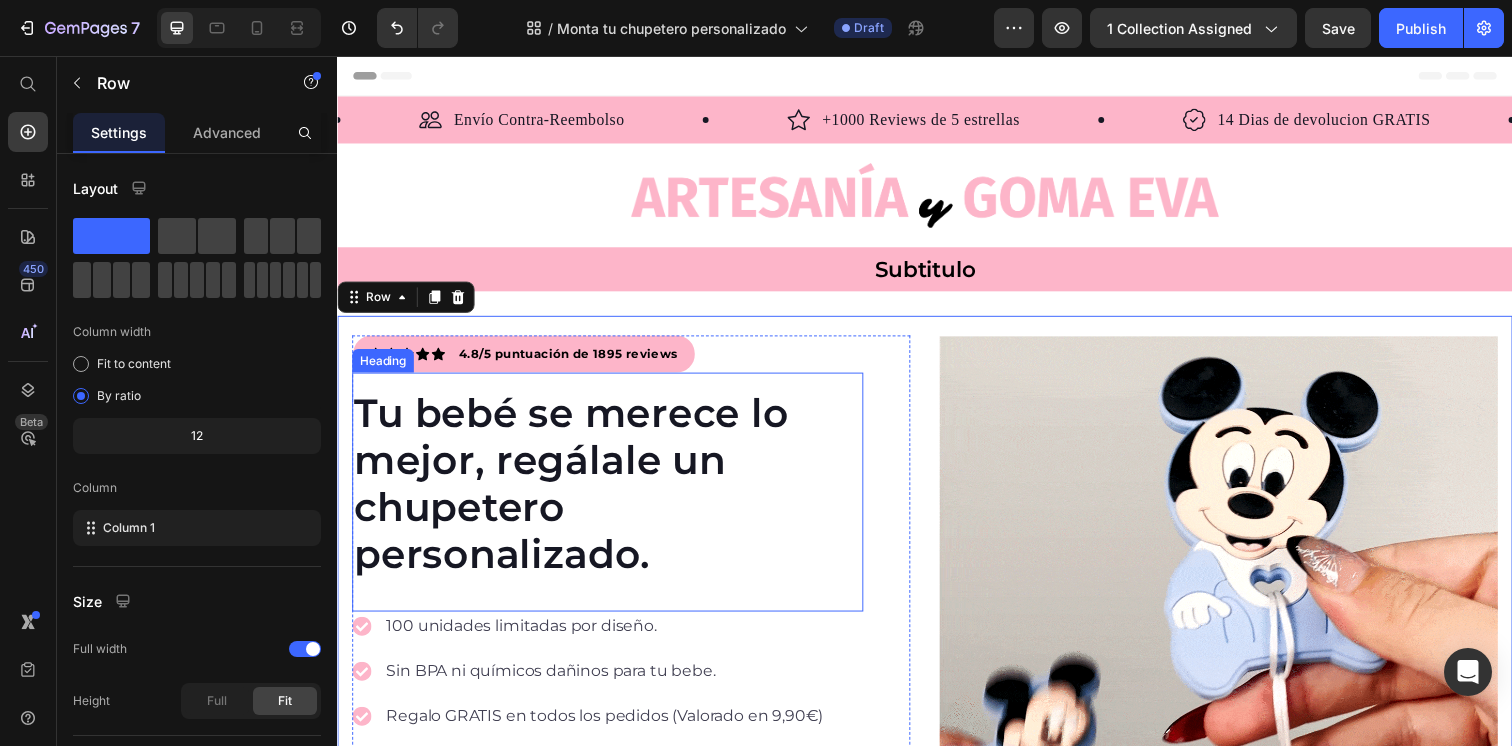 click on "Tu bebé se merece lo mejor, regálale un chupetero personalizado." at bounding box center [613, 493] 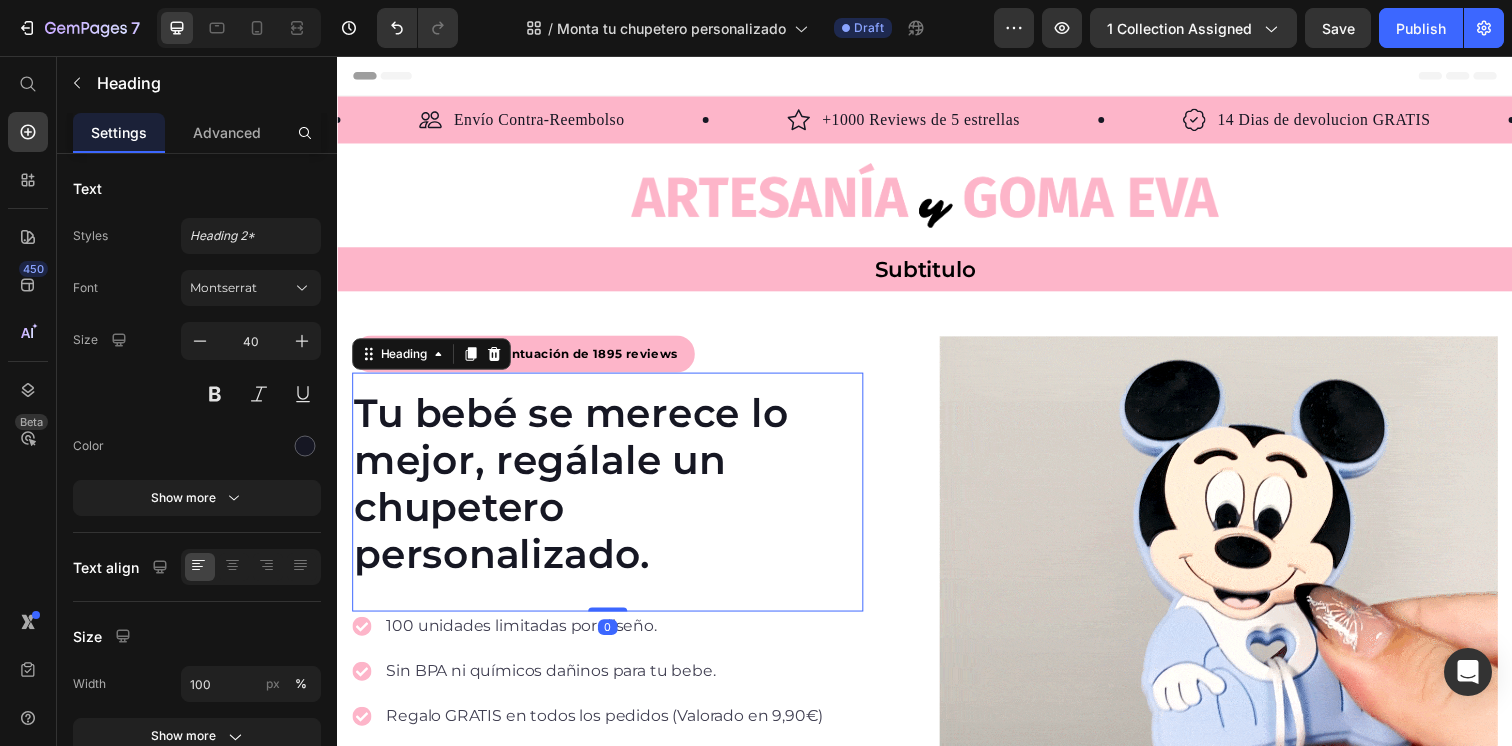 click on "Tu bebé se merece lo mejor, regálale un chupetero personalizado." at bounding box center (613, 493) 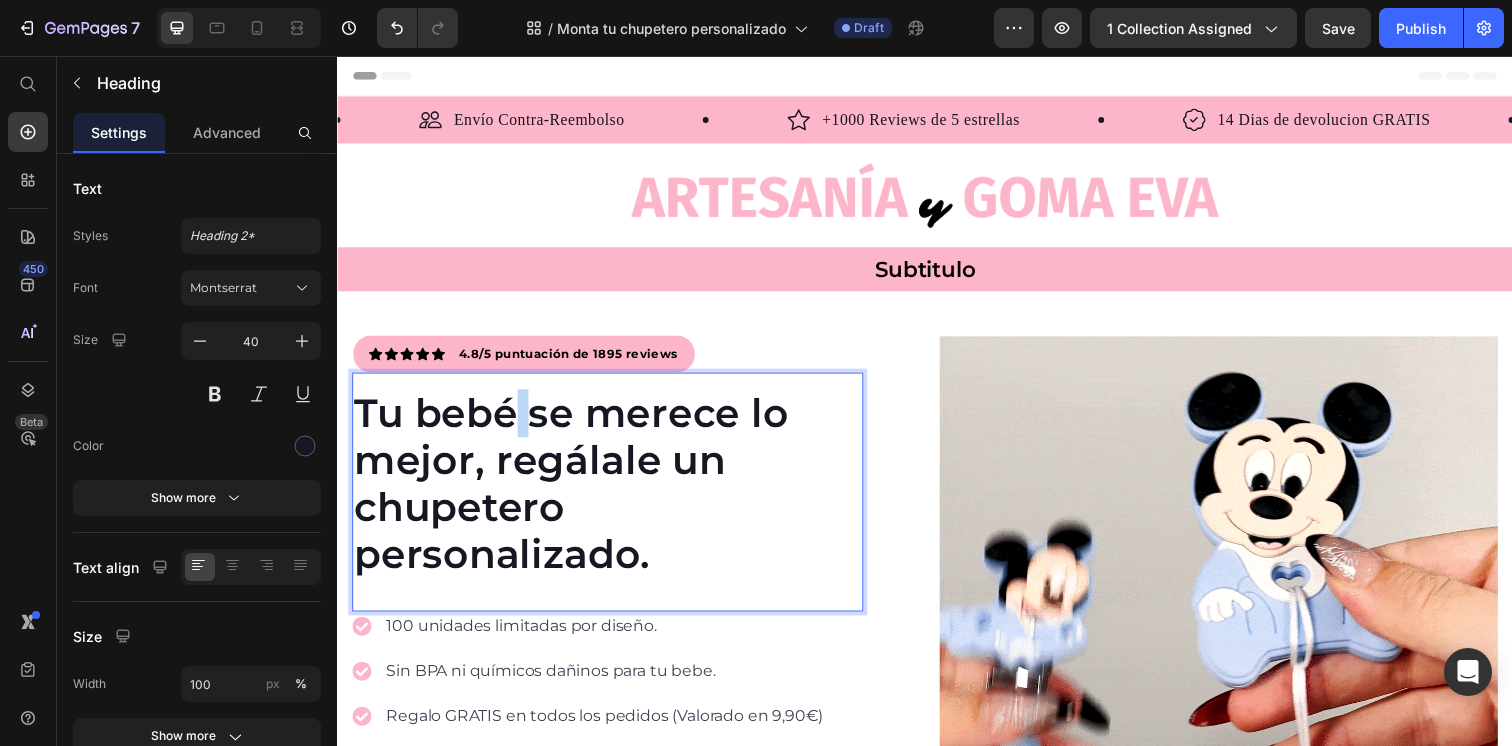 click on "Tu bebé se merece lo mejor, regálale un chupetero personalizado." at bounding box center (613, 493) 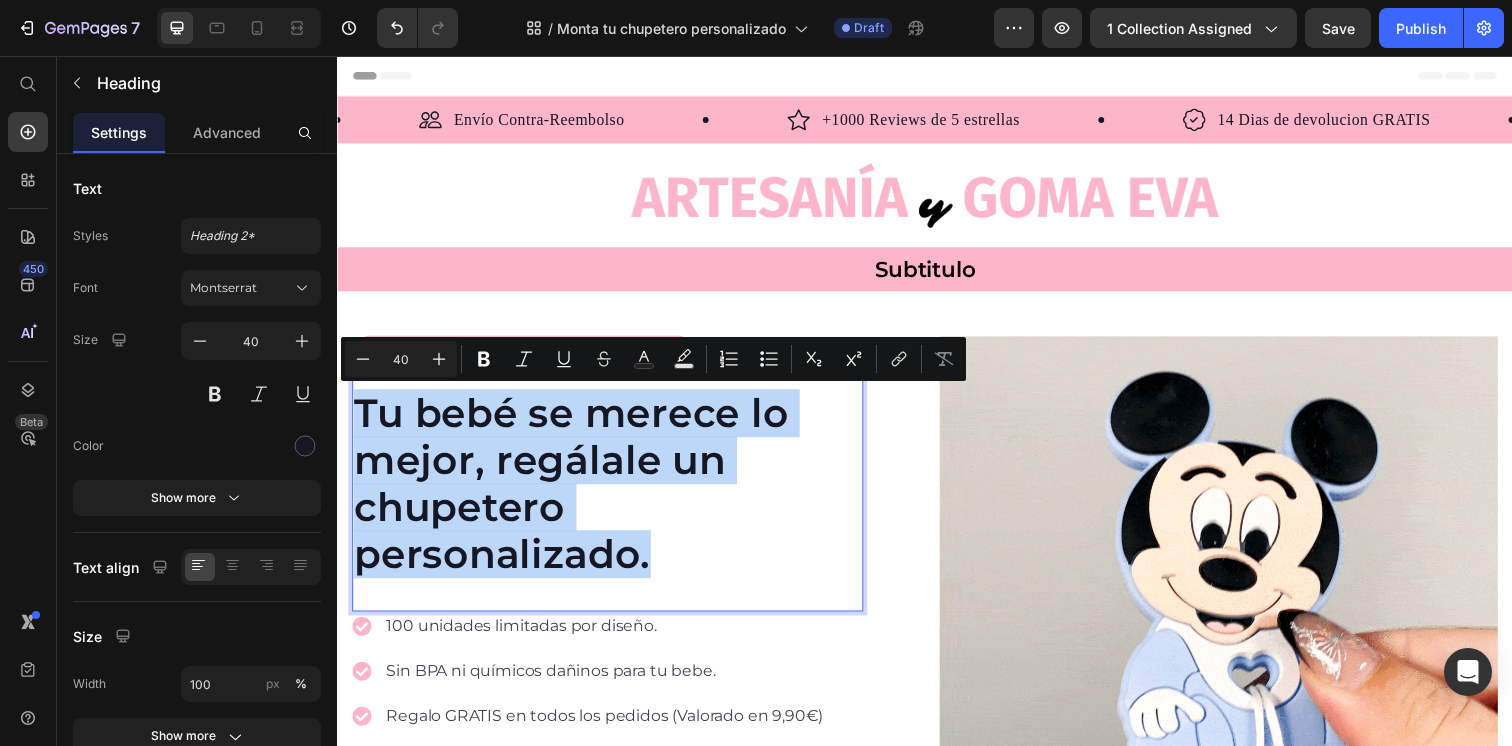 click on "Tu bebé se merece lo mejor, regálale un chupetero personalizado." at bounding box center (613, 493) 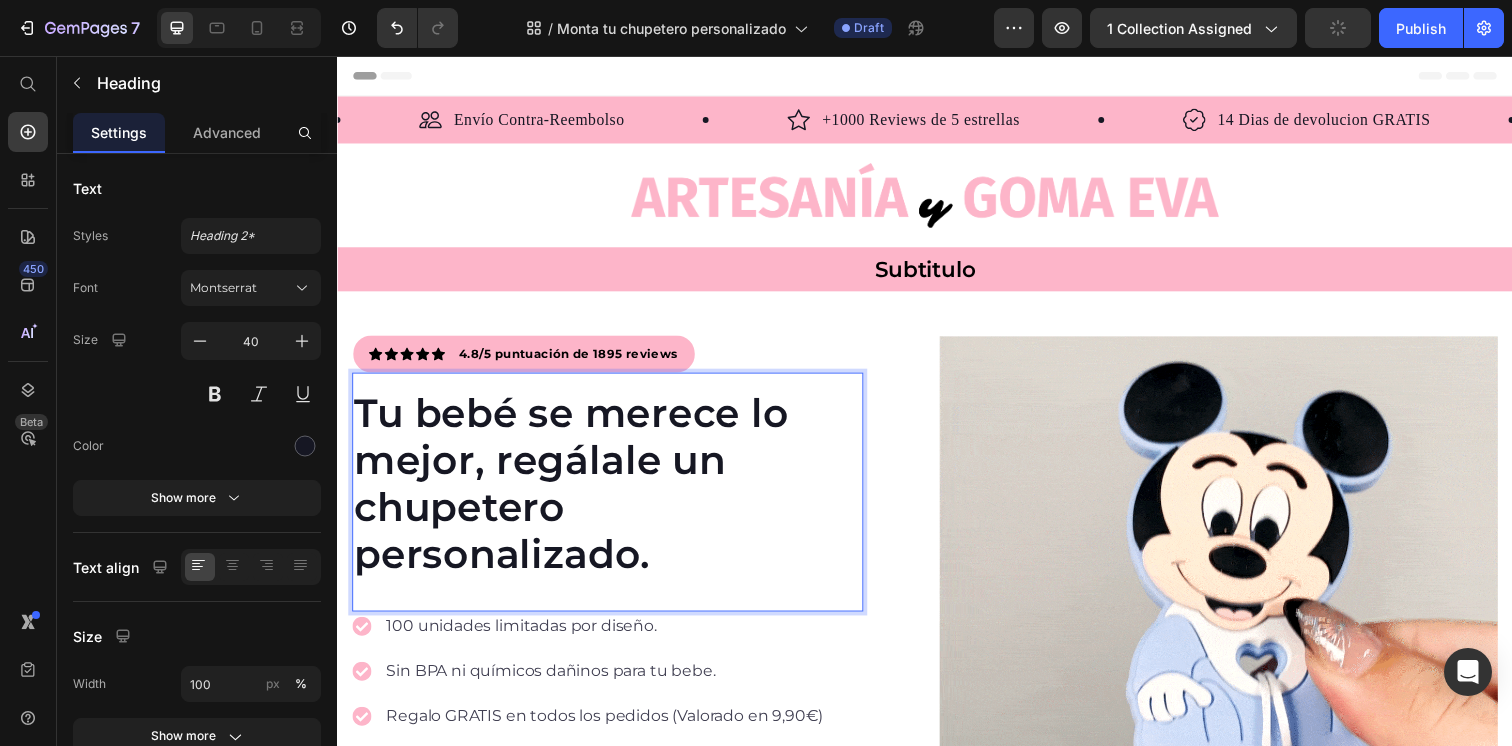 click on "Tu bebé se merece lo mejor, regálale un chupetero personalizado." at bounding box center [613, 493] 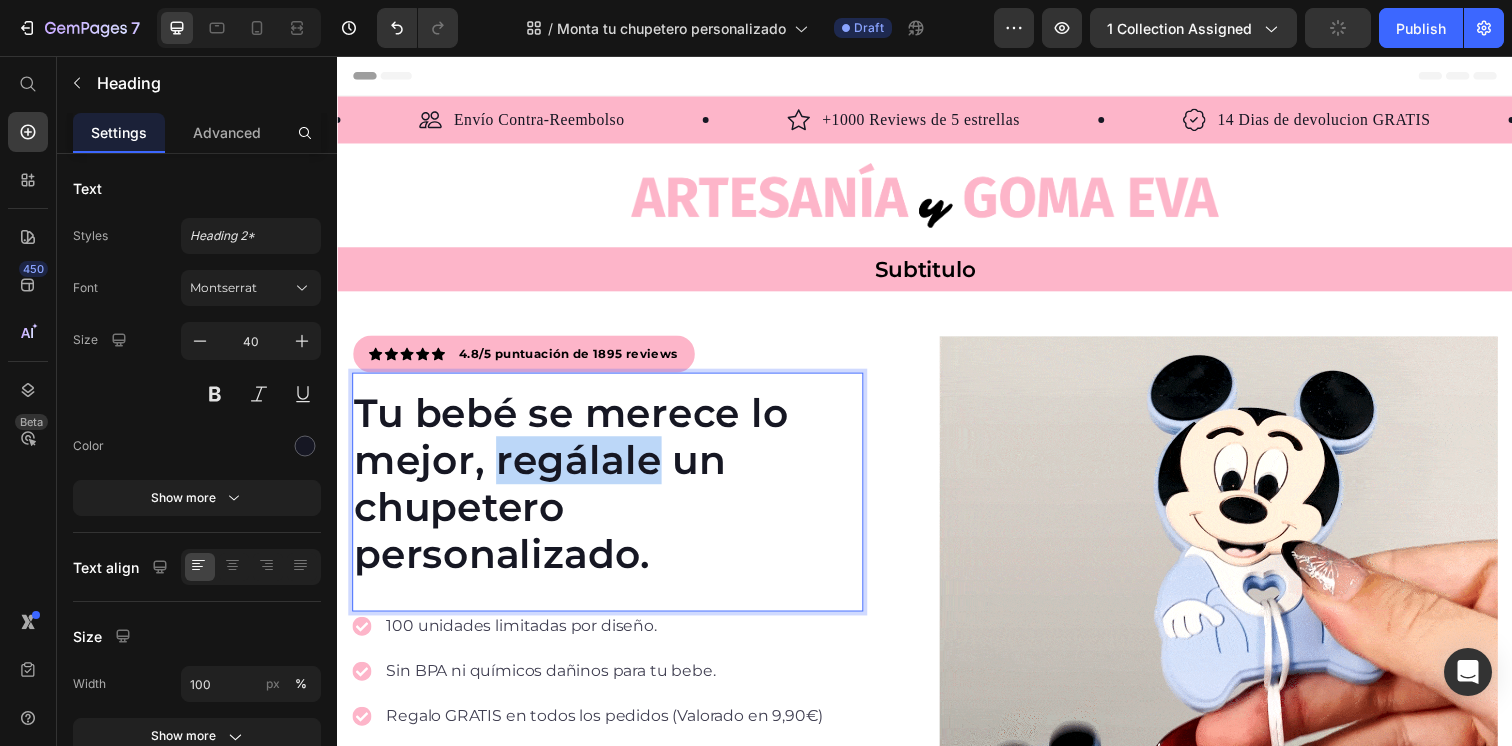 click on "Tu bebé se merece lo mejor, regálale un chupetero personalizado." at bounding box center [613, 493] 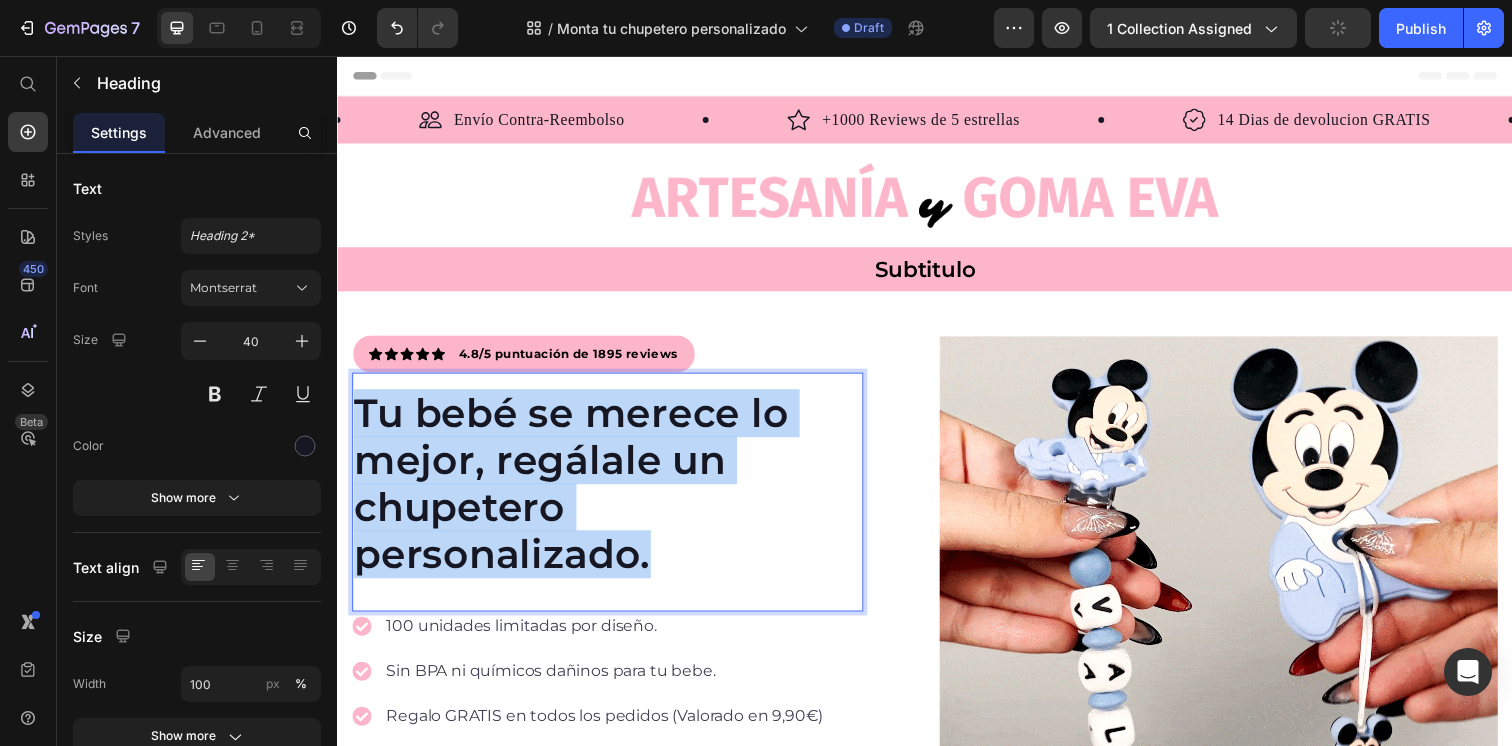 click on "Tu bebé se merece lo mejor, regálale un chupetero personalizado." at bounding box center (613, 493) 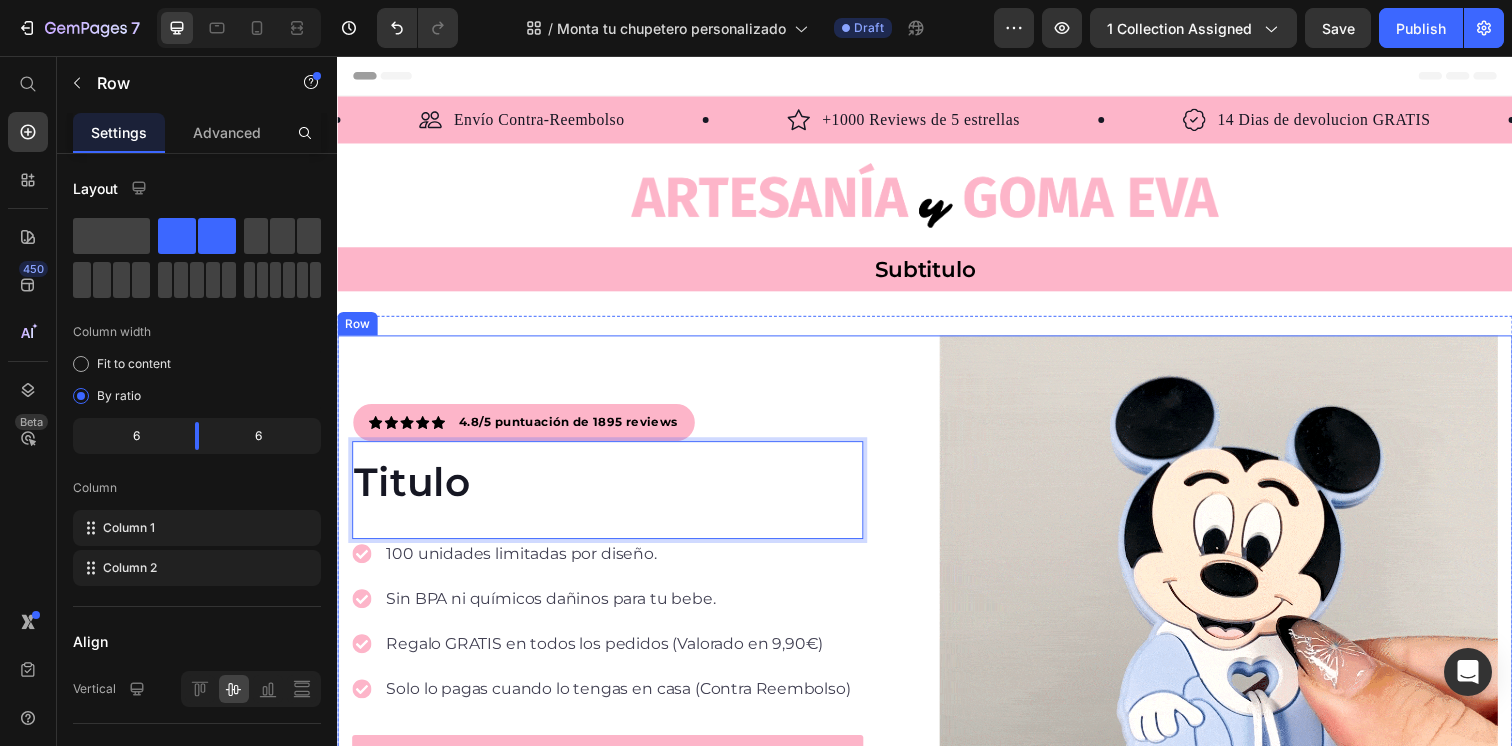 click on "Icon Icon Icon Icon Icon Icon List Hoz 4.8/5 puntuación de 1895 reviews Text block Row Titulo Heading   0 100 unidades limitadas por diseño. Sin BPA ni químicos dañinos para tu bebe. Regalo GRATIS en todos los pedidos (Valorado en 9,90€) Solo lo pagas cuando lo tengas en casa (Contra Reembolso) Item list Descubre los modelos disponibles Button
Garantía de satisfacción 14 días o te devolvemos el dinero Item list Row Row" at bounding box center (637, 626) 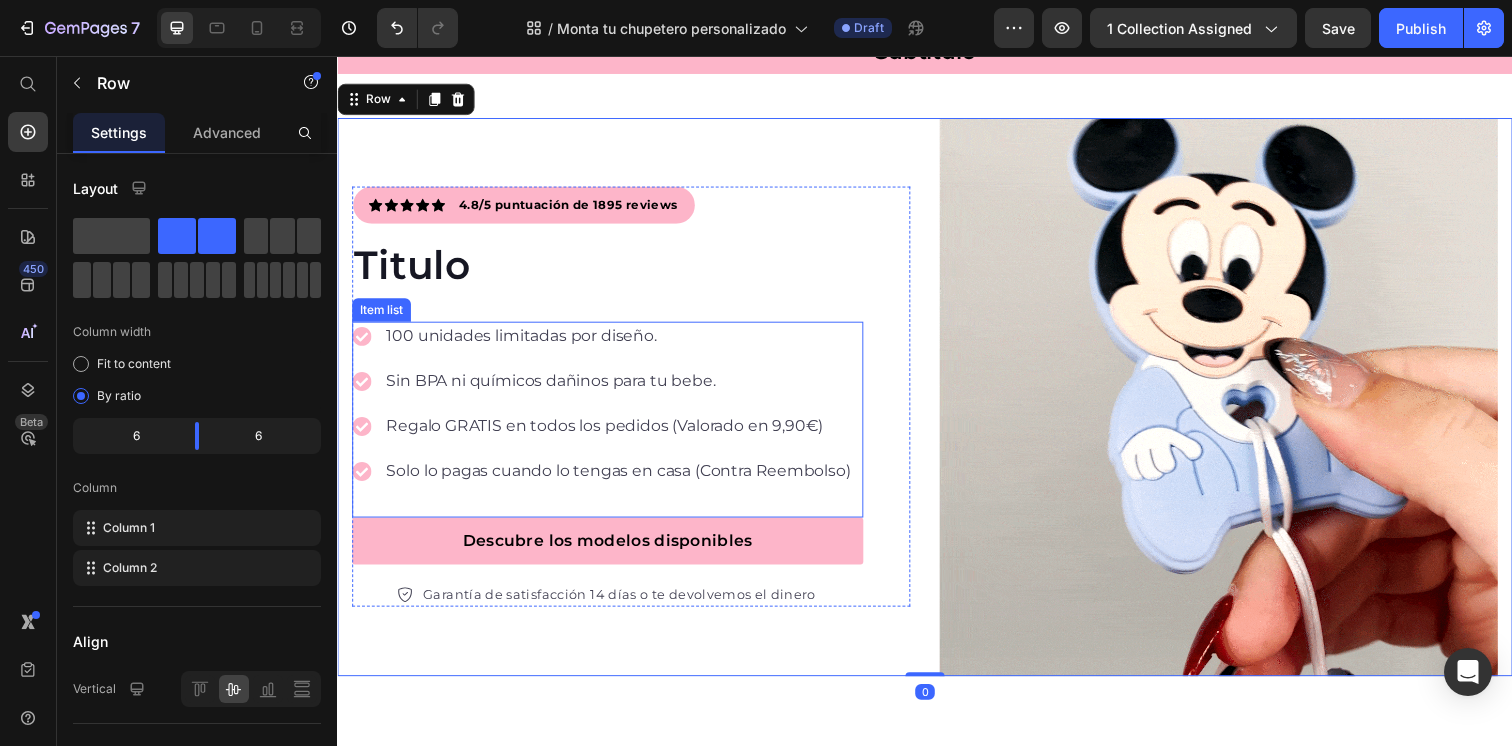 scroll, scrollTop: 223, scrollLeft: 0, axis: vertical 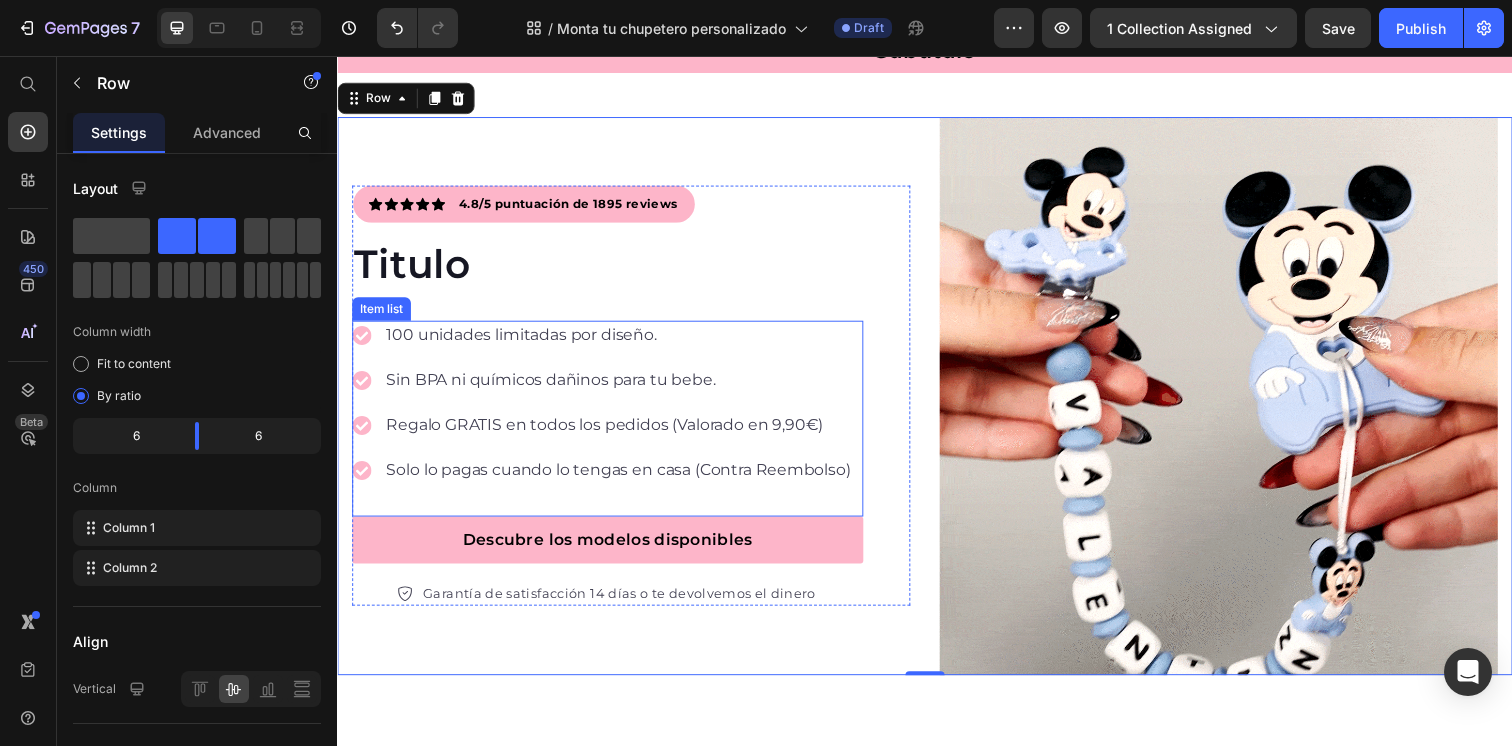 click on "100 unidades limitadas por diseño." at bounding box center [624, 341] 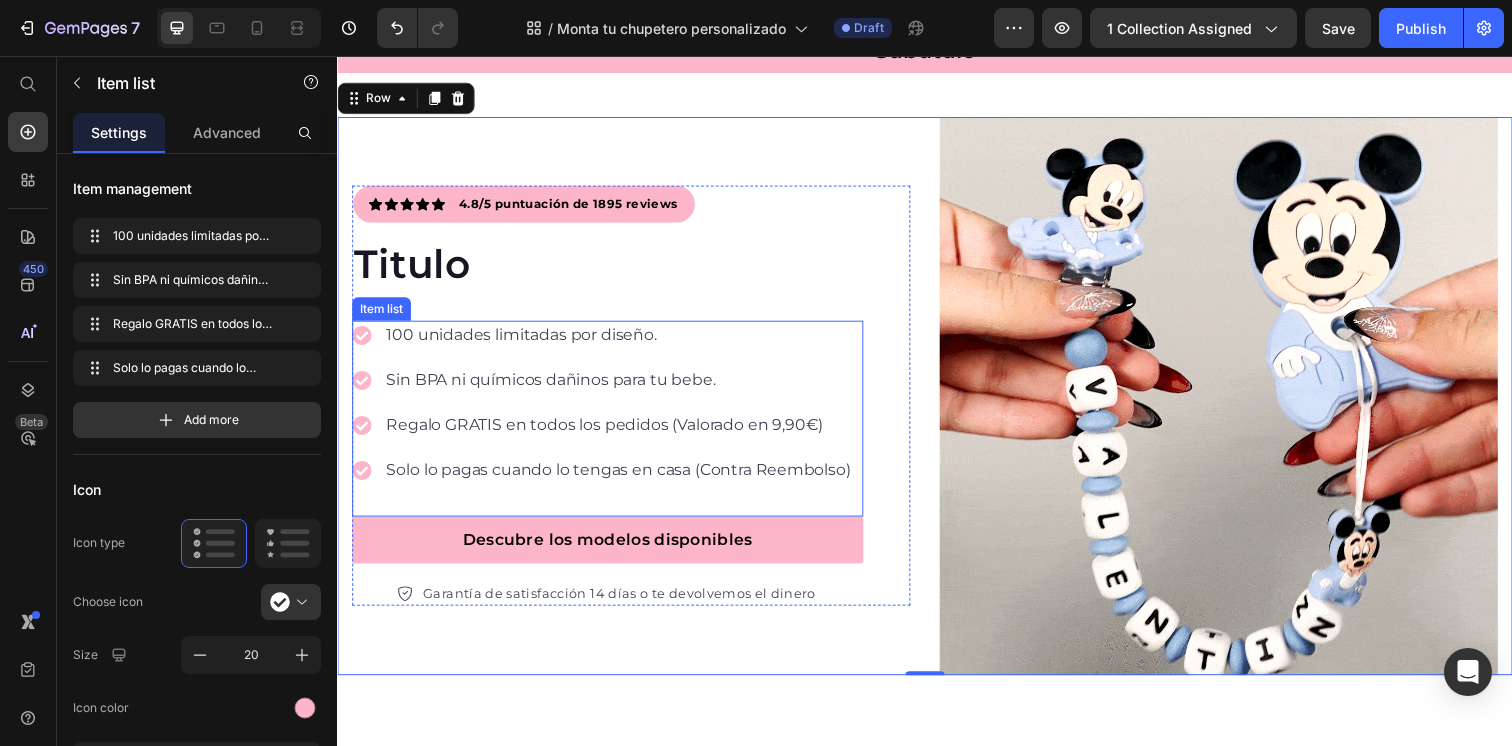 click on "100 unidades limitadas por diseño." at bounding box center [624, 341] 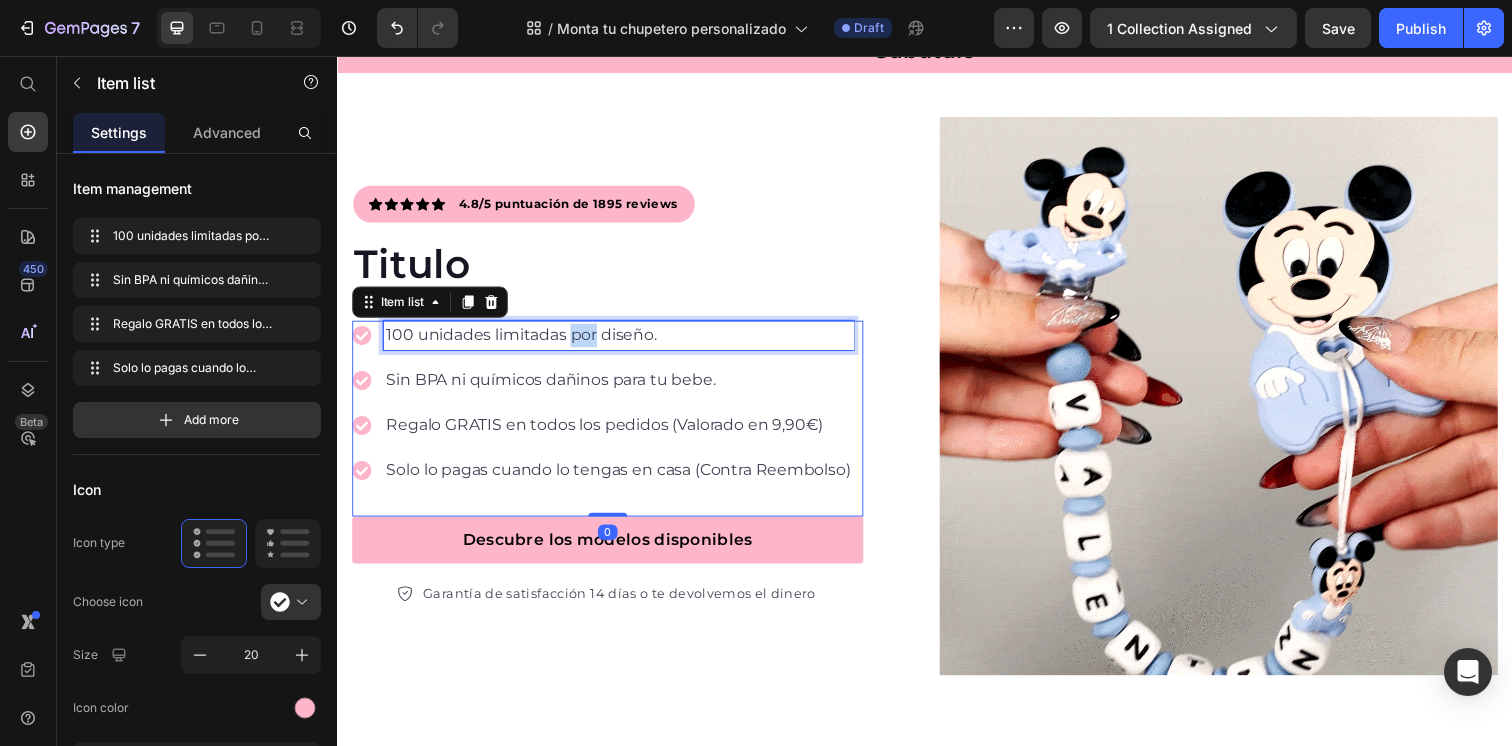 click on "100 unidades limitadas por diseño." at bounding box center [624, 341] 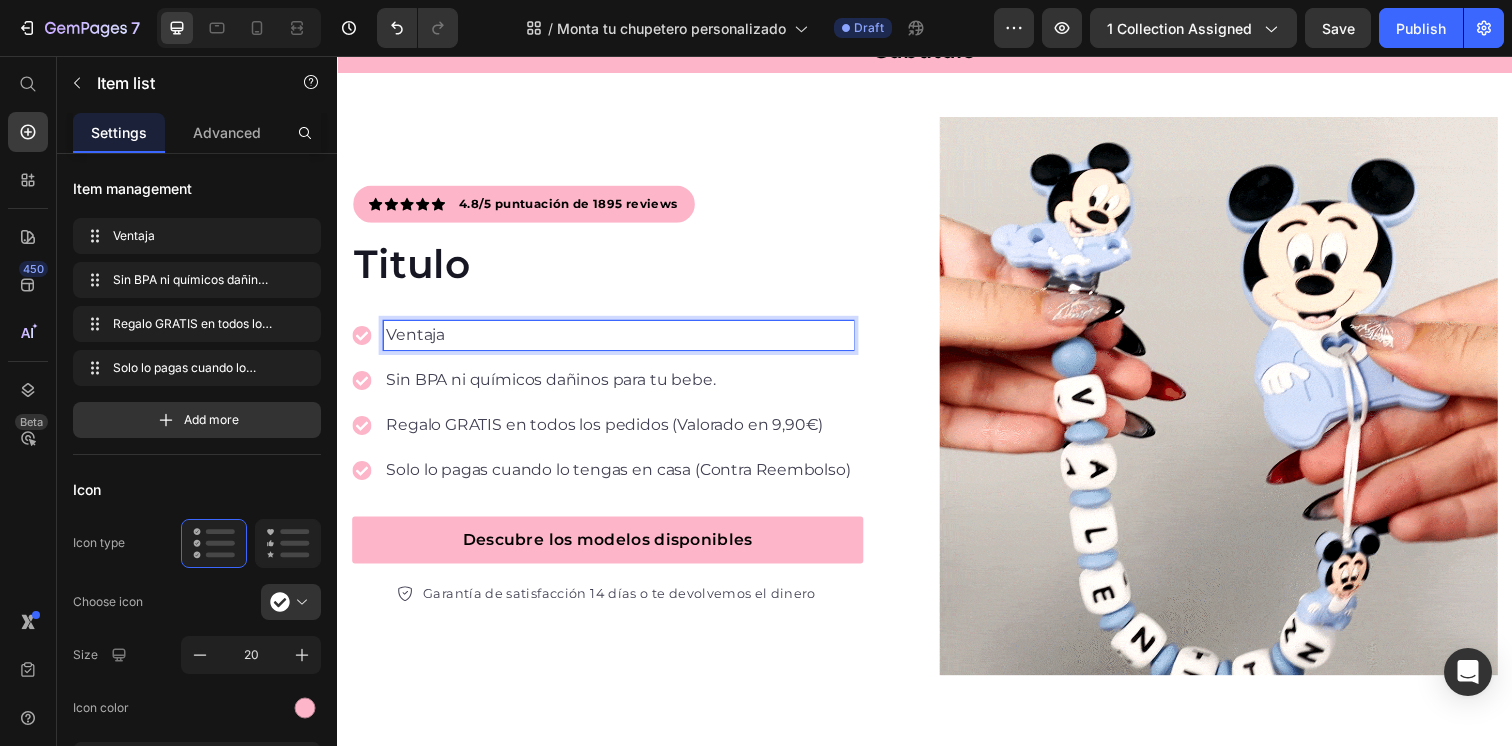 click on "Sin BPA ni químicos dañinos para tu bebe." at bounding box center [624, 387] 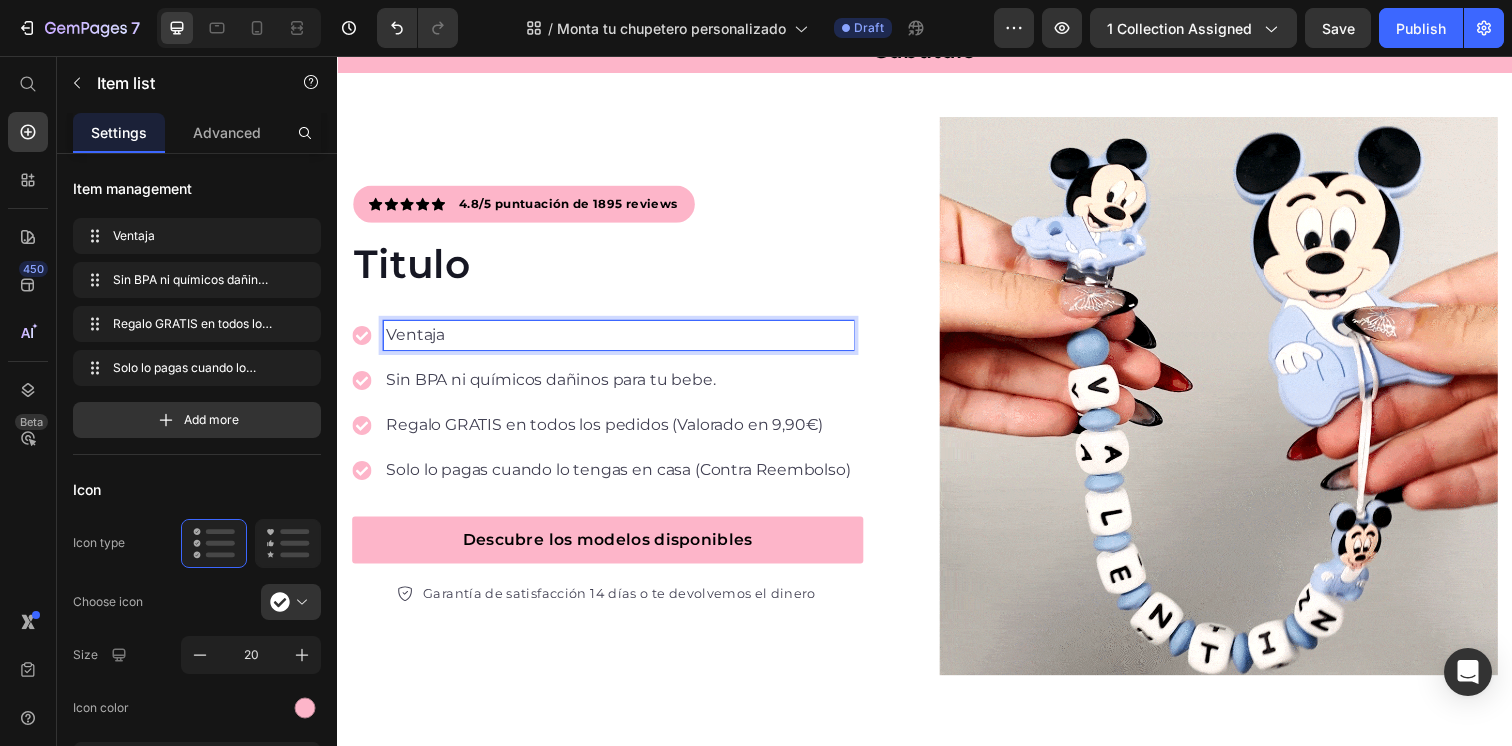click on "Sin BPA ni químicos dañinos para tu bebe." at bounding box center (624, 387) 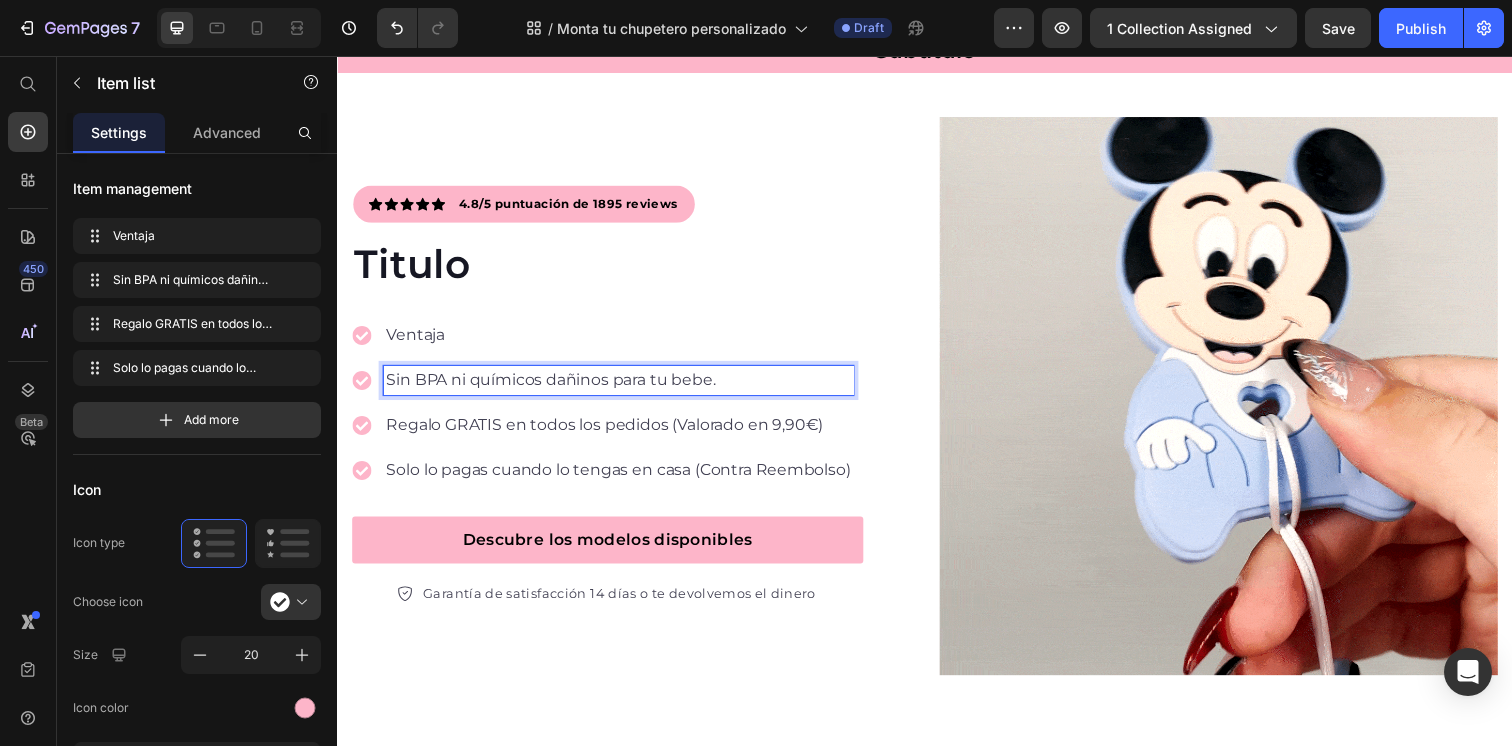 click on "Sin BPA ni químicos dañinos para tu bebe." at bounding box center (624, 387) 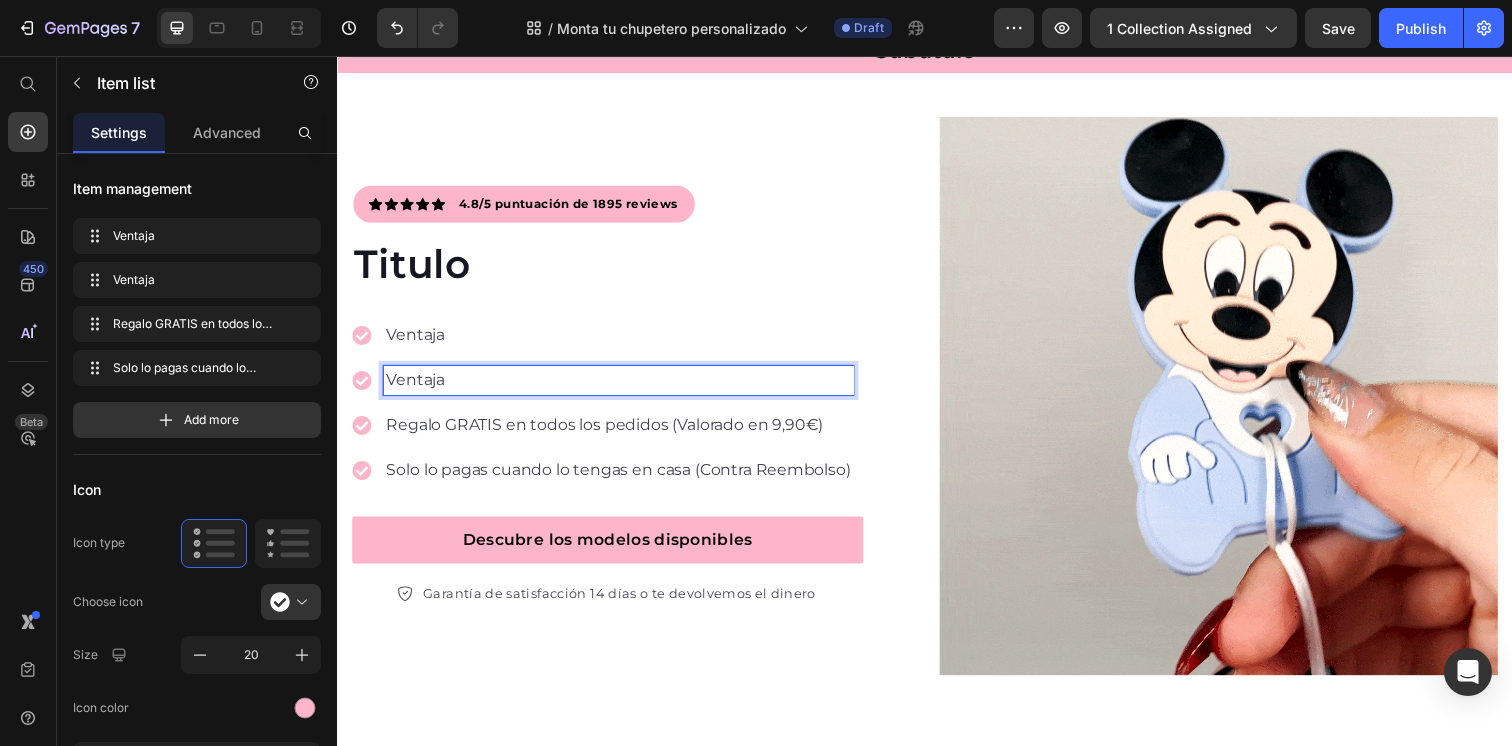 click on "Regalo GRATIS en todos los pedidos (Valorado en 9,90€)" at bounding box center (624, 433) 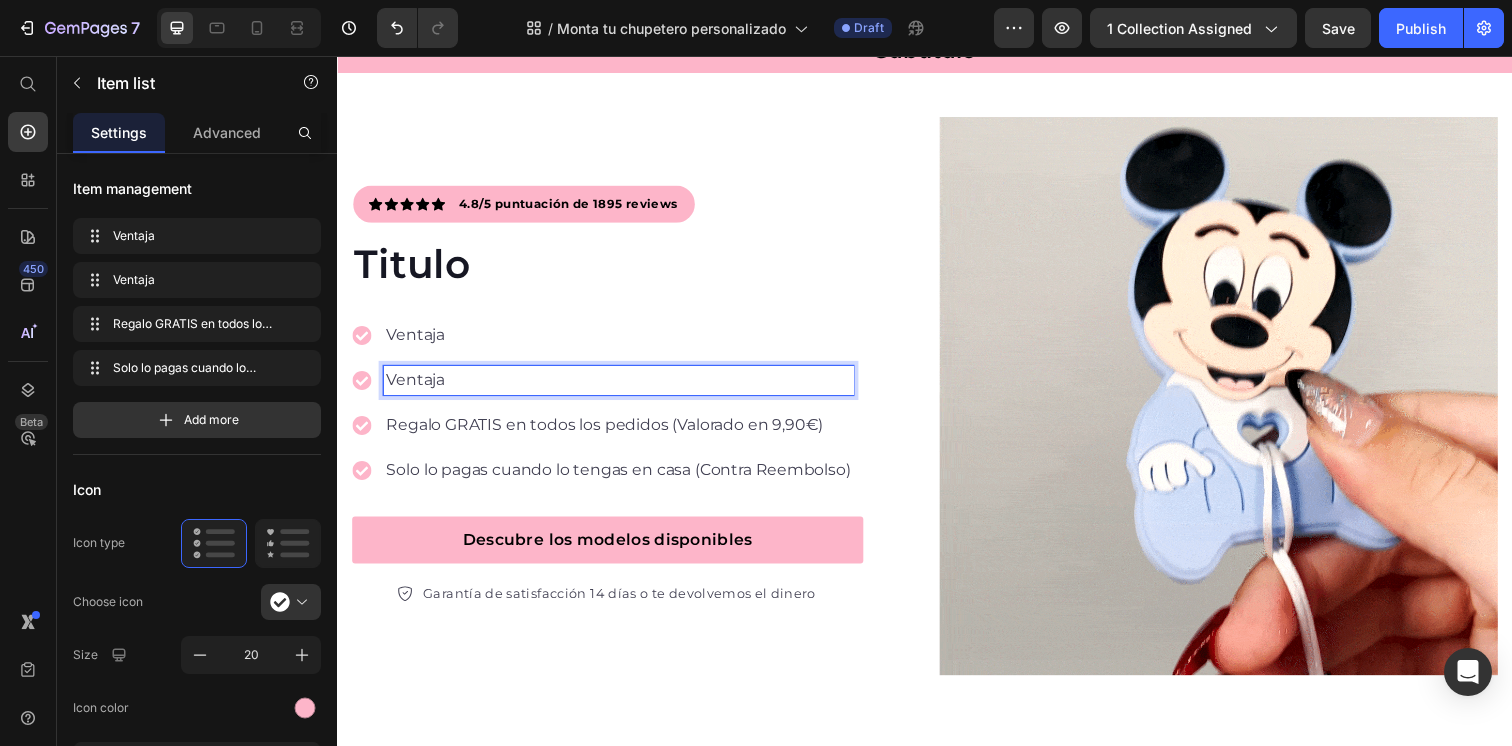 click on "Regalo GRATIS en todos los pedidos (Valorado en 9,90€)" at bounding box center (624, 433) 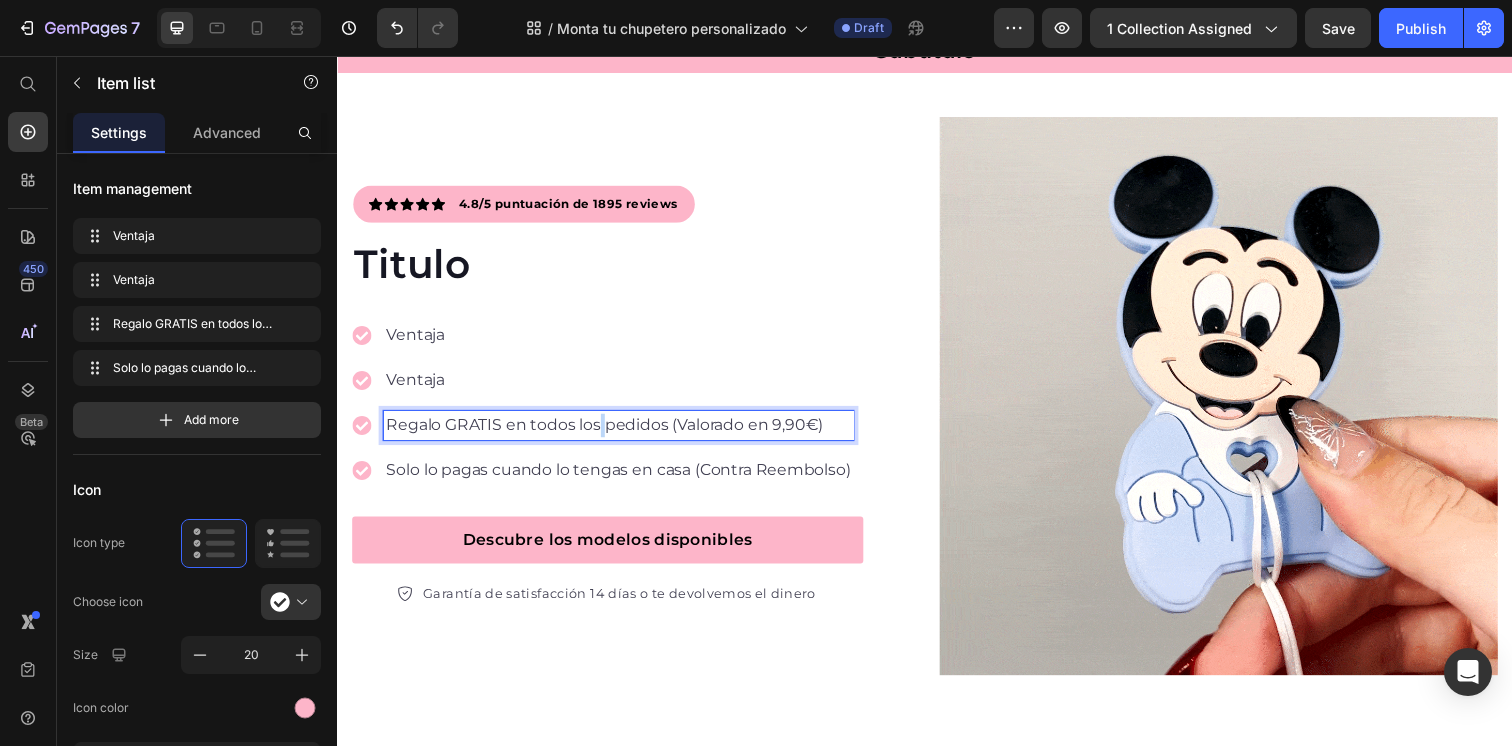 click on "Regalo GRATIS en todos los pedidos (Valorado en 9,90€)" at bounding box center [624, 433] 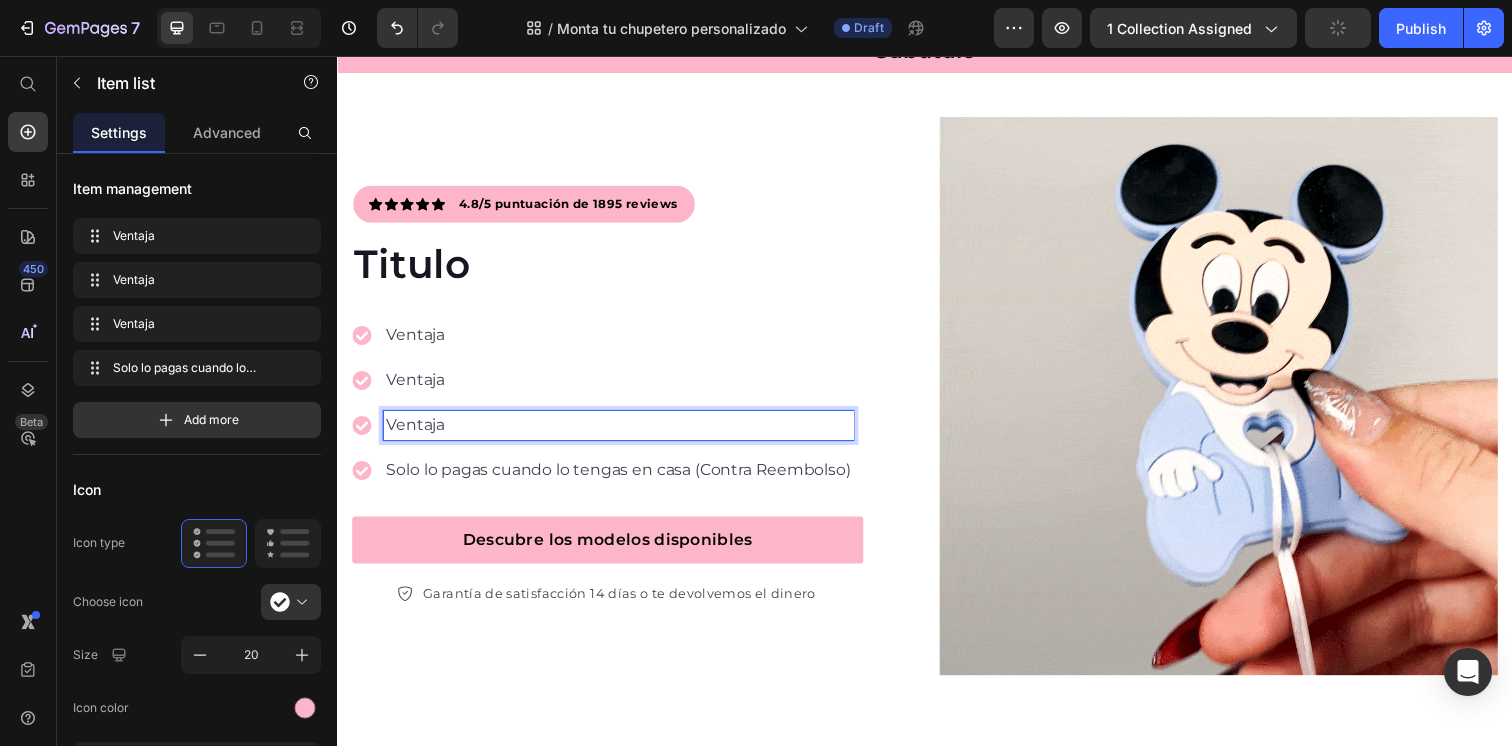 click on "Solo lo pagas cuando lo tengas en casa (Contra Reembolso)" at bounding box center (624, 479) 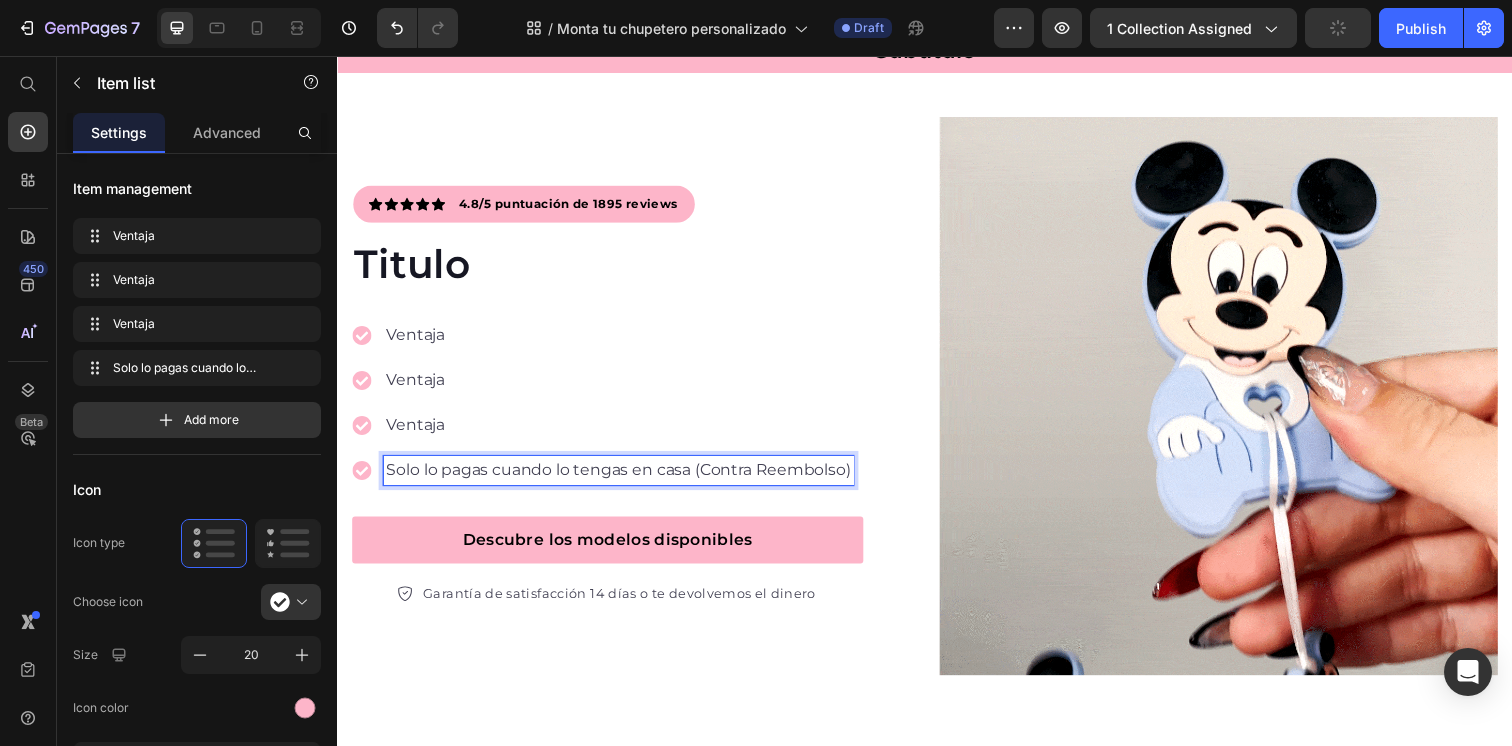 click on "Solo lo pagas cuando lo tengas en casa (Contra Reembolso)" at bounding box center (624, 479) 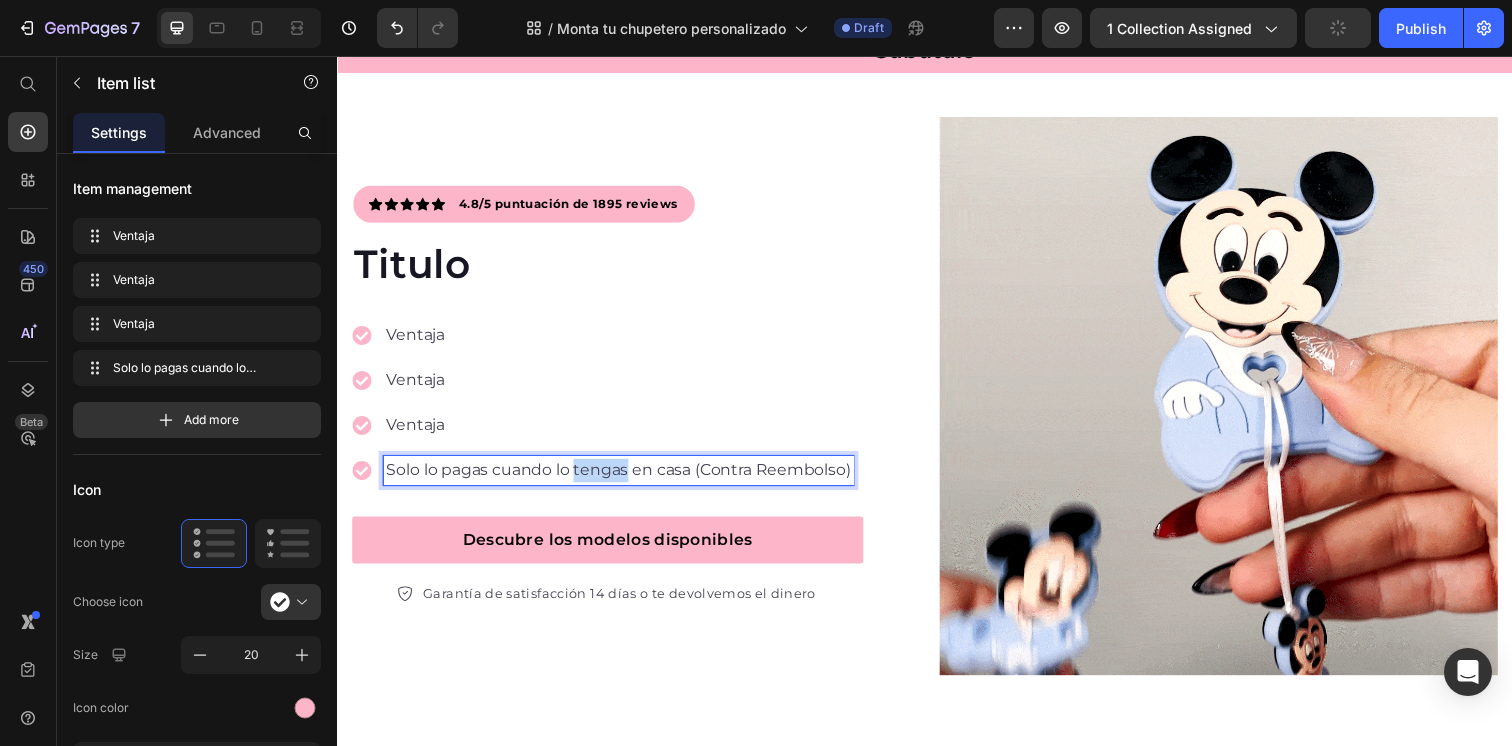 click on "Solo lo pagas cuando lo tengas en casa (Contra Reembolso)" at bounding box center [624, 479] 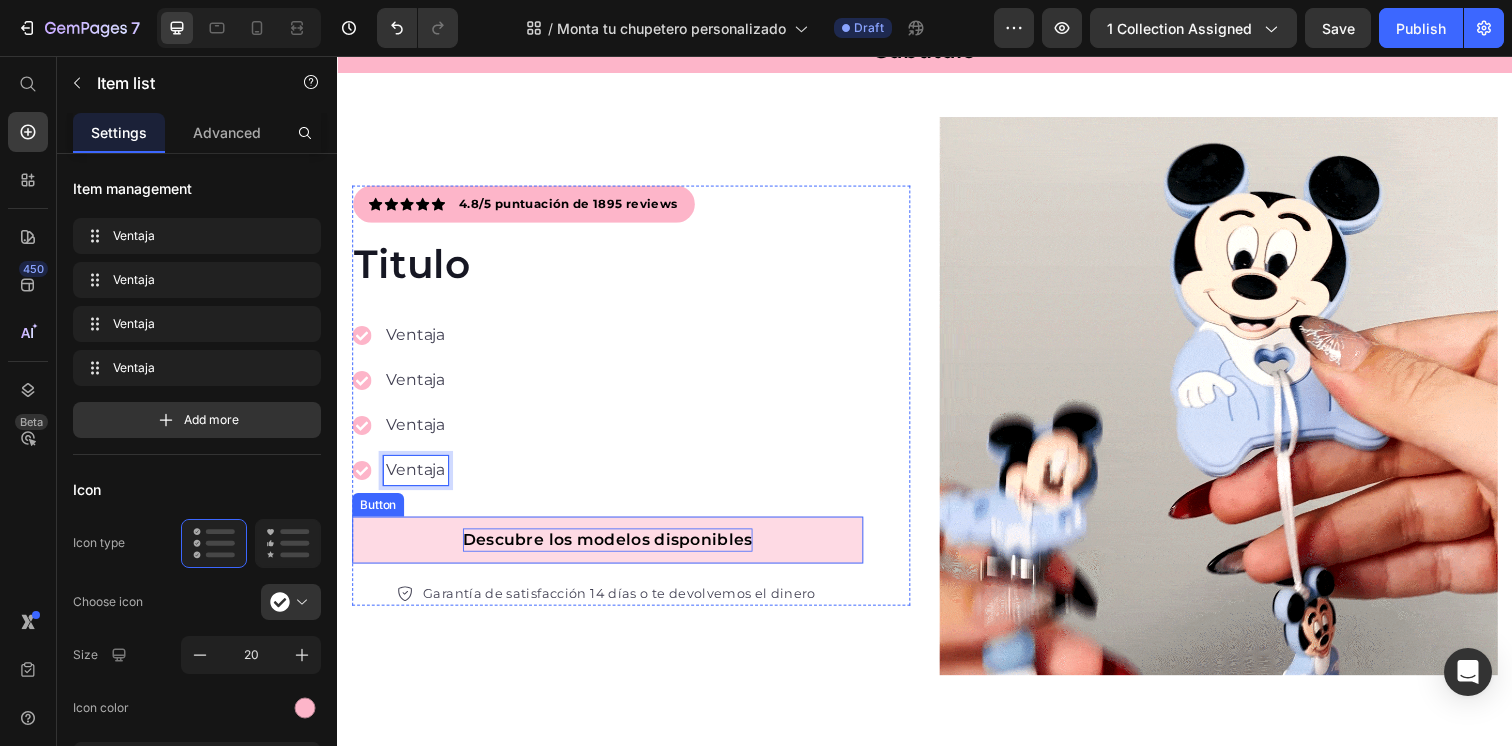 click on "Descubre los modelos disponibles" at bounding box center (613, 550) 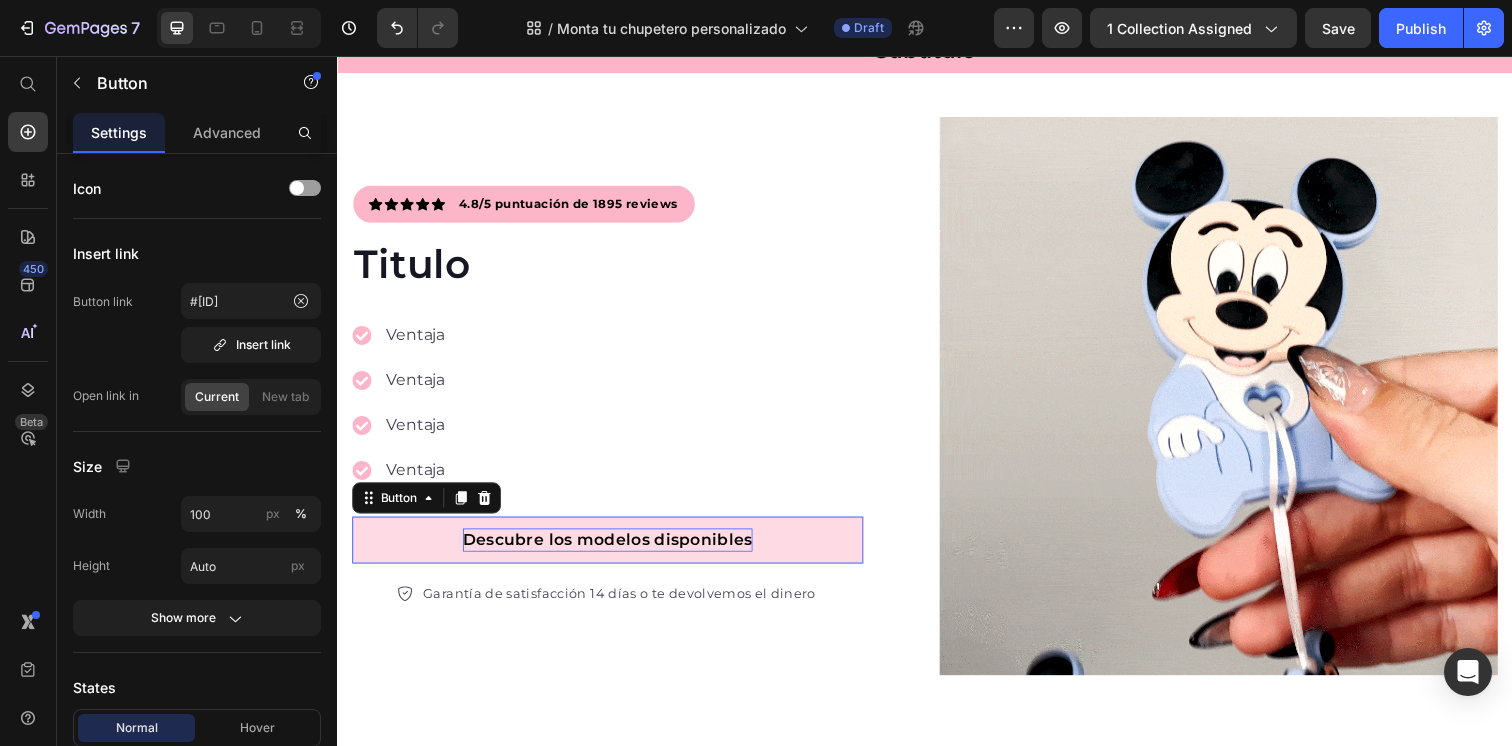 click on "Descubre los modelos disponibles" at bounding box center (613, 550) 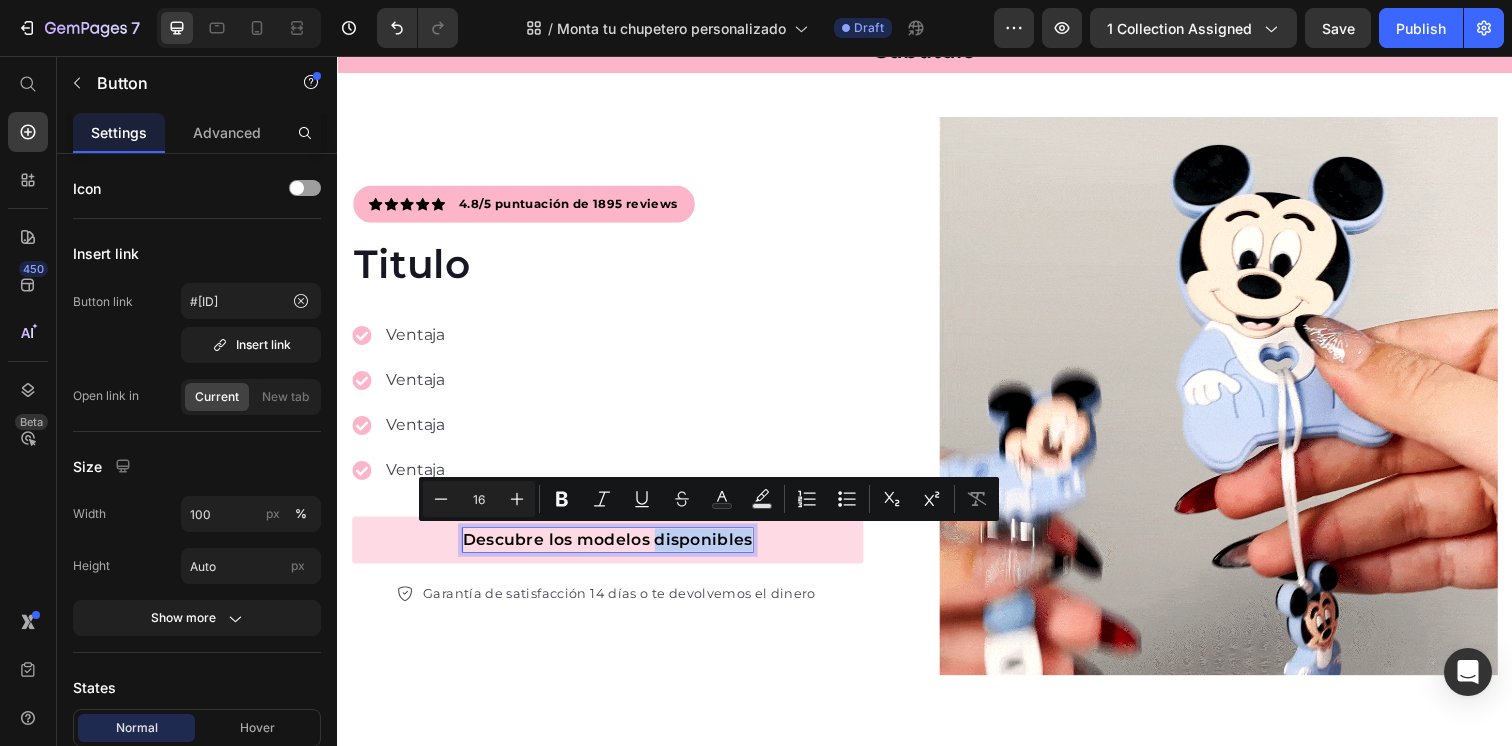 click on "Descubre los modelos disponibles" at bounding box center [613, 550] 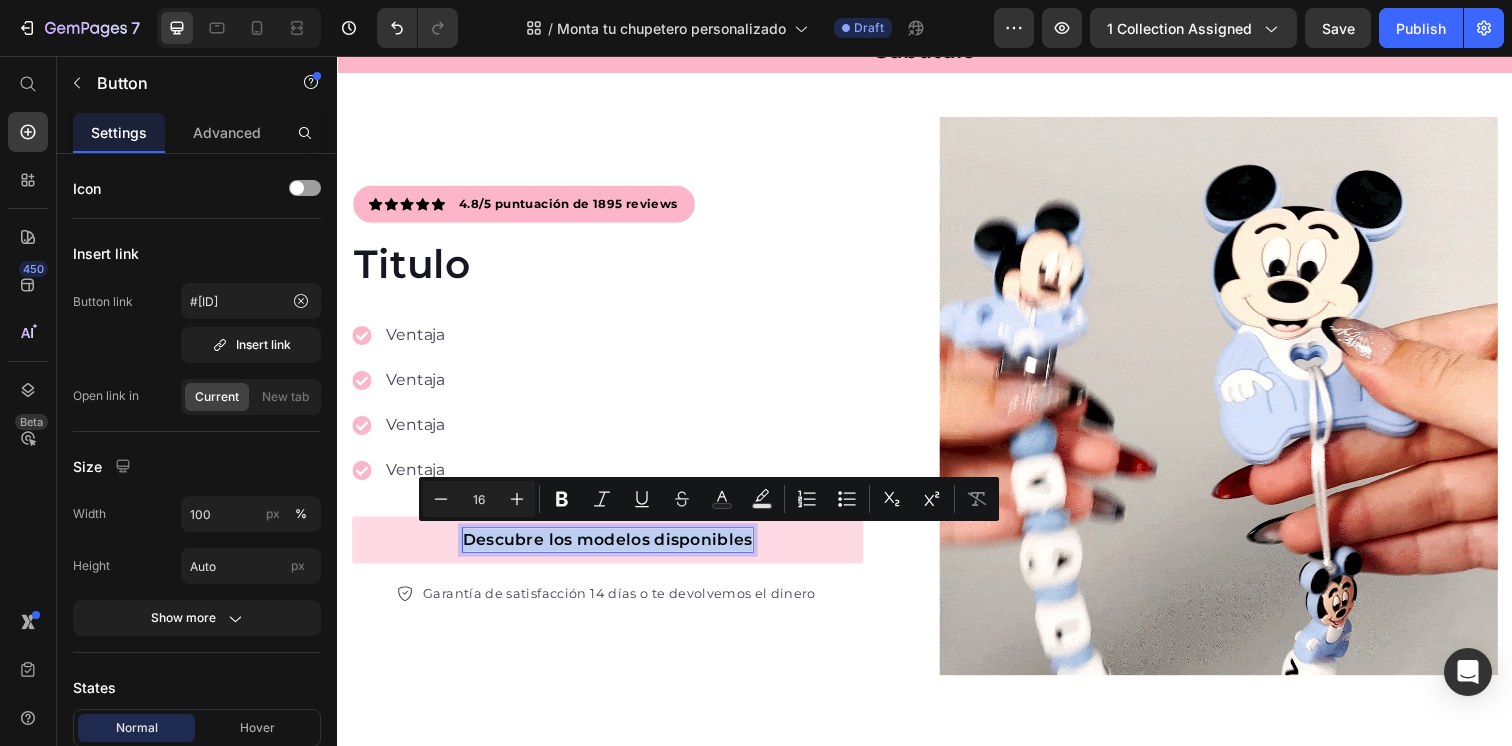 click on "Descubre los modelos disponibles" at bounding box center [613, 550] 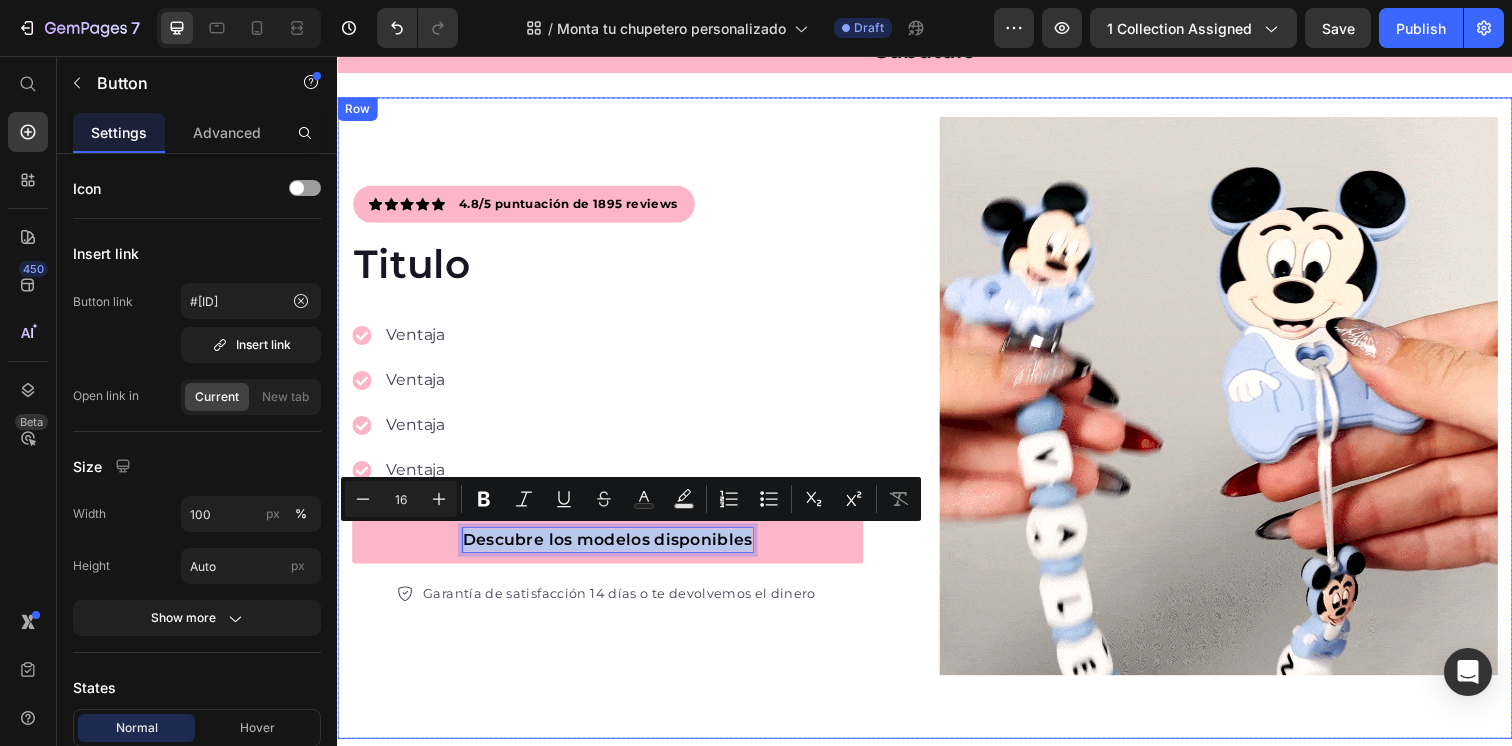 click on "Icon Icon Icon Icon Icon Icon List Hoz 4.8/5 puntuación de 1895 reviews Text block Row Titulo Heading Ventaja Ventaja Ventaja Ventaja Item list Descubre los modelos disponibles Button   0
Garantía de satisfacción 14 días o te devolvemos el dinero Item list Row Row Image Row Row" at bounding box center (937, 425) 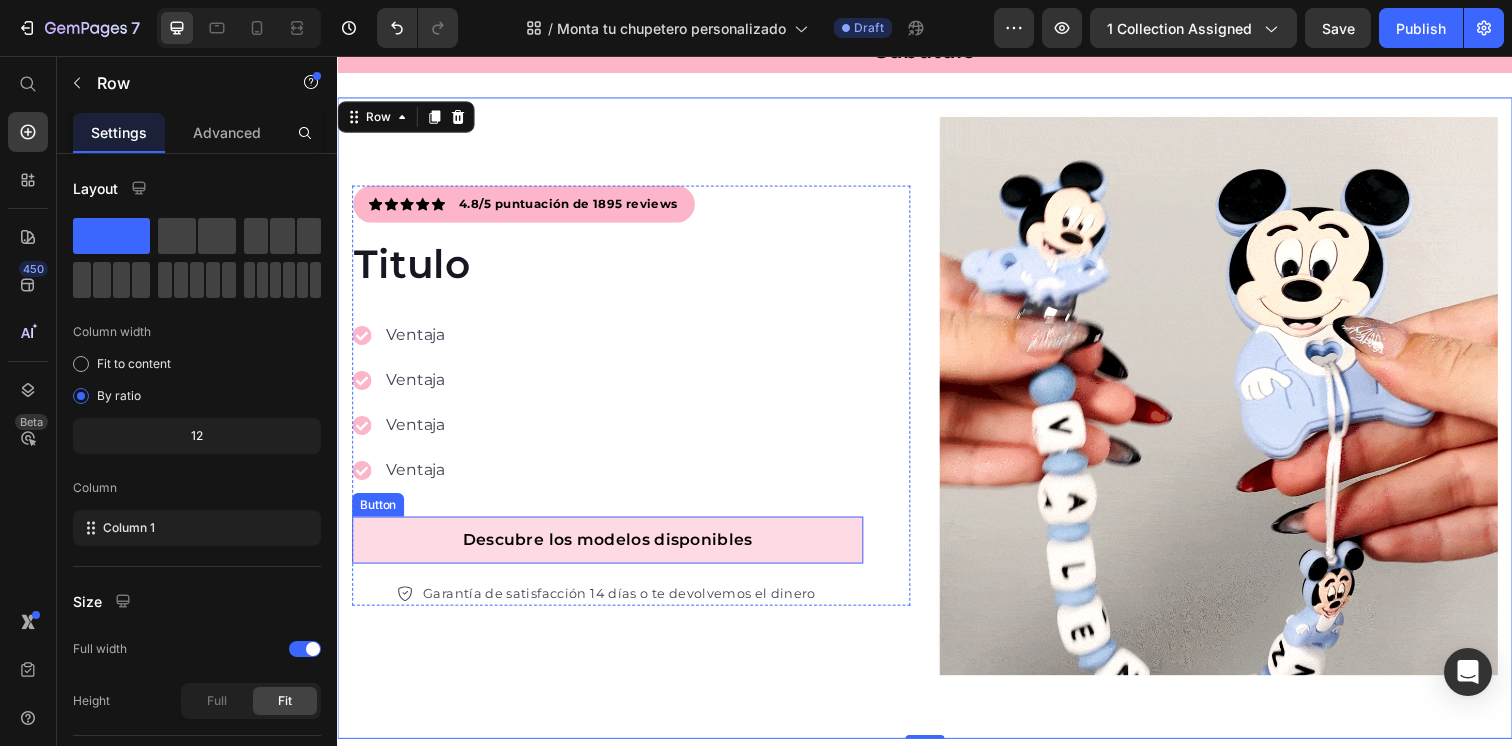 click on "Descubre los modelos disponibles" at bounding box center [613, 550] 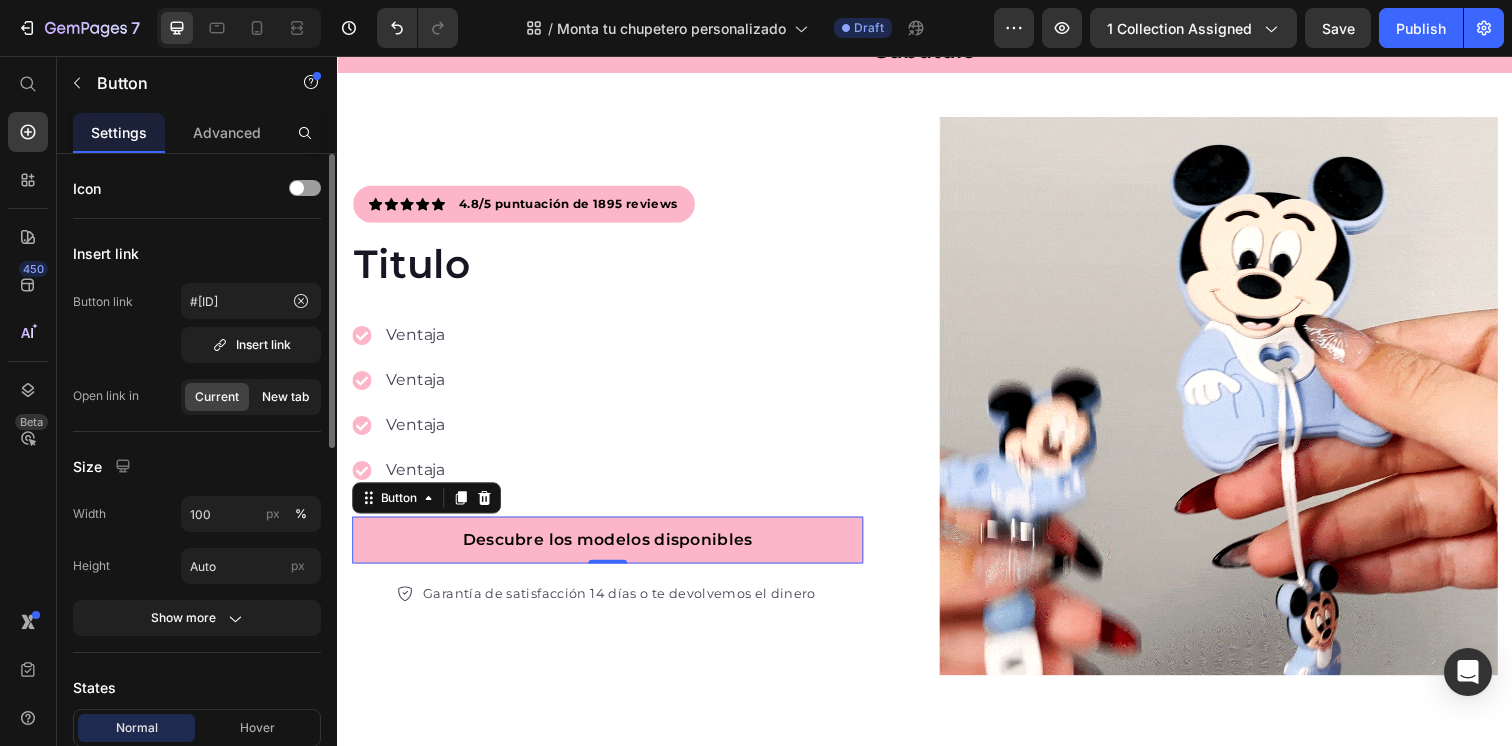 click on "New tab" 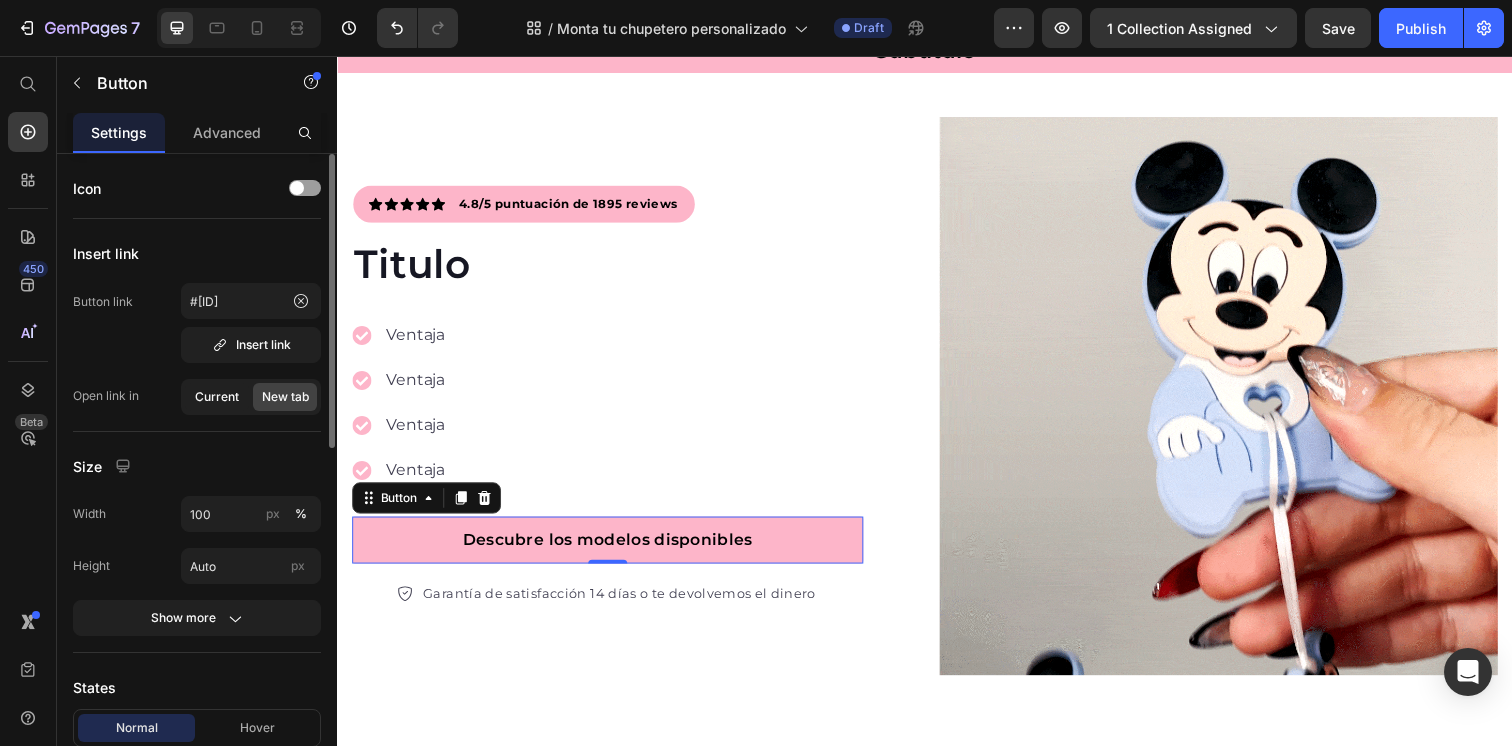 click on "Current" 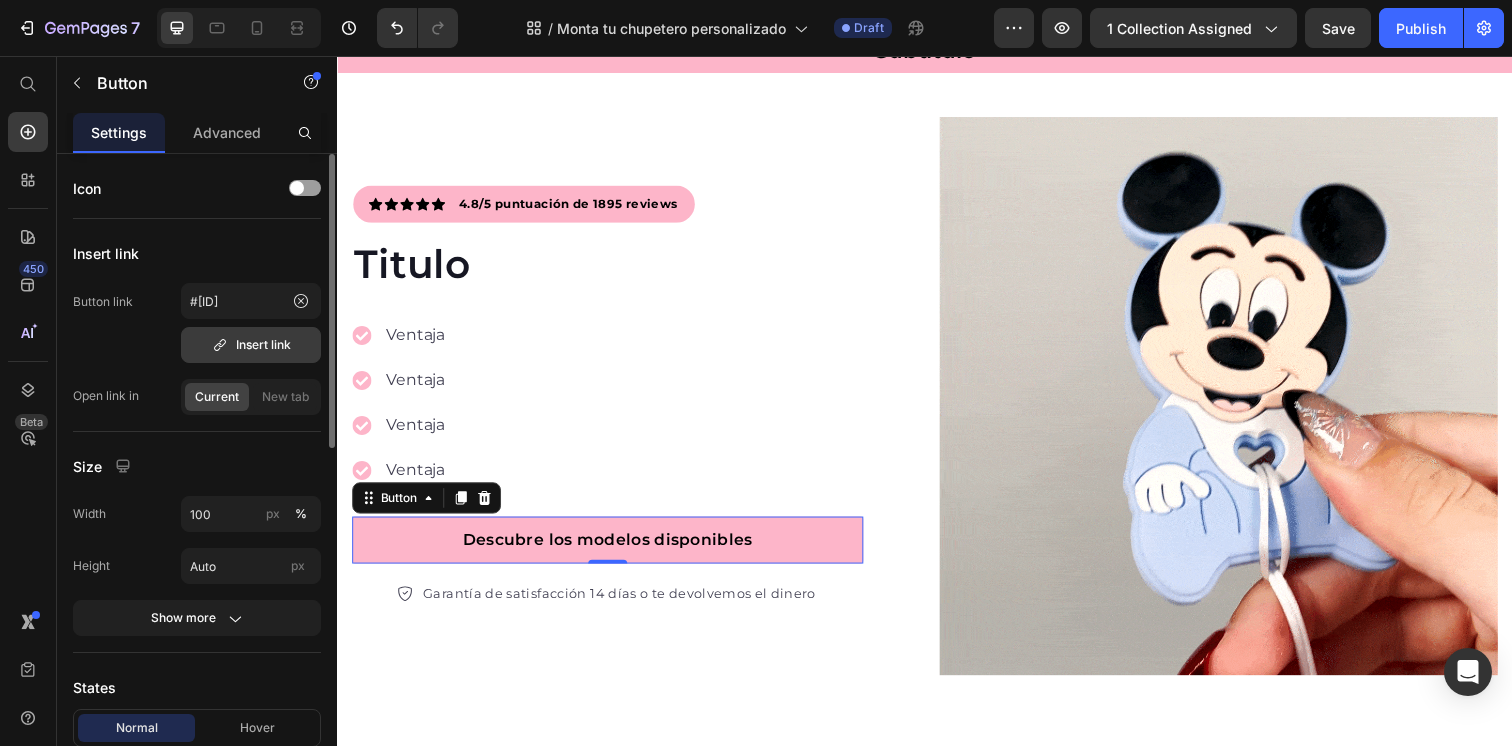 click on "Insert link" at bounding box center (251, 345) 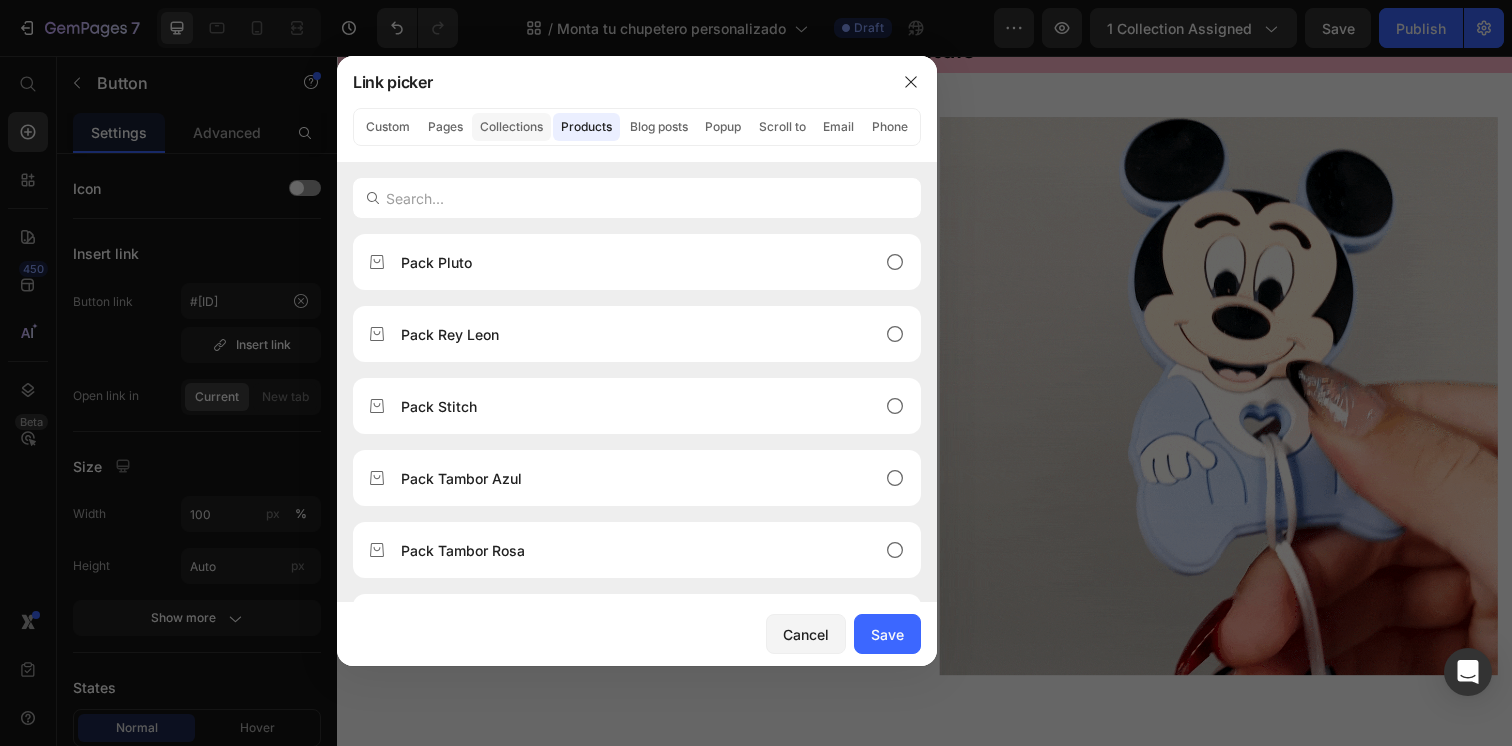 click on "Collections" 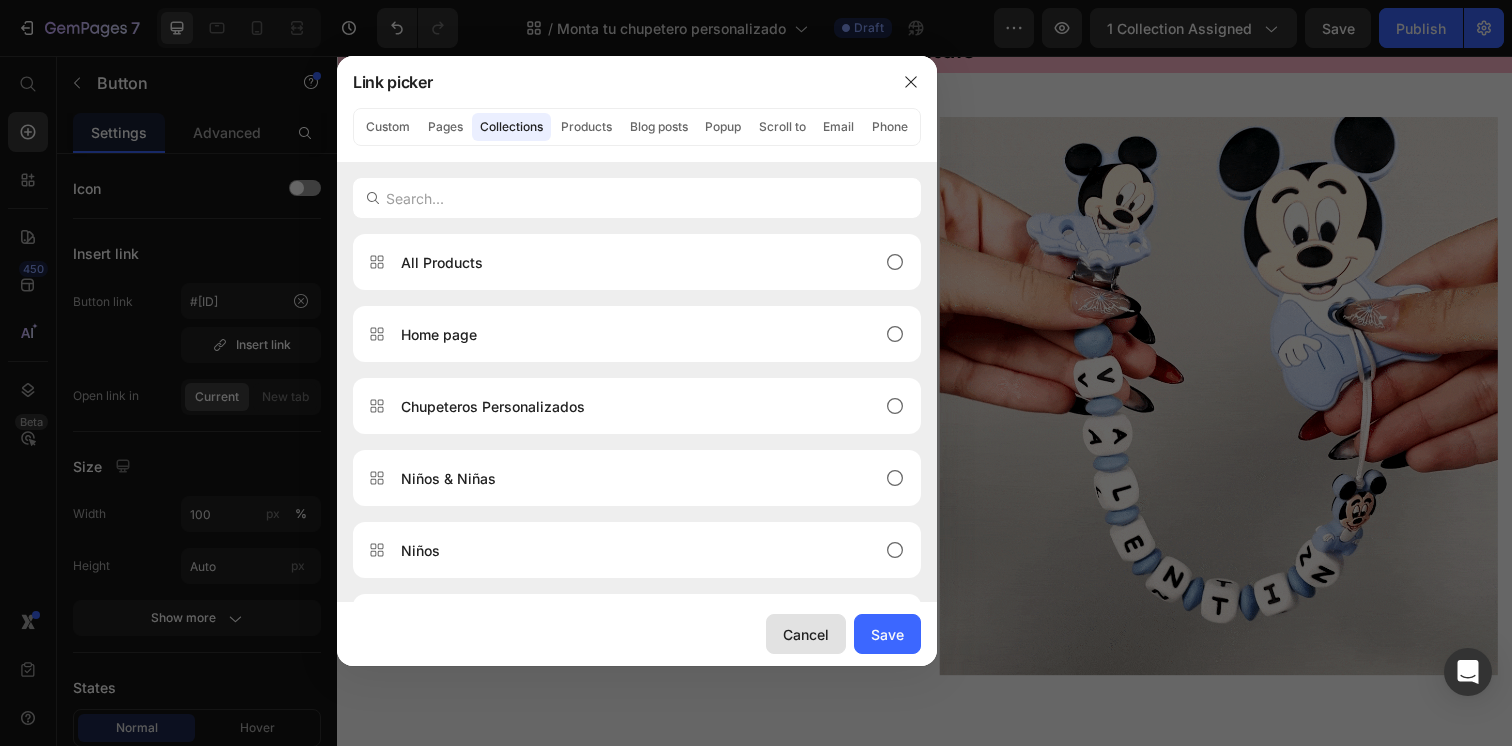 click on "Cancel" at bounding box center (806, 634) 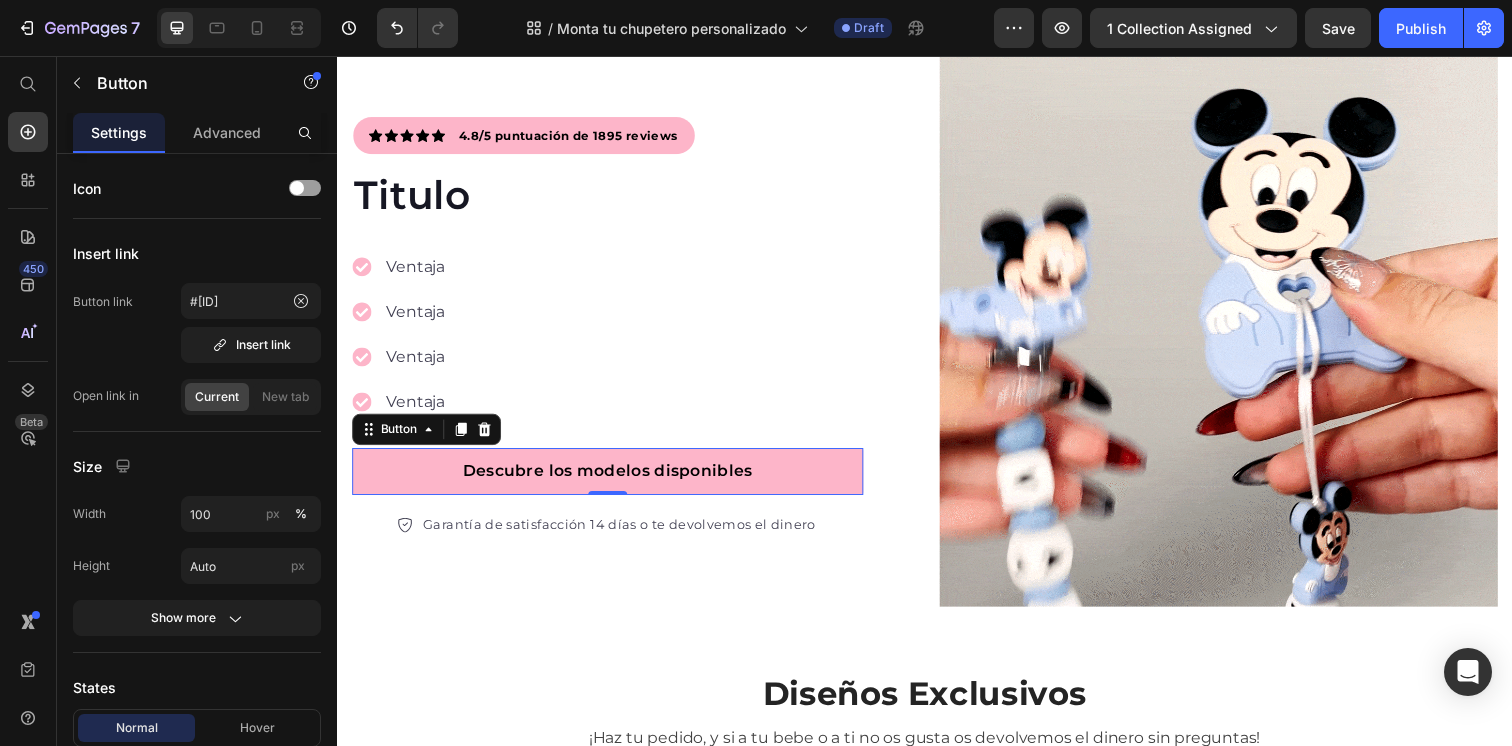 scroll, scrollTop: 290, scrollLeft: 0, axis: vertical 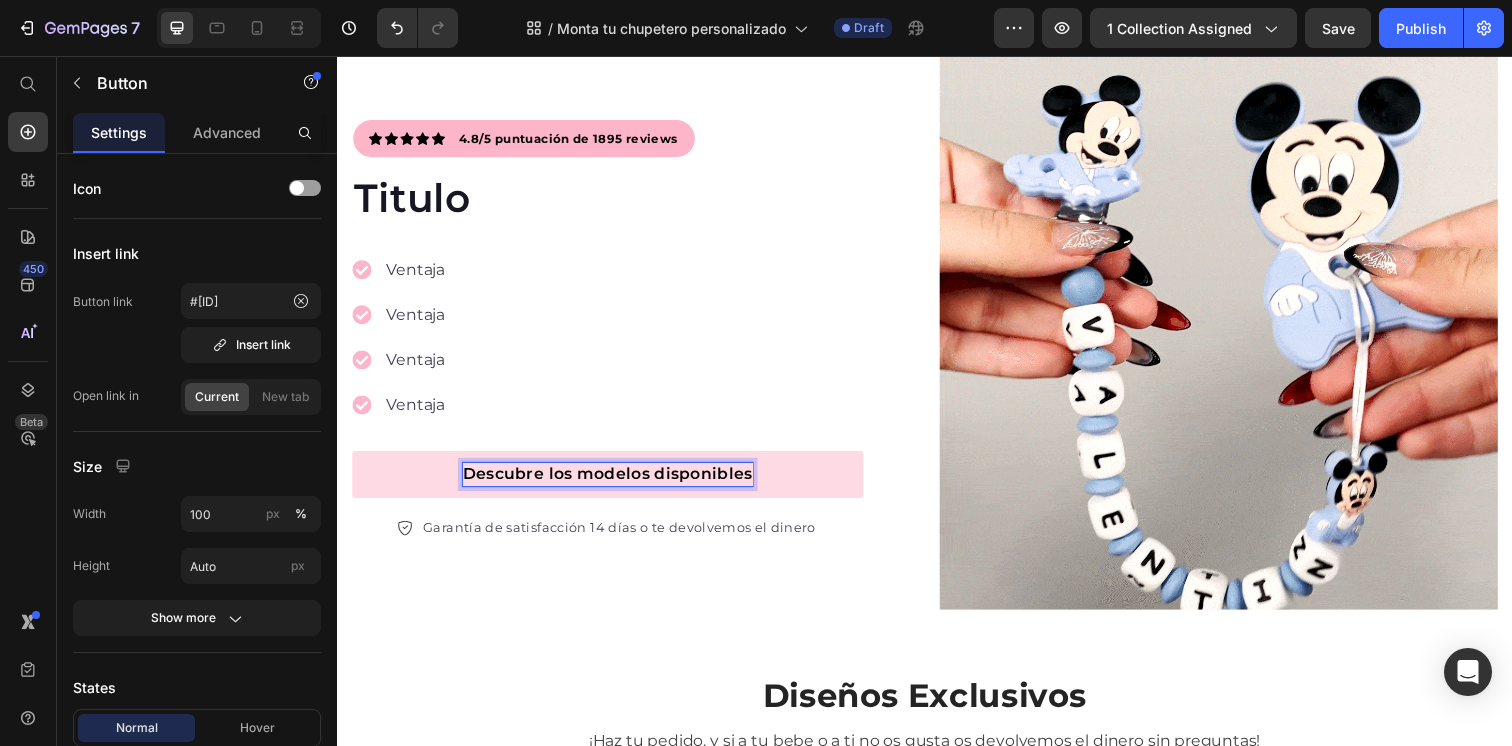 click on "Descubre los modelos disponibles" at bounding box center (613, 483) 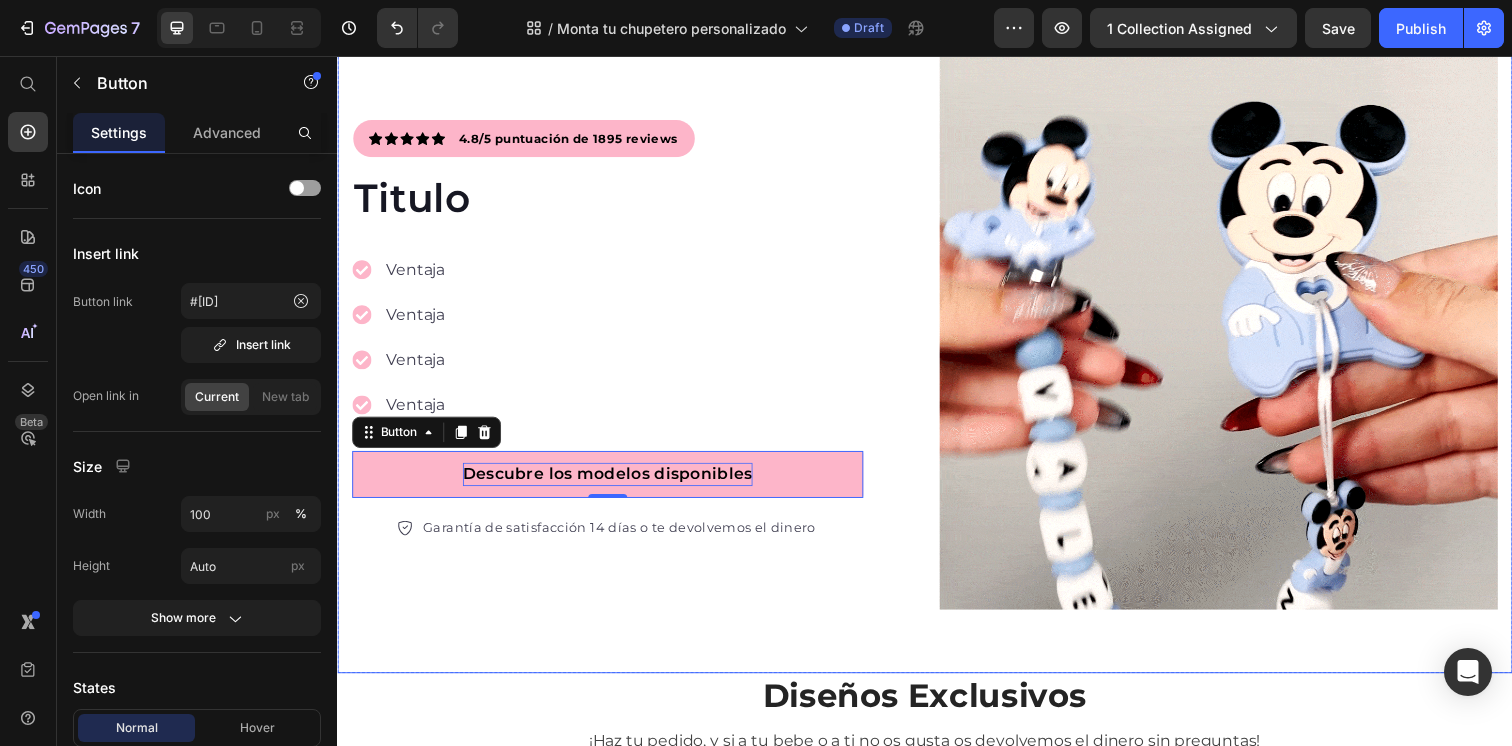click on "Icon Icon Icon Icon Icon Icon List Hoz 4.8/5 puntuación de 1895 reviews Text block Row Titulo Heading Ventaja Ventaja Ventaja Ventaja Item list Descubre los modelos disponibles Button   0
Garantía de satisfacción 14 días o te devolvemos el dinero Item list Row Row Image Row Row" at bounding box center [937, 358] 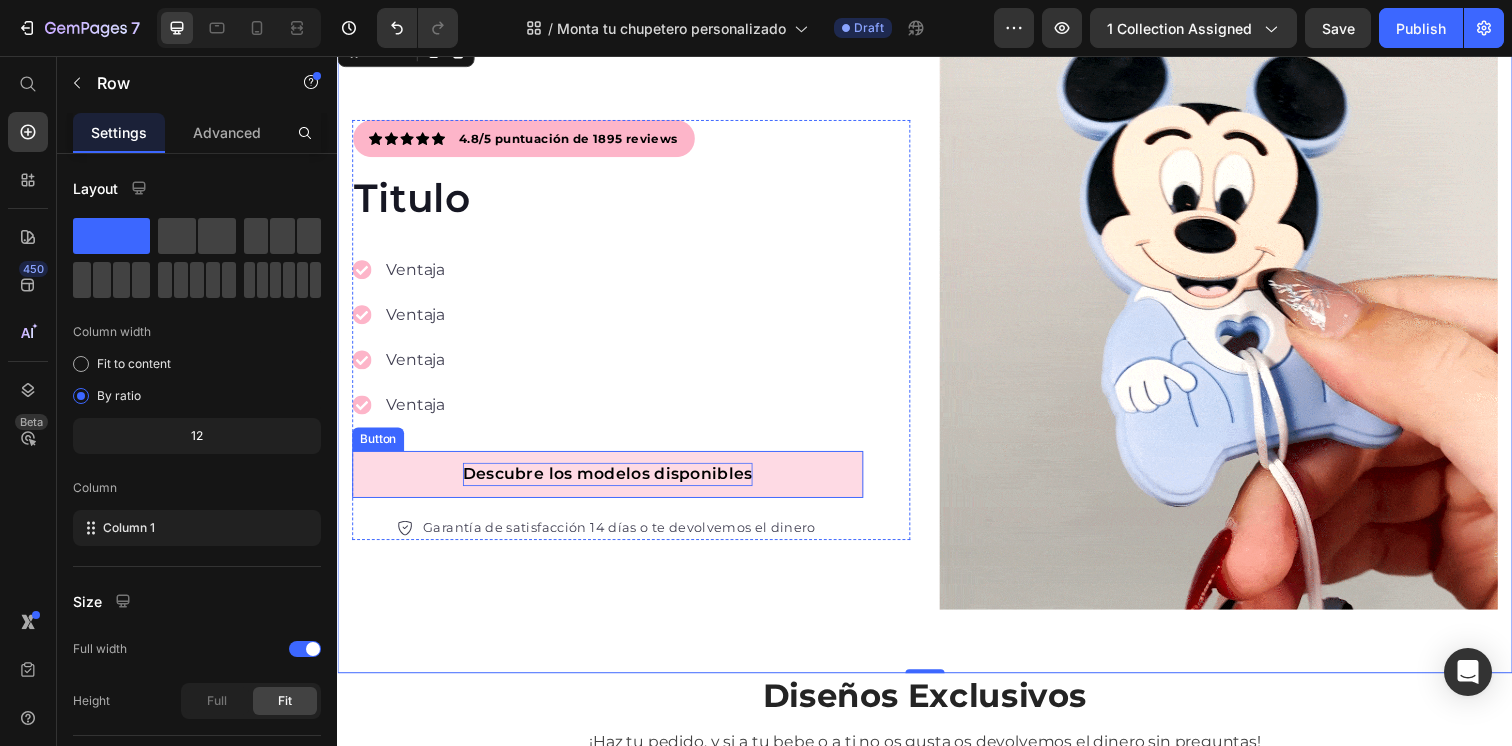 click on "Descubre los modelos disponibles" at bounding box center (613, 483) 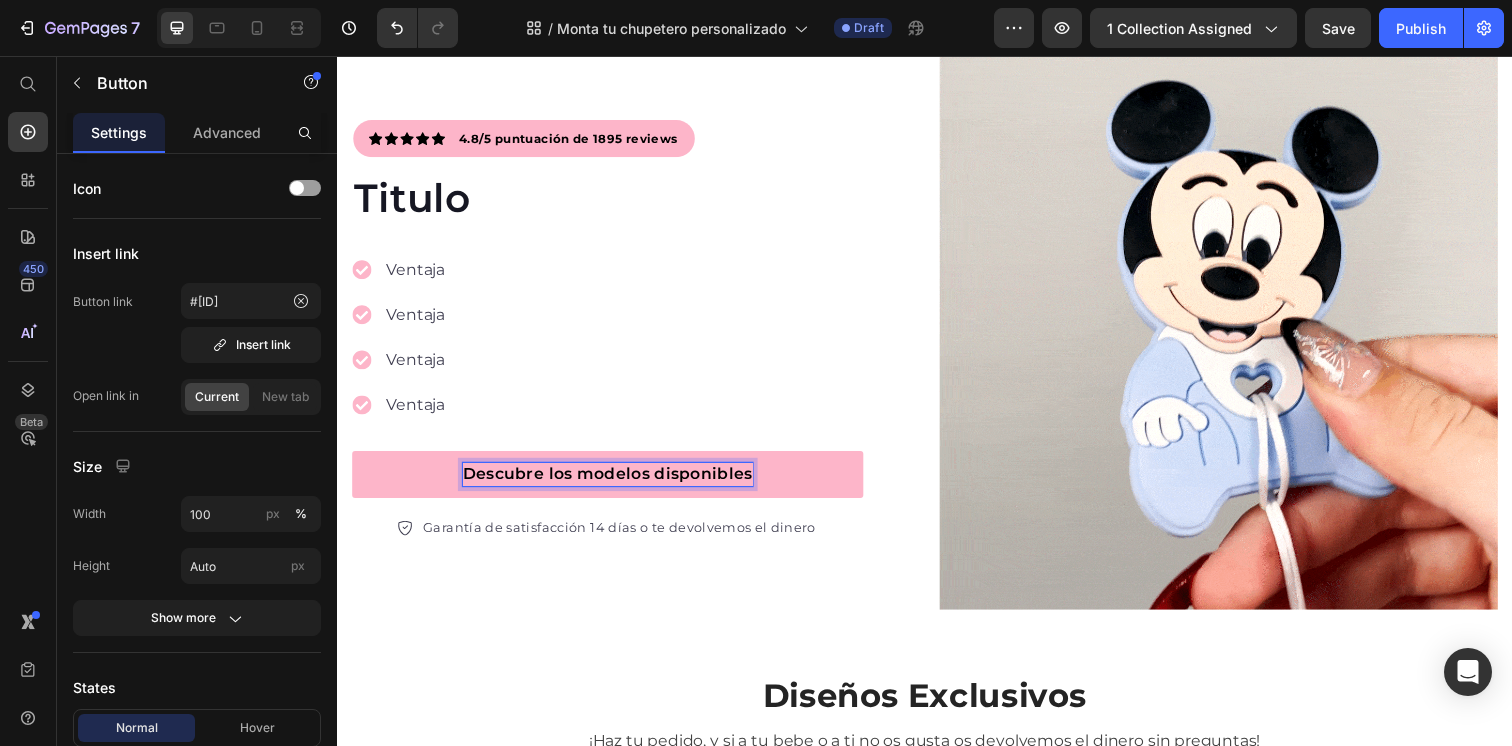click on "Descubre los modelos disponibles" at bounding box center [613, 483] 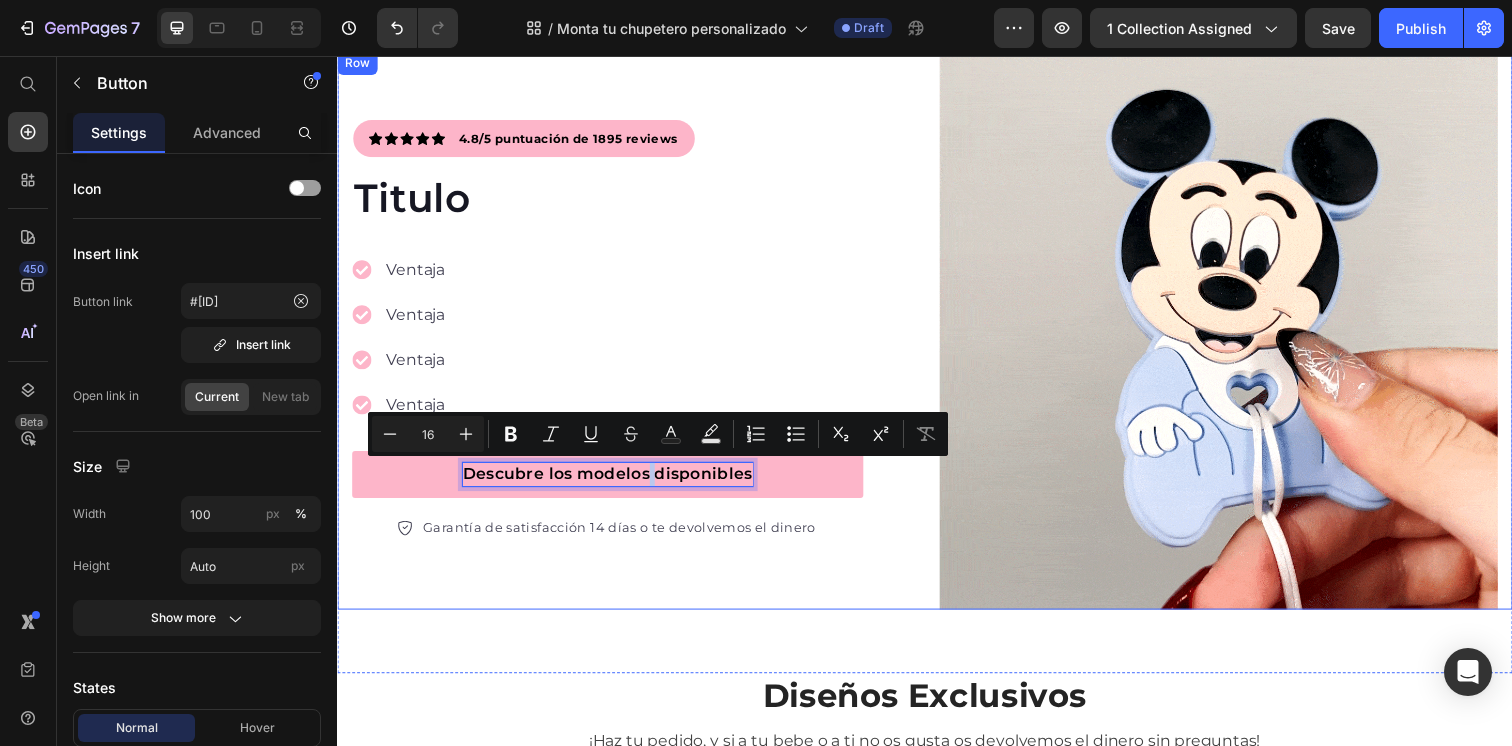 click on "Icon Icon Icon Icon Icon Icon List Hoz 4.8/5 puntuación de 1895 reviews Text block Row Titulo Heading Ventaja Ventaja Ventaja Ventaja Item list Descubre los modelos disponibles Button   0
Garantía de satisfacción 14 días o te devolvemos el dinero Item list Row Row" at bounding box center [637, 336] 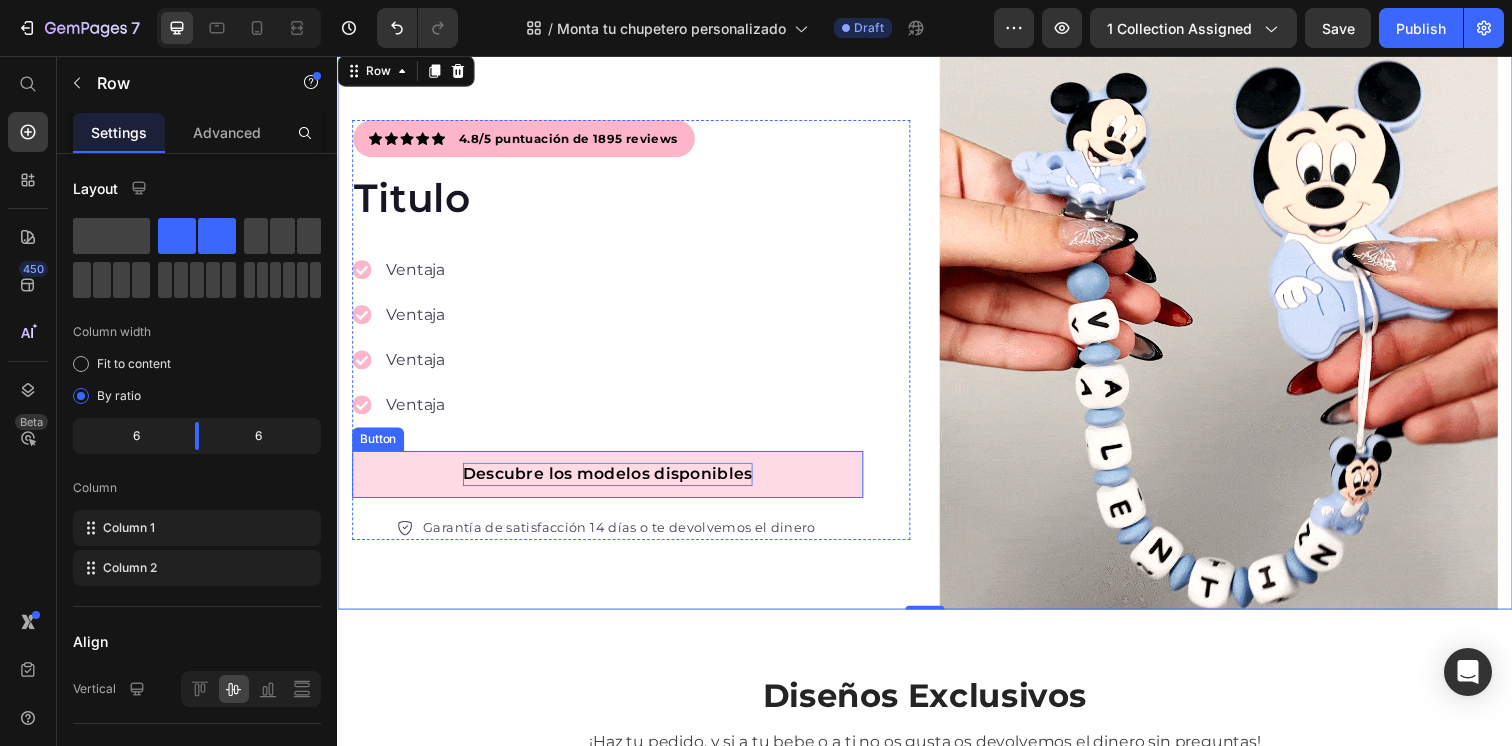 click on "Descubre los modelos disponibles" at bounding box center [613, 483] 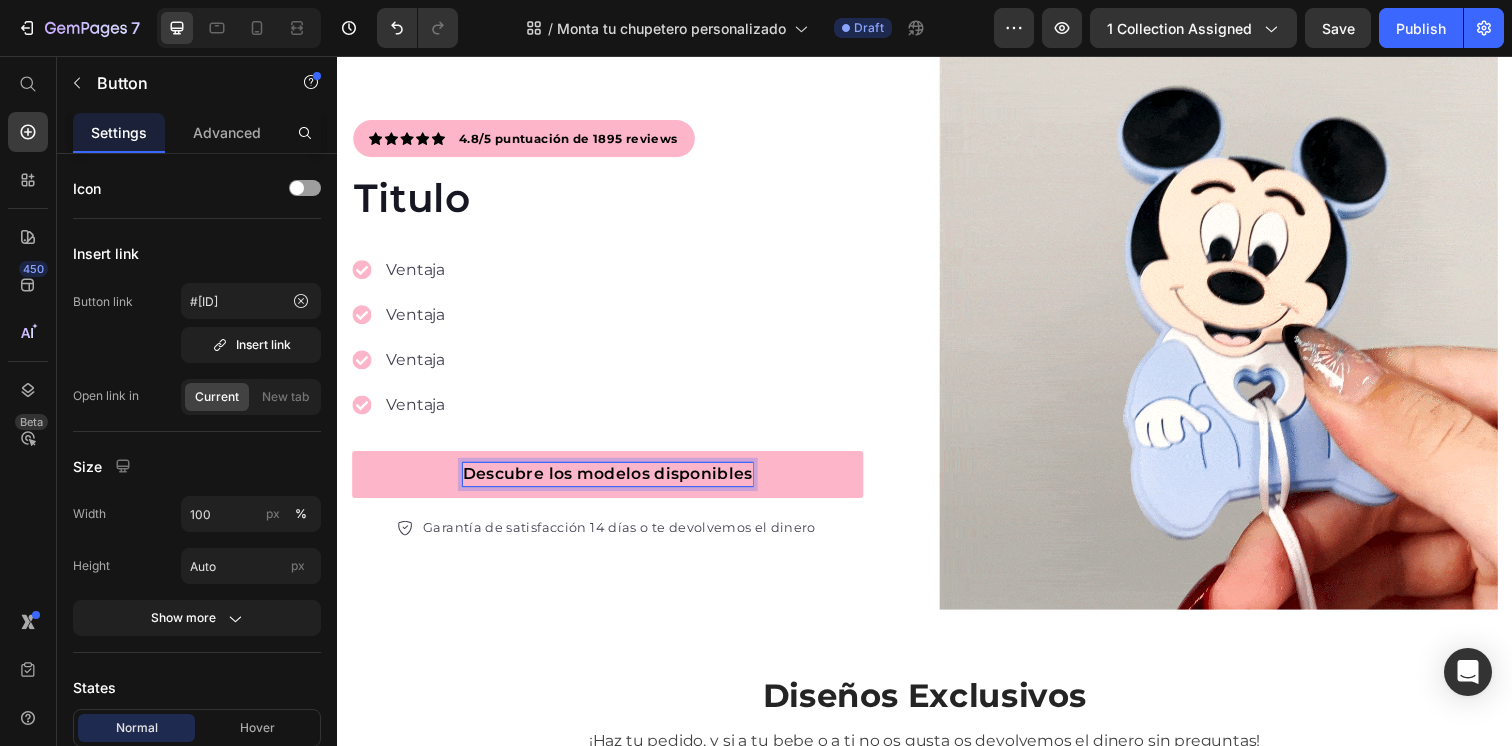 click on "Descubre los modelos disponibles" at bounding box center [613, 483] 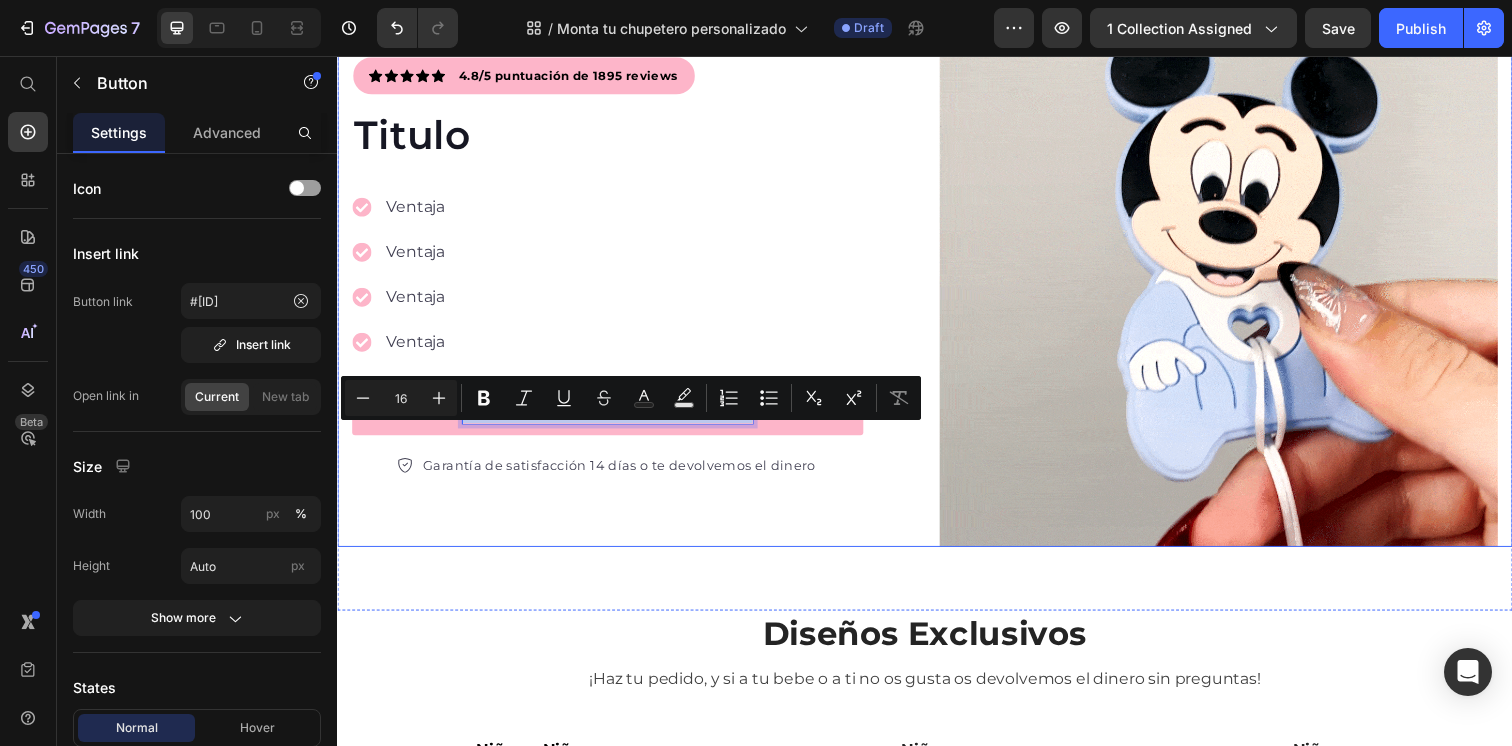 scroll, scrollTop: 363, scrollLeft: 0, axis: vertical 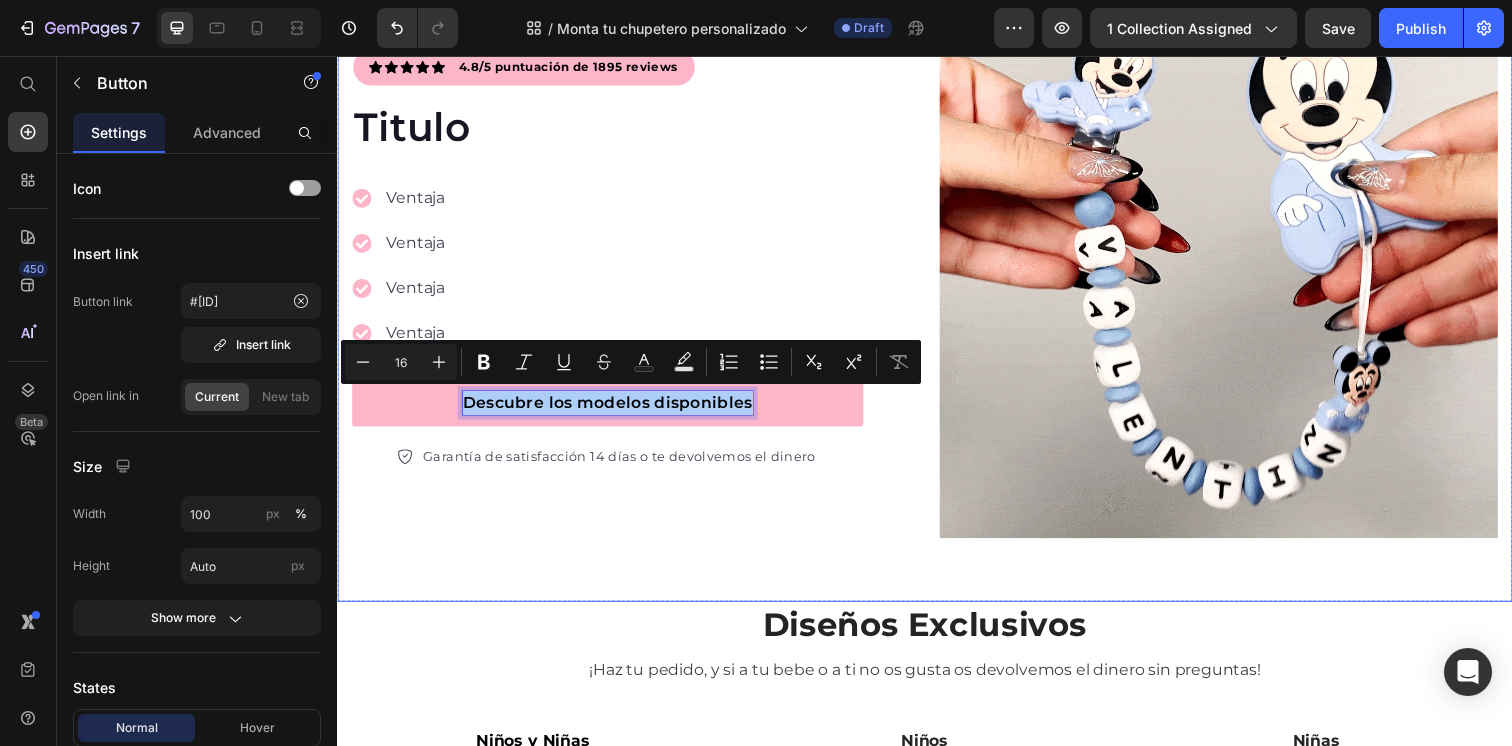 click on "Icon Icon Icon Icon Icon Icon List Hoz 4.8/5 puntuación de 1895 reviews Text block Row Titulo Heading Ventaja Ventaja Ventaja Ventaja Item list Descubre los modelos disponibles Button   0
Garantía de satisfacción 14 días o te devolvemos el dinero Item list Row Row Image Row Row" at bounding box center (937, 285) 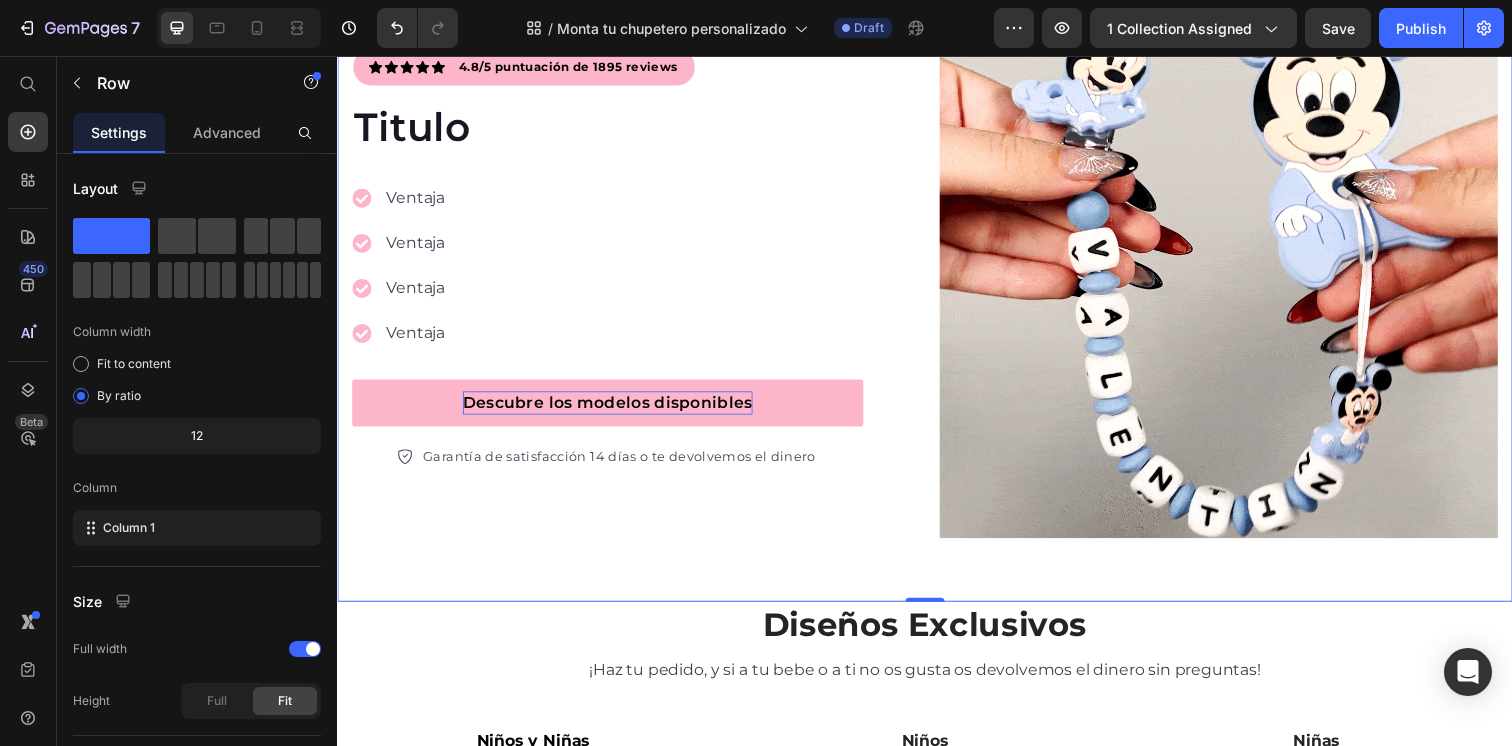 scroll, scrollTop: 286, scrollLeft: 0, axis: vertical 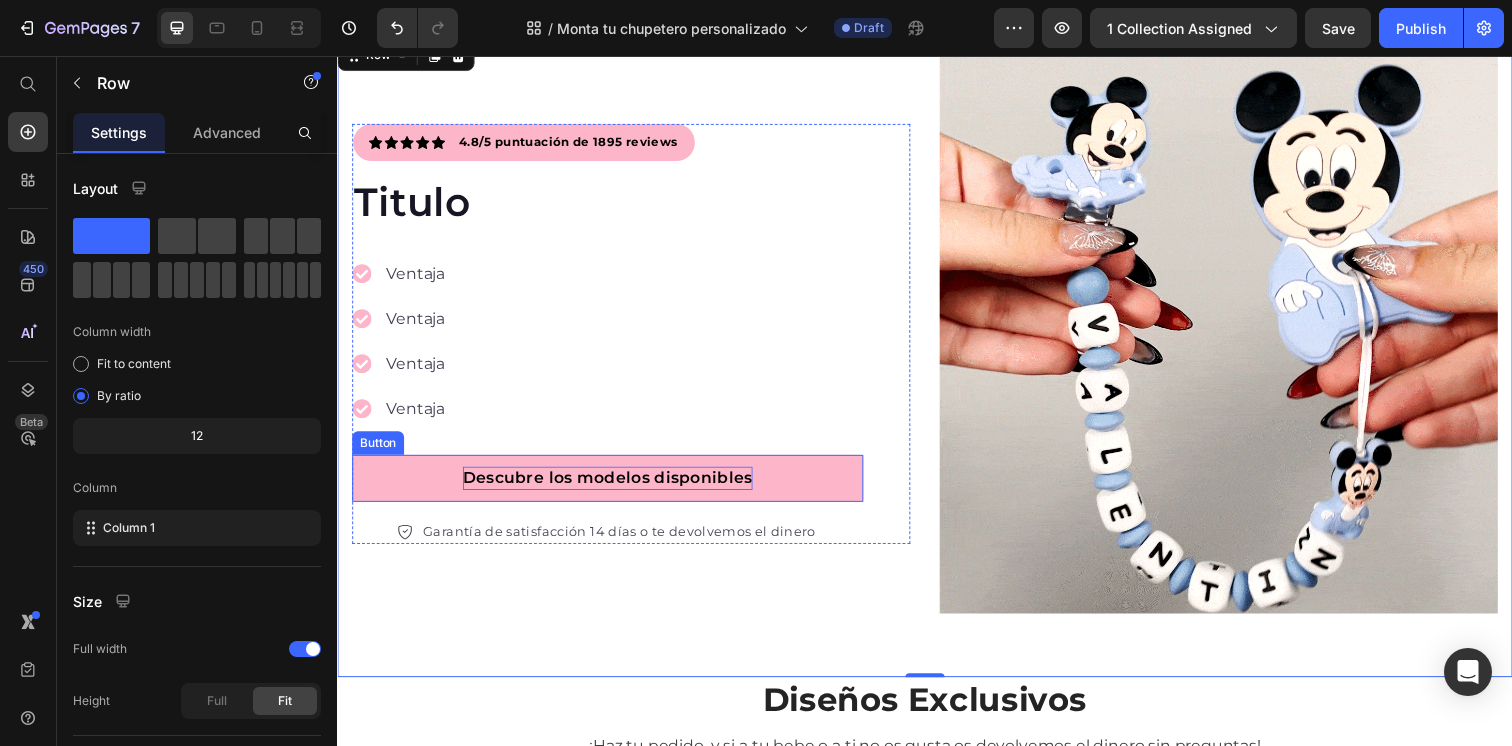 click on "Descubre los modelos disponibles" at bounding box center [613, 487] 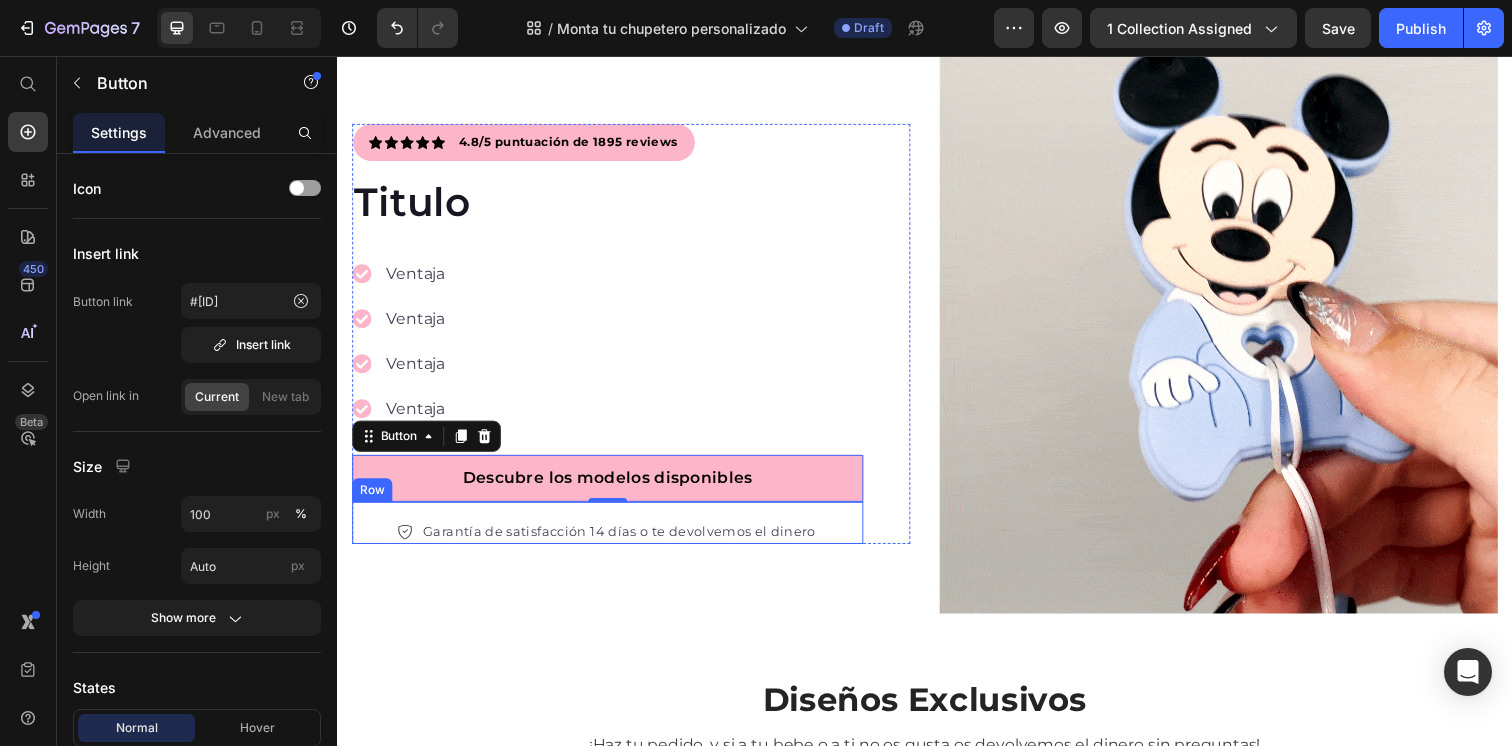 click on "Descubre los modelos disponibles" at bounding box center (613, 487) 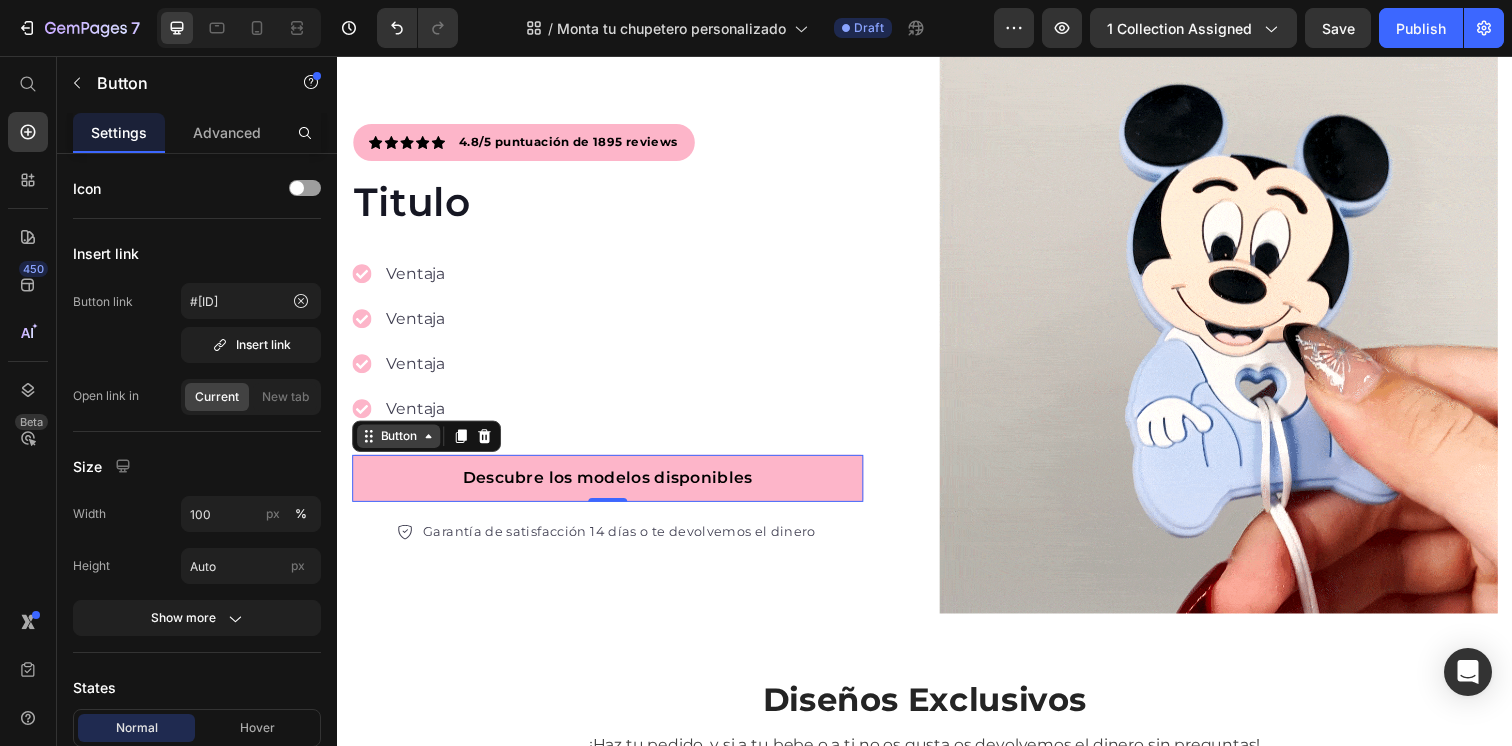 click on "Button" at bounding box center (399, 444) 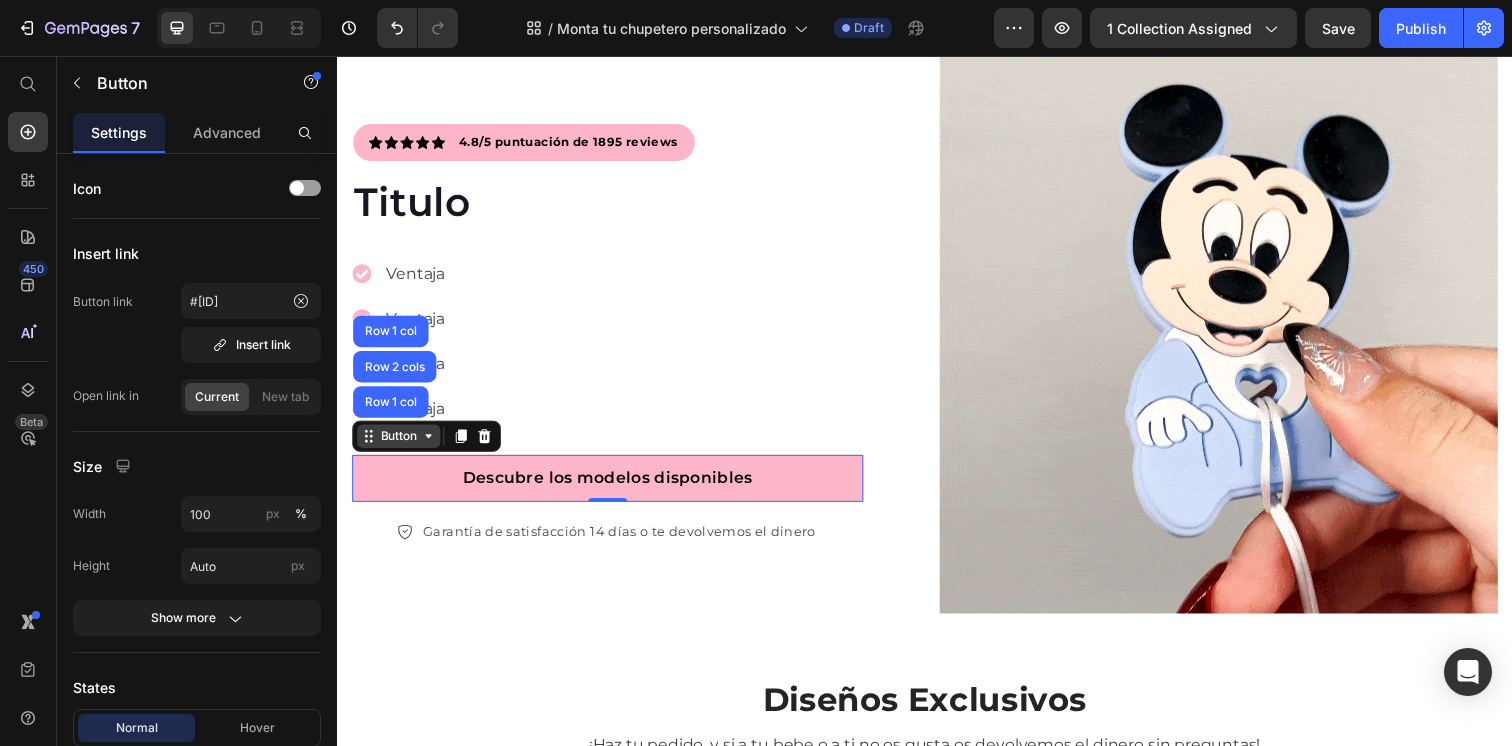 click on "Button" at bounding box center (399, 444) 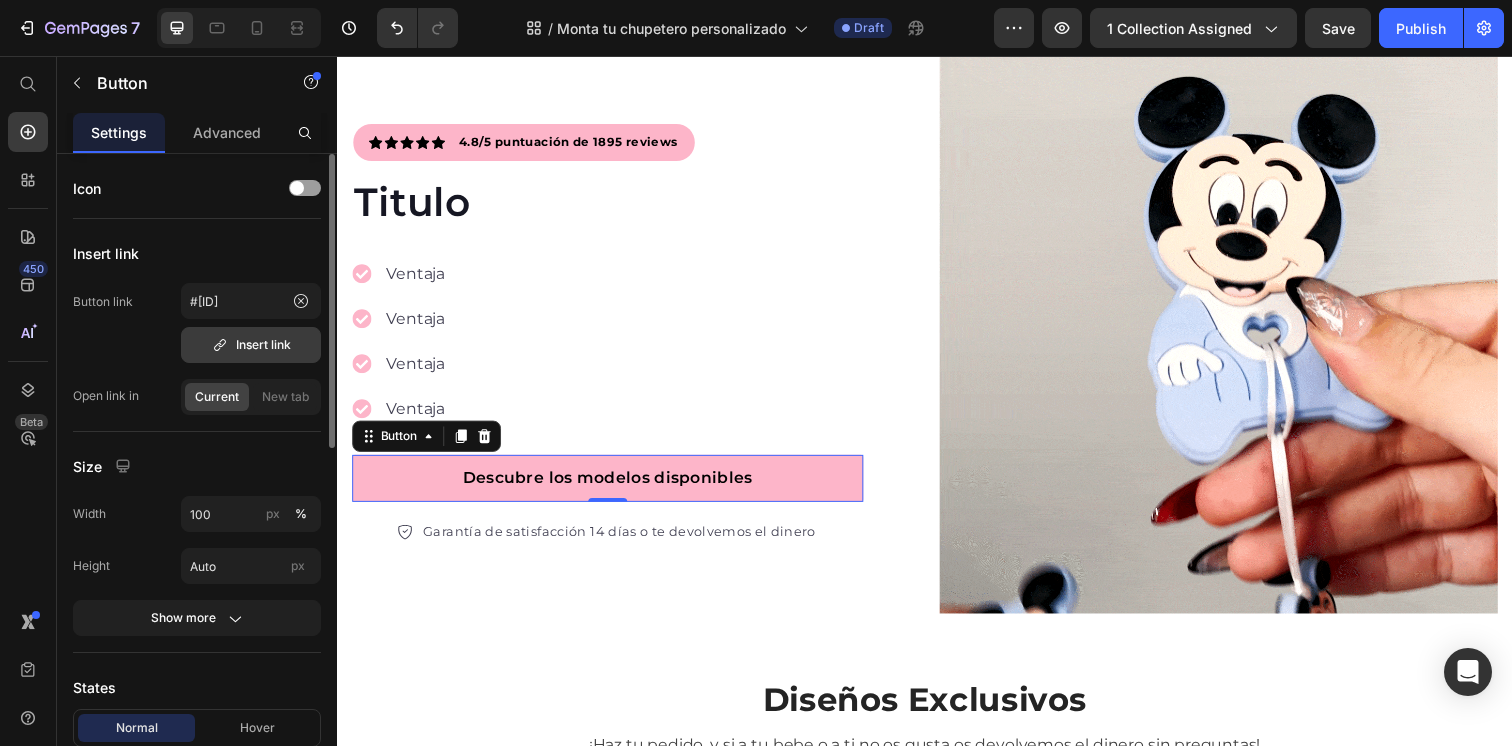 click on "Insert link" at bounding box center [251, 345] 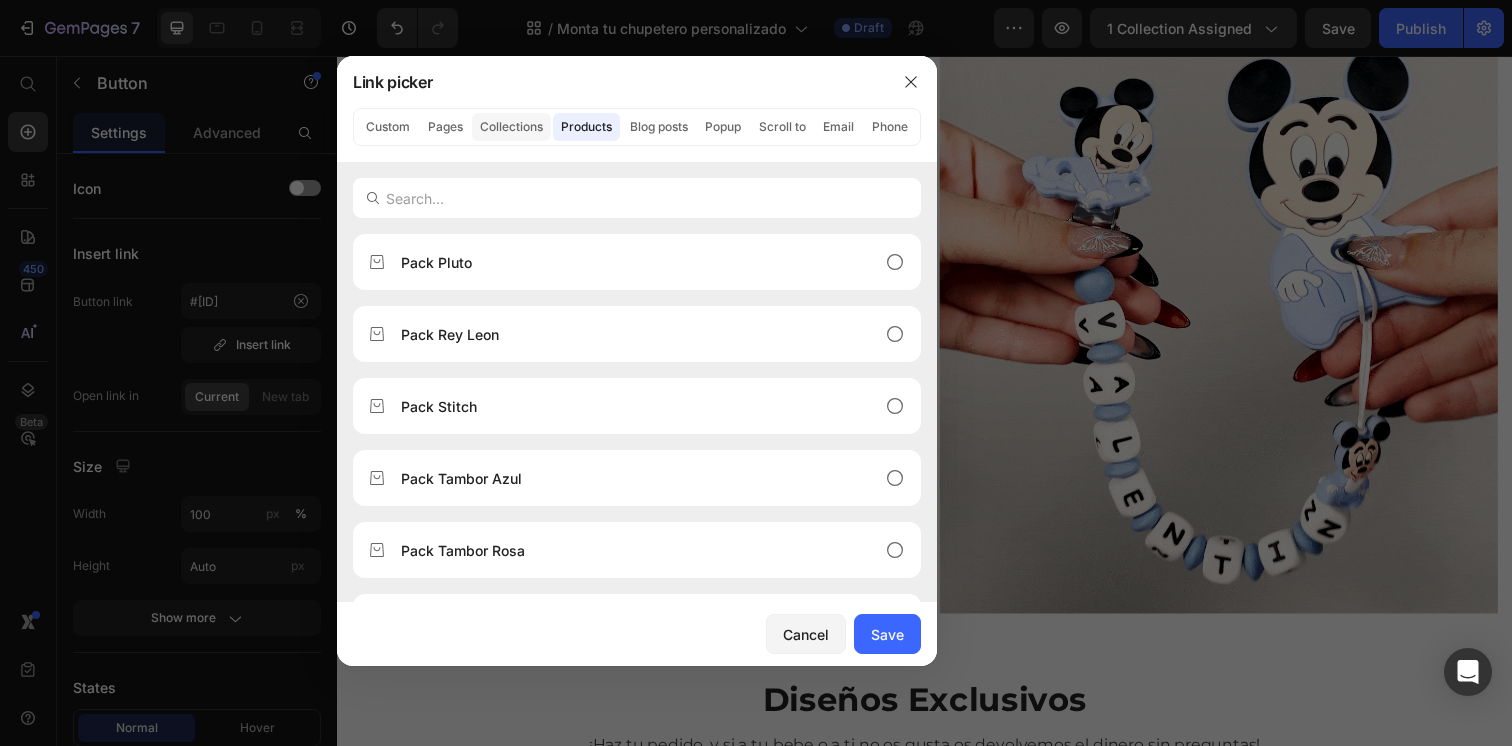 click on "Collections" 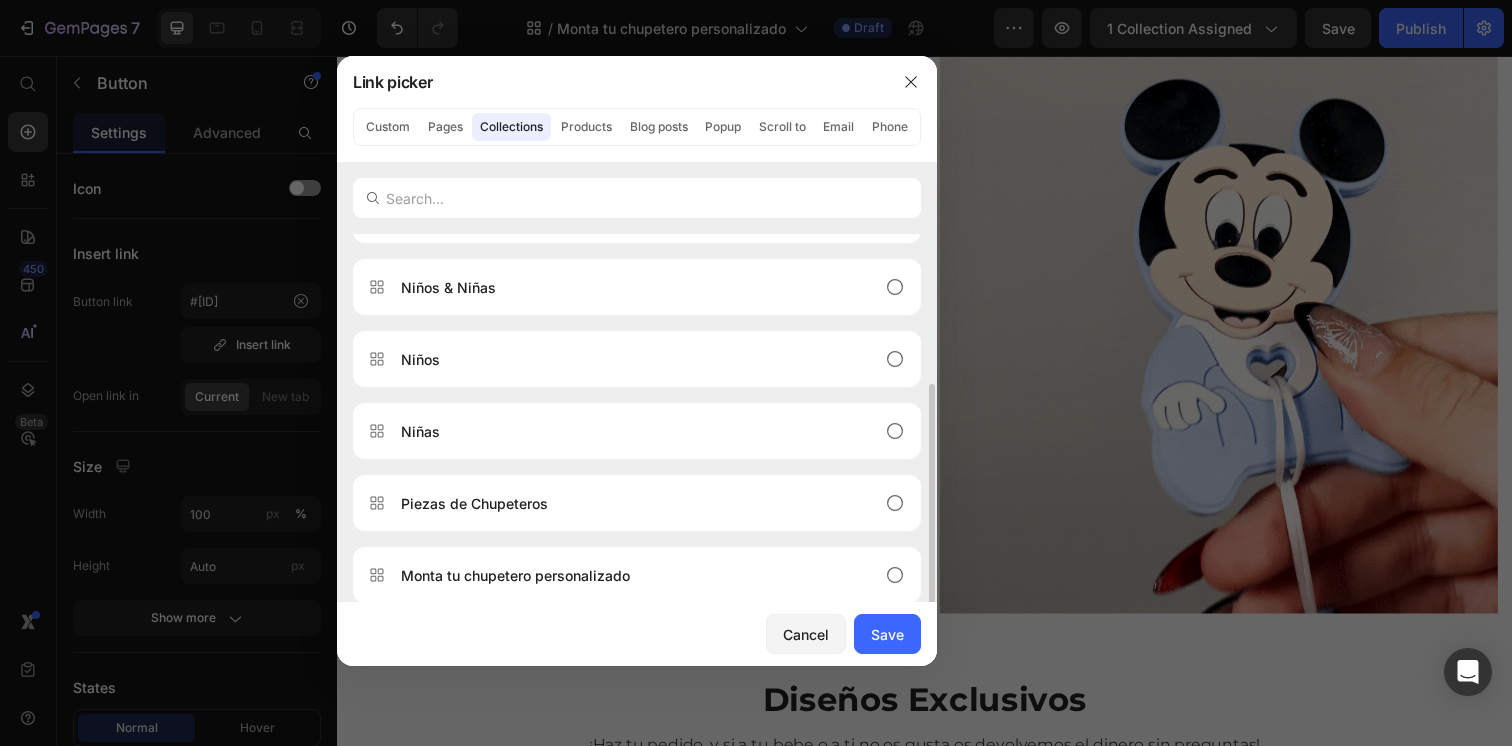 scroll, scrollTop: 208, scrollLeft: 0, axis: vertical 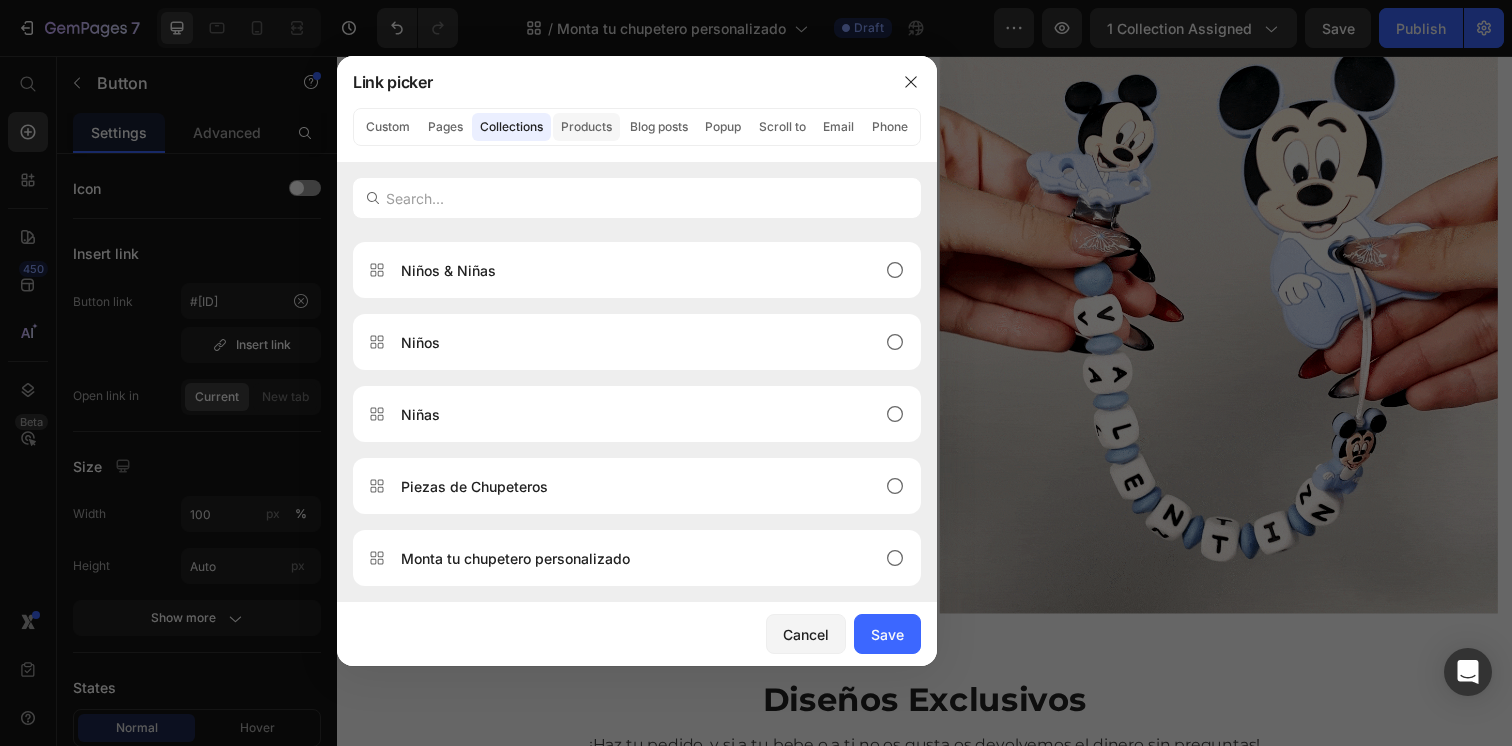 click on "Products" 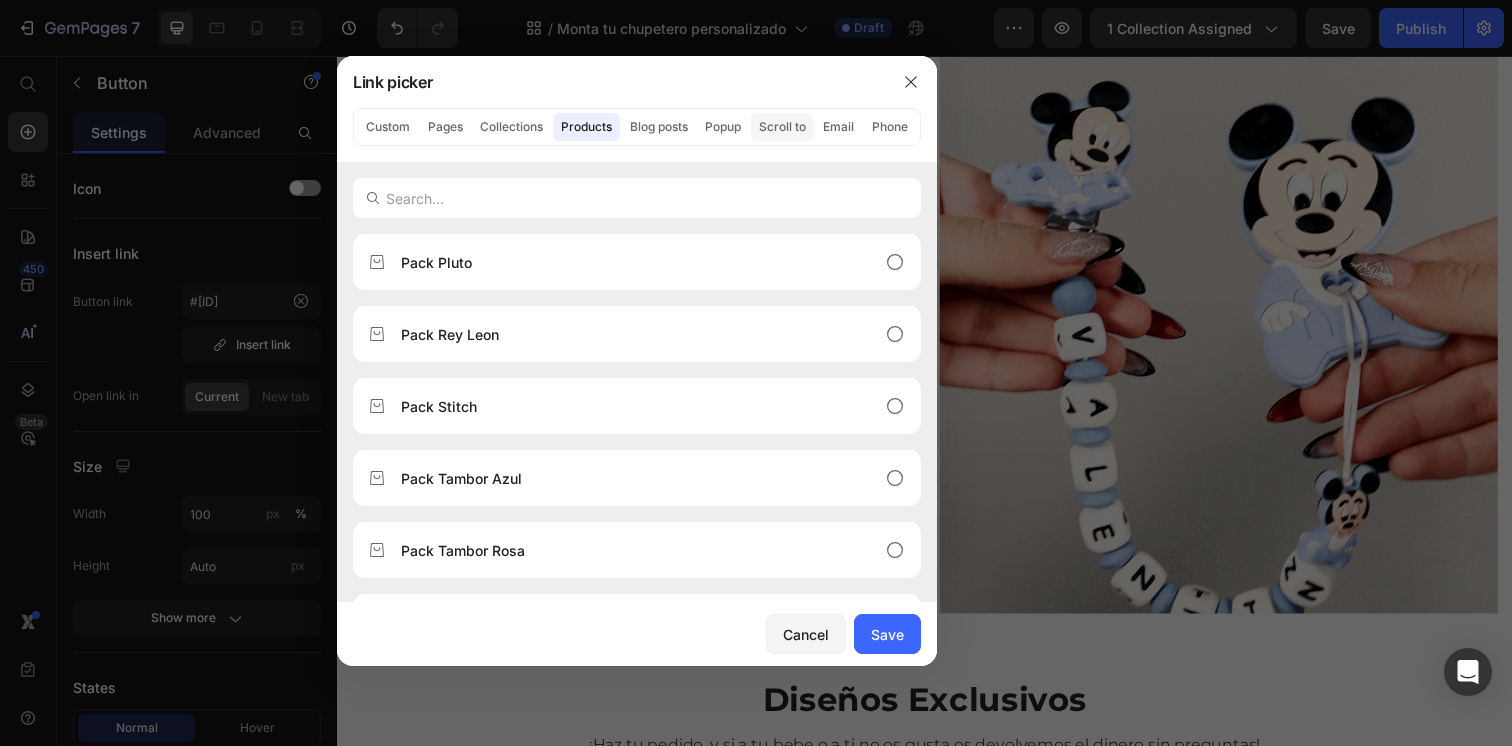 click on "Scroll to" 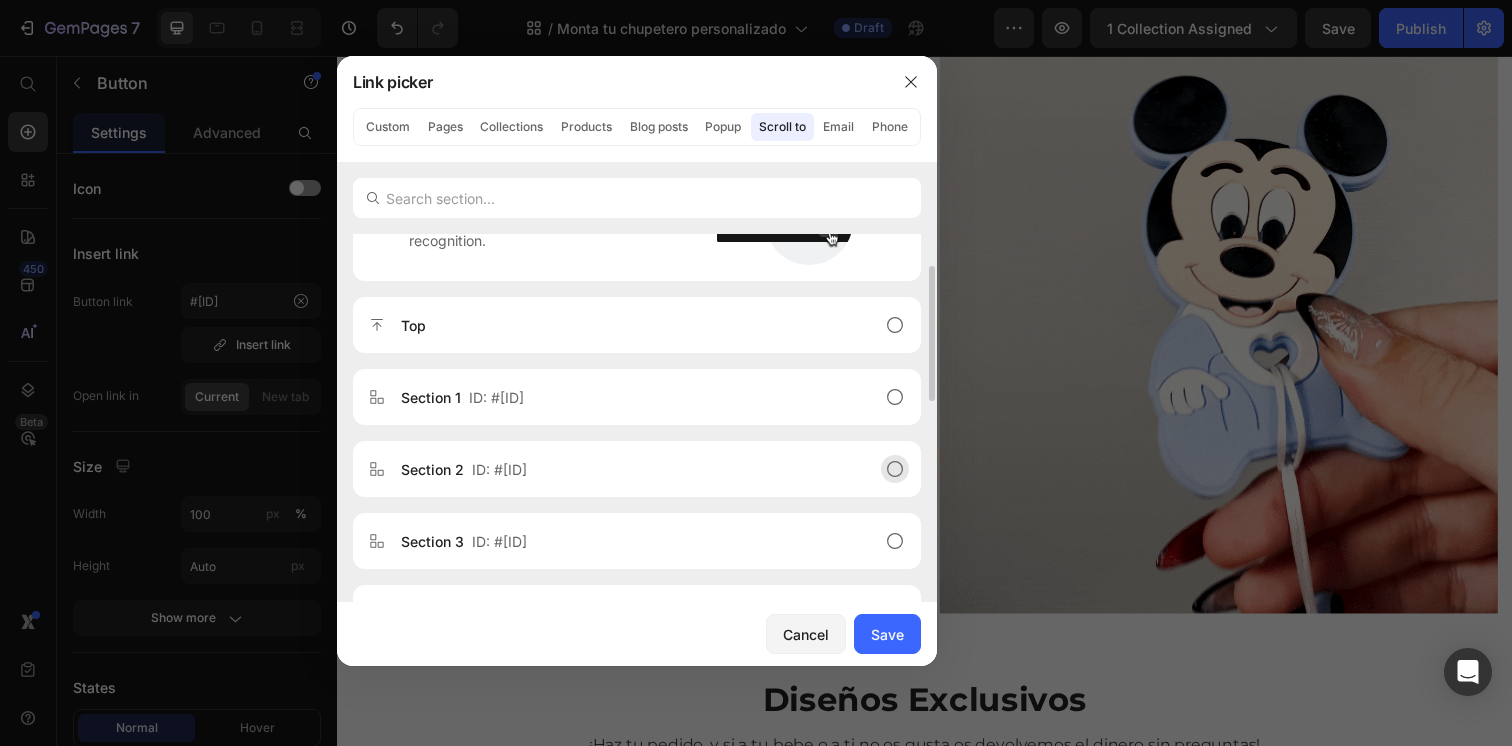 scroll, scrollTop: 66, scrollLeft: 0, axis: vertical 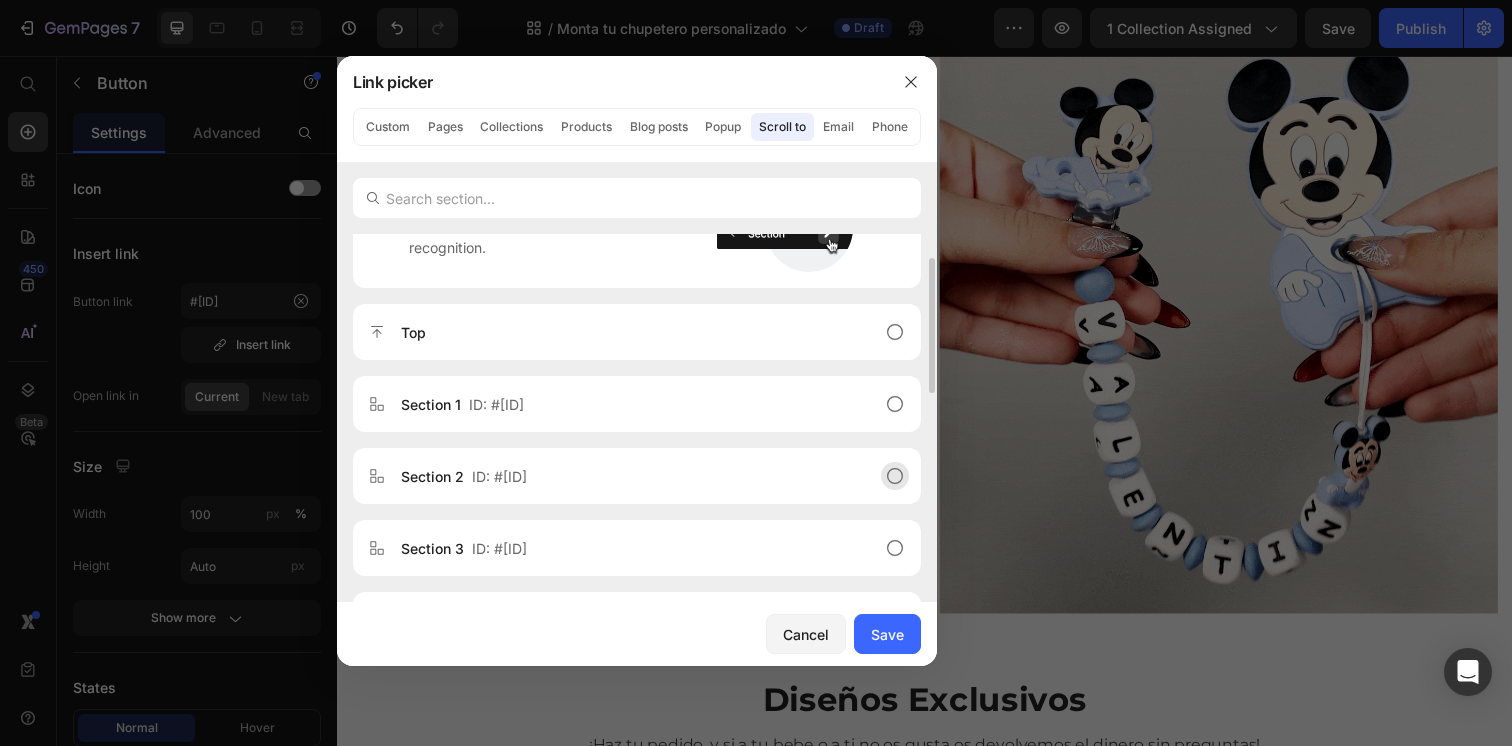 click on "Section 2  ID: #[ID]" at bounding box center [621, 476] 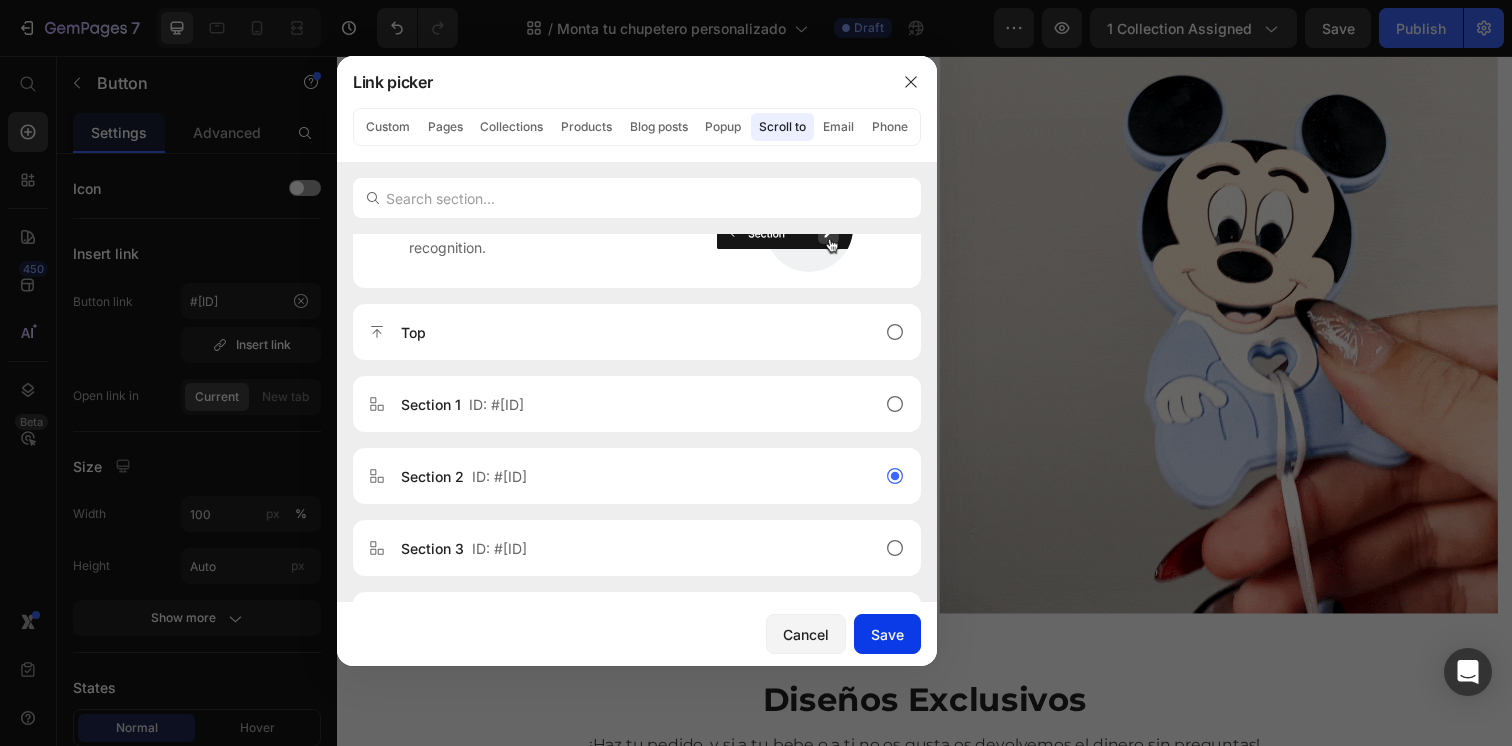click on "Save" at bounding box center (887, 634) 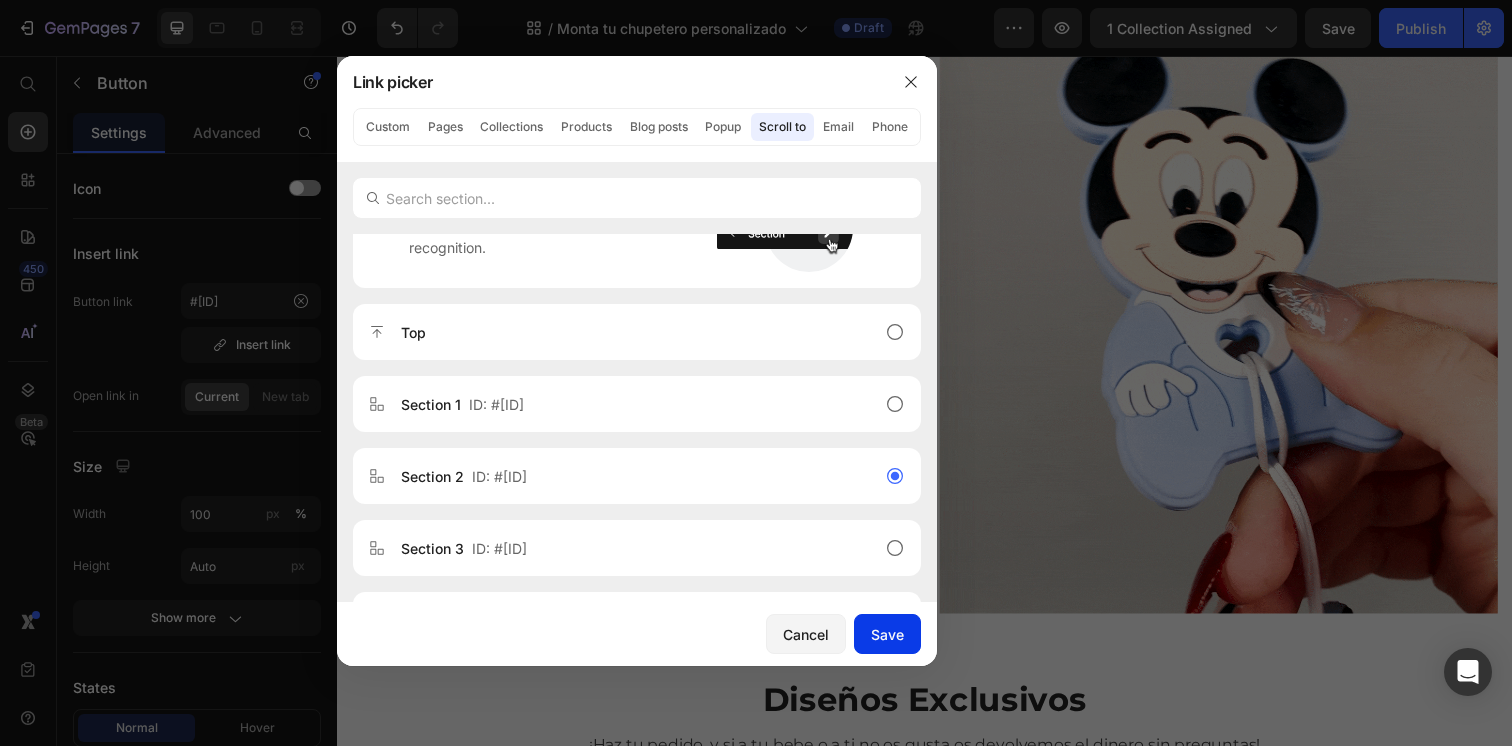 type on "#[ID]" 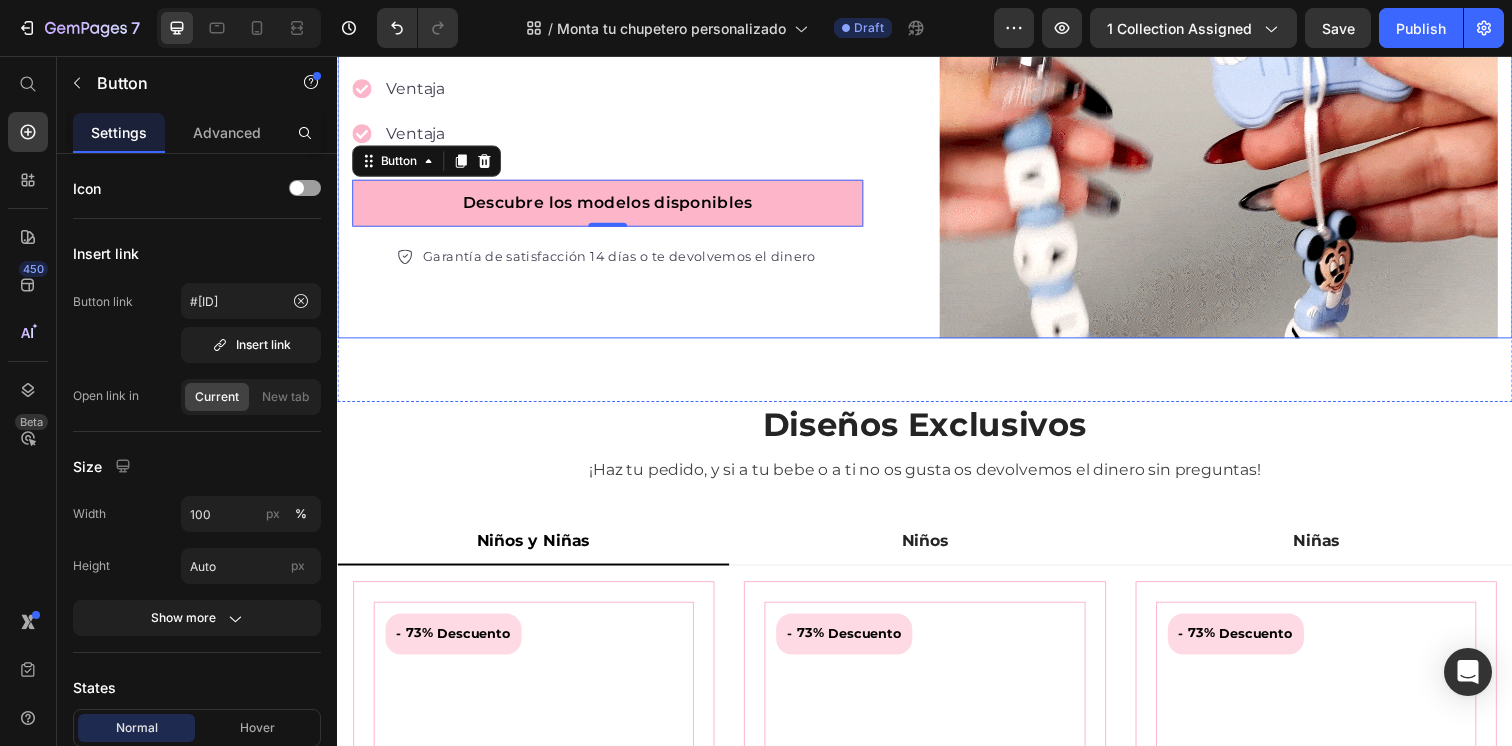 scroll, scrollTop: 588, scrollLeft: 0, axis: vertical 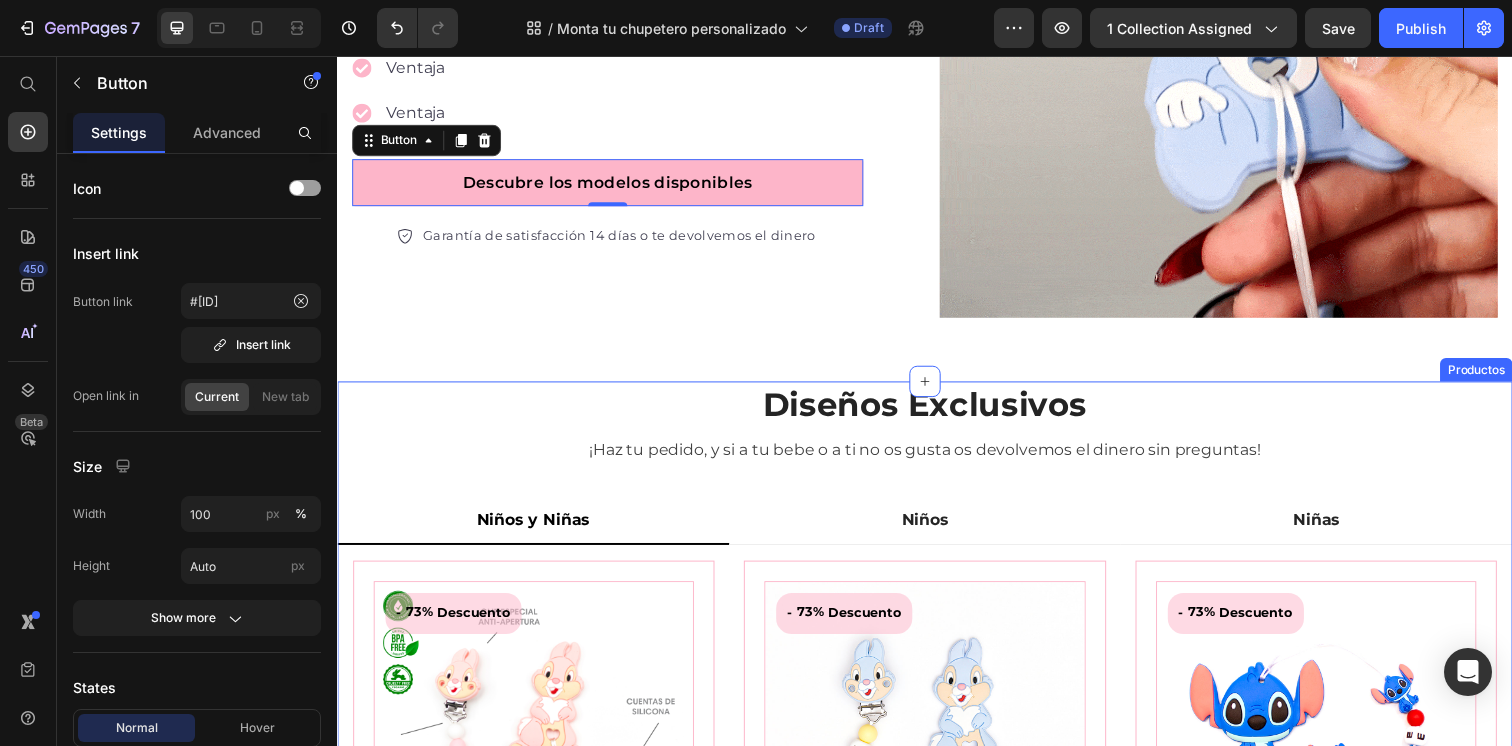 click on "¡Haz tu pedido, y si a tu bebe o a ti no os gusta os devolvemos el dinero sin preguntas!" at bounding box center [937, 458] 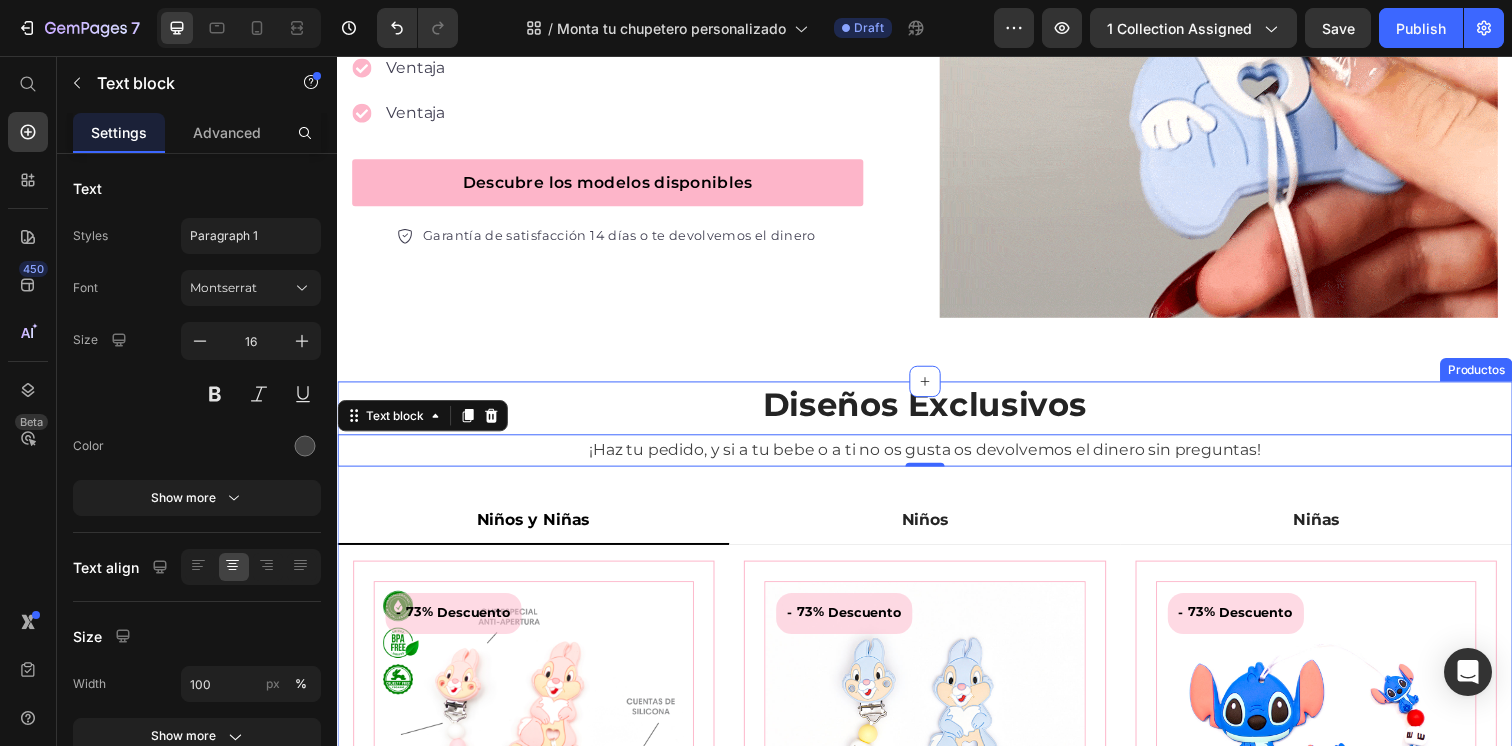 click on "Diseños Exclusivos Heading ¡Haz tu pedido, y si a tu bebe o a ti no os gusta os devolvemos el dinero sin preguntas! Text block 0 Row Niños y Niñas Niños Niñas - 73% Descuento (P) Tag (P) Images 21,75€ (P) Price 79,95€ (P) Price Row Pack Tambor Rosa (P) Title Pedir Contra Reembolso Product View More El descuento finaliza en: Text Block 00 Horas 06 Minutos 20 Segundos Countdown Timer Row - 73% Descuento (P) Tag (P) Images 21,75€ (P) Price 79,95€ (P) Price Row Pack Tambor Azul (P) Title Pedir Contra Reembolso Product View More El descuento finaliza en: Text Block 00 Horas 06 Minutos 20 Segundos Countdown Timer Row - 73% Descuento (P) Tag (P) Images 21,75€ (P) Price 79,95€ (P) Price Row Pack Stitch (P) Title Pedir Contra Reembolso Product View More El descuento finaliza en: Text Block 00 Horas 06 Minutos 20 Segundos Countdown Timer Row - 73% Descuento (P) Tag (P) Images 21,75€ (P) Price 79,95€ (P) Price Row Pack Rey Leon (P) Title Pedir Contra Reembolso Product View More Text Block 00 06 -" at bounding box center [937, 2443] 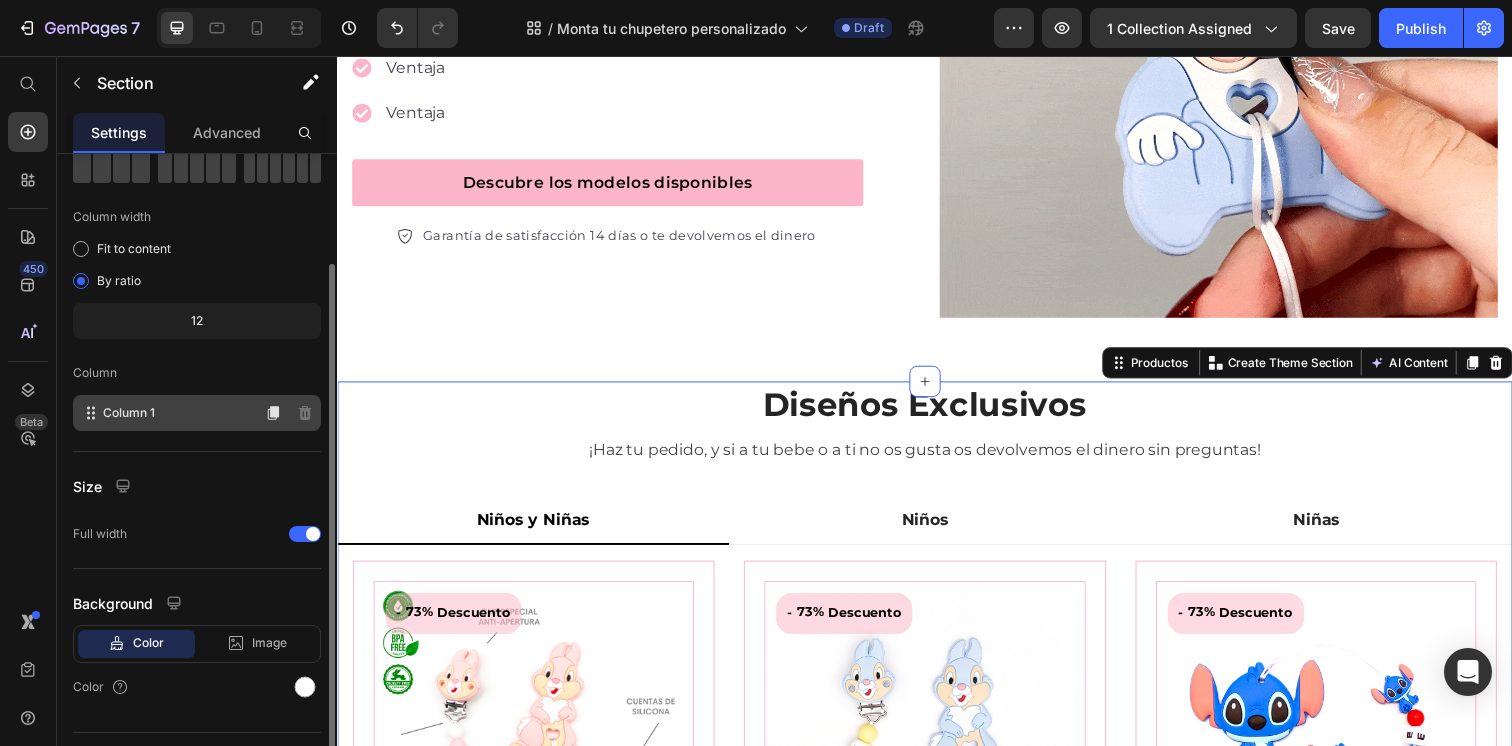 scroll, scrollTop: 159, scrollLeft: 0, axis: vertical 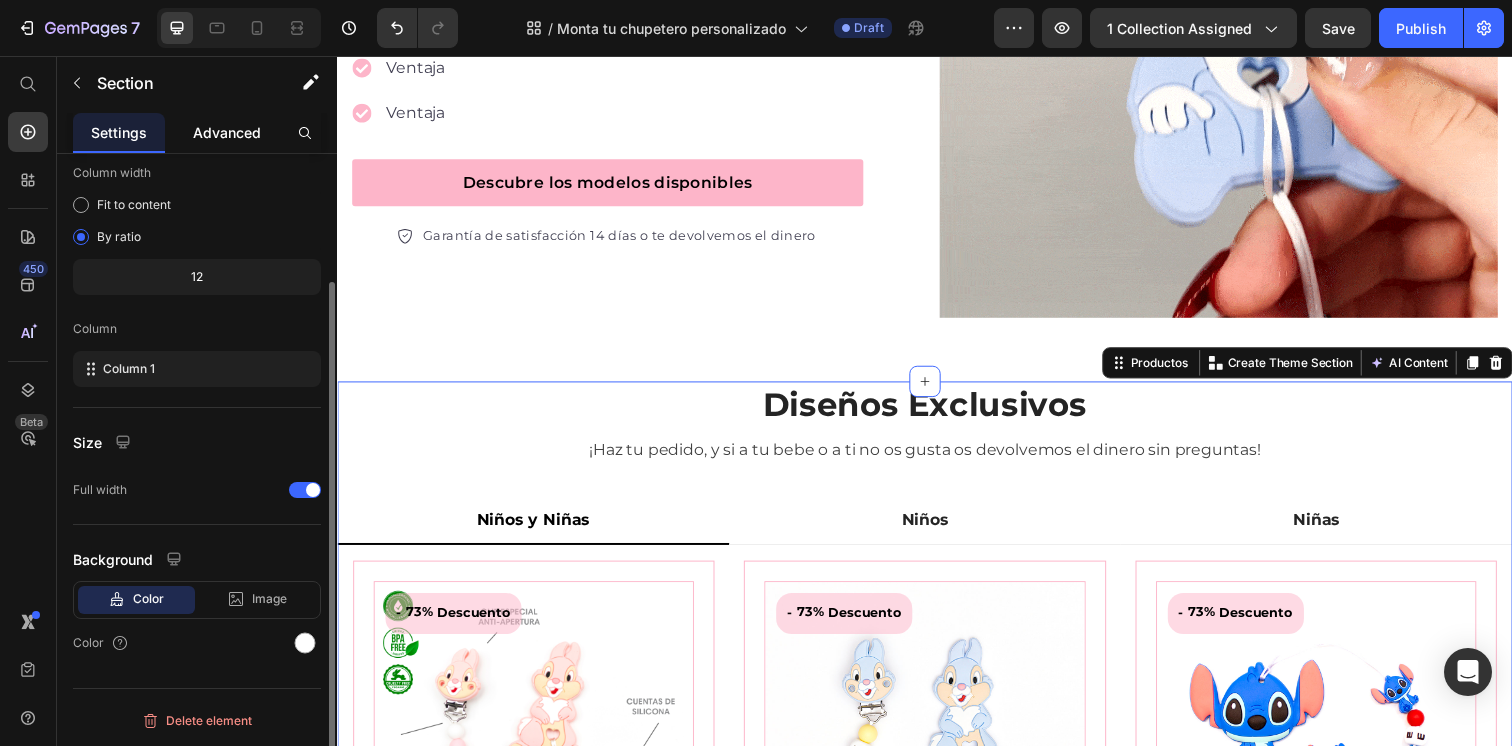 click on "Advanced" 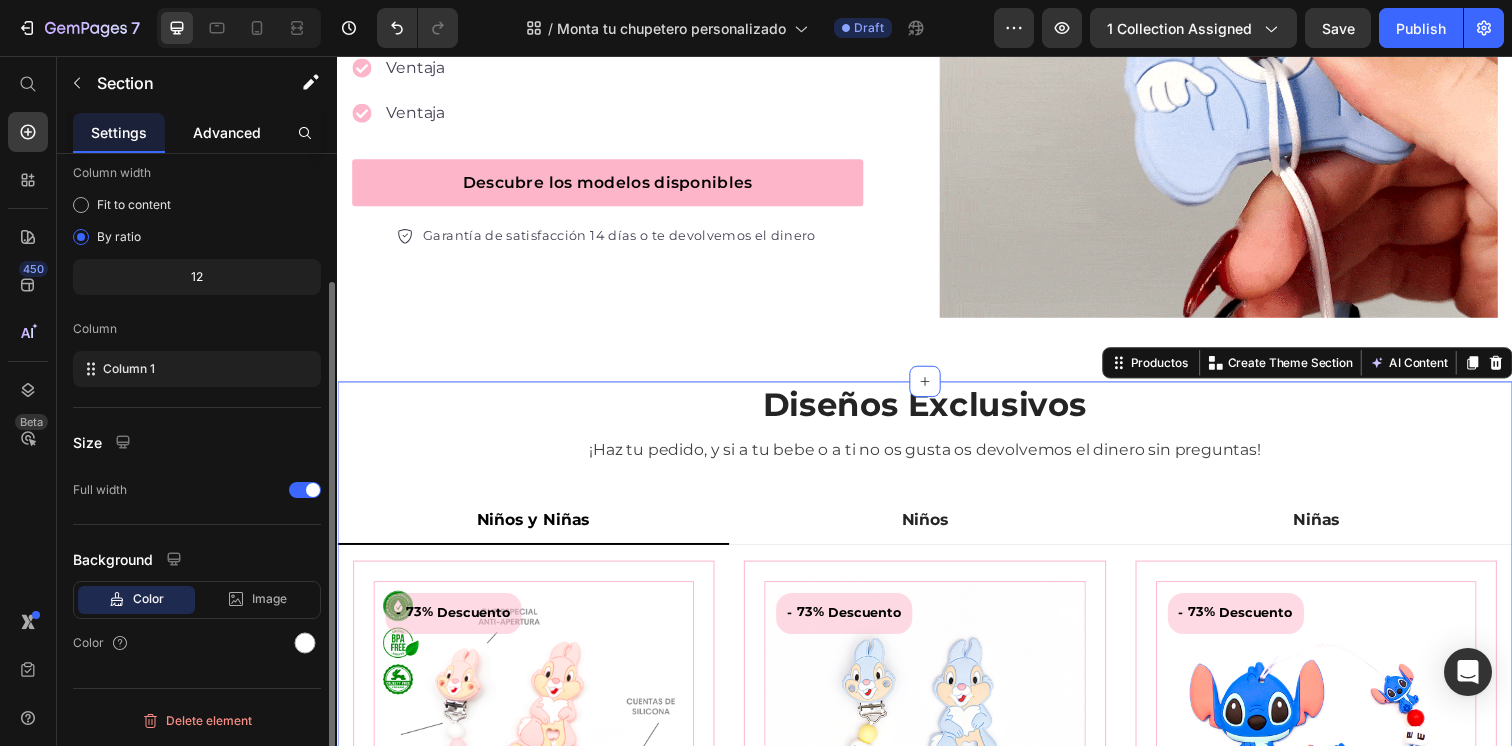 scroll, scrollTop: 0, scrollLeft: 0, axis: both 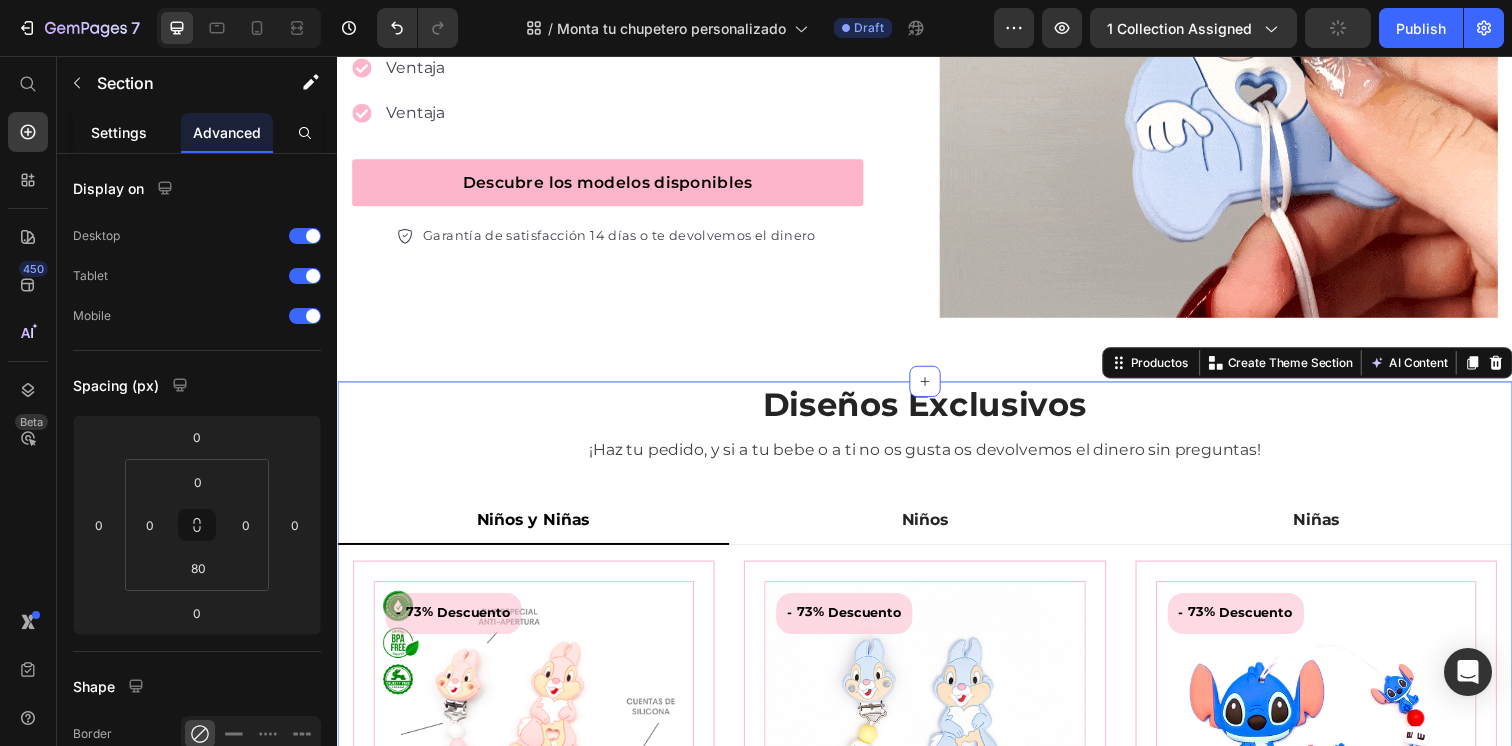 click on "Settings" at bounding box center (119, 132) 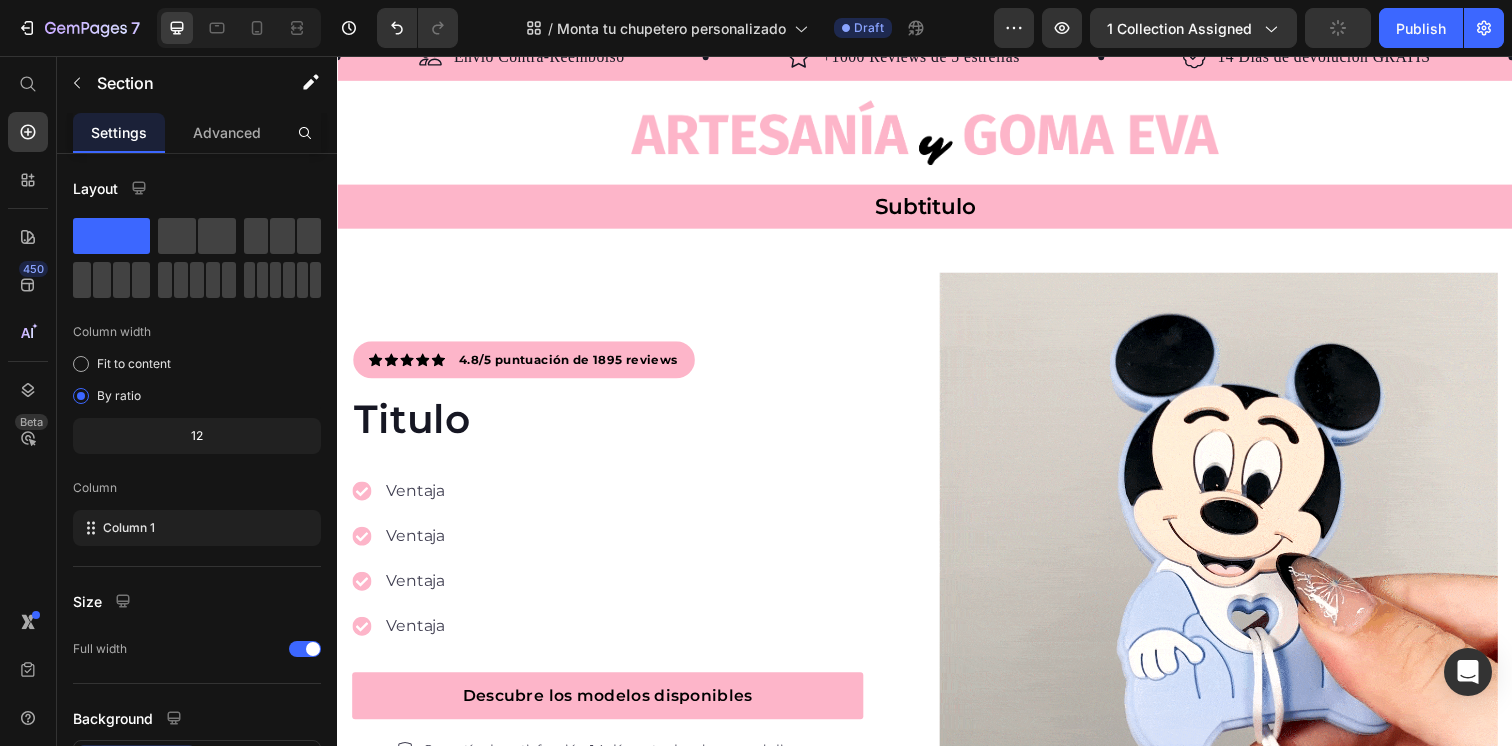 scroll, scrollTop: 0, scrollLeft: 0, axis: both 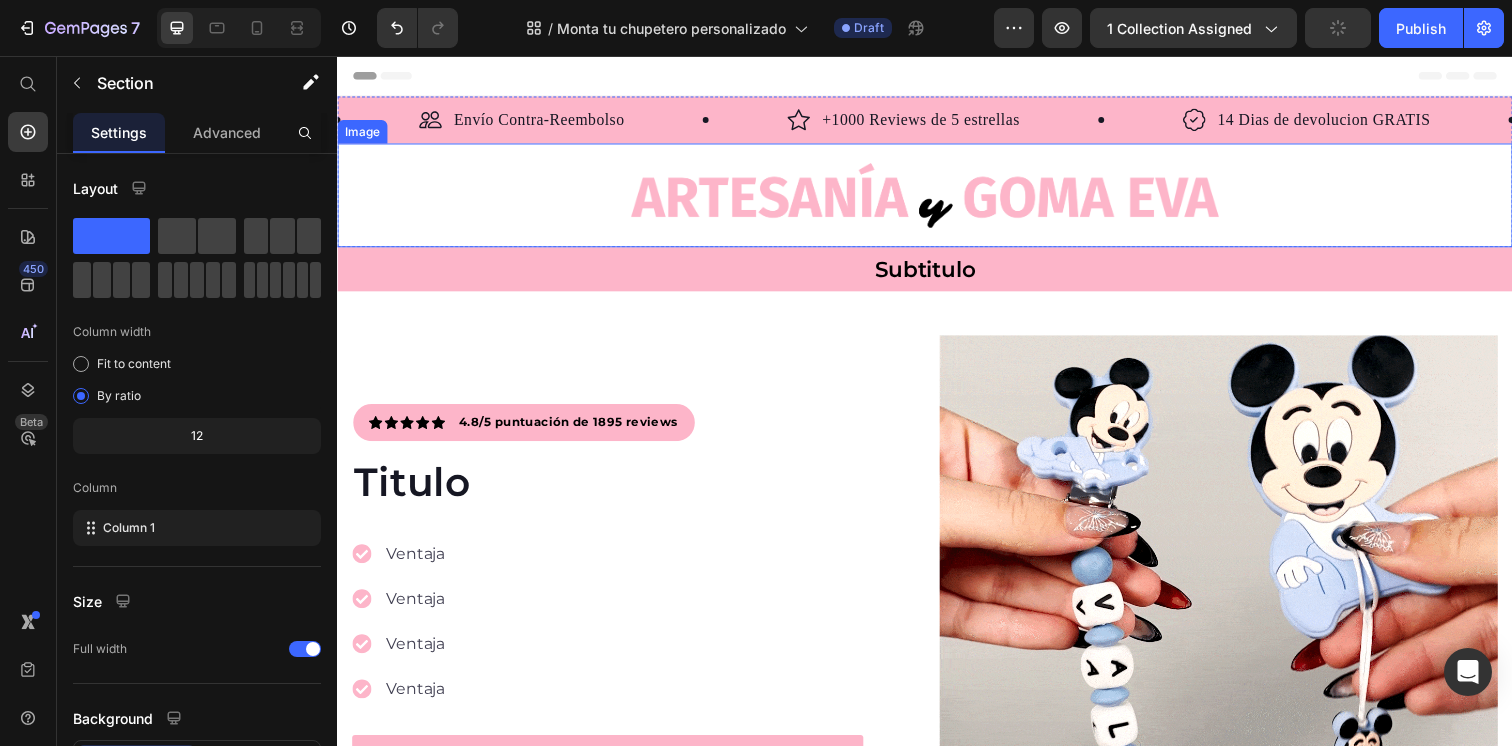 click at bounding box center (937, 198) 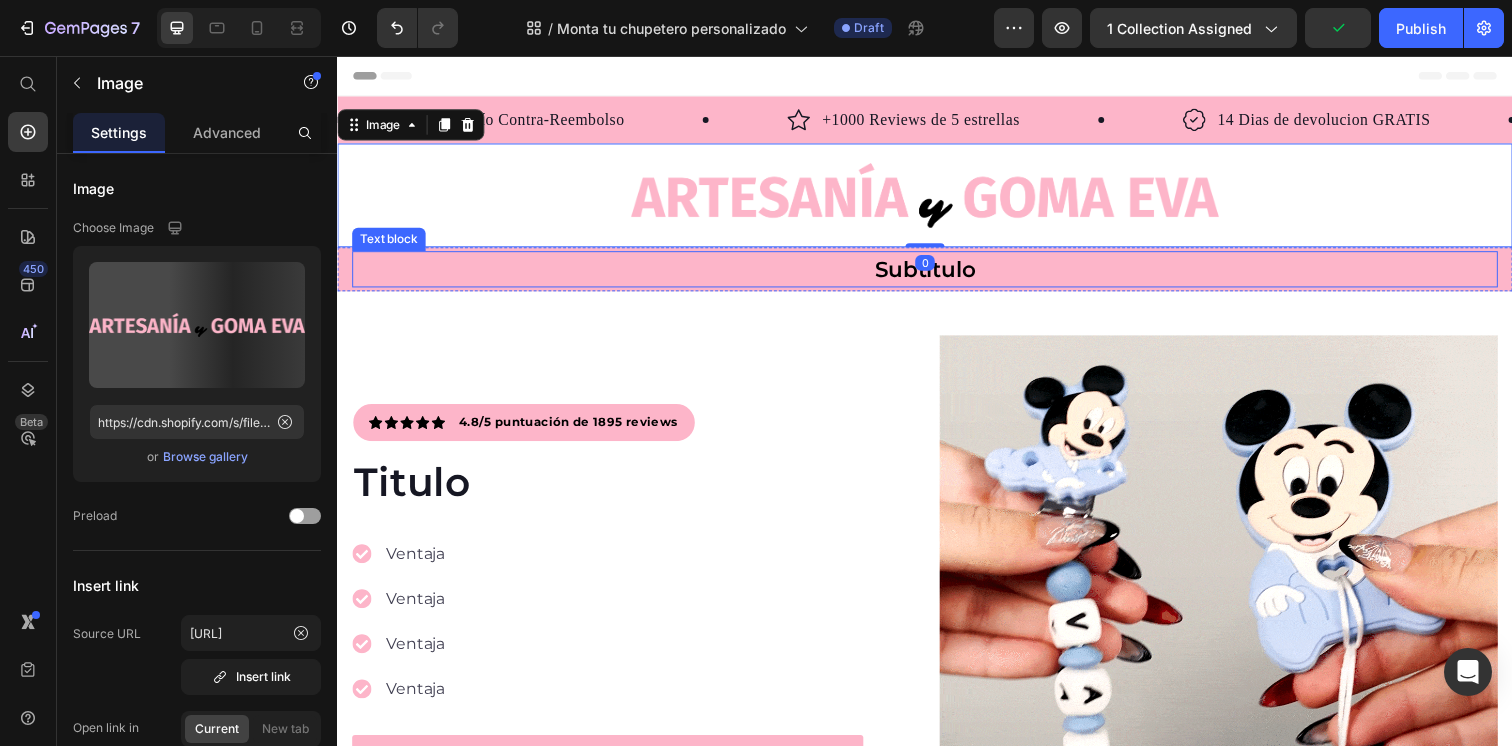click on "Envío Contra-Reembolso
+1000 Reviews de 5 estrellas
14 Dias de devolucion GRATIS
Envío Contra-Reembolso
+1000 Reviews de 5 estrellas" at bounding box center [937, 4646] 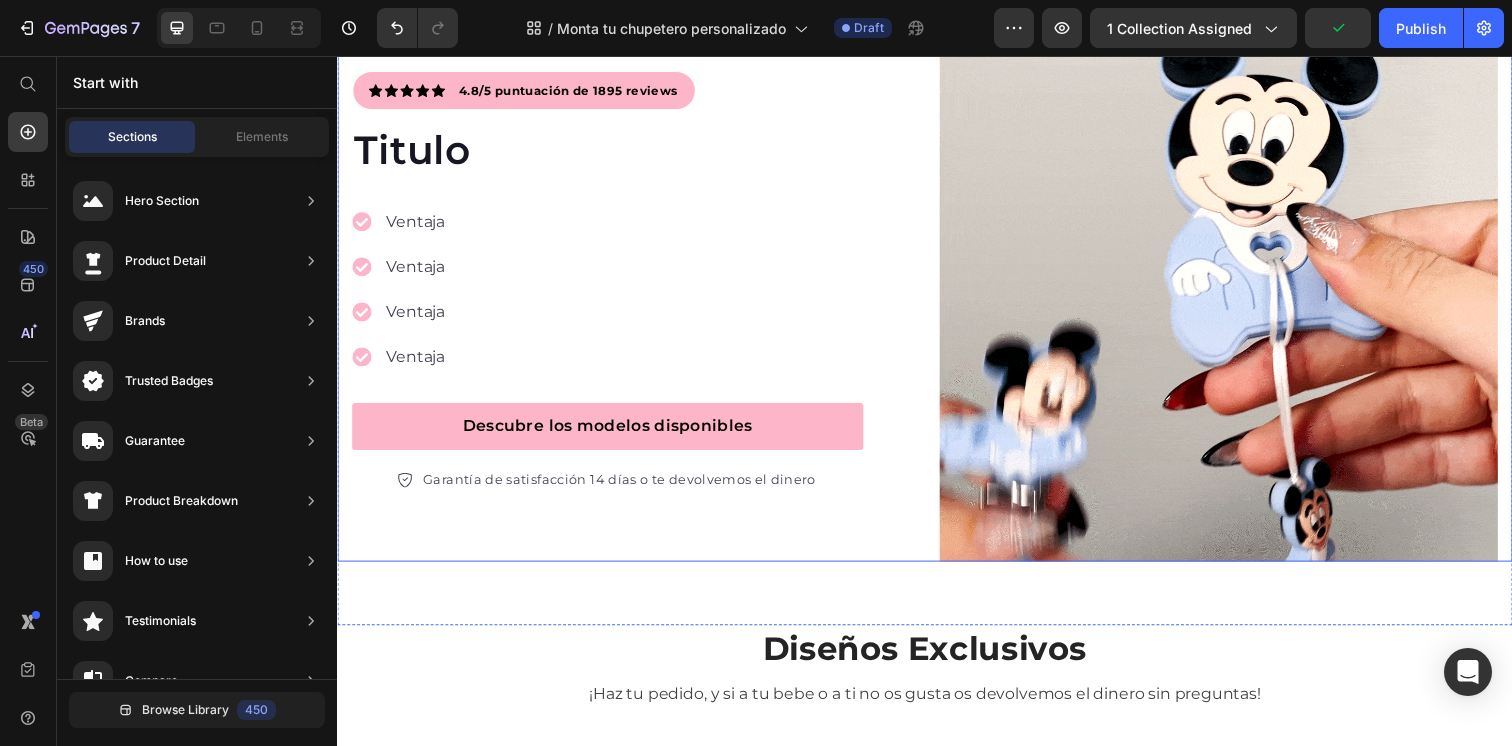 scroll, scrollTop: 349, scrollLeft: 0, axis: vertical 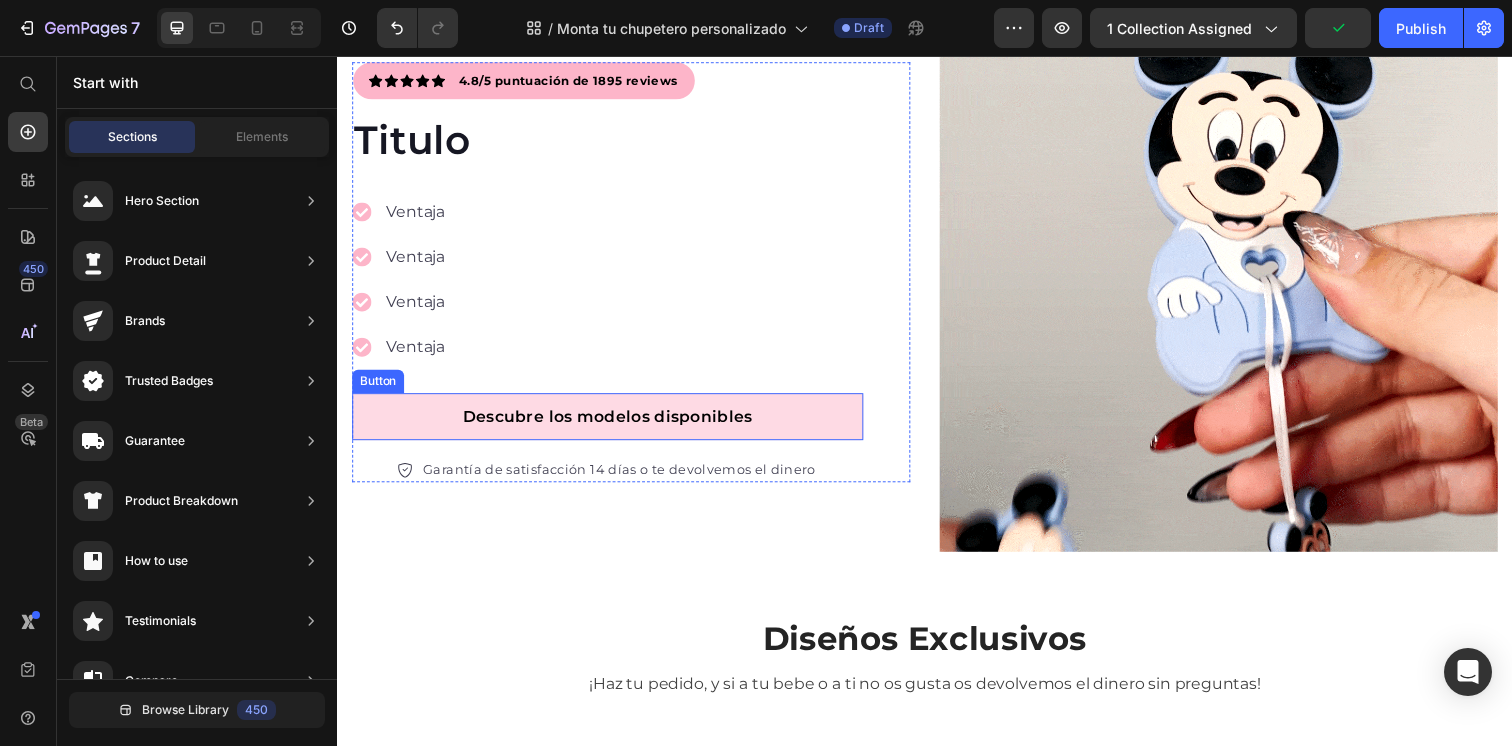 click on "Descubre los modelos disponibles" at bounding box center (613, 424) 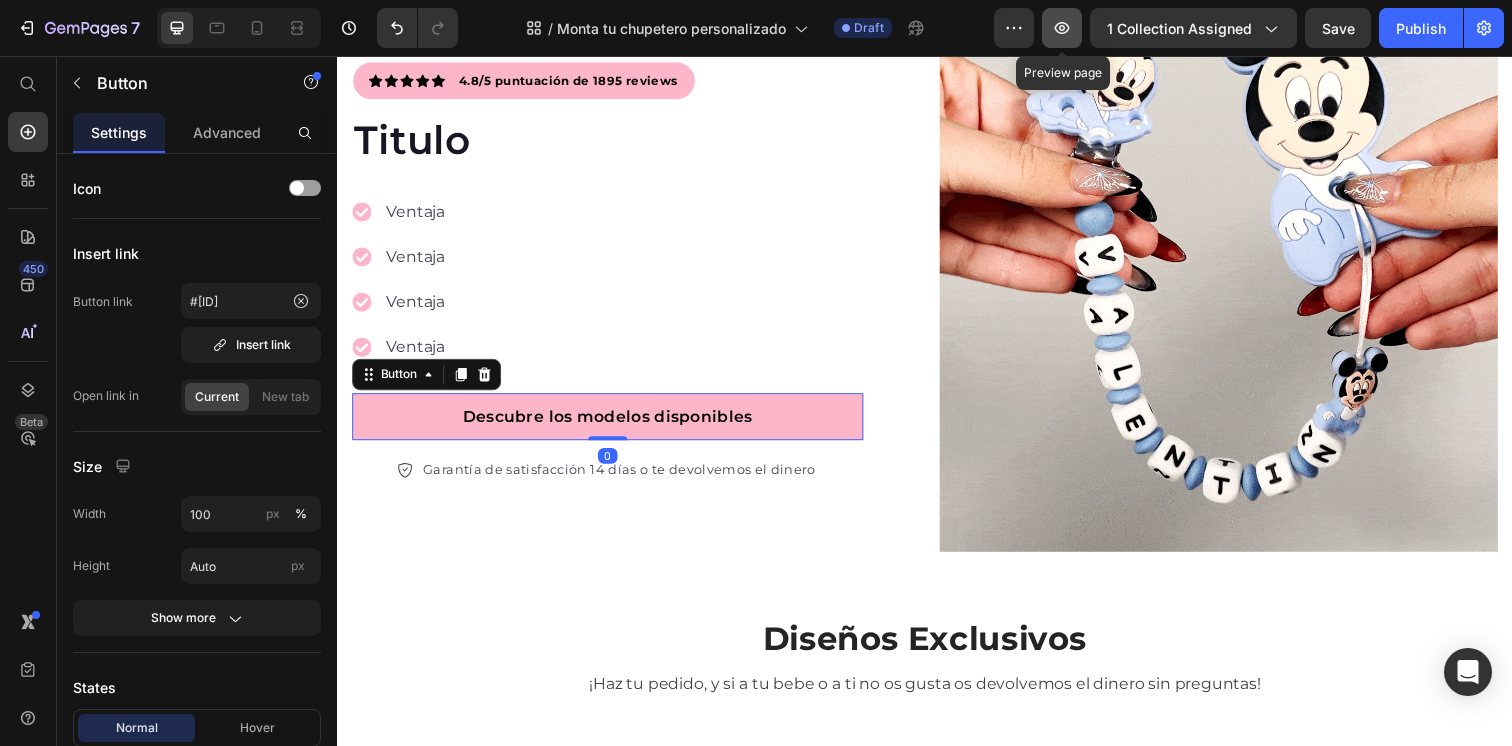 click 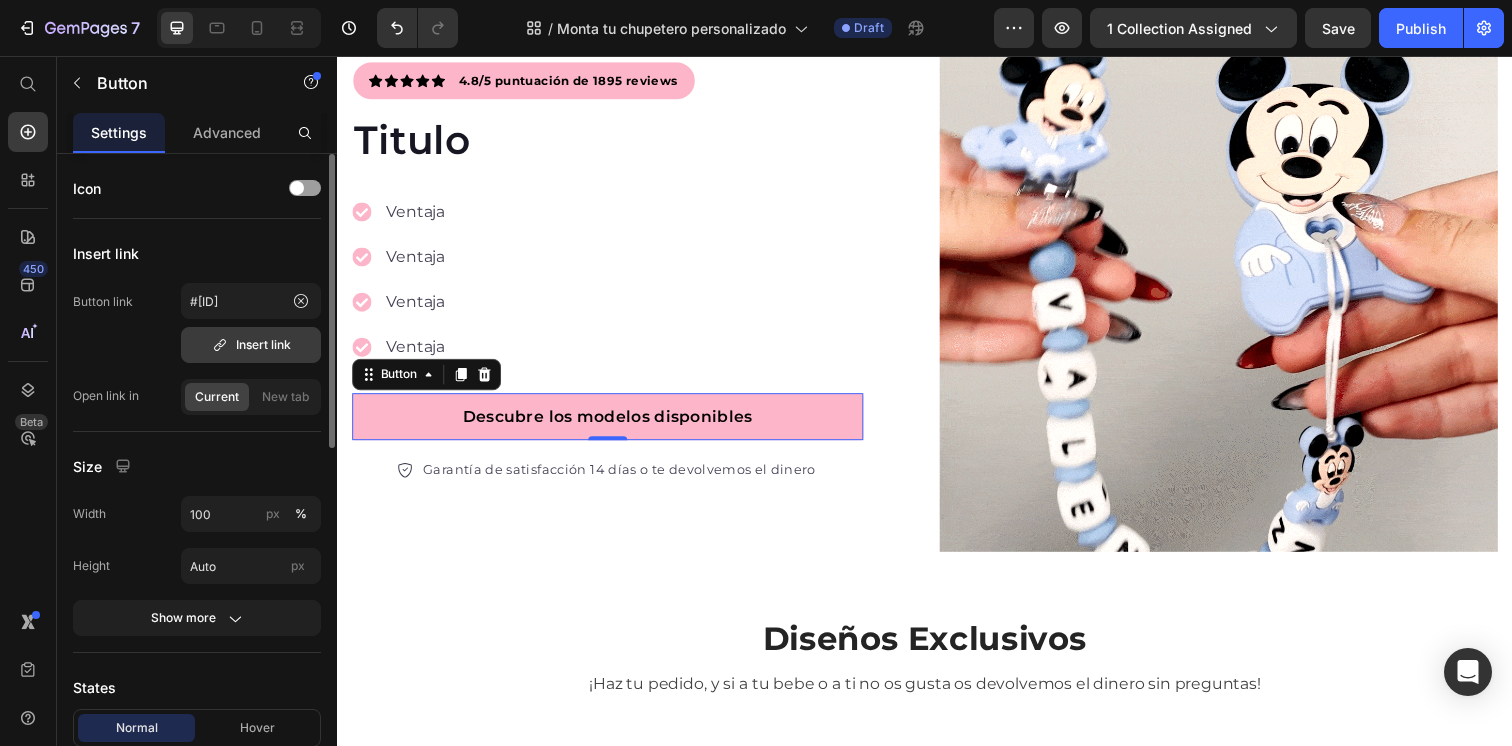 click on "Insert link" at bounding box center [251, 345] 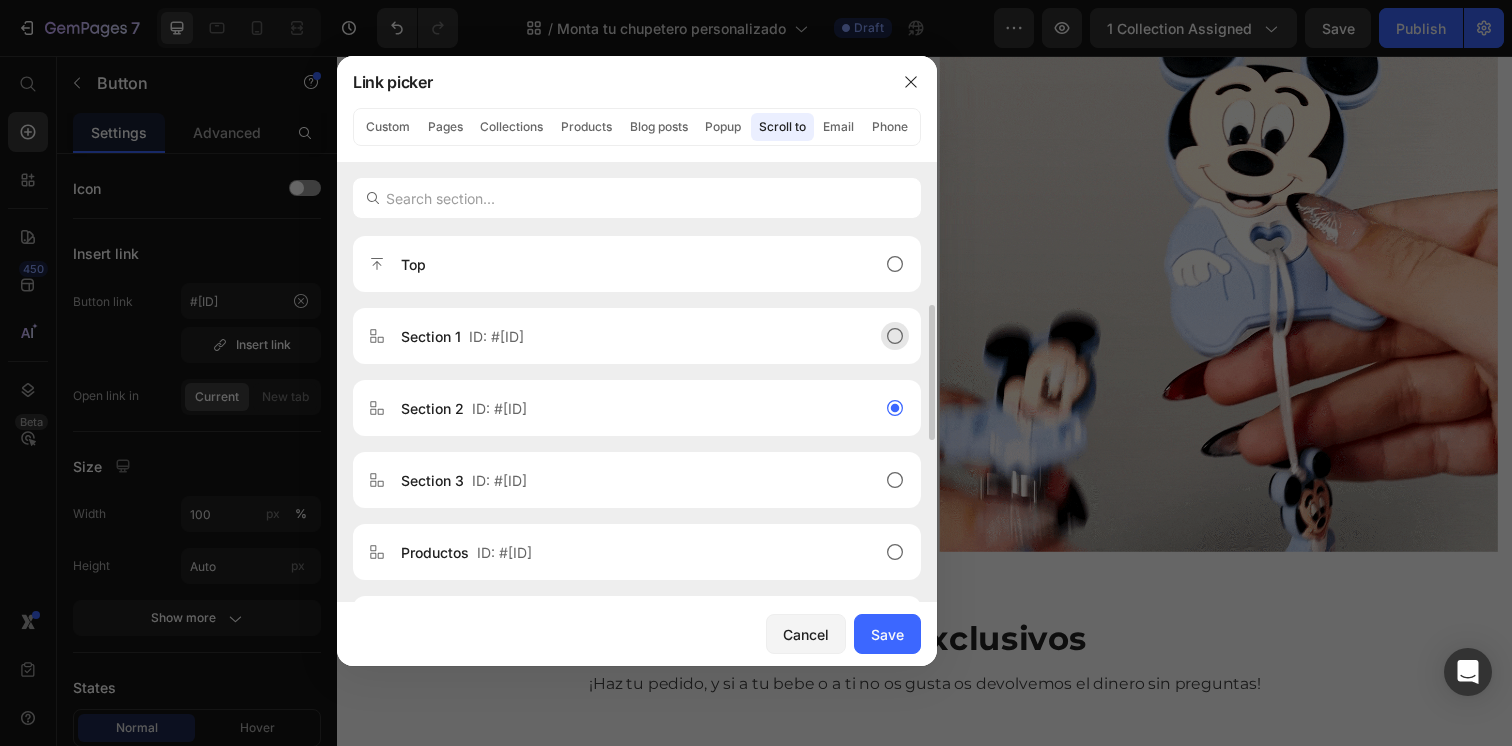 scroll, scrollTop: 156, scrollLeft: 0, axis: vertical 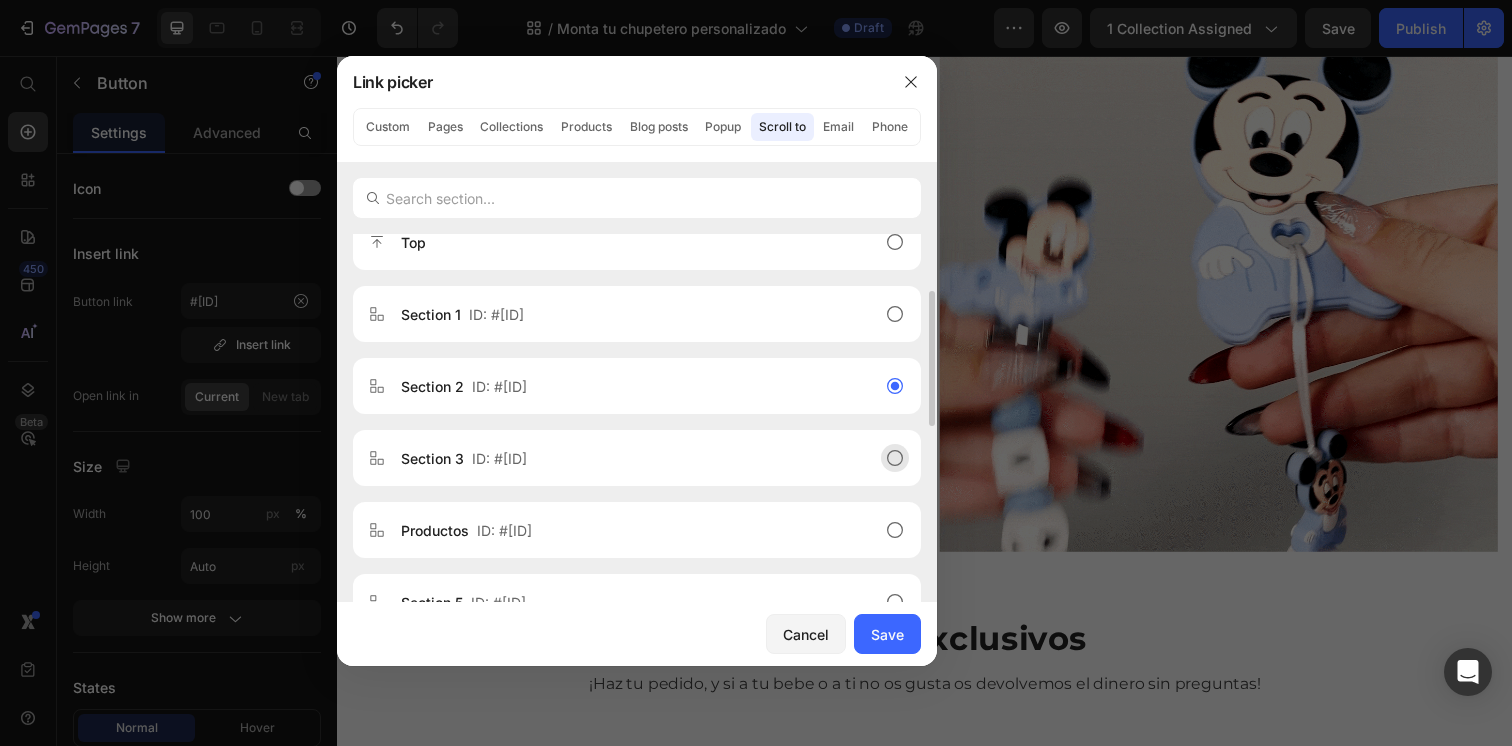 click on "Section 3  ID: #[ID]" at bounding box center (621, 458) 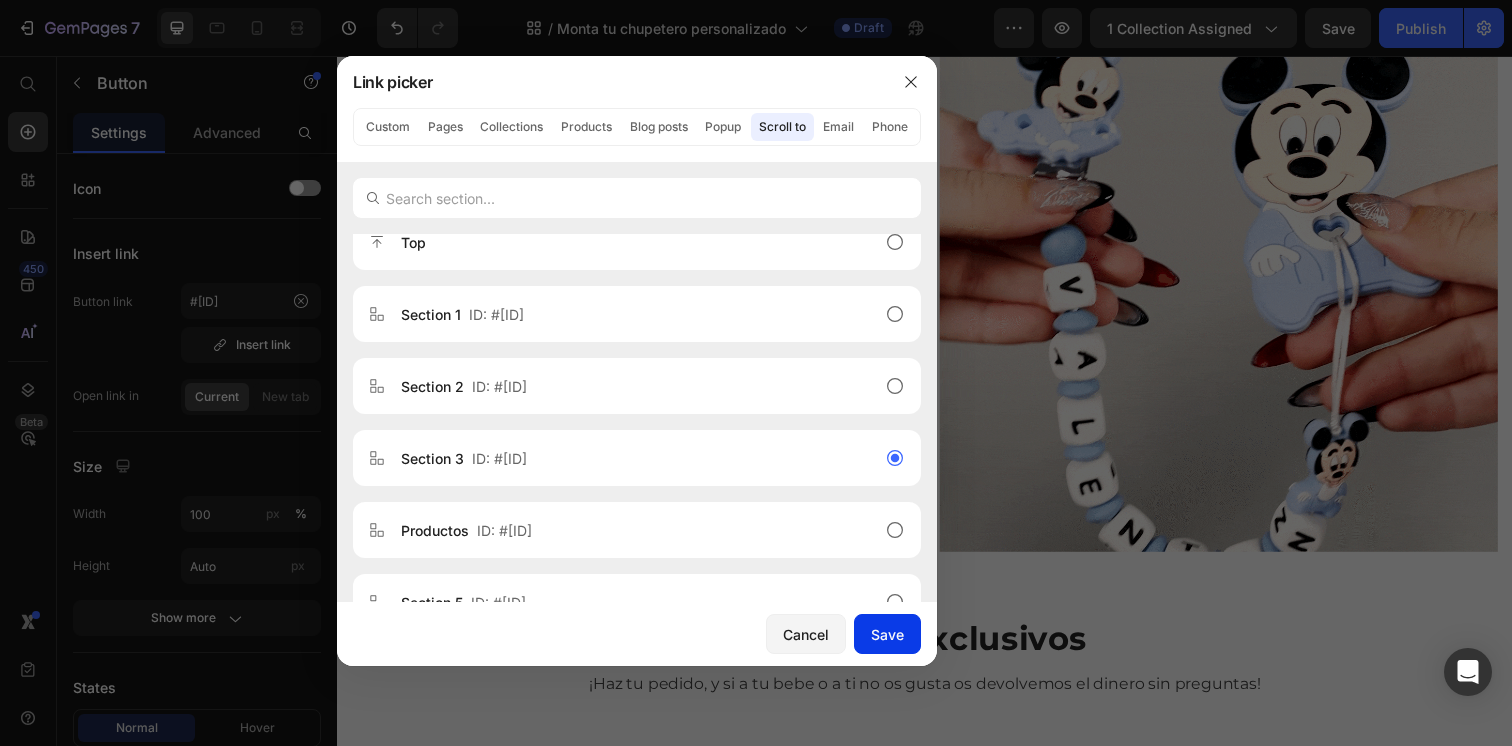 click on "Save" at bounding box center [887, 634] 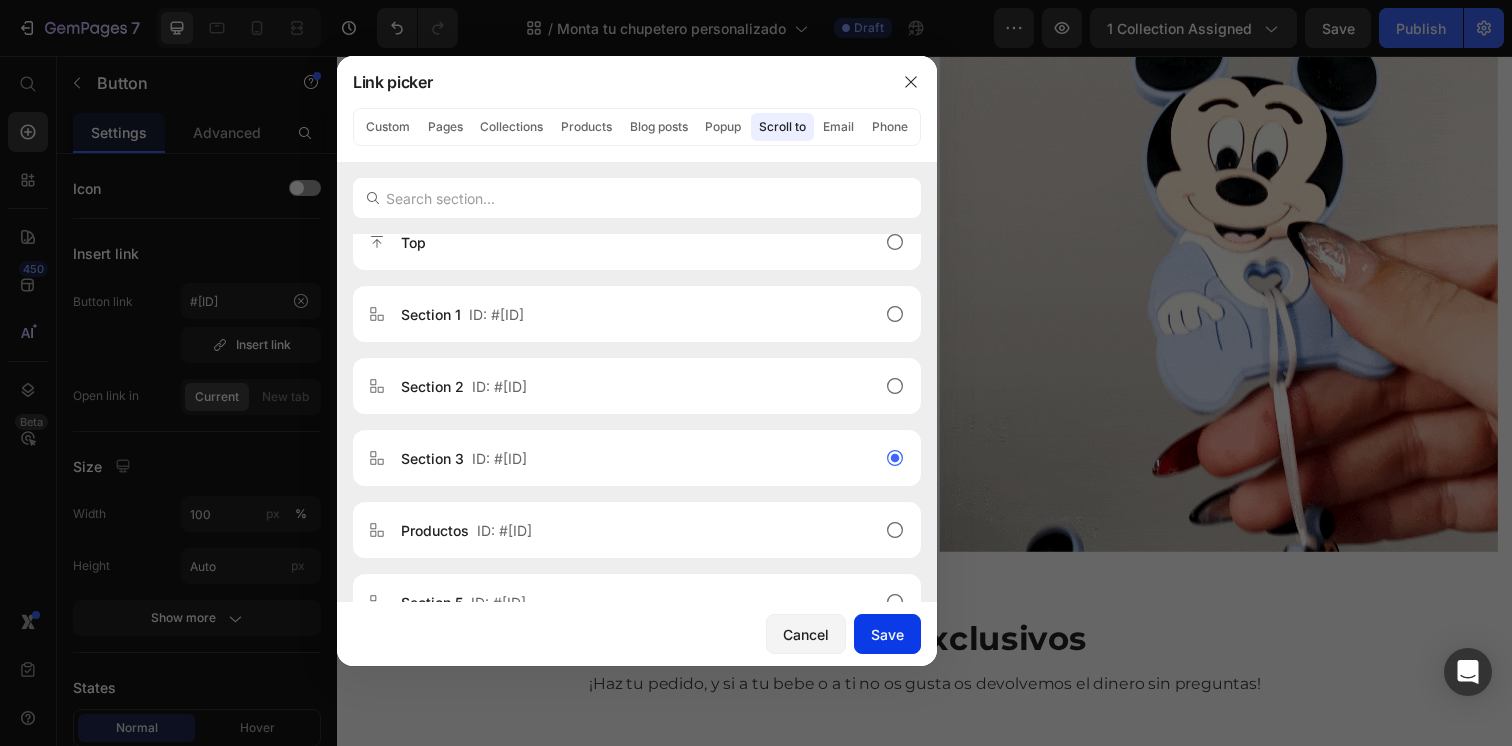 type on "#[ID]" 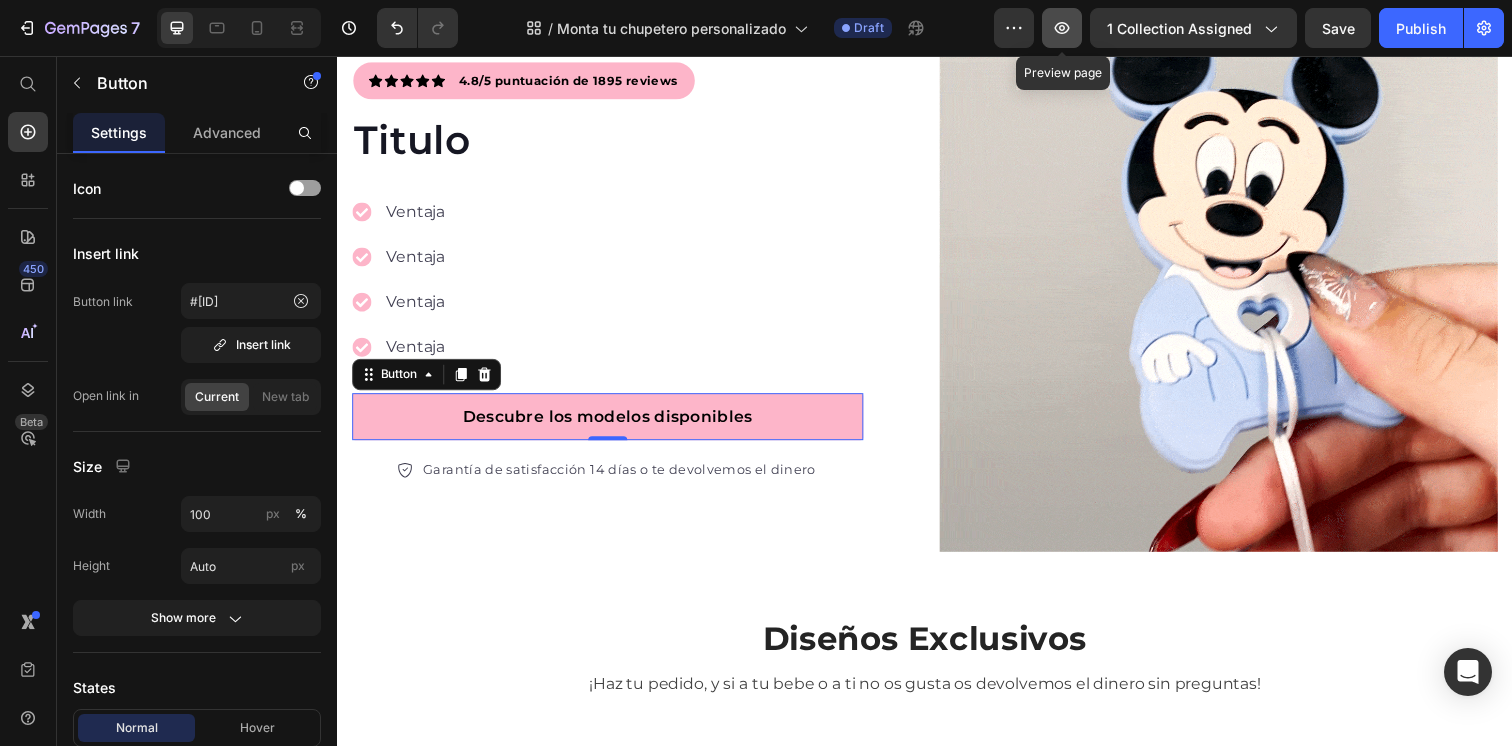 click 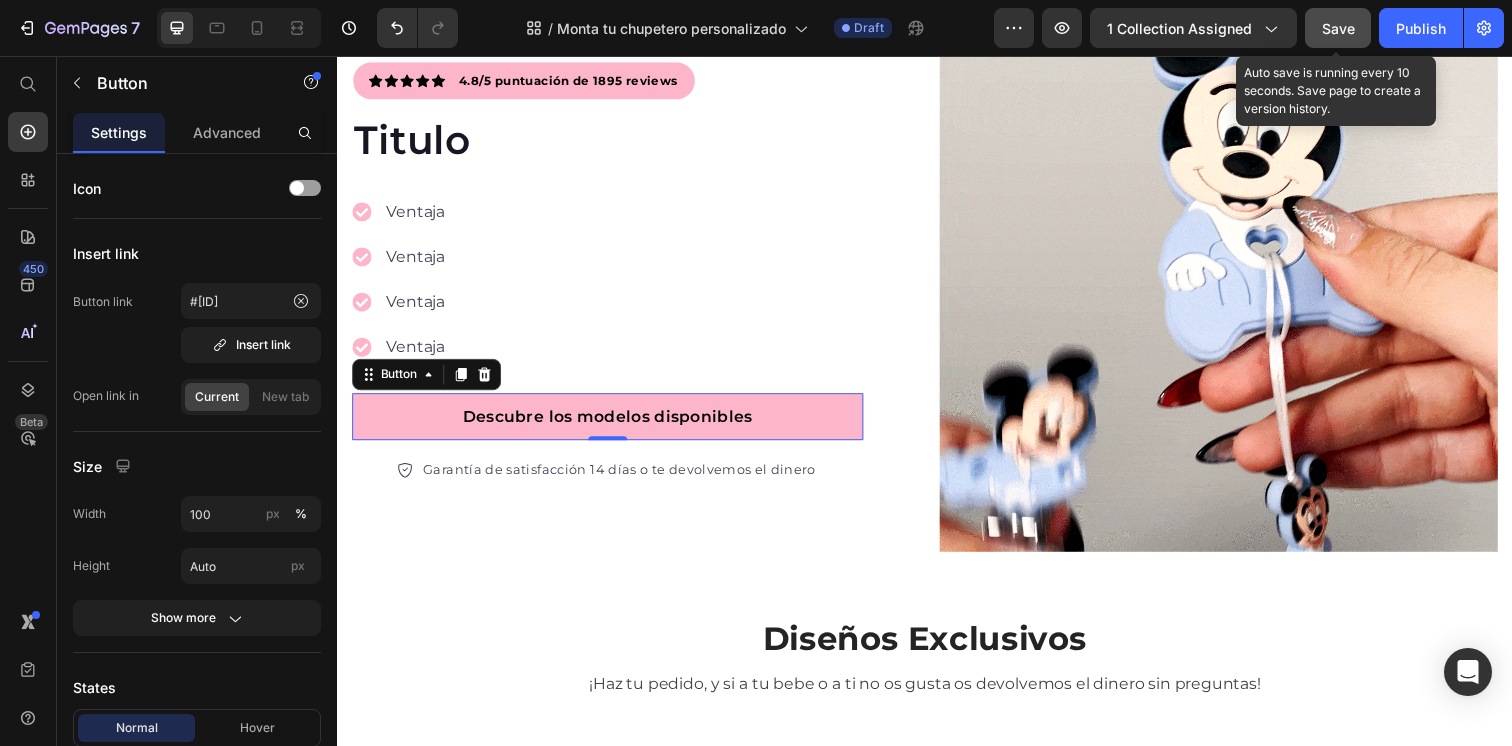 click on "Save" at bounding box center (1338, 28) 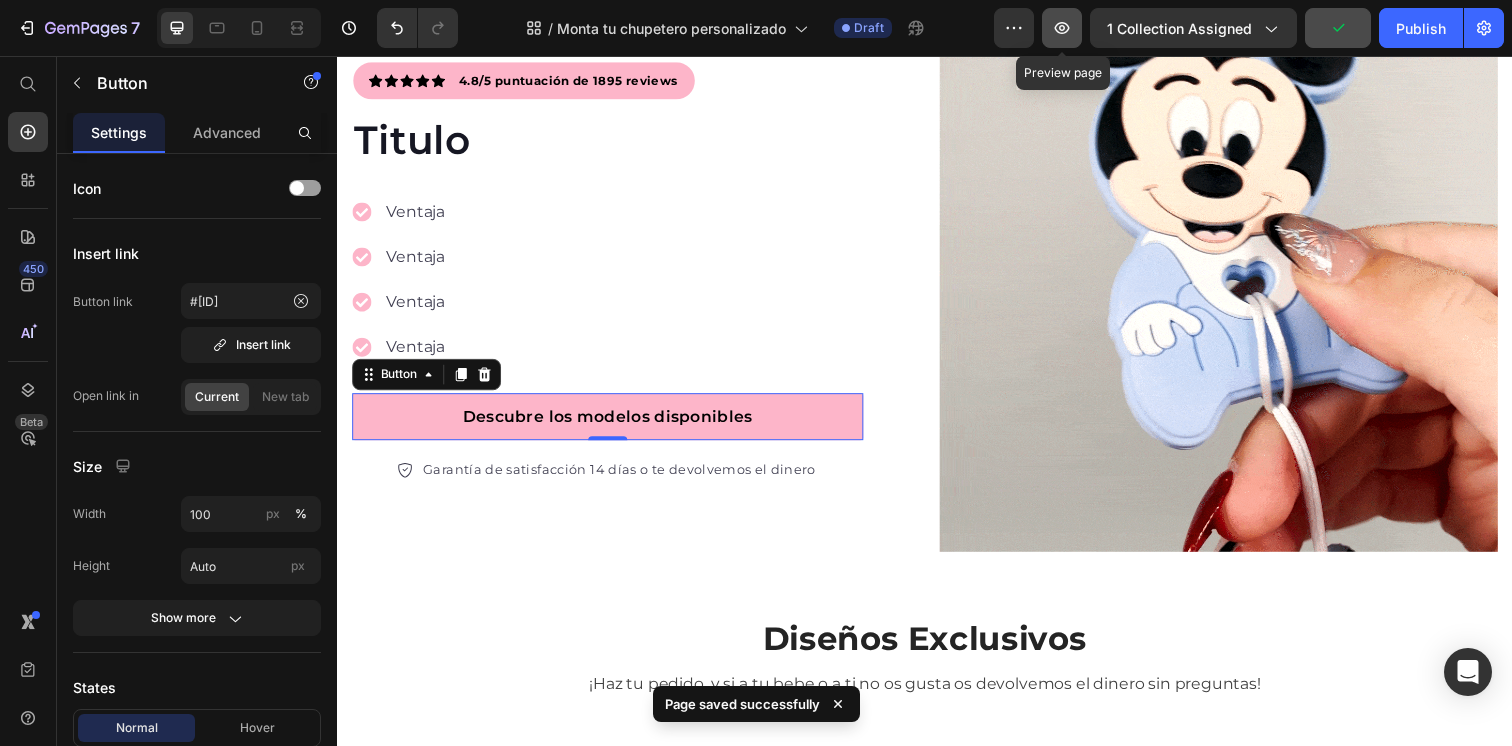click 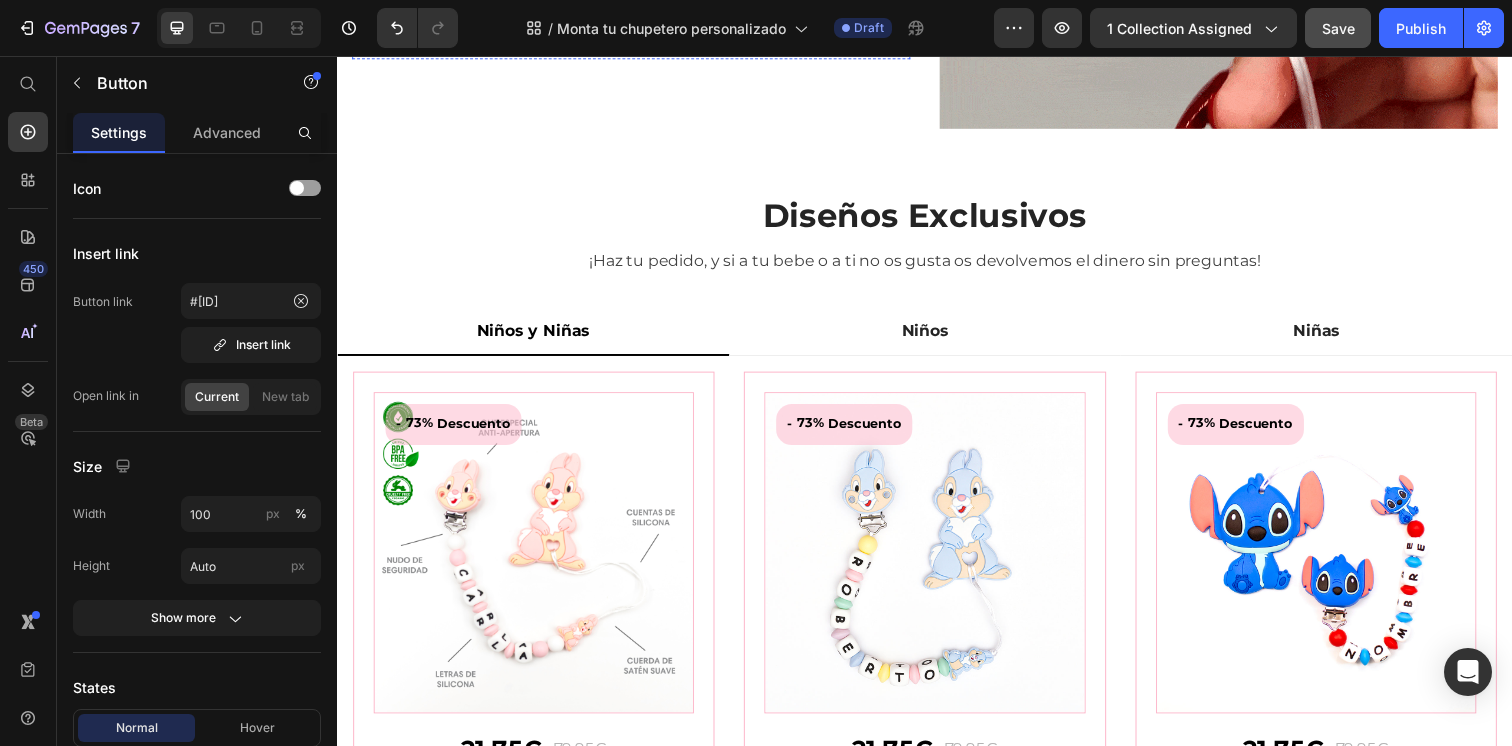 scroll, scrollTop: 782, scrollLeft: 0, axis: vertical 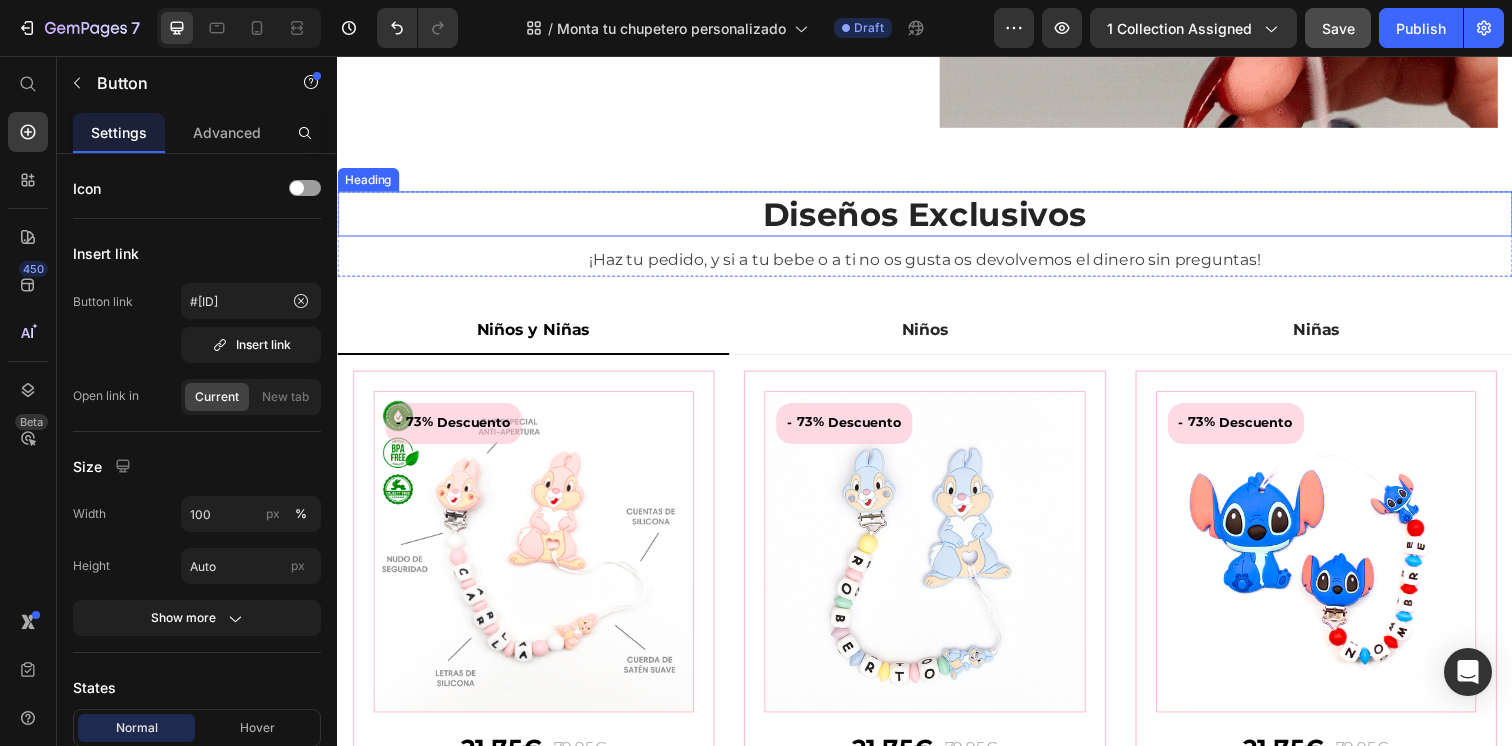click on "Diseños Exclusivos" at bounding box center (937, 217) 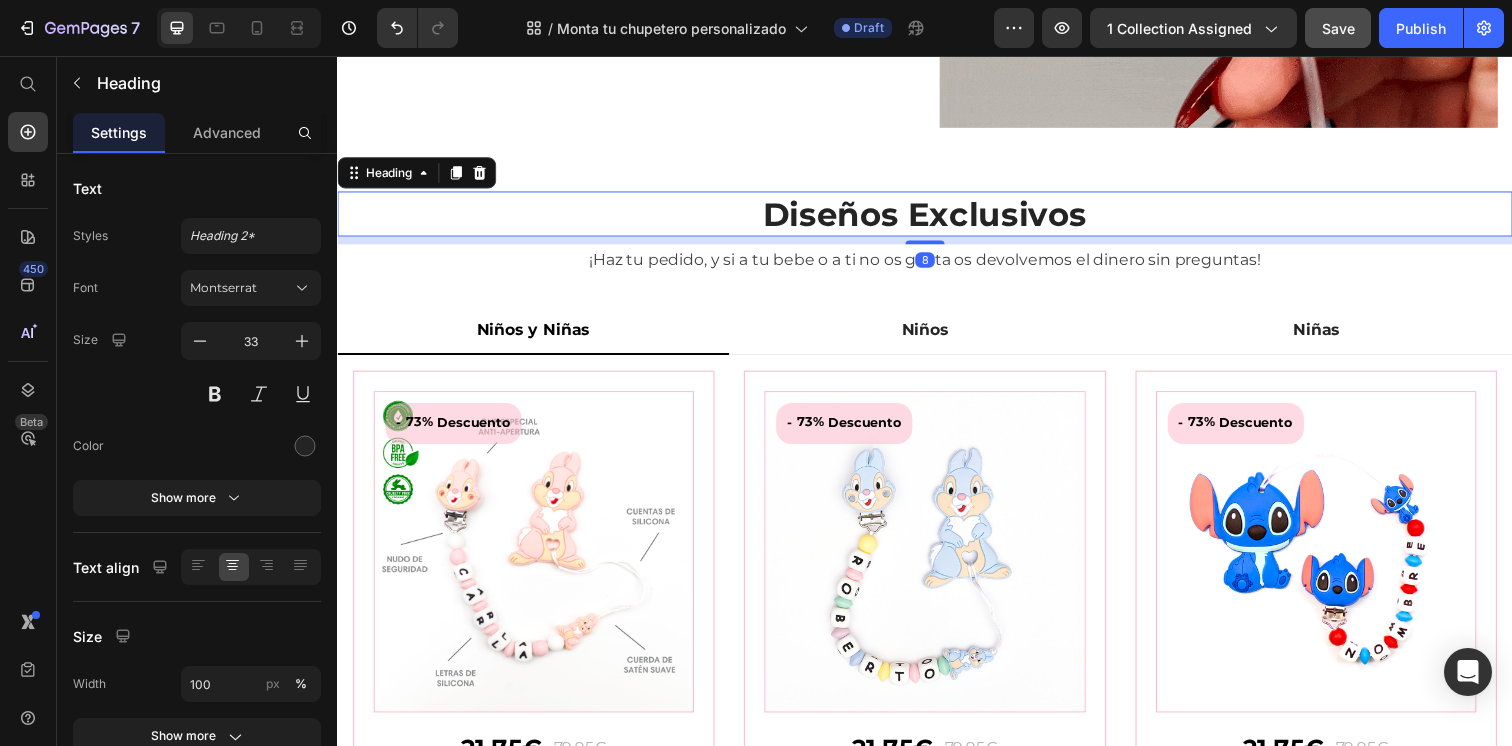 click on "Diseños Exclusivos" at bounding box center (937, 217) 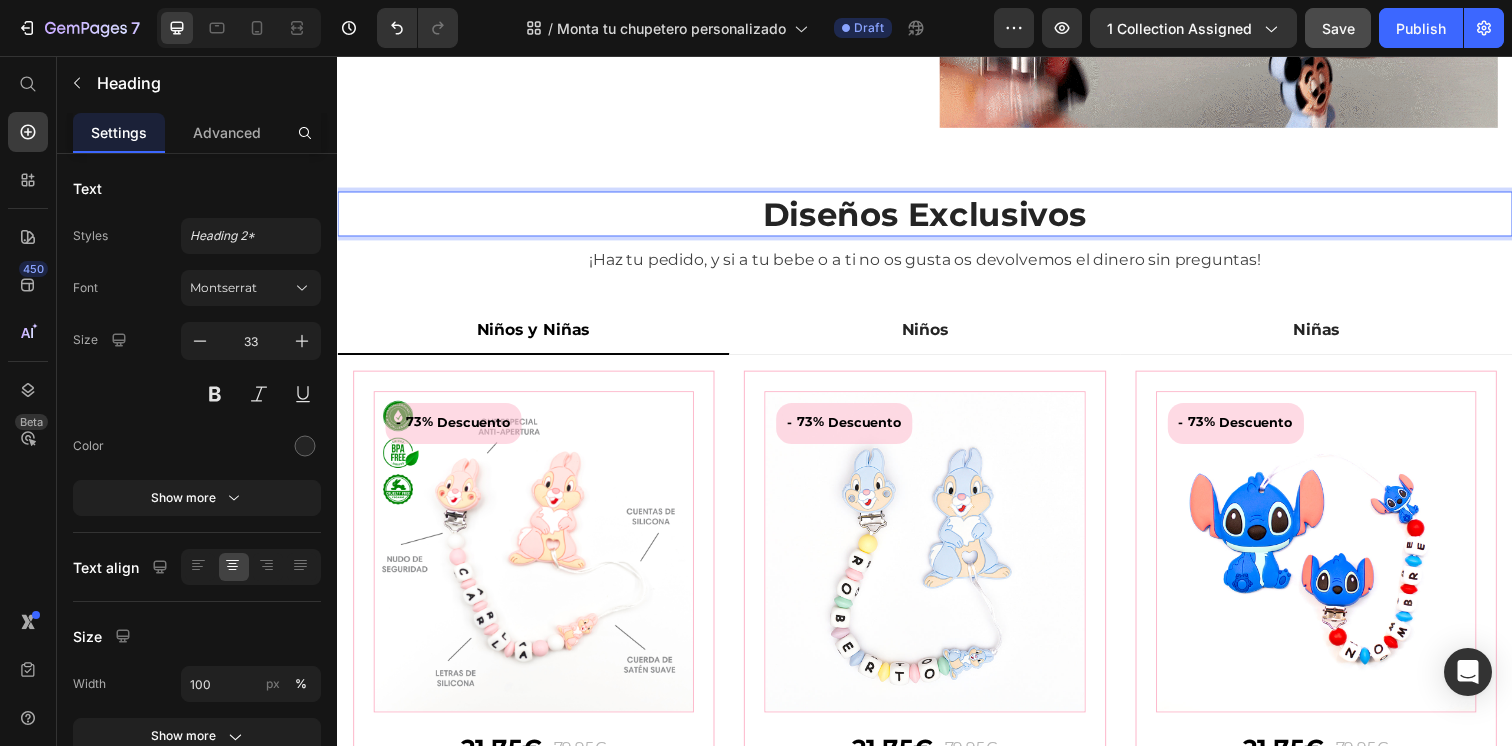 click on "Diseños Exclusivos" at bounding box center [937, 217] 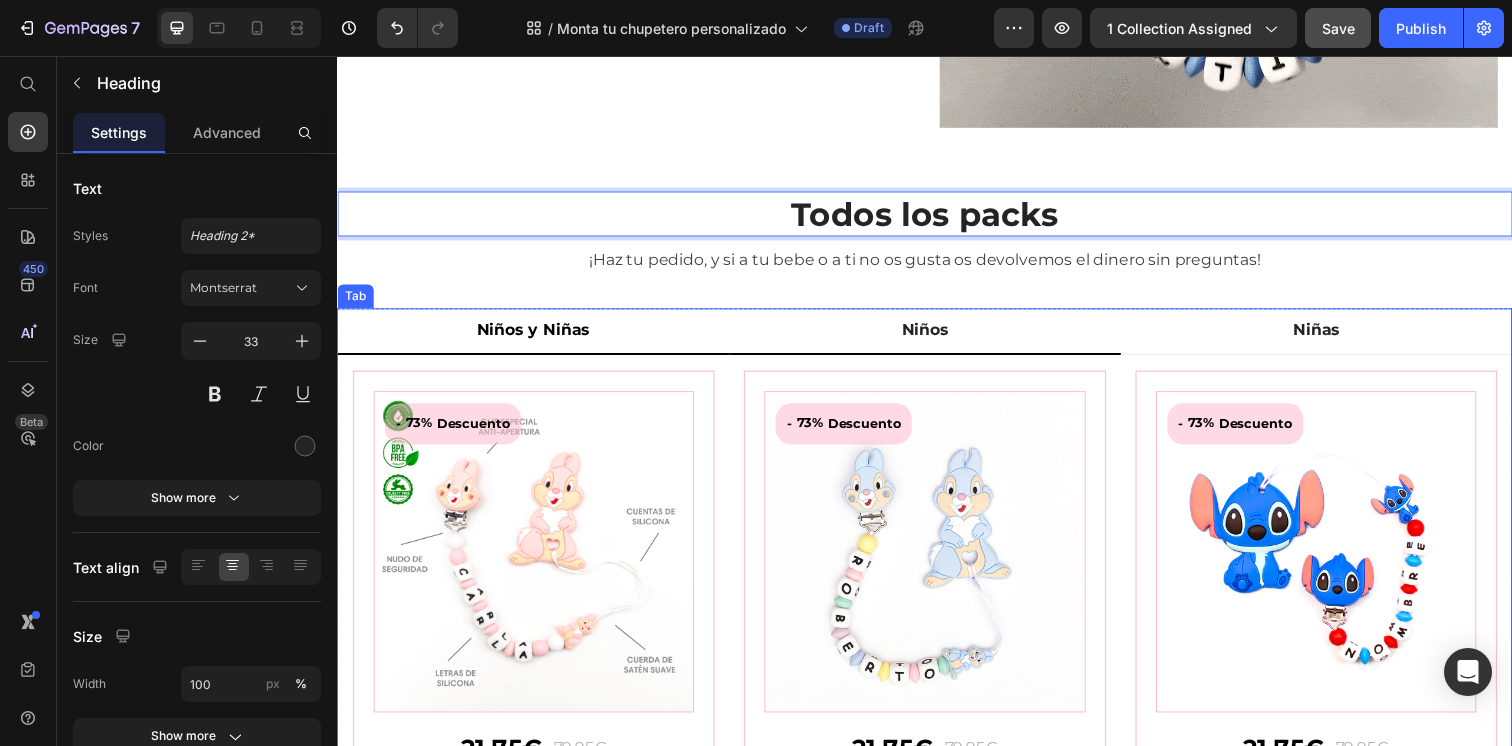 click on "Niños" at bounding box center (937, 337) 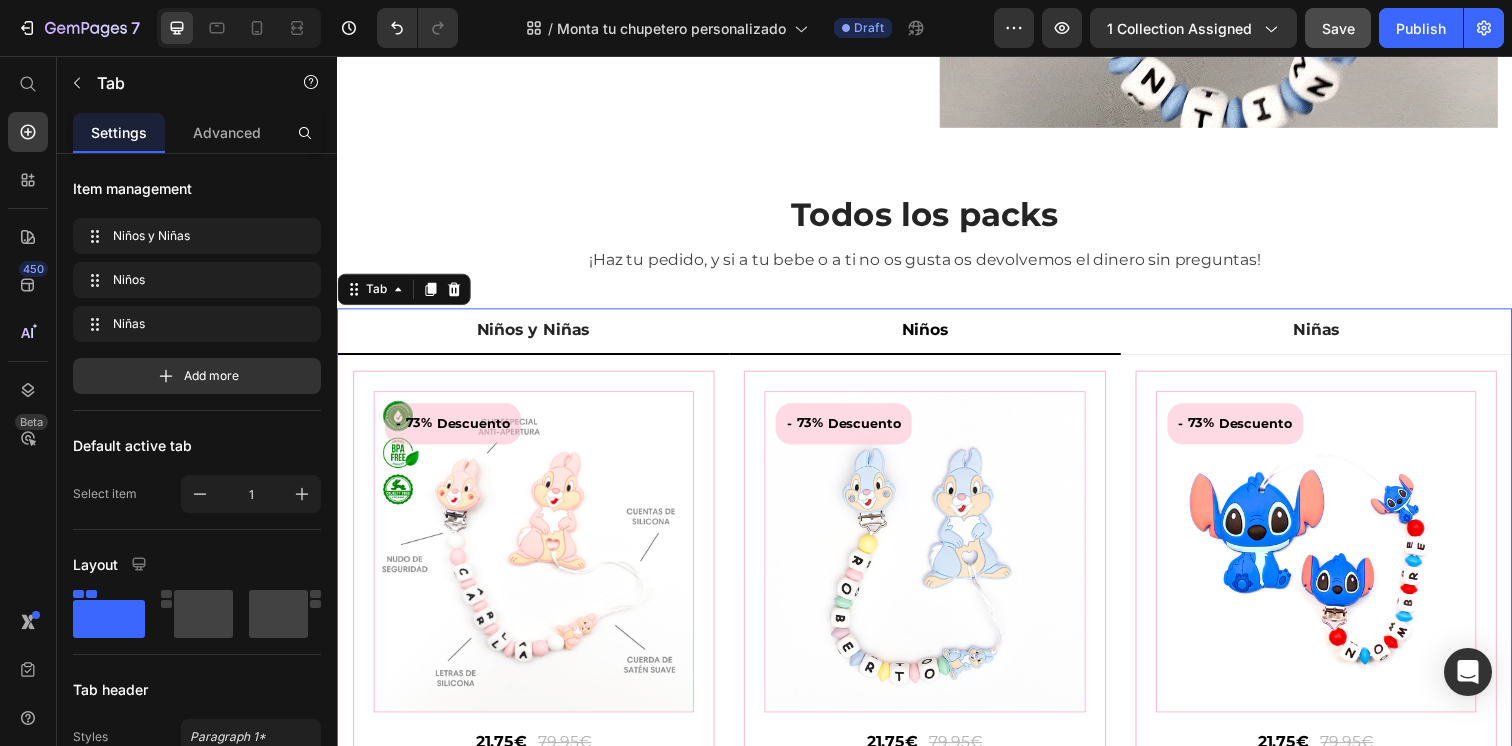 click on "Niños y Niñas" at bounding box center [537, 337] 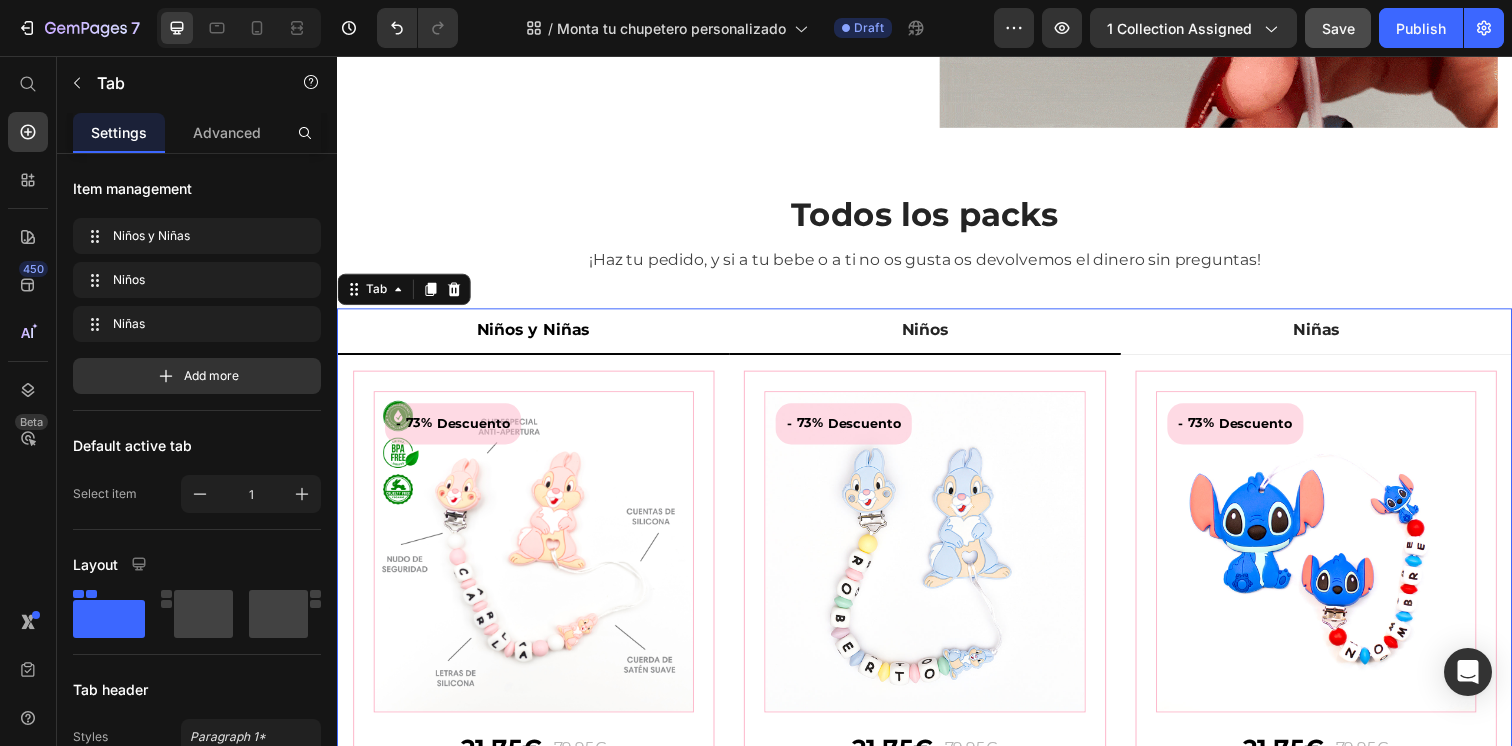 click on "Niños" at bounding box center [937, 337] 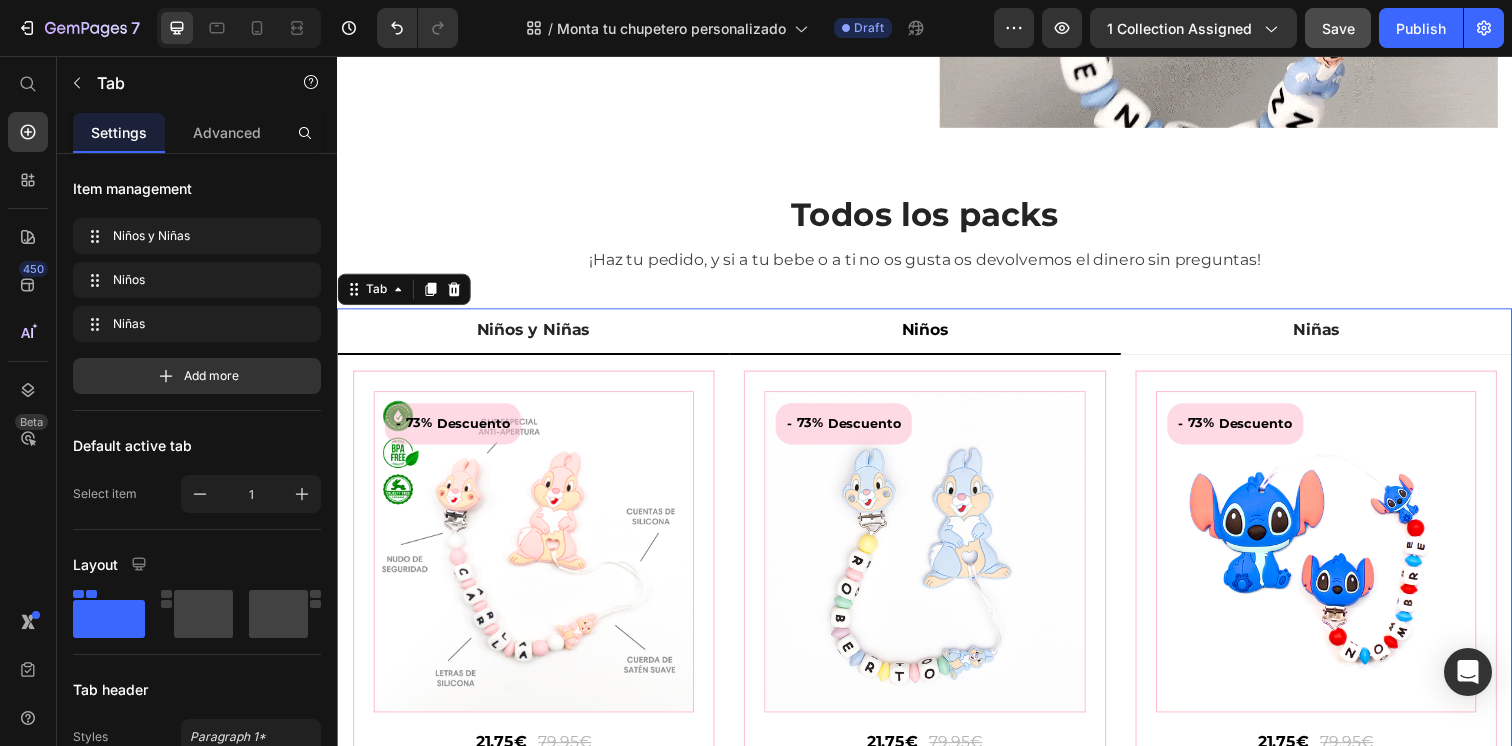 click on "Niños y Niñas" at bounding box center (537, 337) 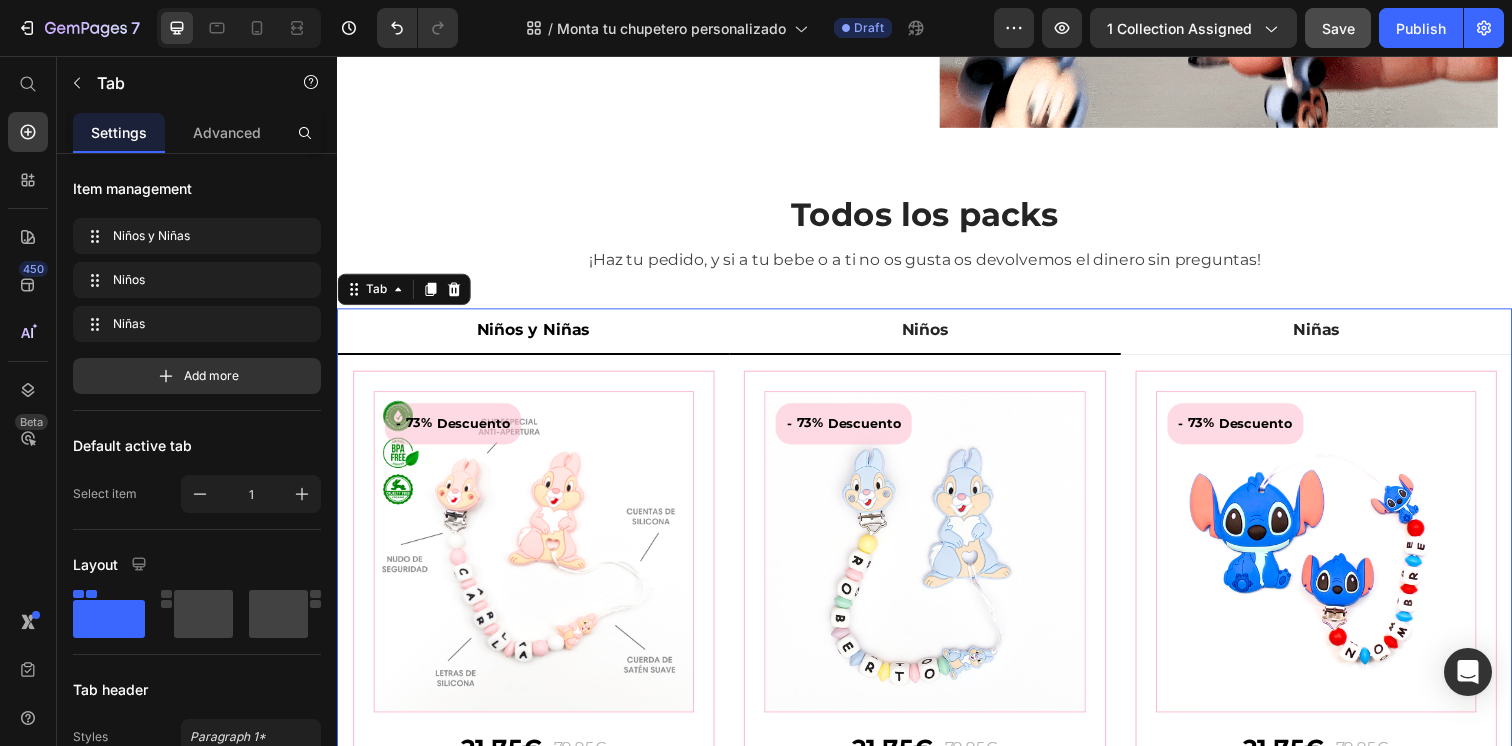click on "Niños" at bounding box center (937, 337) 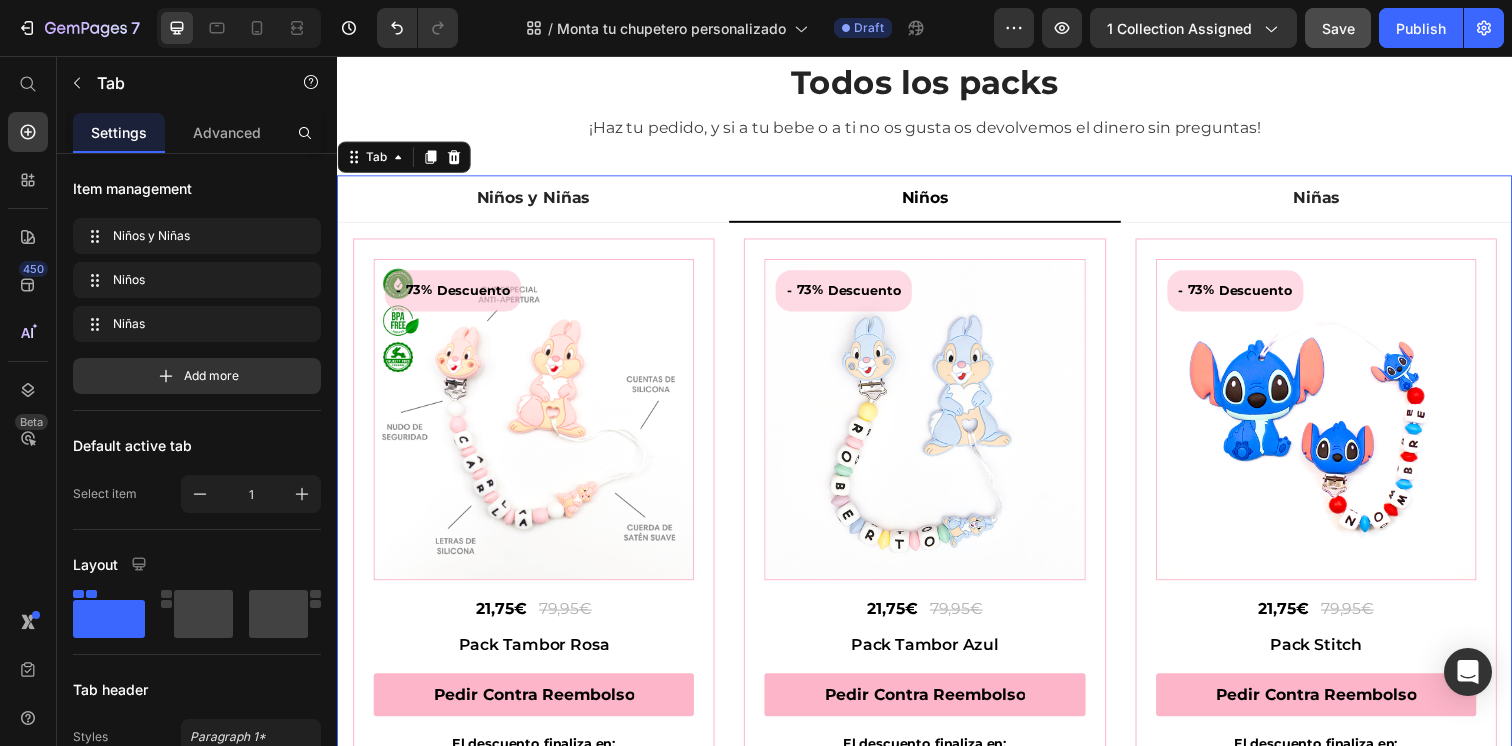scroll, scrollTop: 923, scrollLeft: 0, axis: vertical 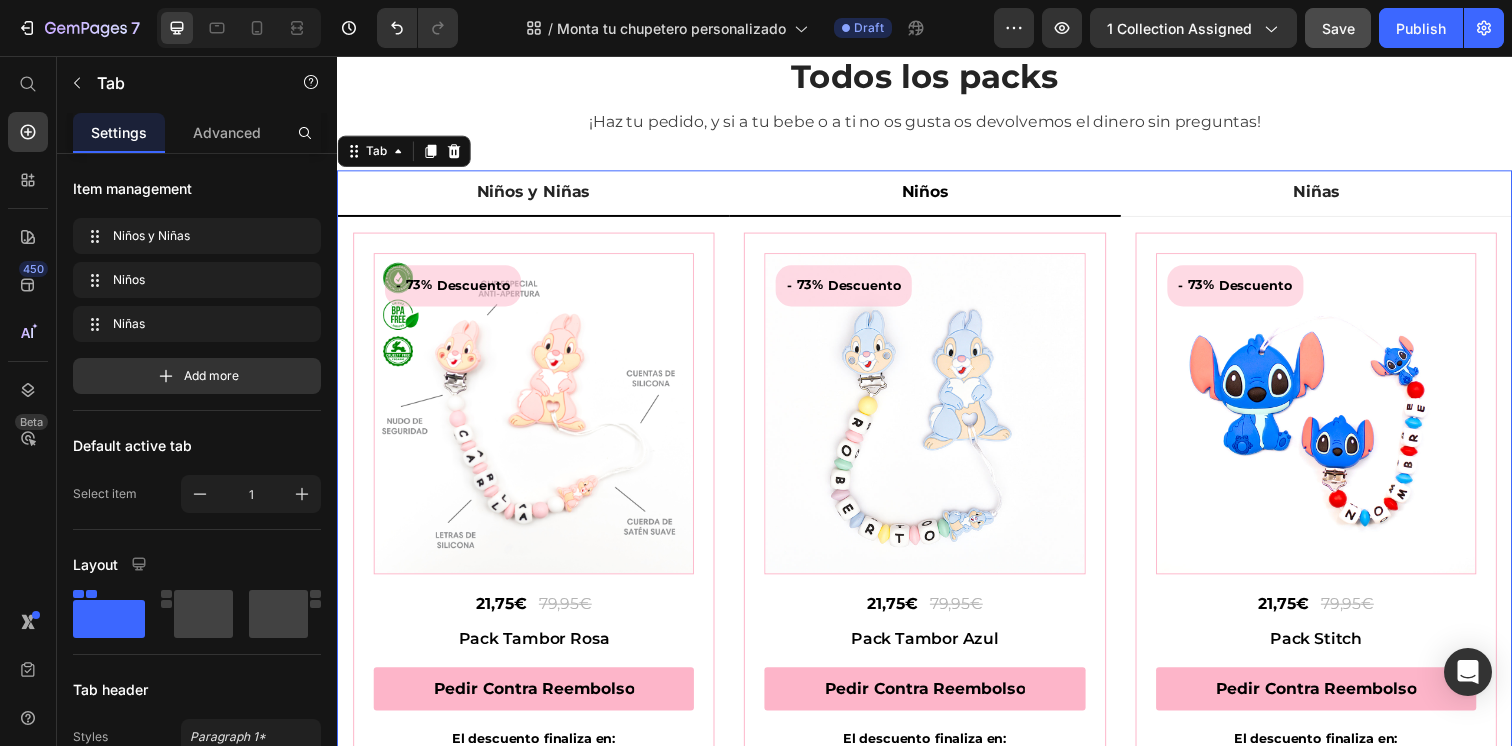 click on "Niños y Niñas" at bounding box center [537, 196] 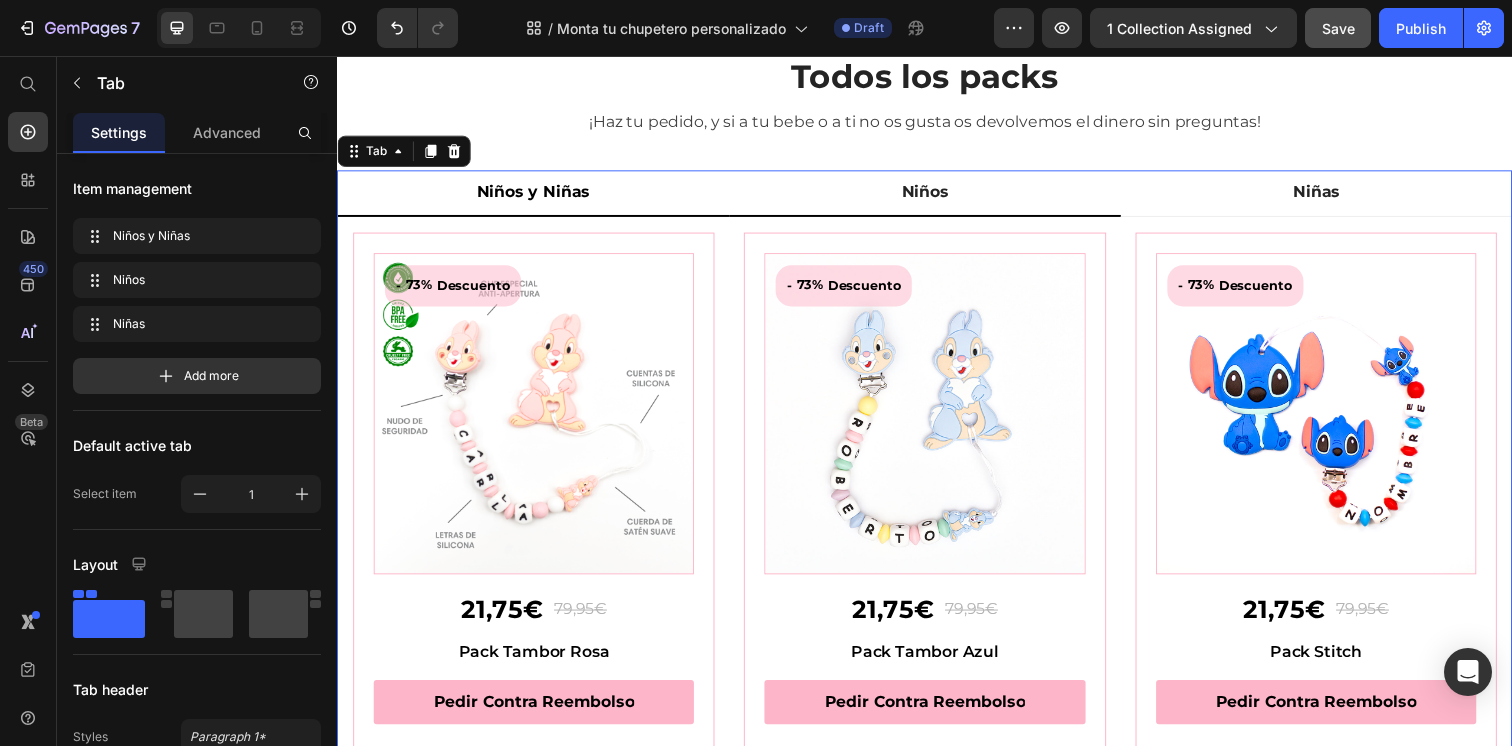click on "Niños" at bounding box center [937, 196] 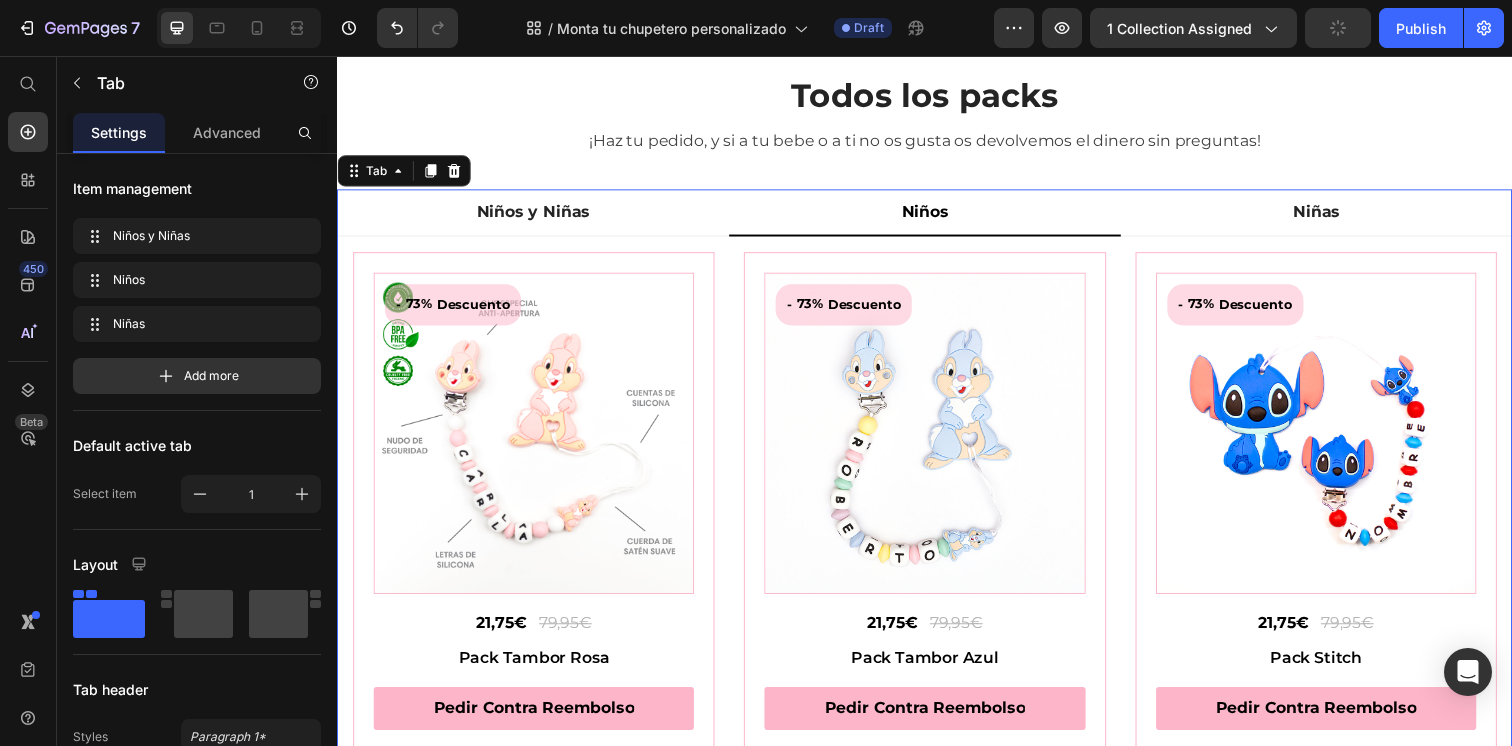 scroll, scrollTop: 896, scrollLeft: 0, axis: vertical 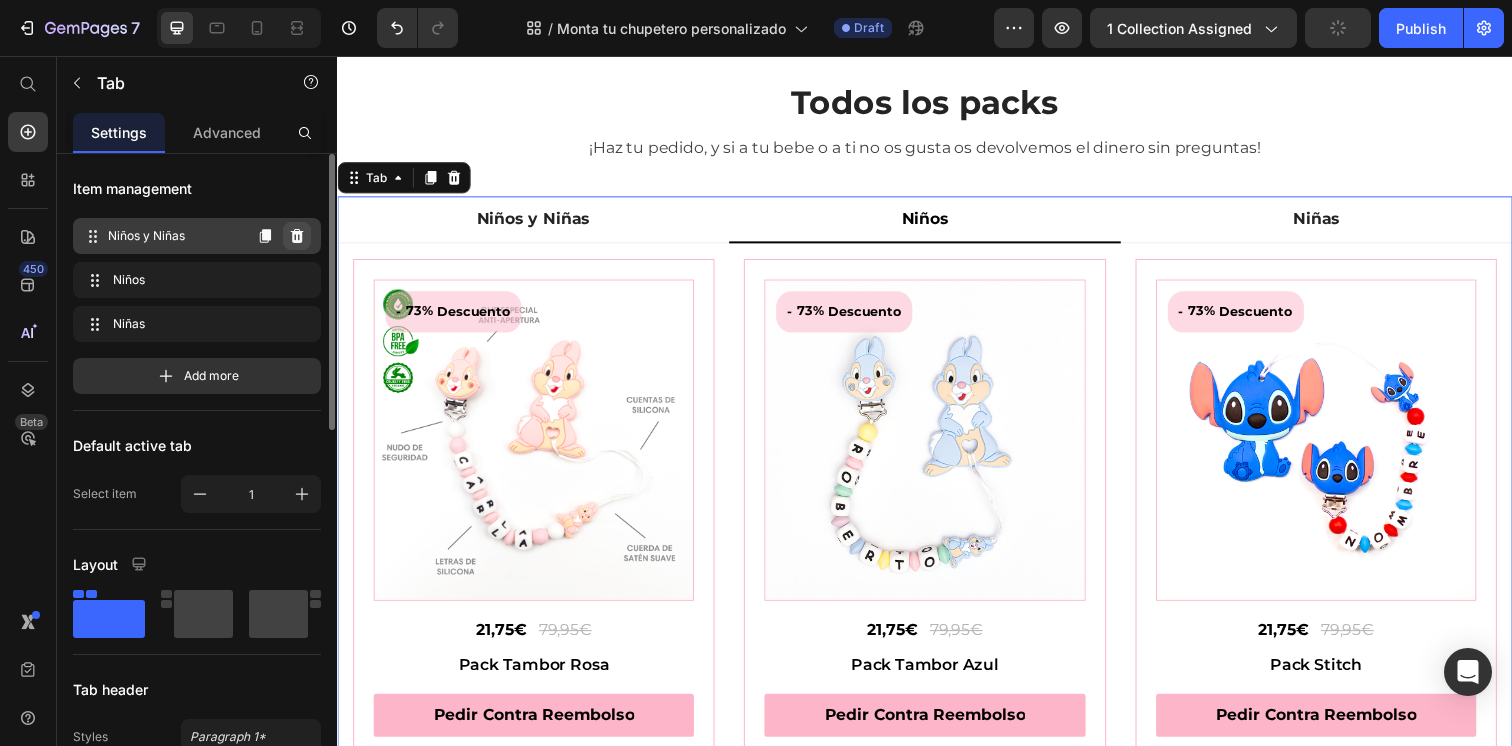 click 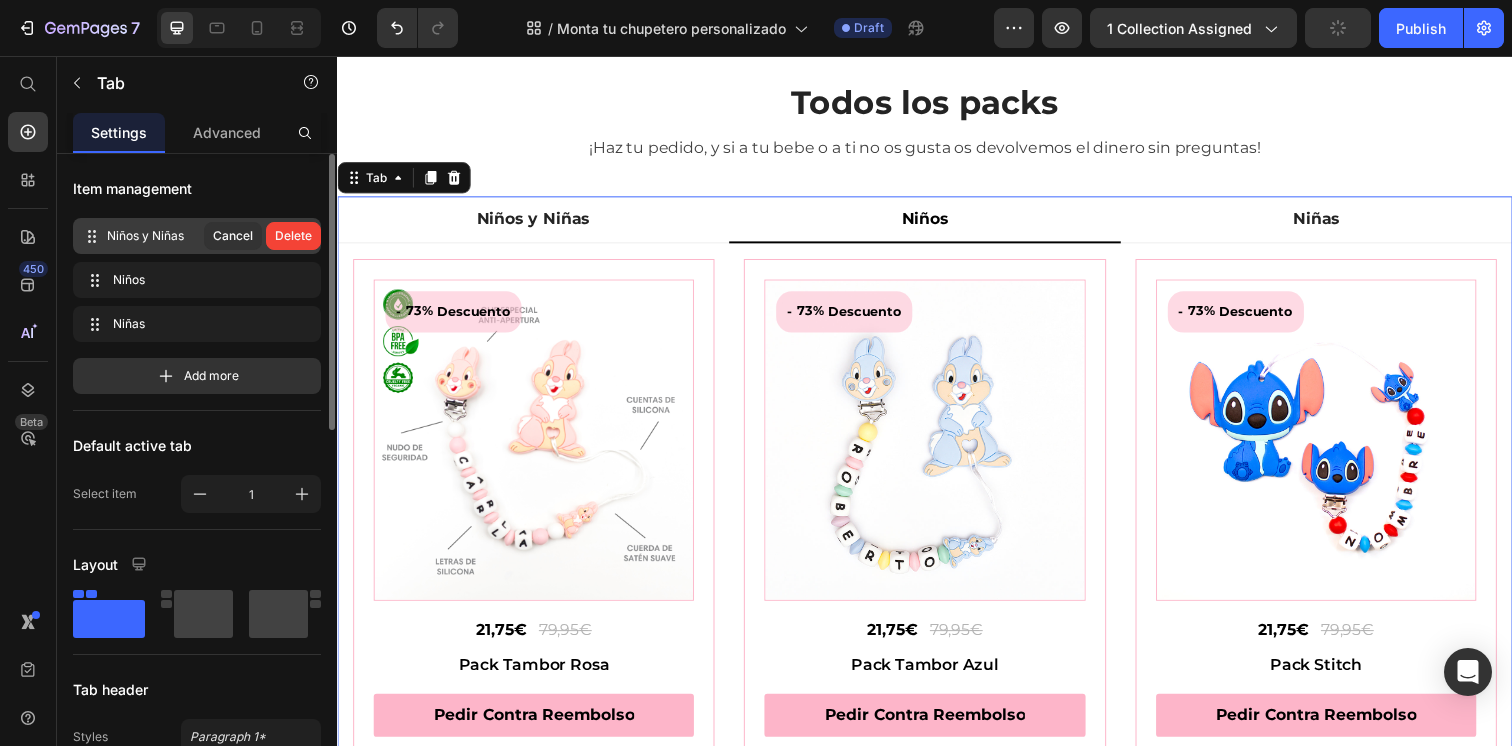 click on "Delete" at bounding box center (293, 236) 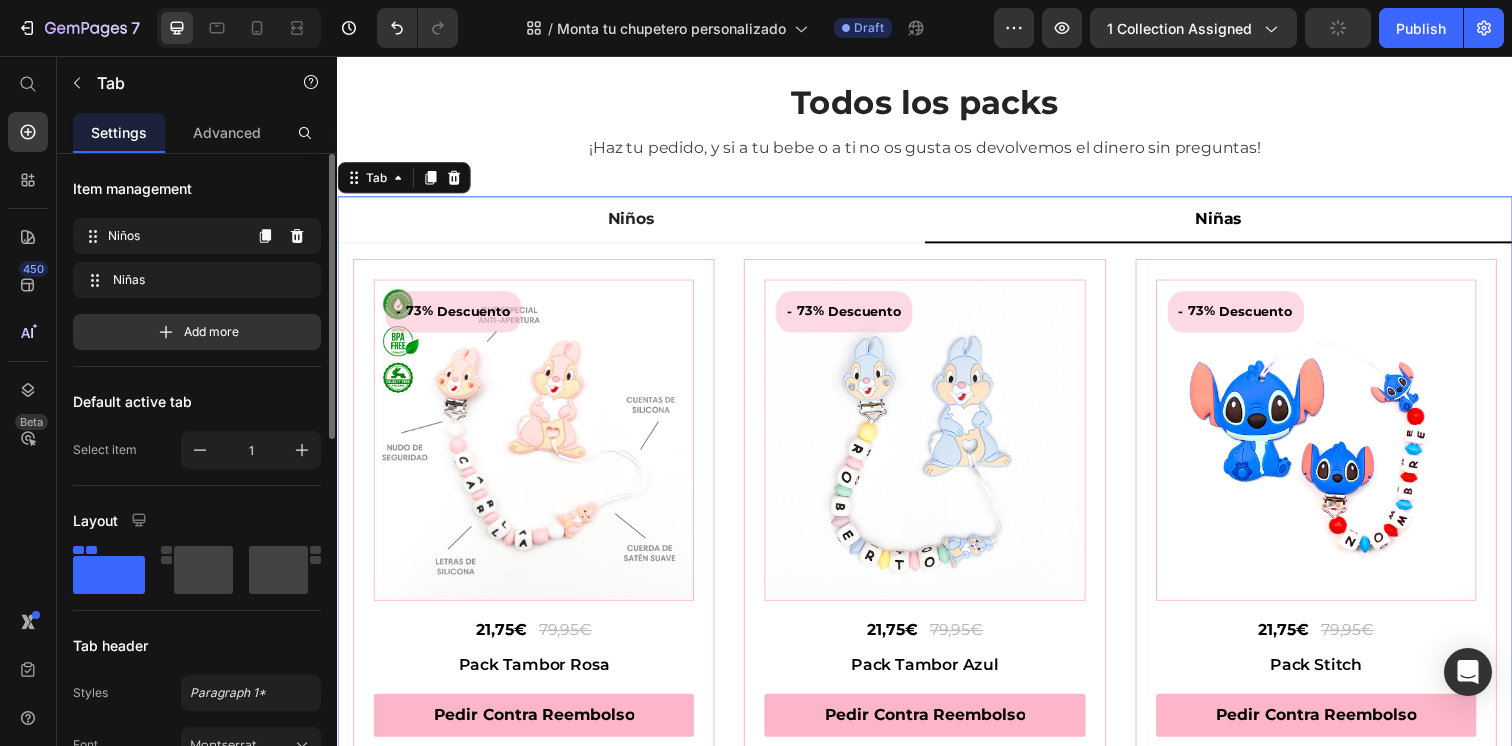 click 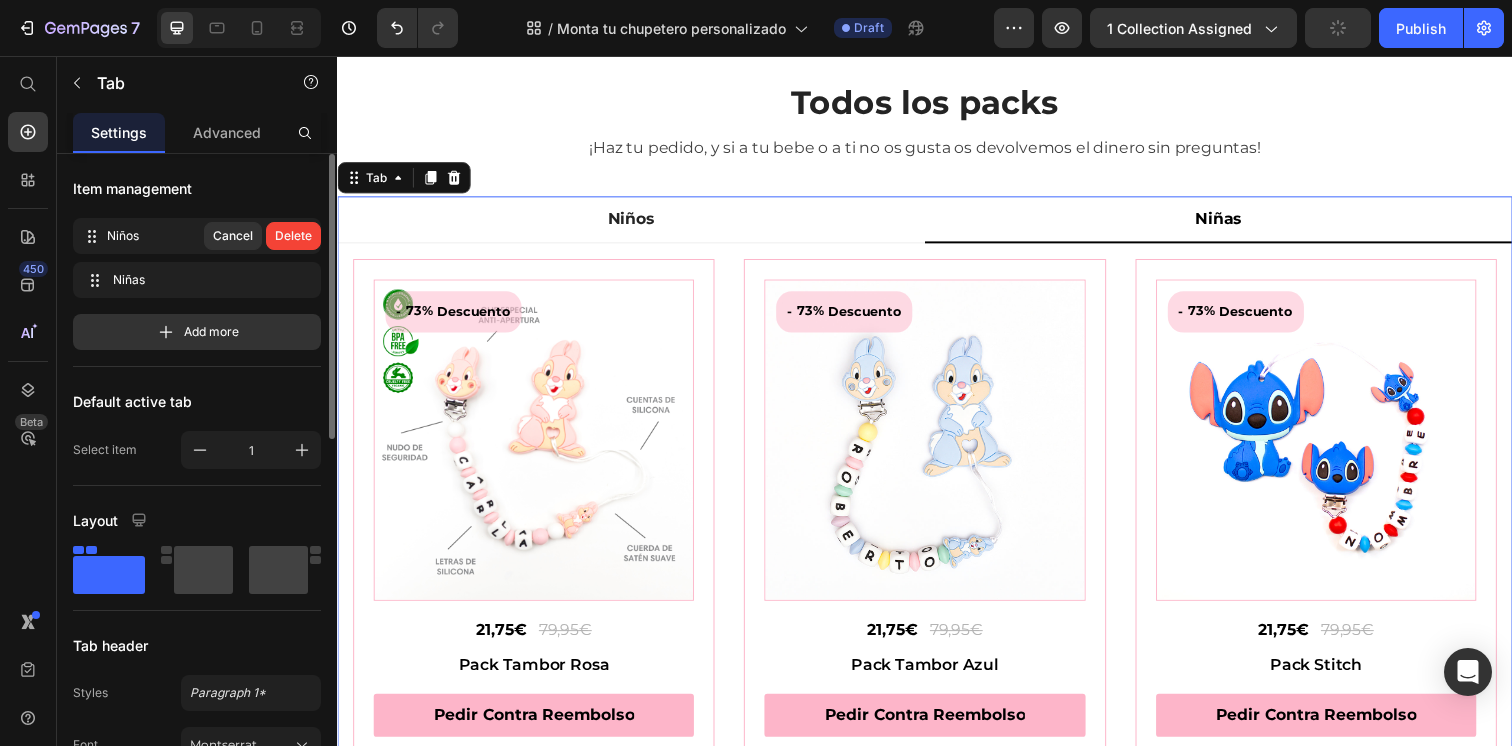 click on "Delete" at bounding box center (293, 236) 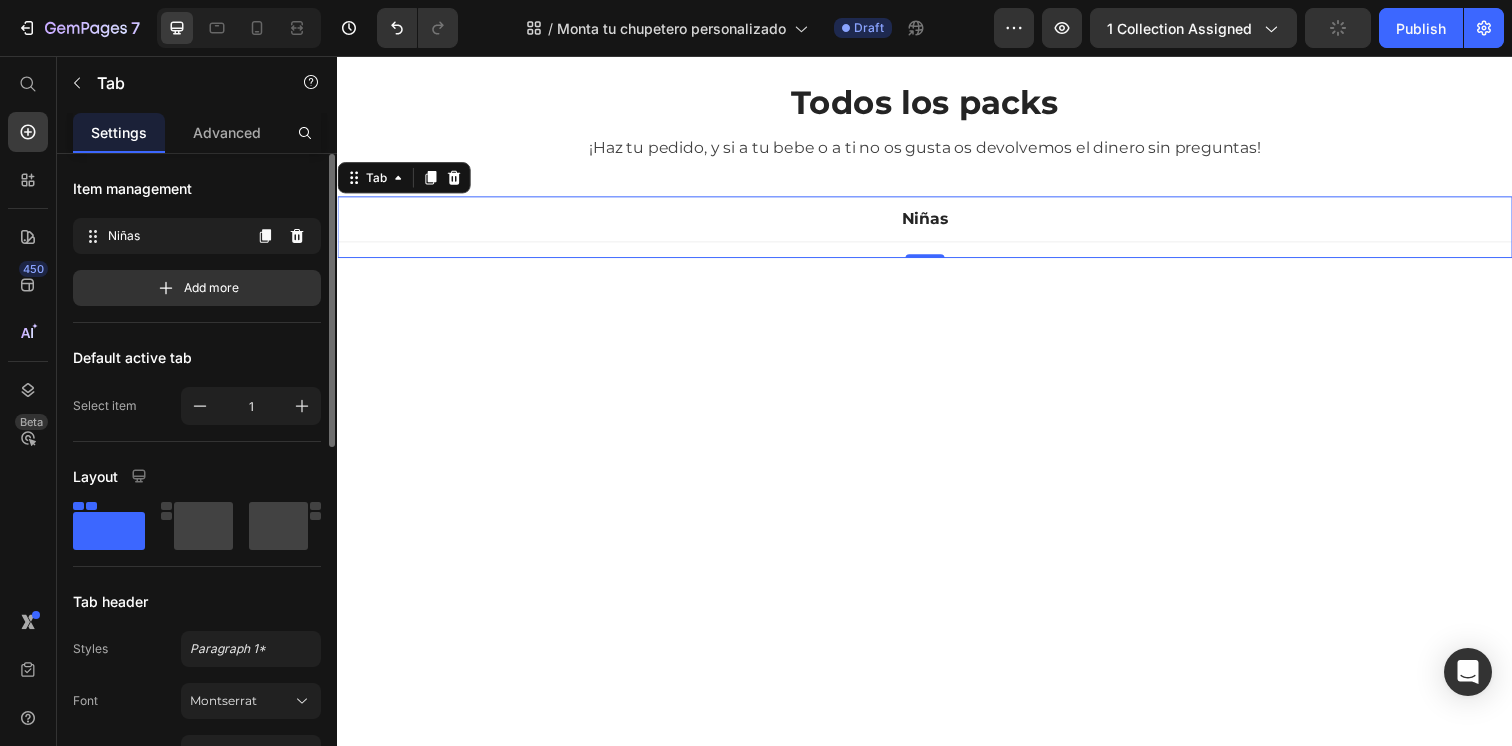 click 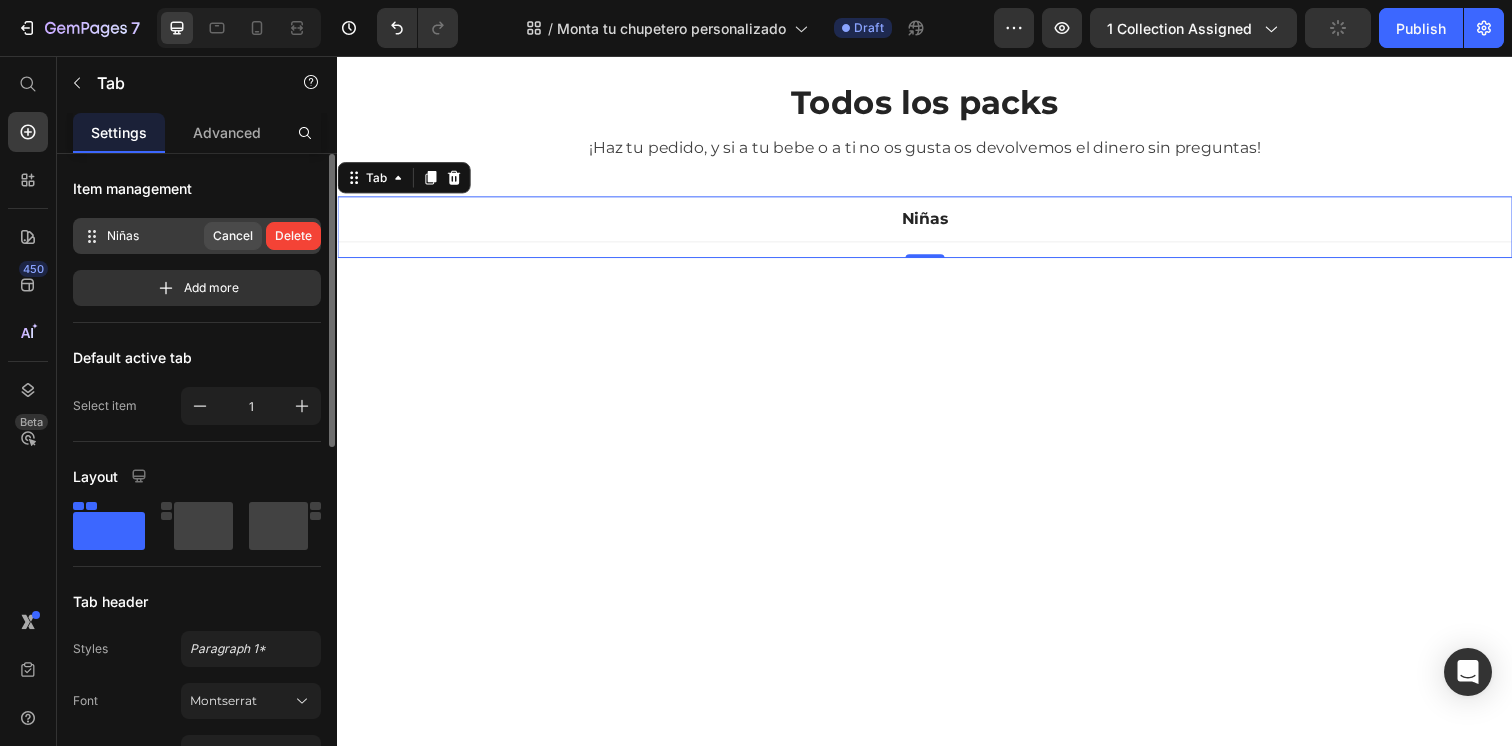 click on "Cancel" at bounding box center [233, 236] 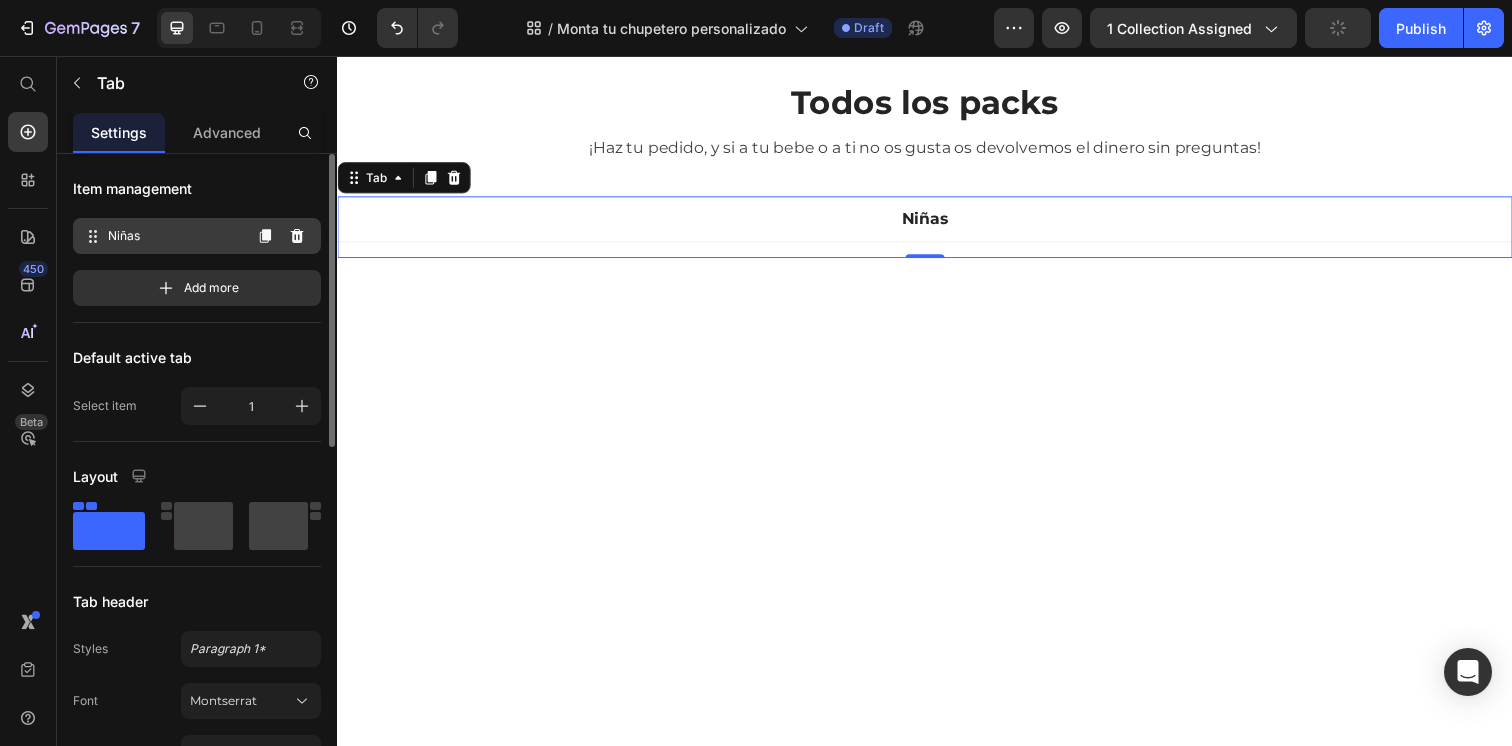 click on "Niñas" at bounding box center (174, 236) 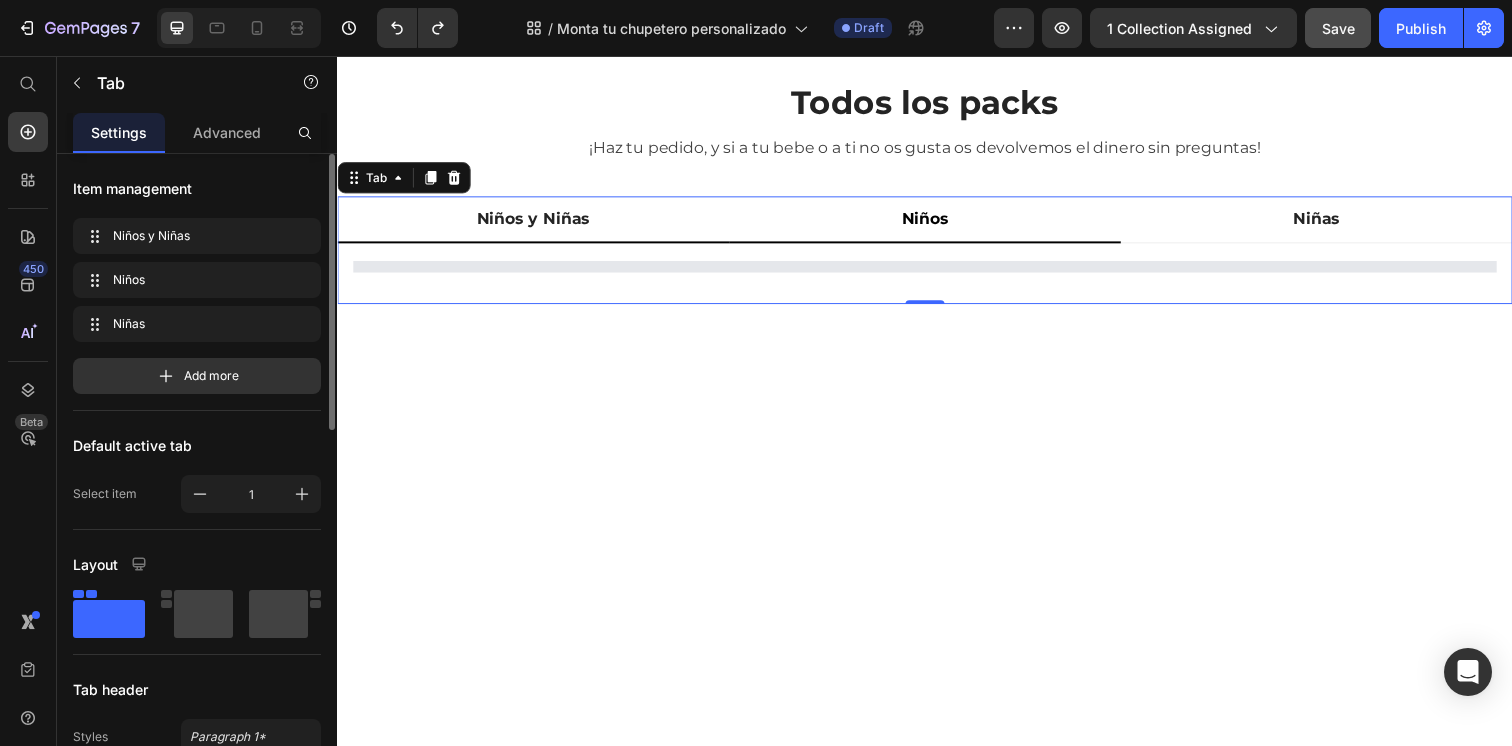 click on "Niños y Niñas" at bounding box center (537, 223) 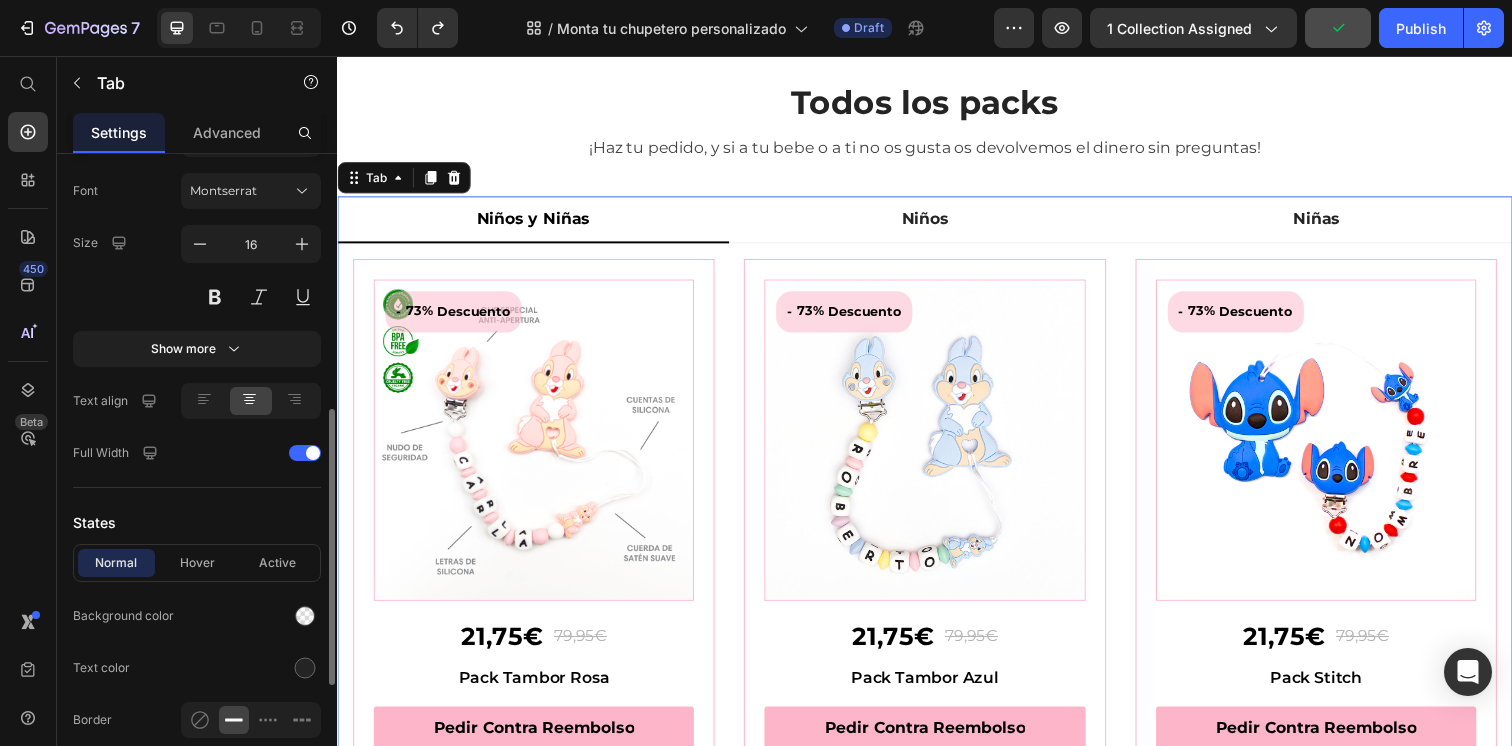 scroll, scrollTop: 872, scrollLeft: 0, axis: vertical 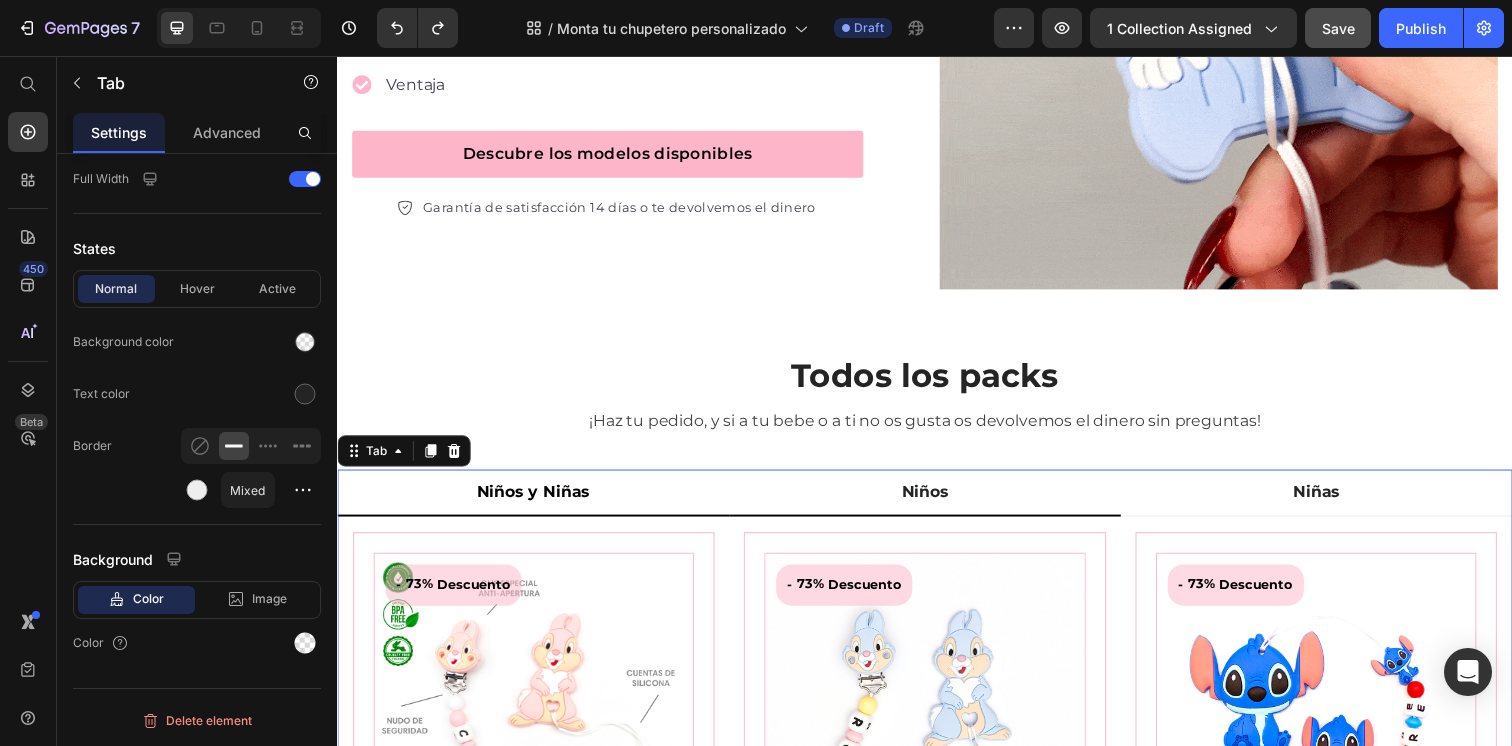 click on "Niños" at bounding box center (937, 502) 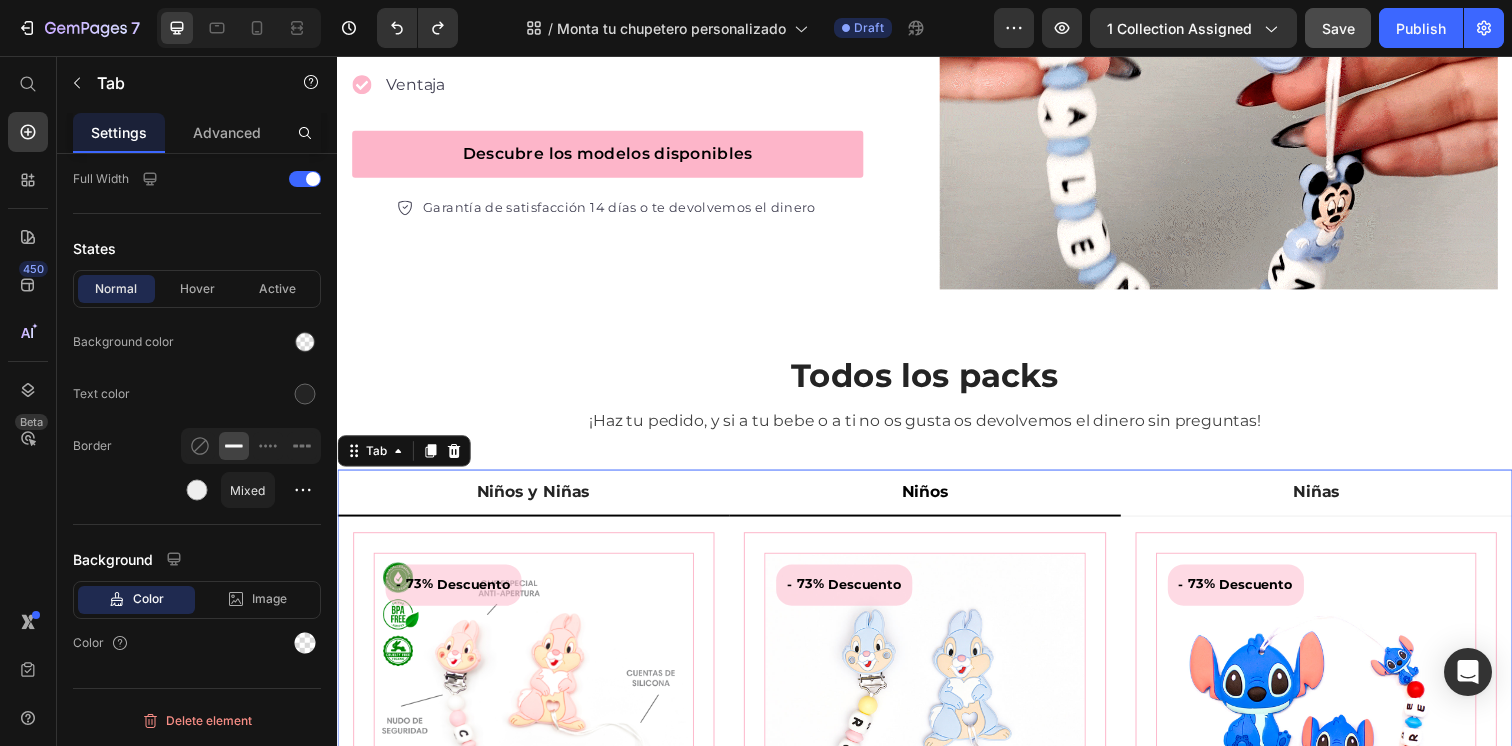 click on "Niños y Niñas" at bounding box center [537, 502] 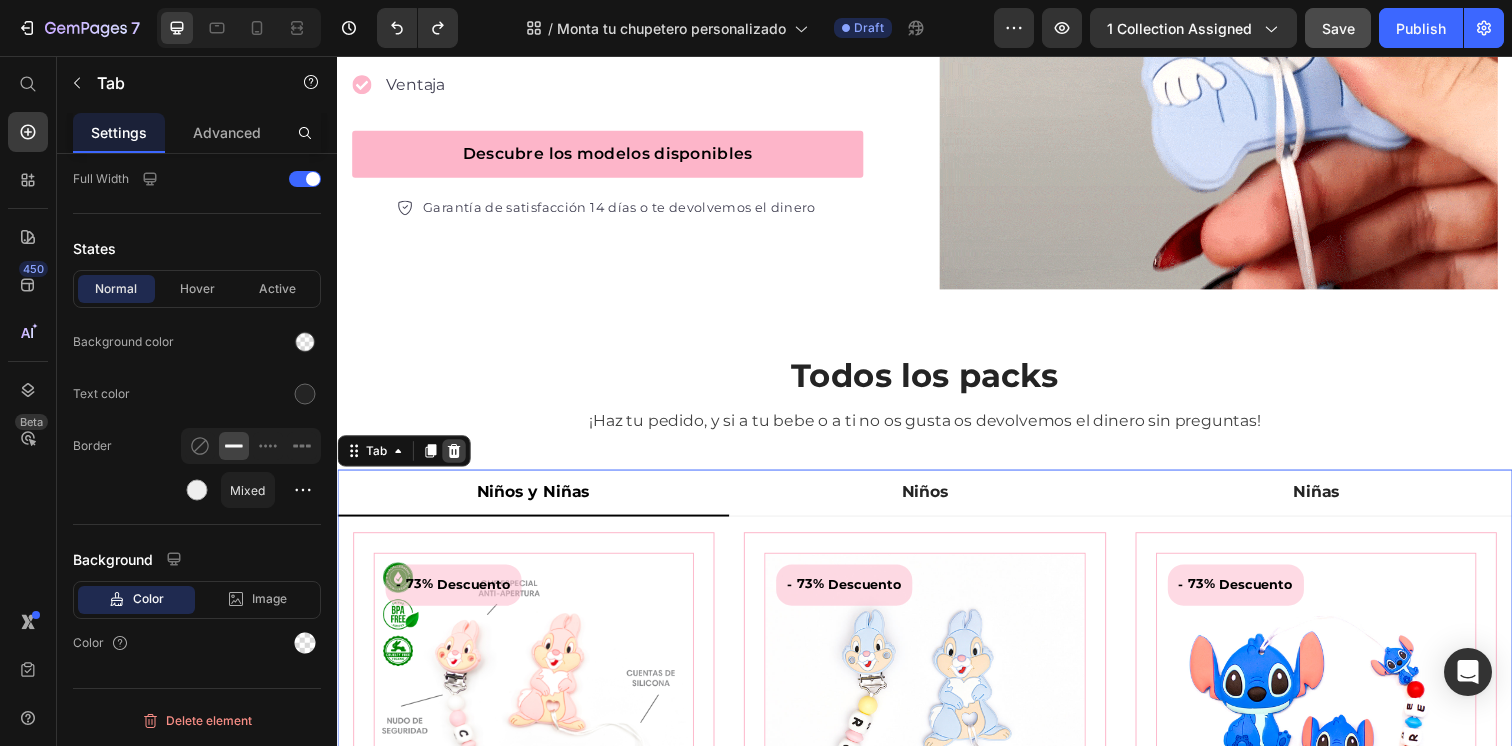 click 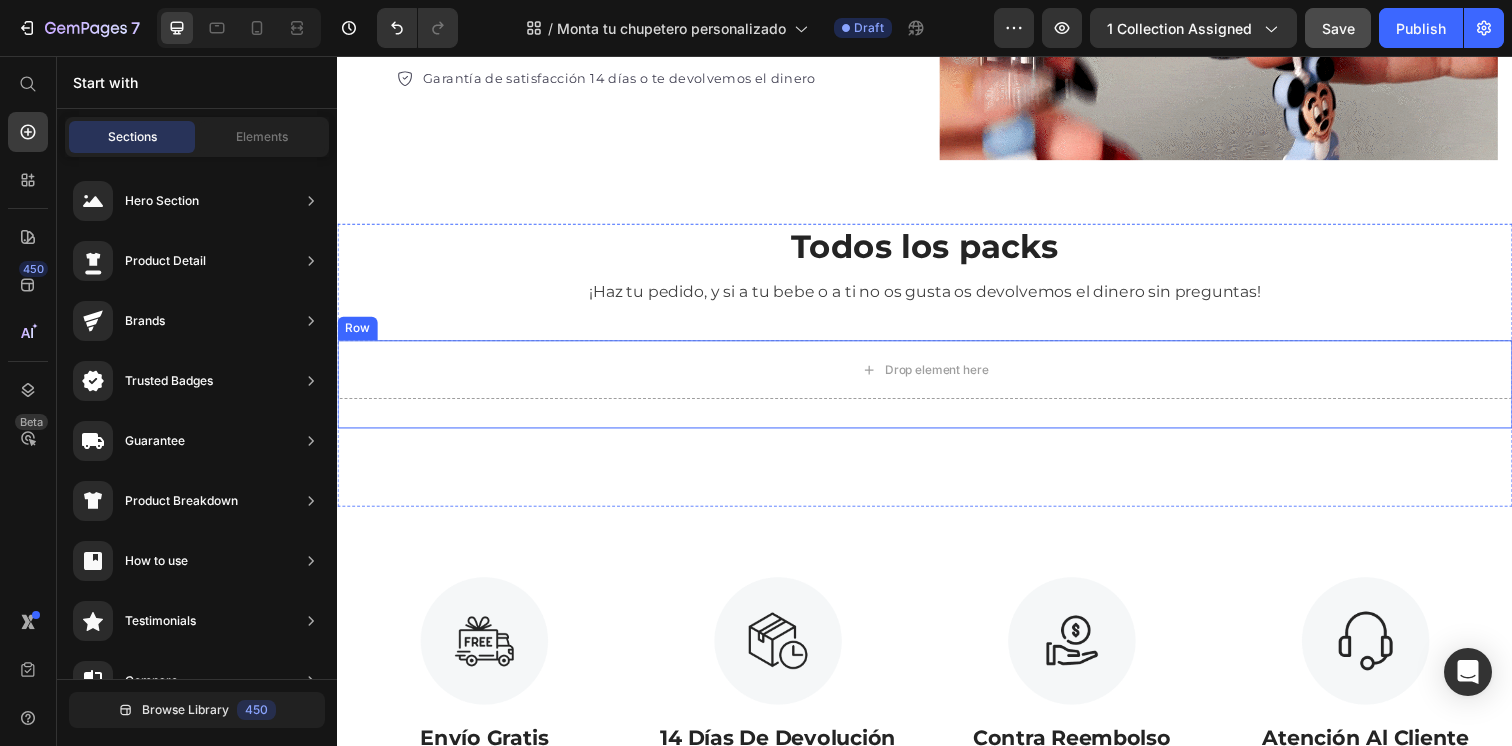 scroll, scrollTop: 754, scrollLeft: 0, axis: vertical 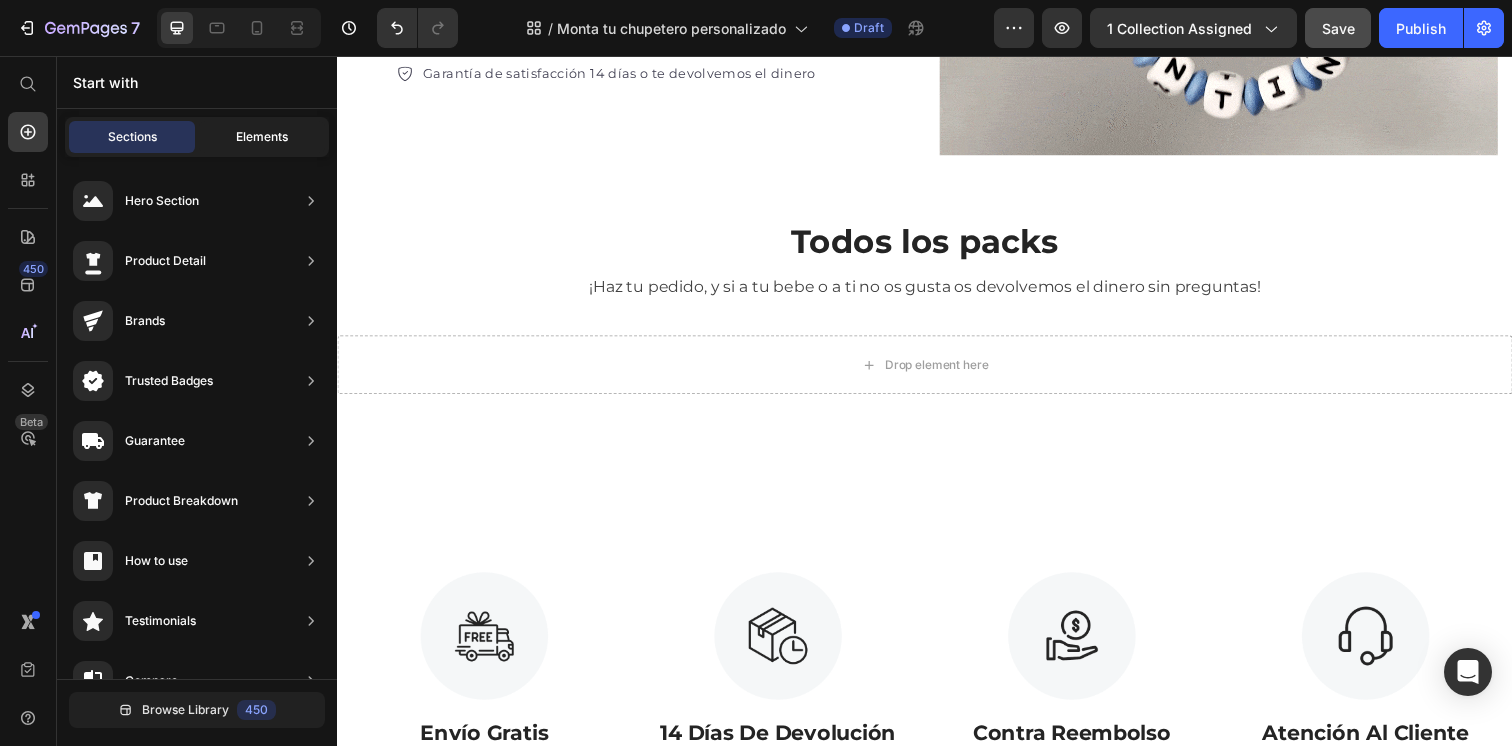 click on "Elements" at bounding box center (262, 137) 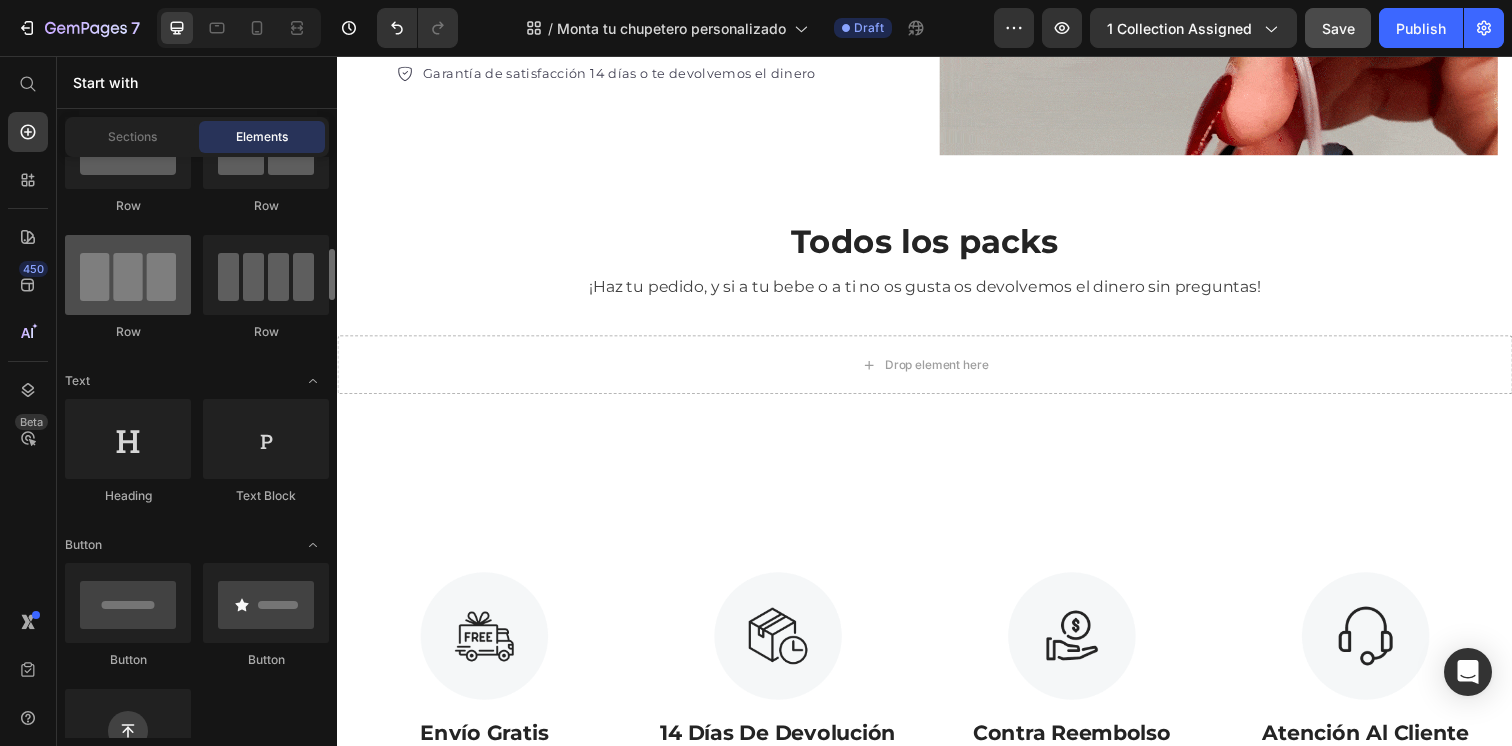 scroll, scrollTop: 0, scrollLeft: 0, axis: both 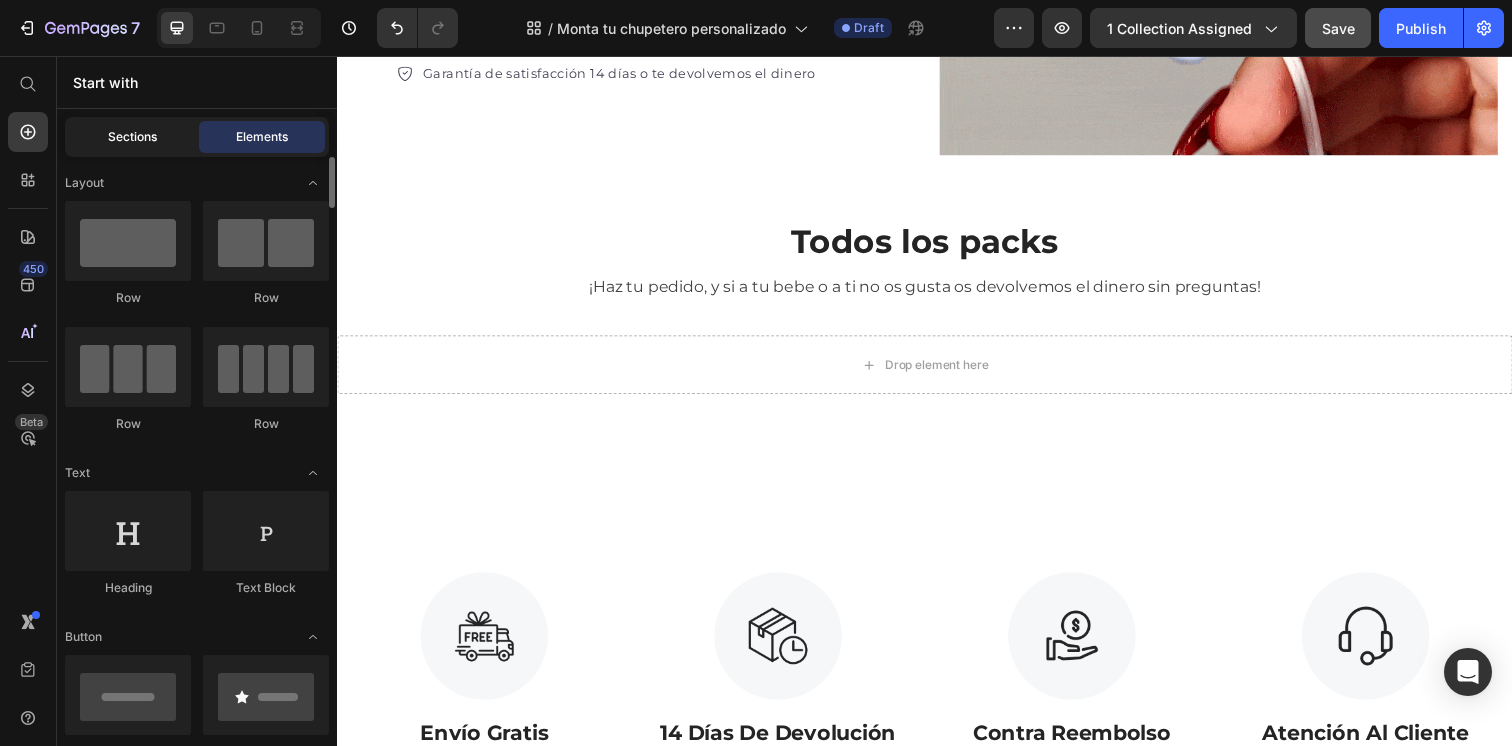 click on "Sections" 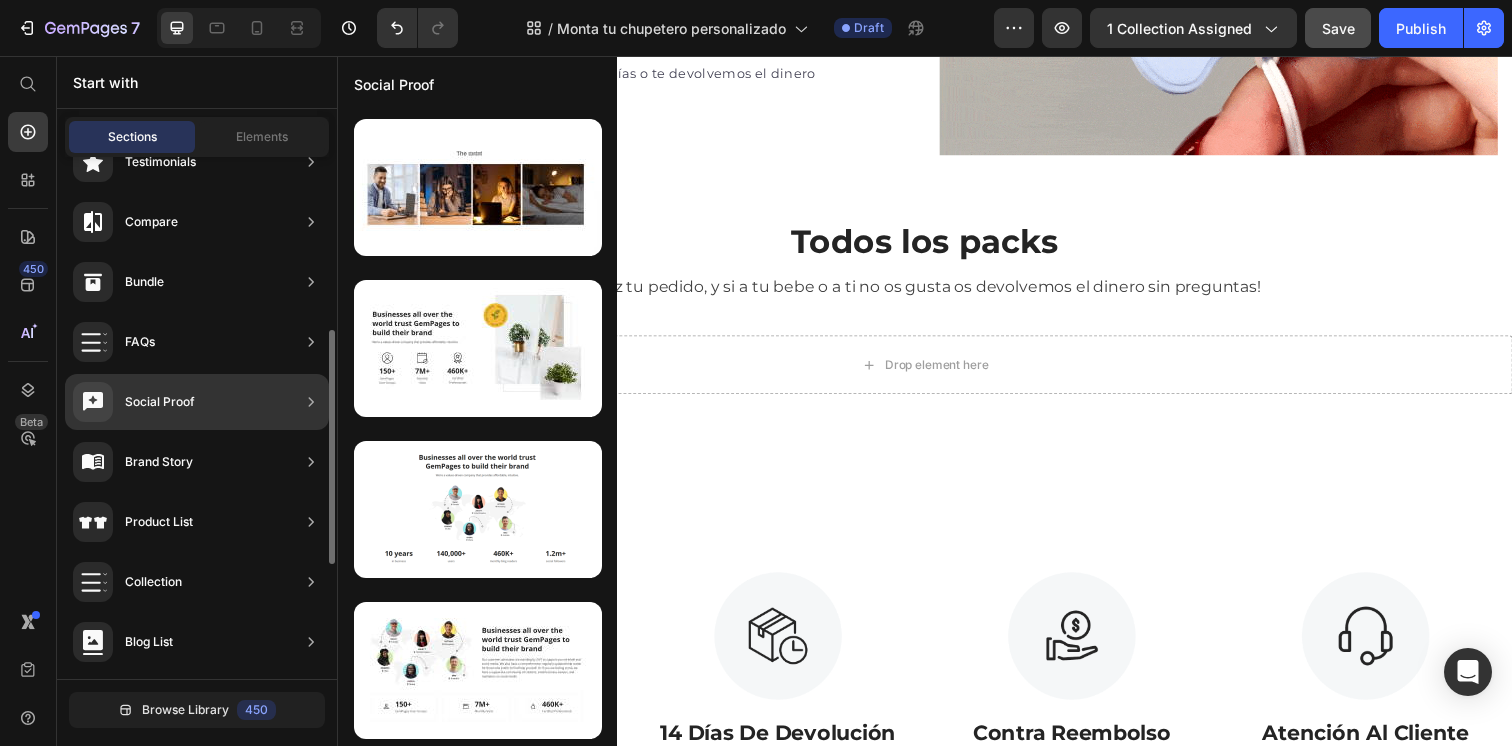 scroll, scrollTop: 461, scrollLeft: 0, axis: vertical 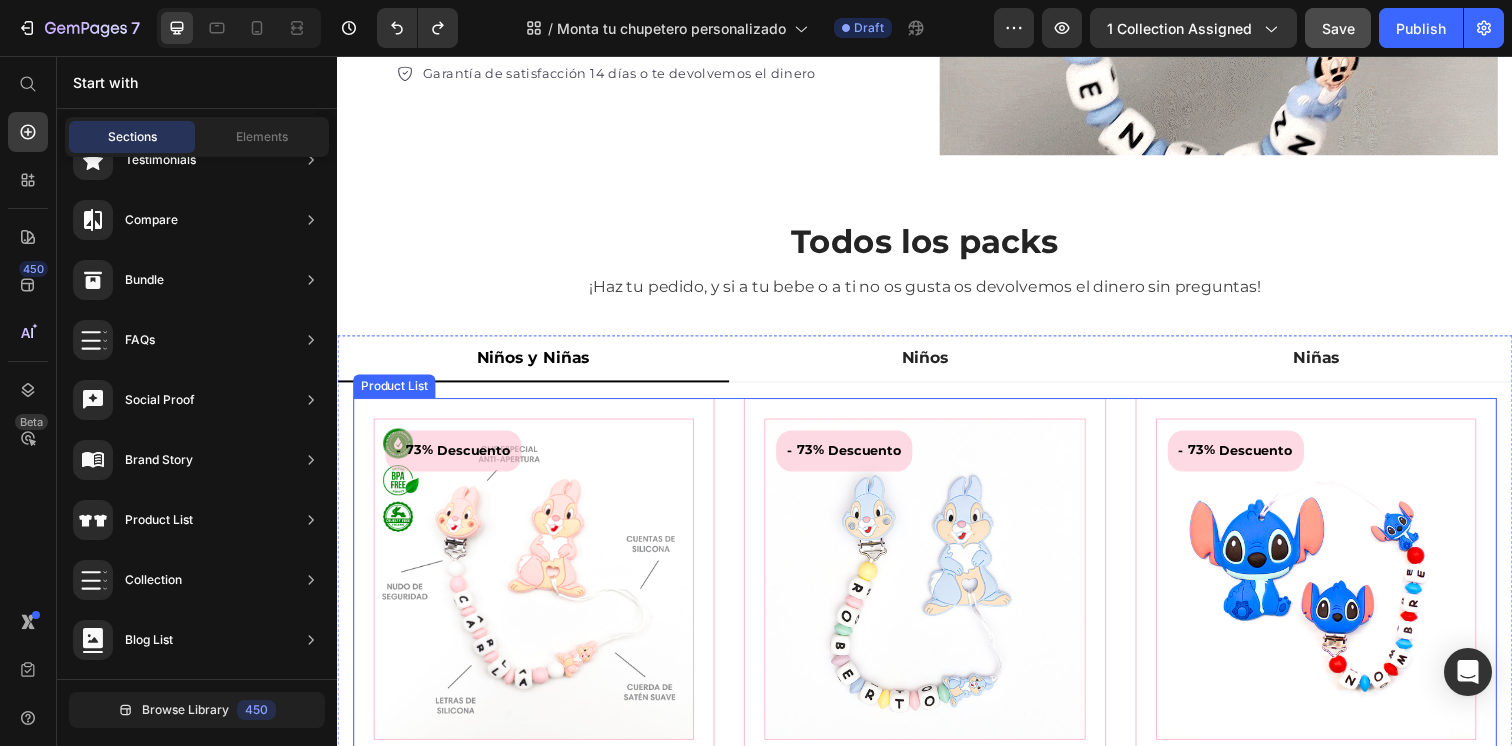 click on "- 73% Descuento (P) Tag (P) Images 21,75€ (P) Price 79,95€ (P) Price Row Pack Tambor Rosa (P) Title Pedir Contra Reembolso Product View More El descuento finaliza en: Text Block 00 Horas 02 Minutos 00 Segundos Countdown Timer Row - 73% Descuento (P) Tag (P) Images 21,75€ (P) Price 79,95€ (P) Price Row Pack Tambor Azul (P) Title Pedir Contra Reembolso Product View More El descuento finaliza en: Text Block 00 Horas 02 Minutos 00 Segundos Countdown Timer Row - 73% Descuento (P) Tag (P) Images 21,75€ (P) Price 79,95€ (P) Price Row Pack Stitch (P) Title Pedir Contra Reembolso Product View More El descuento finaliza en: Text Block 00 Horas 02 Minutos 00 Segundos Countdown Timer Row - 73% Descuento (P) Tag (P) Images 21,75€ (P) Price 79,95€ (P) Price Row Pack Rey Leon (P) Title Pedir Contra Reembolso Product View More El descuento finaliza en: Text Block 00 Horas 02 Minutos 00 Segundos Countdown Timer Row - 73% Descuento (P) Tag (P) Images 21,75€ (P) Price 79,95€ (P) Price Row Pack Pluto 00 Horas" at bounding box center (937, 2354) 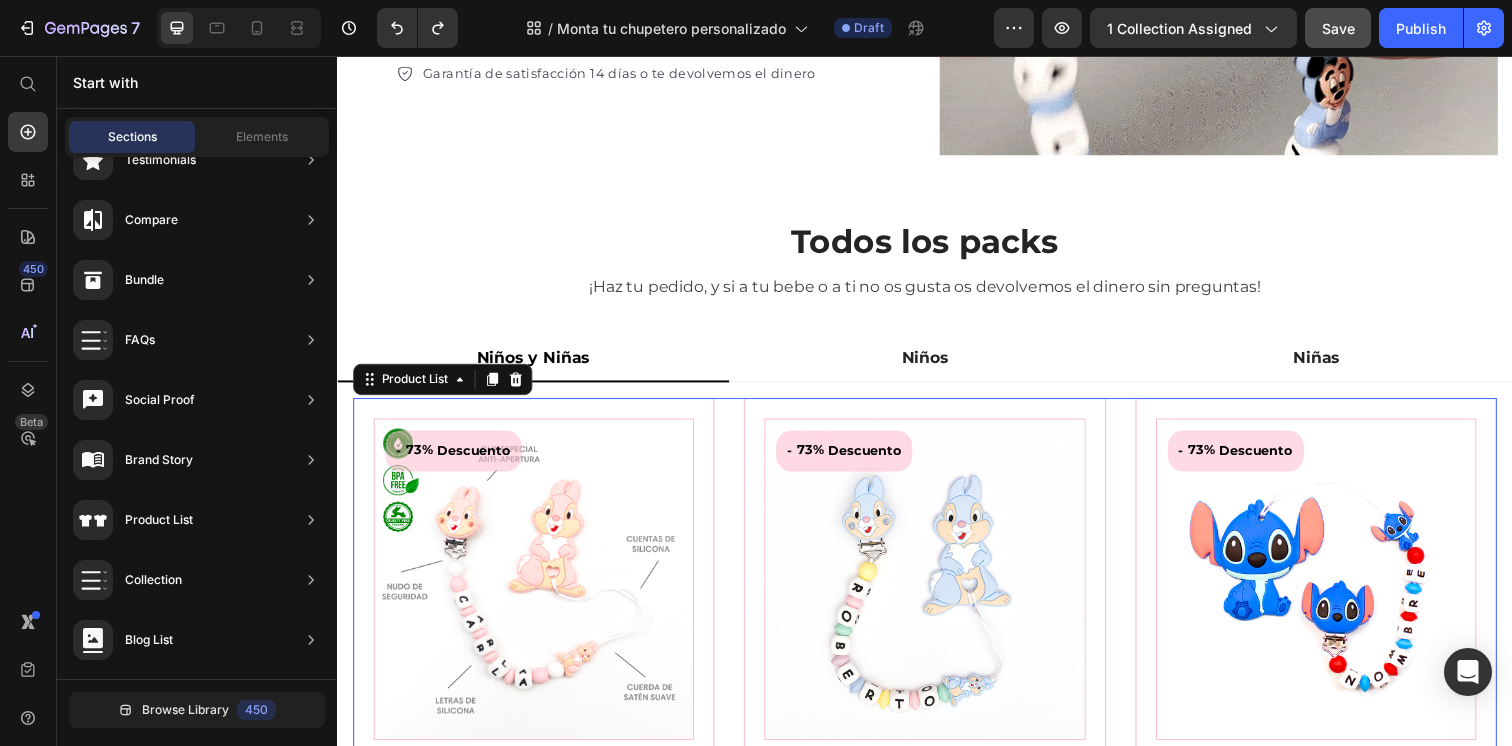scroll, scrollTop: 0, scrollLeft: 0, axis: both 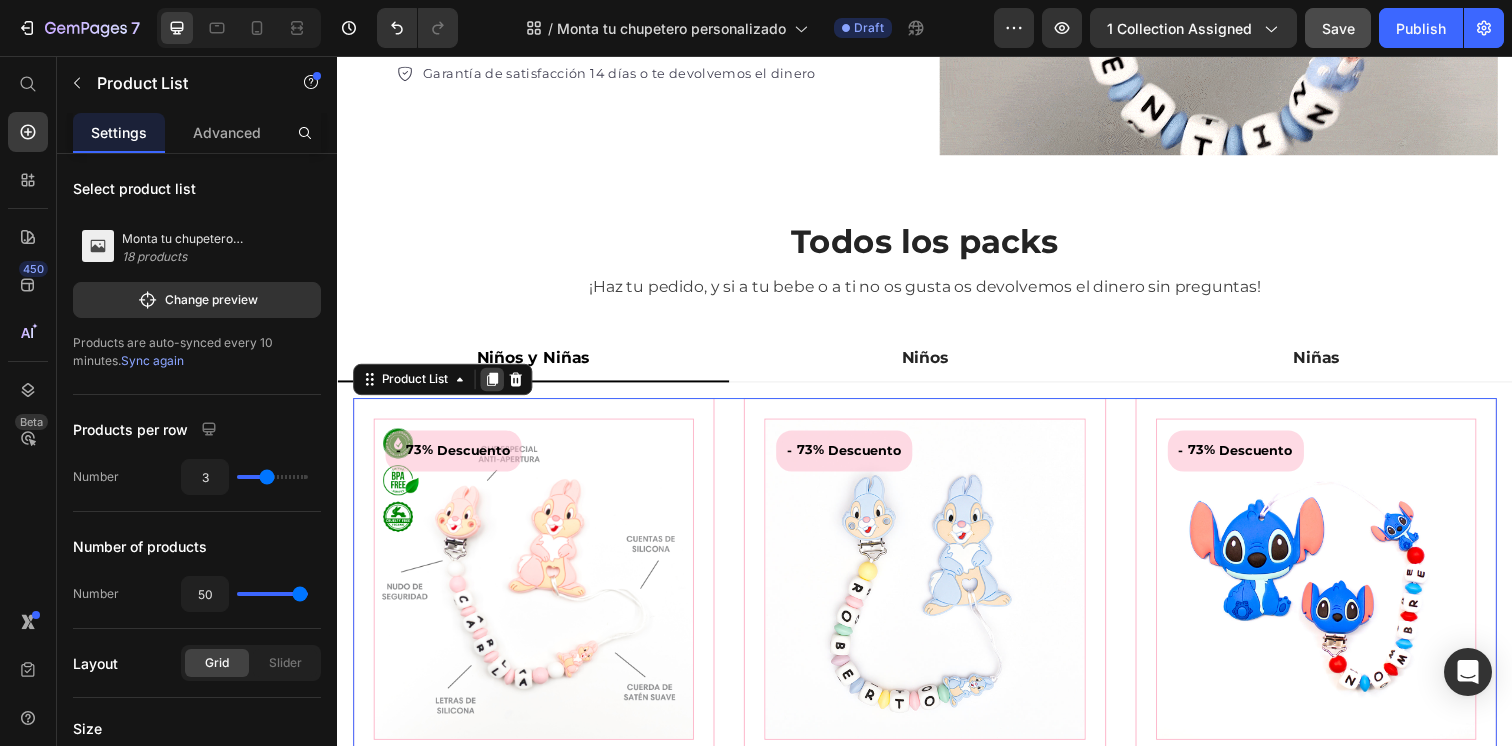 click 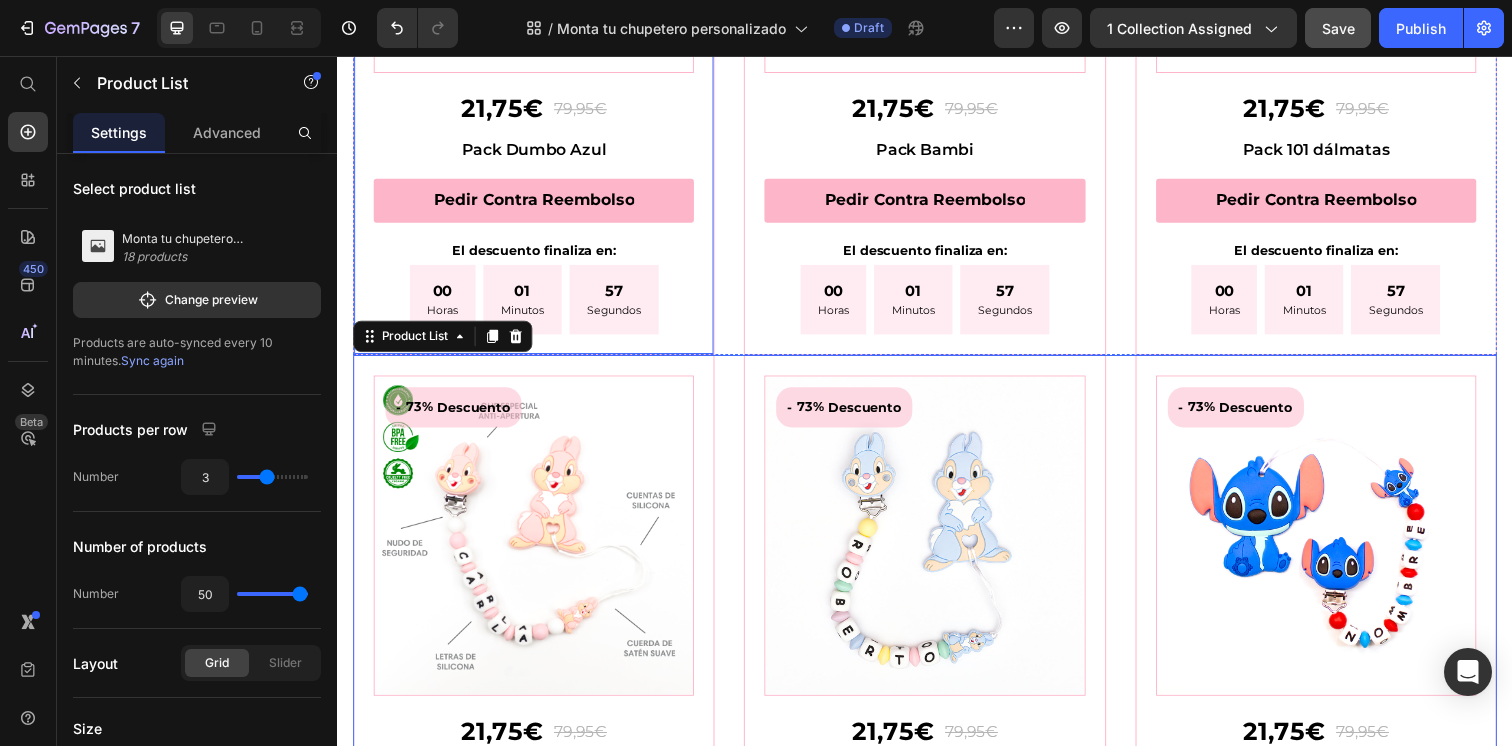 scroll, scrollTop: 4930, scrollLeft: 0, axis: vertical 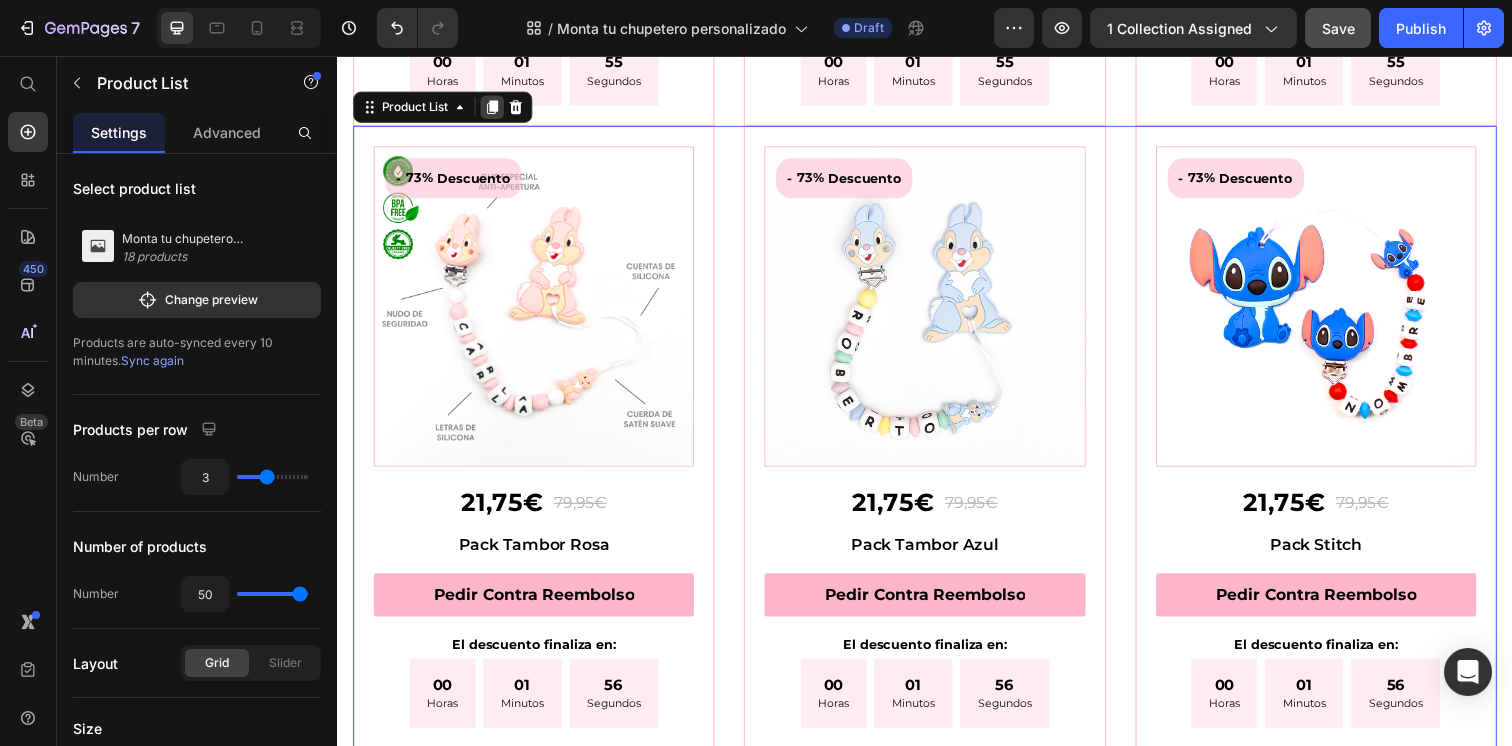 click 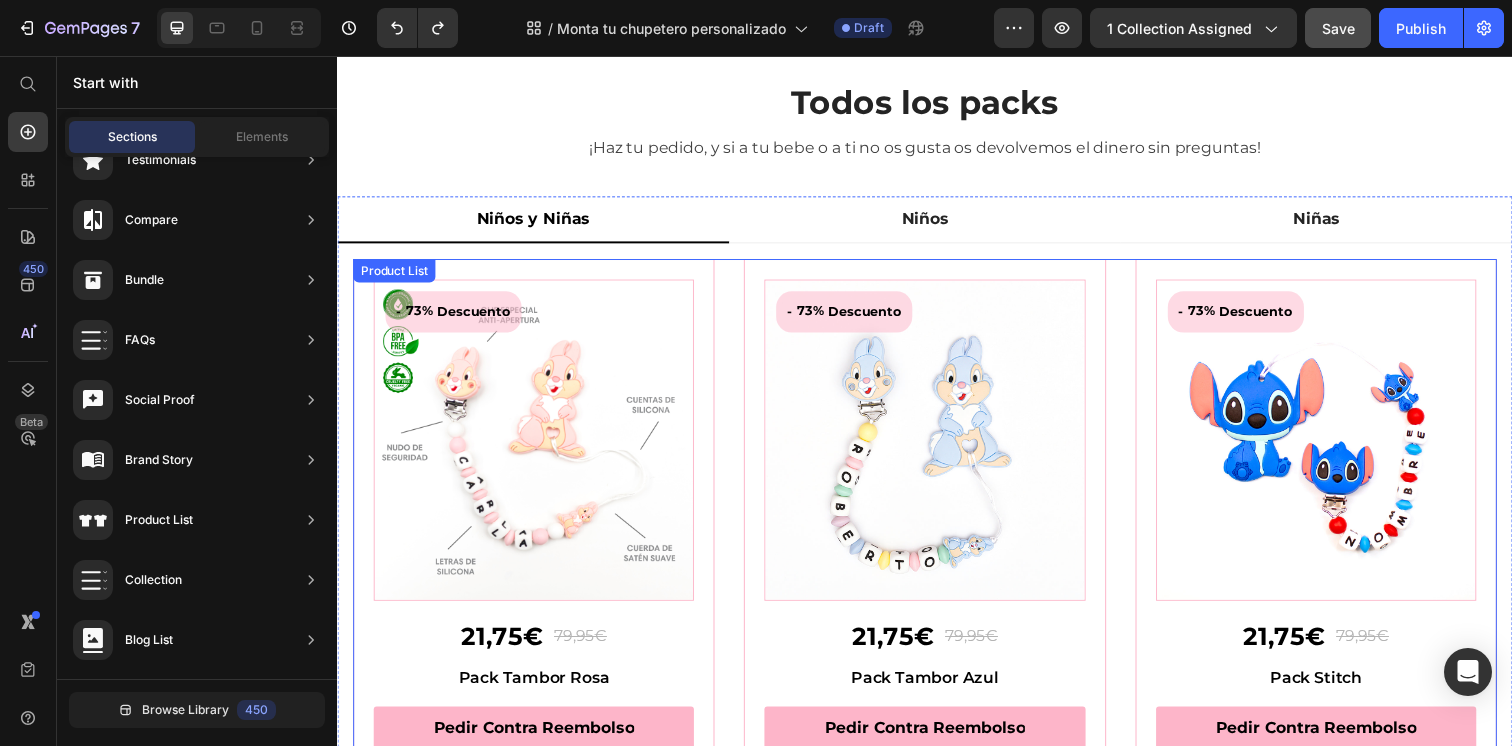 scroll, scrollTop: 865, scrollLeft: 0, axis: vertical 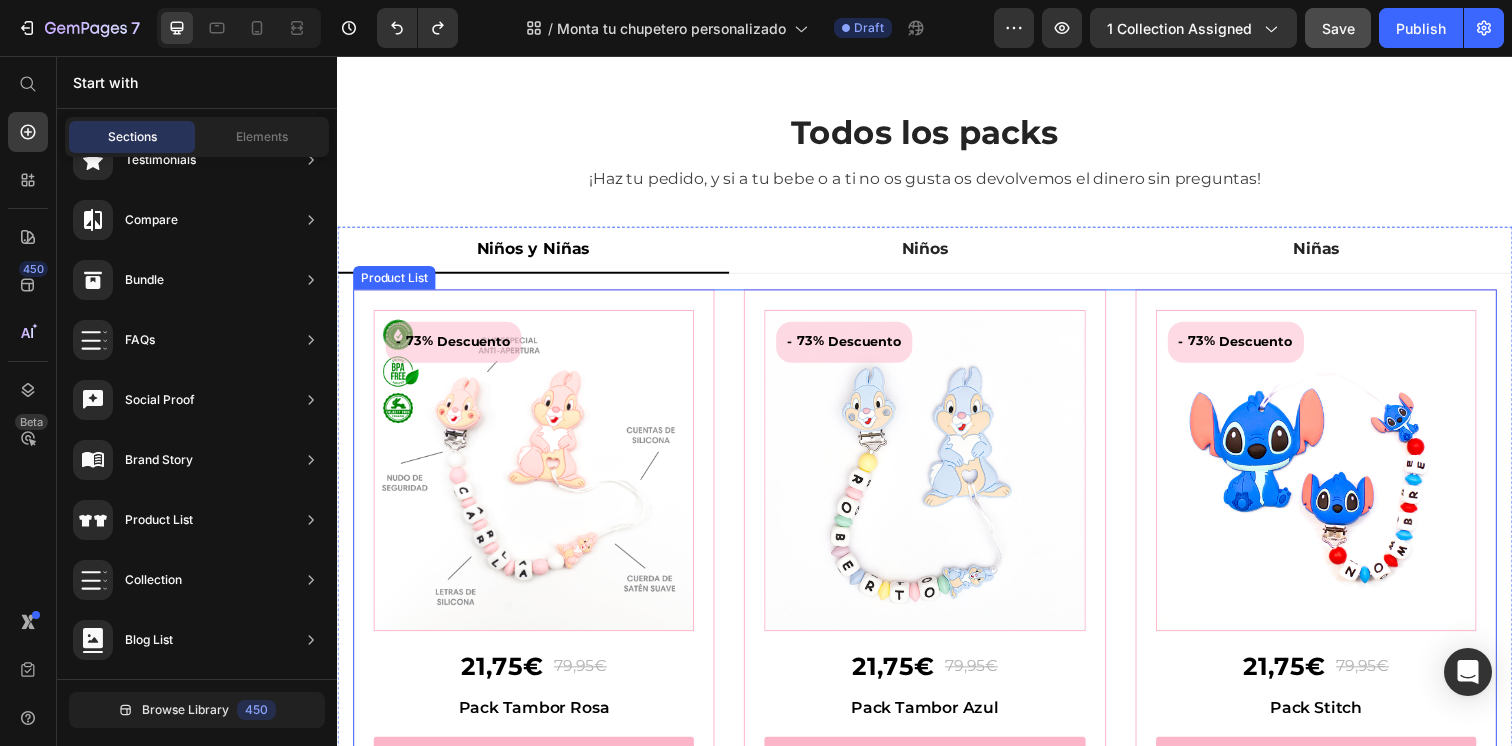 click on "- 73% Descuento (P) Tag (P) Images 21,75€ (P) Price 79,95€ (P) Price Row Pack Tambor Rosa (P) Title Pedir Contra Reembolso Product View More El descuento finaliza en: Text Block 00 Horas 01 Minutos 31 Segundos Countdown Timer Row - 73% Descuento (P) Tag (P) Images 21,75€ (P) Price 79,95€ (P) Price Row Pack Tambor Azul (P) Title Pedir Contra Reembolso Product View More El descuento finaliza en: Text Block 00 Horas 01 Minutos 31 Segundos Countdown Timer Row - 73% Descuento (P) Tag (P) Images 21,75€ (P) Price 79,95€ (P) Price Row Pack Stitch (P) Title Pedir Contra Reembolso Product View More El descuento finaliza en: Text Block 00 Horas 01 Minutos 31 Segundos Countdown Timer Row - 73% Descuento (P) Tag (P) Images 21,75€ (P) Price 79,95€ (P) Price Row Pack Rey Leon (P) Title Pedir Contra Reembolso Product View More El descuento finaliza en: Text Block 00 Horas 01 Minutos 31 Segundos Countdown Timer Row - 73% Descuento (P) Tag (P) Images 21,75€ (P) Price 79,95€ (P) Price Row Pack Pluto 00 Horas" at bounding box center (937, 2243) 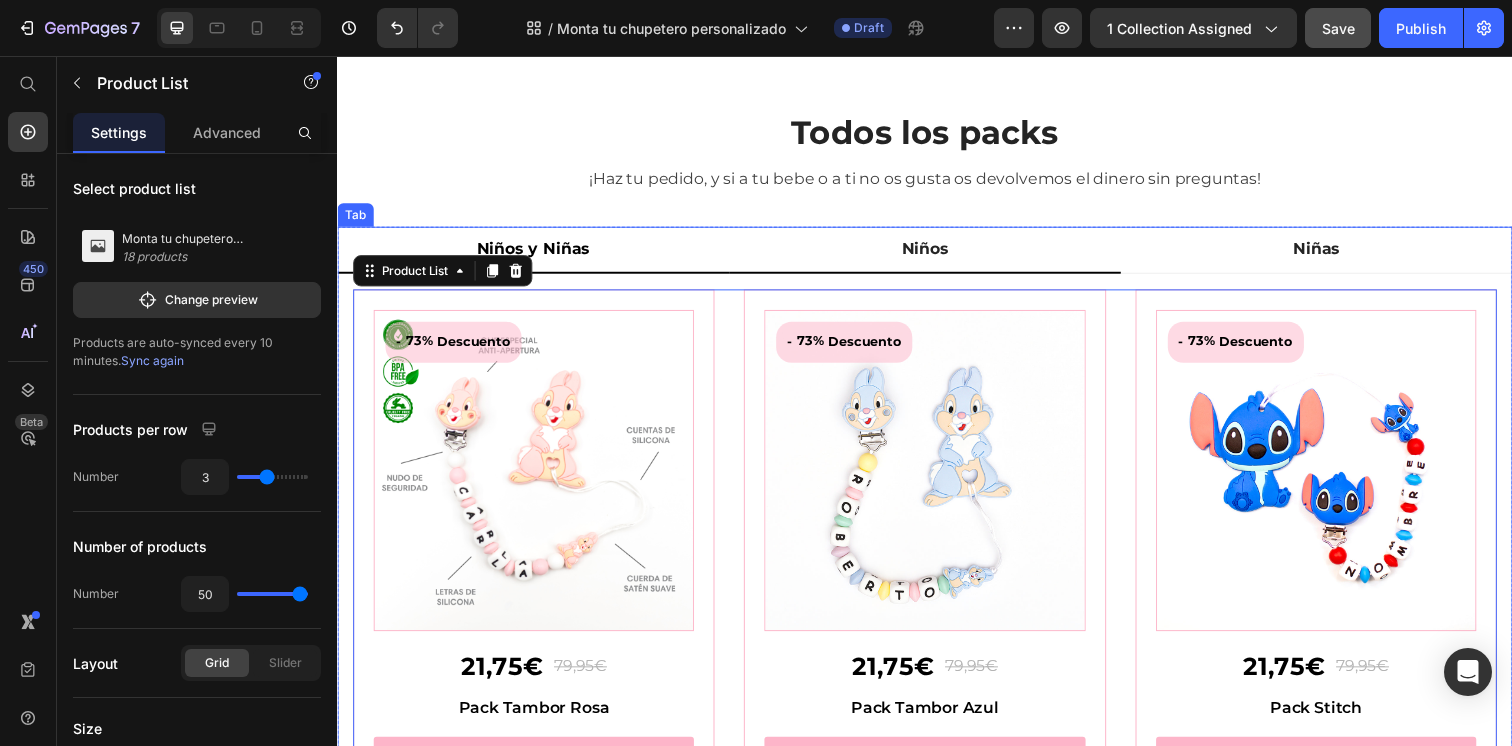 click on "Niños" at bounding box center (937, 254) 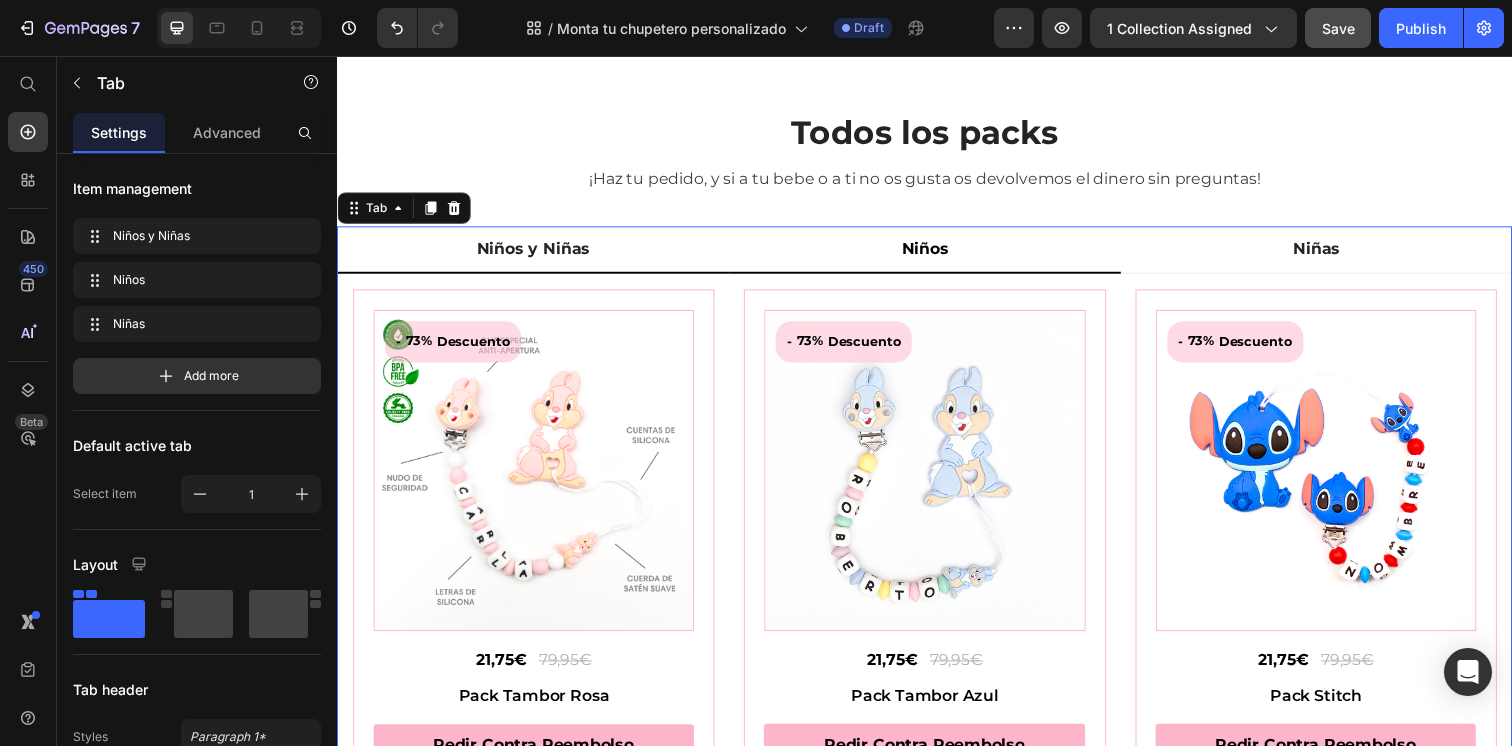 click on "Niños y Niñas" at bounding box center [537, 254] 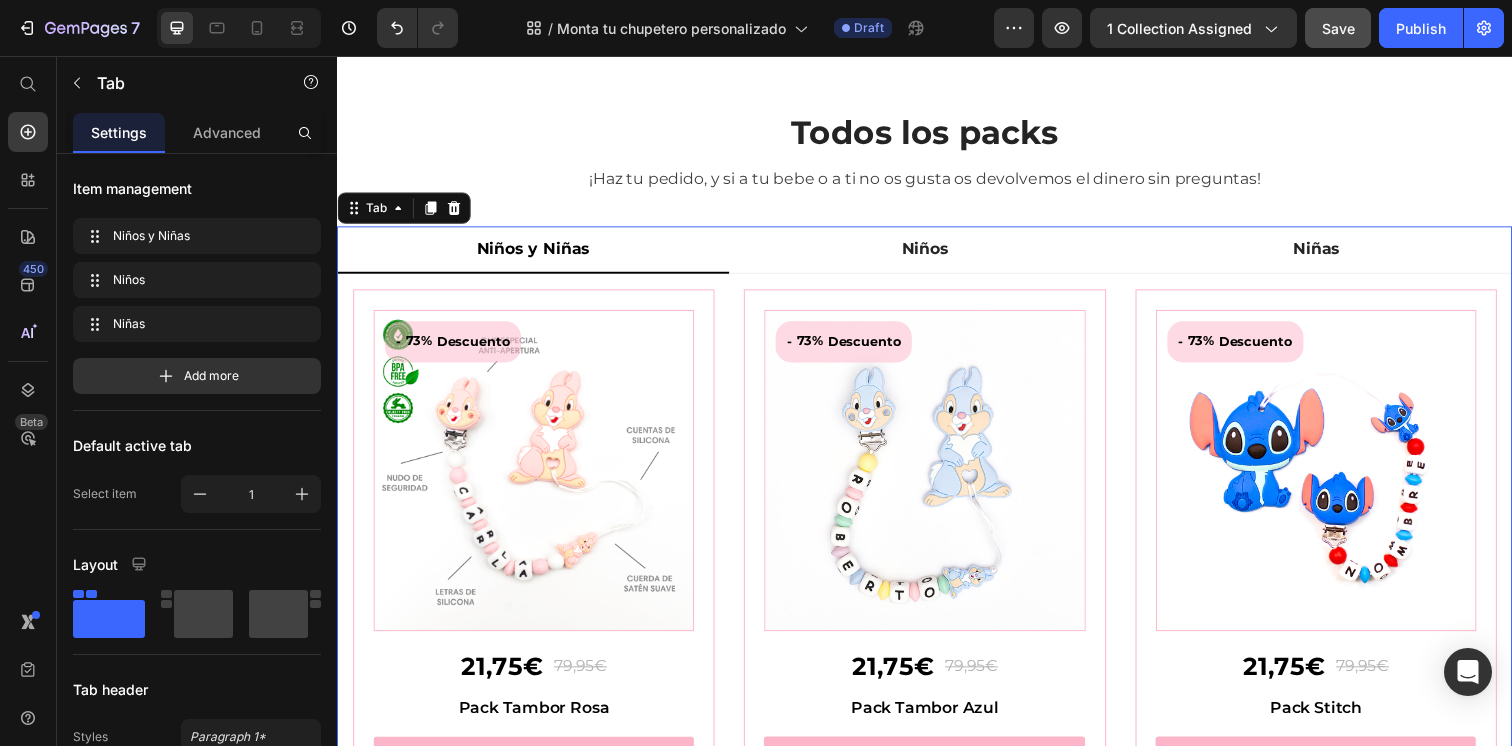 click on "Niños y Niñas" at bounding box center (537, 253) 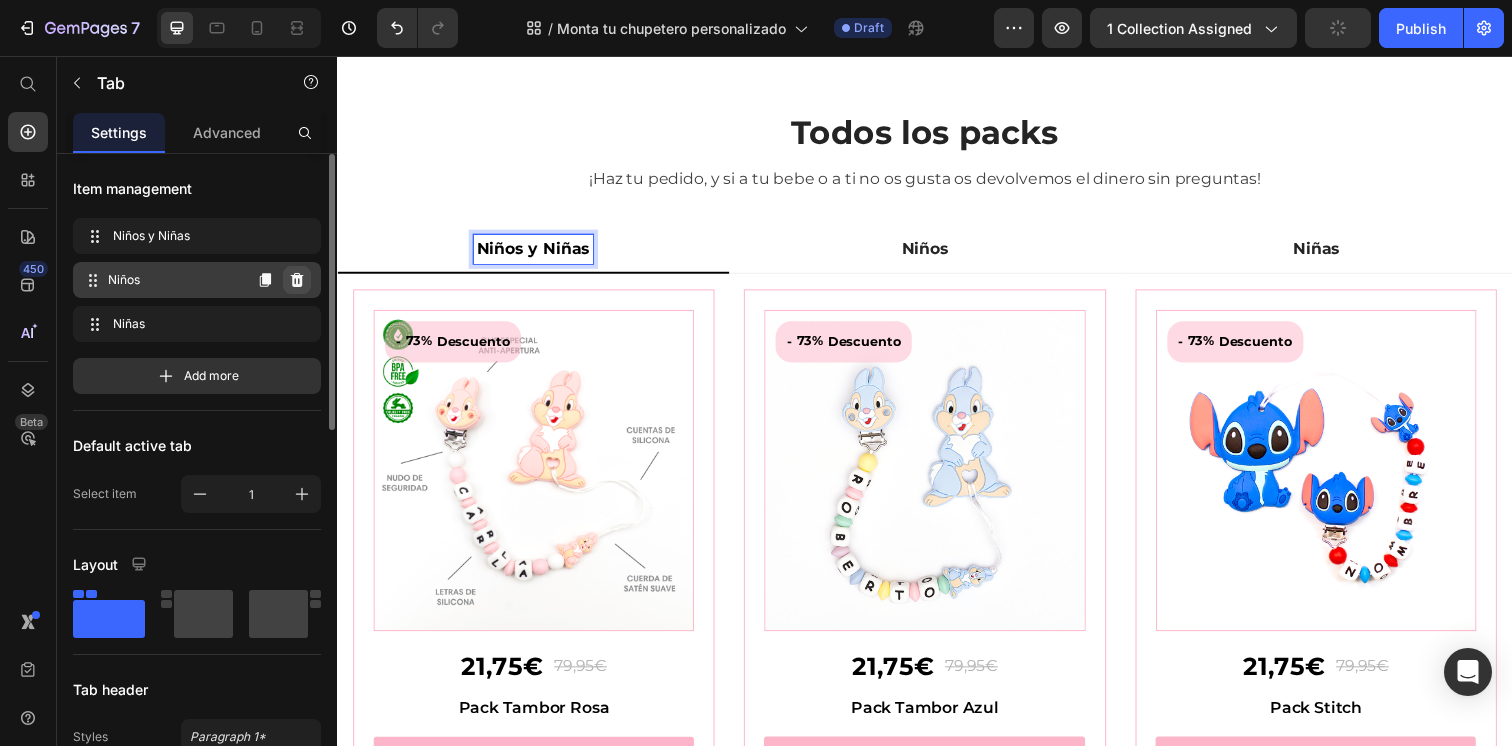 click 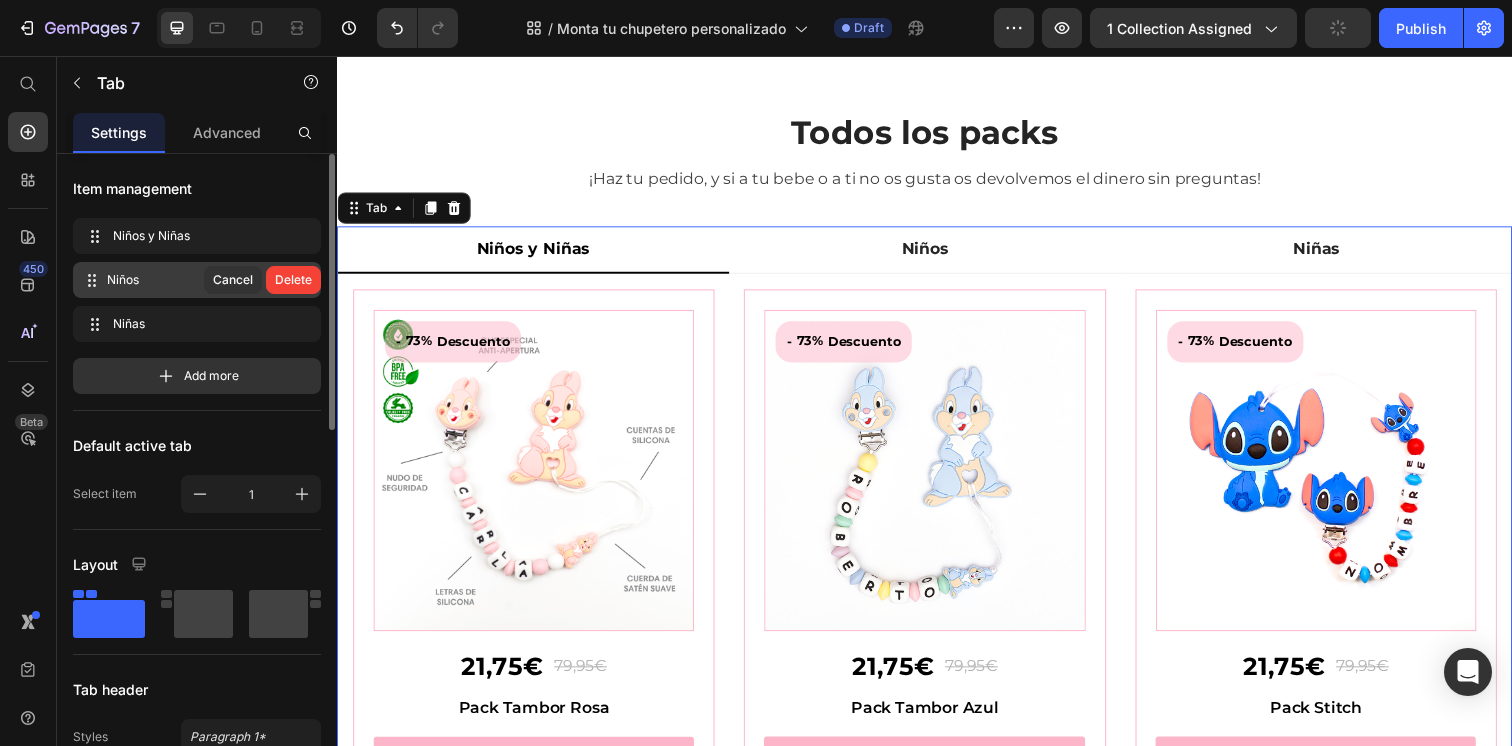 click on "Delete" at bounding box center (293, 280) 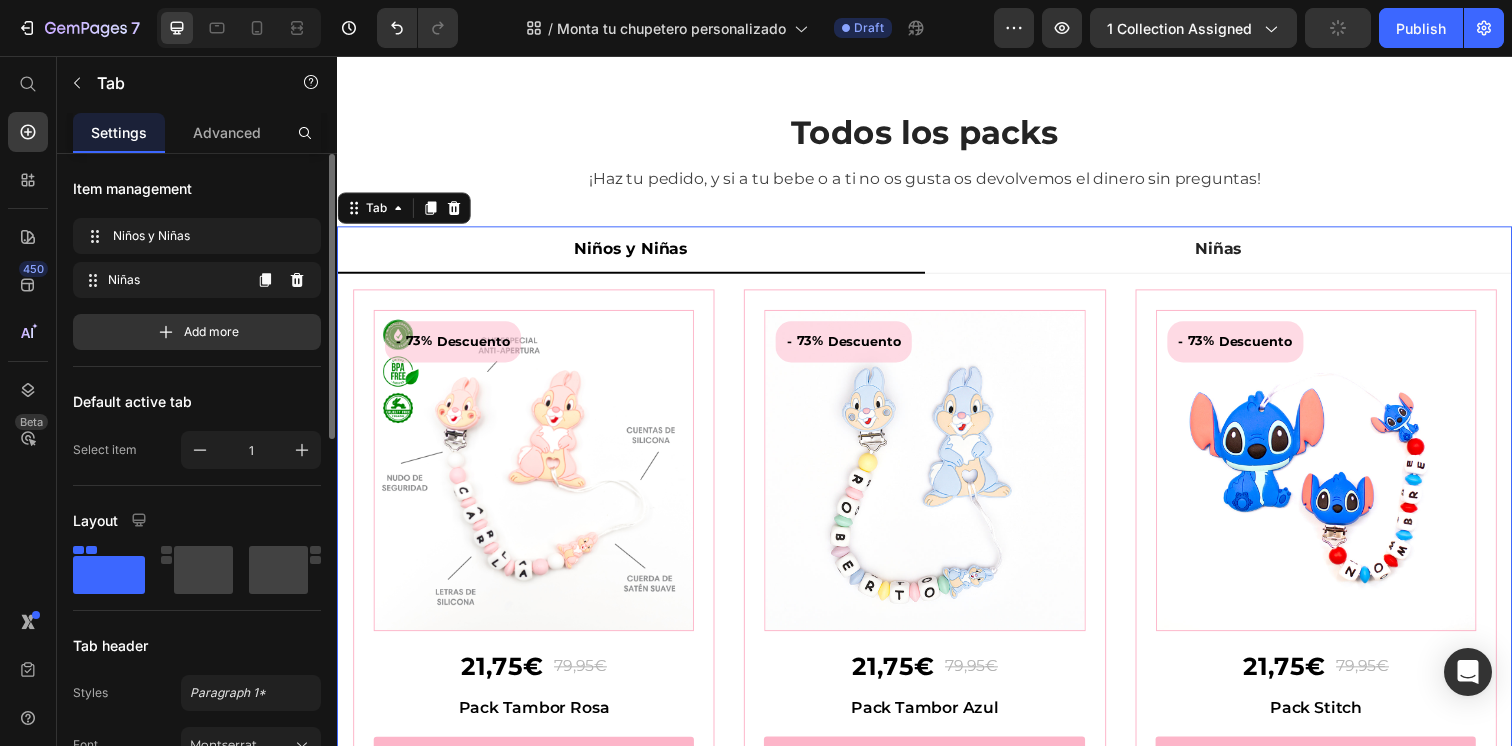 click 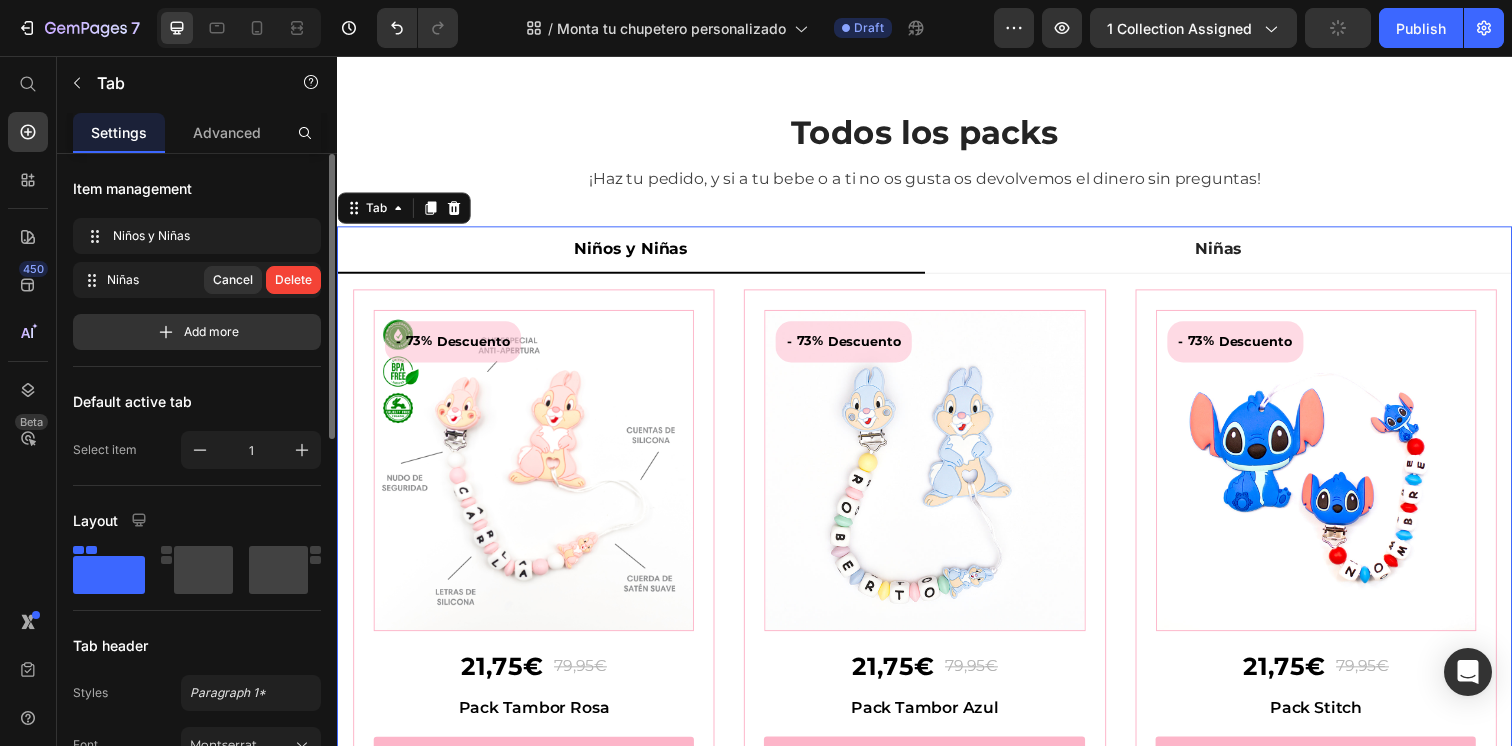 click on "Delete" at bounding box center (293, 280) 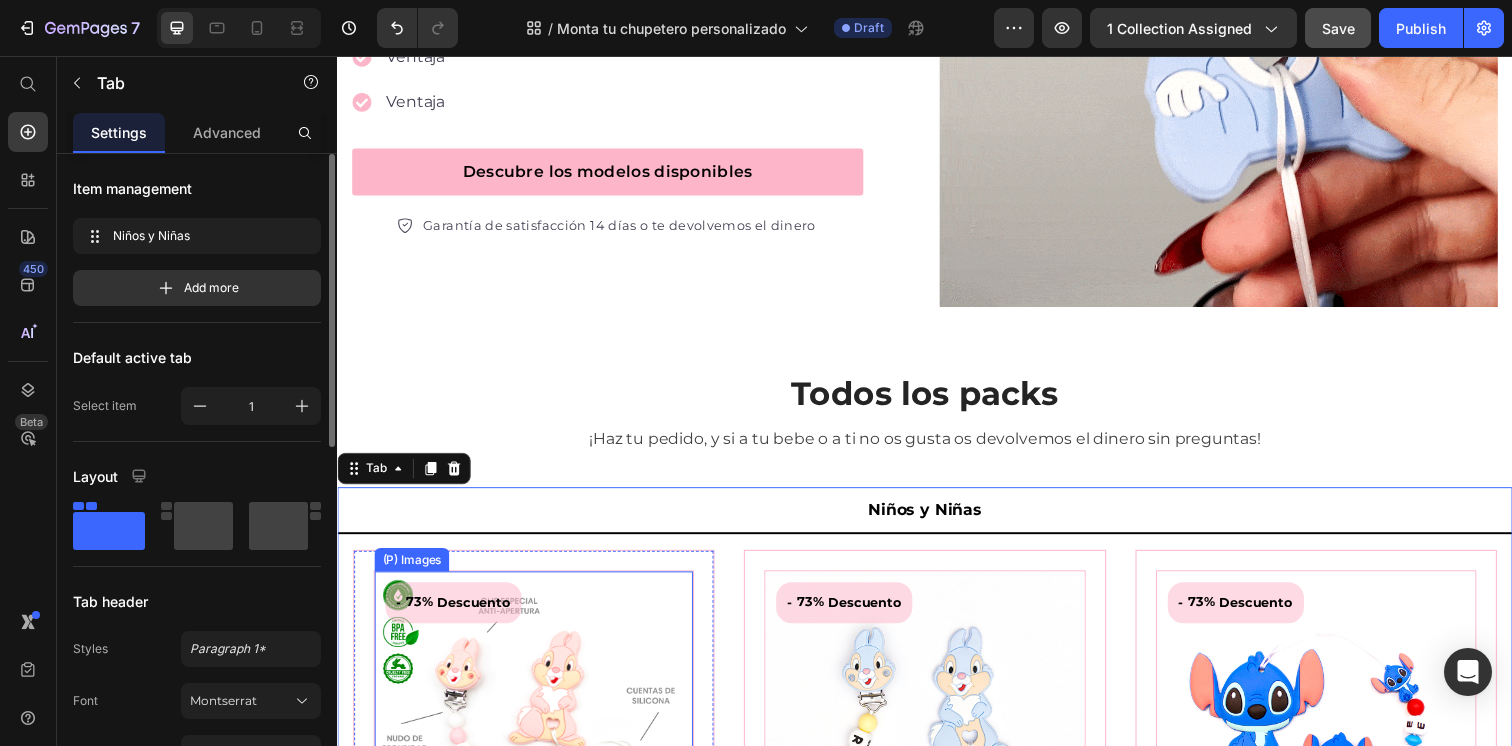scroll, scrollTop: 573, scrollLeft: 0, axis: vertical 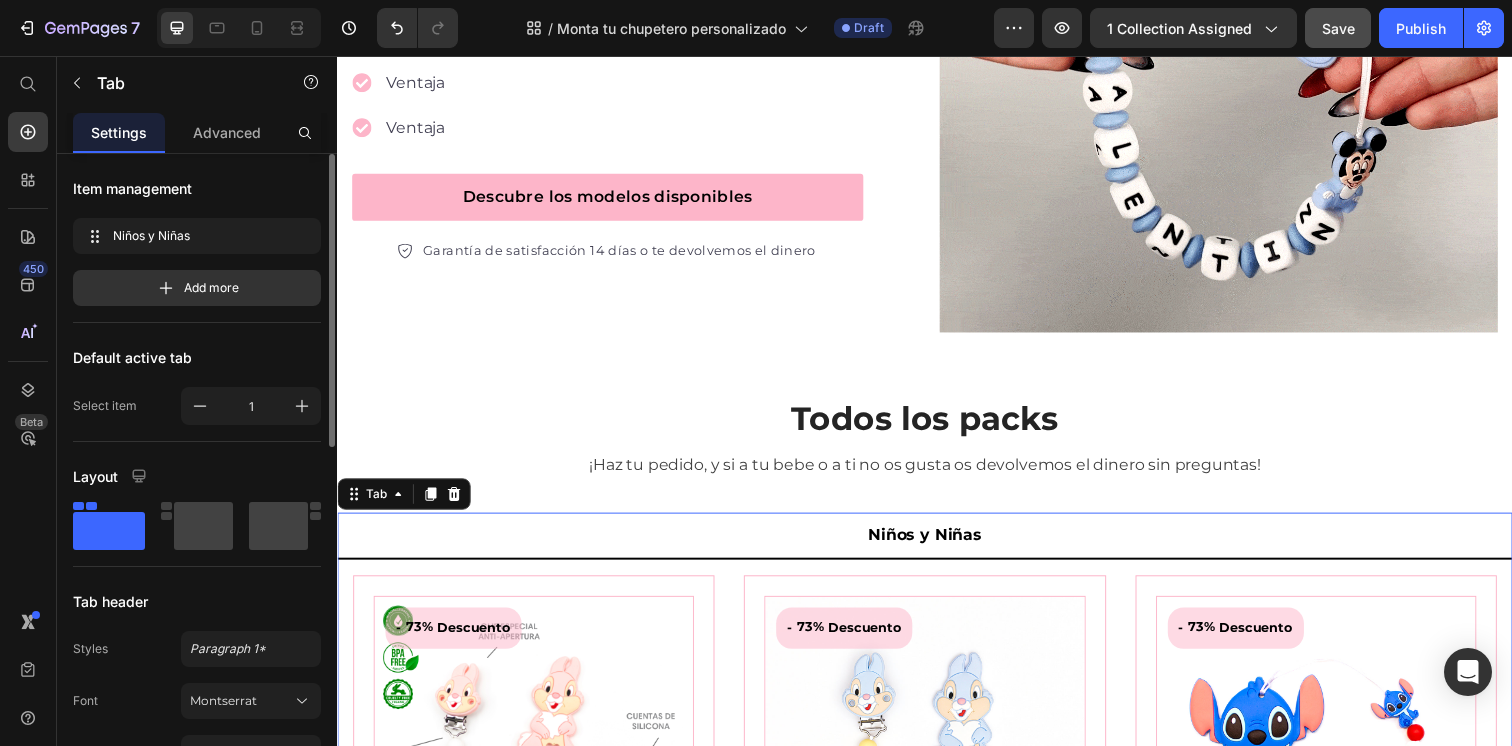 click on "Niños y Niñas" at bounding box center [937, 546] 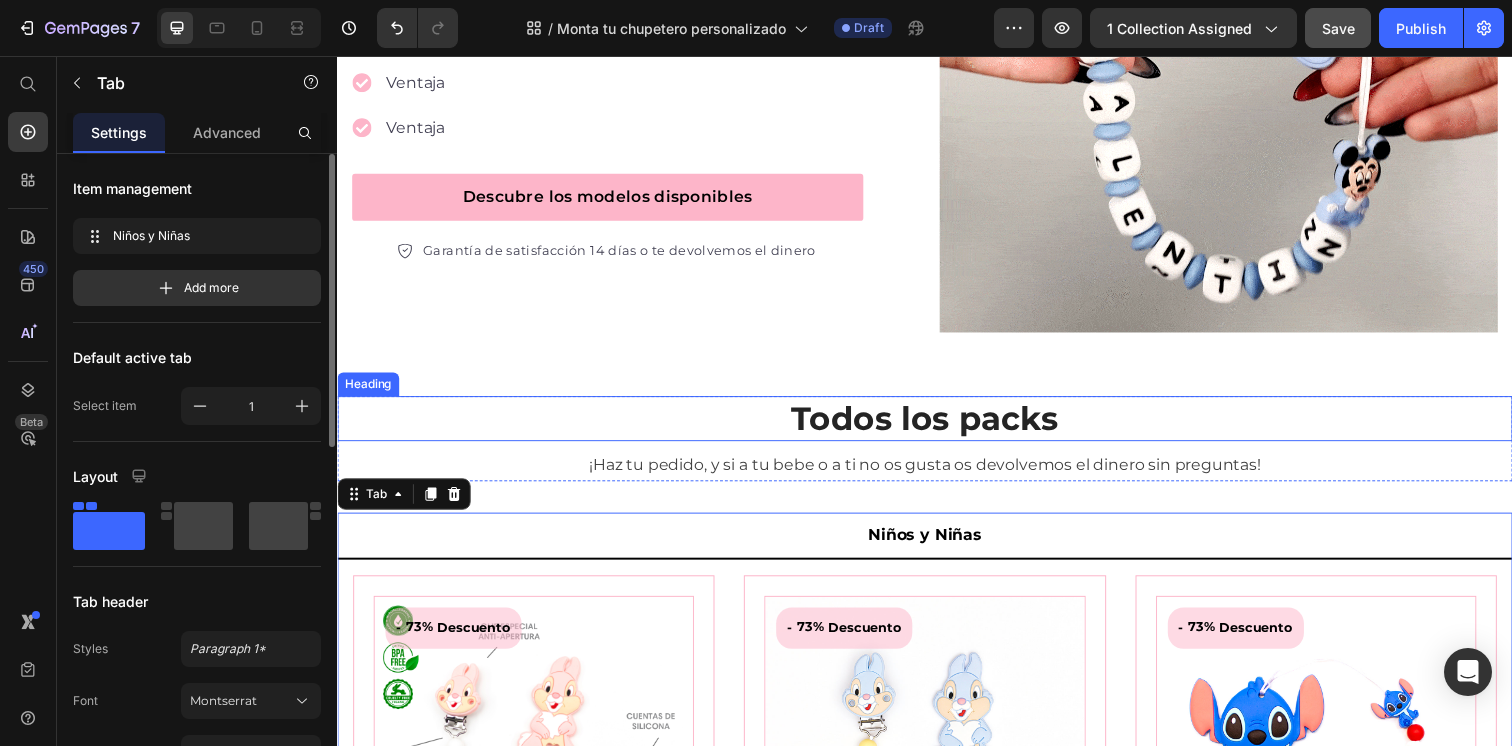 click on "Todos los packs" at bounding box center (937, 426) 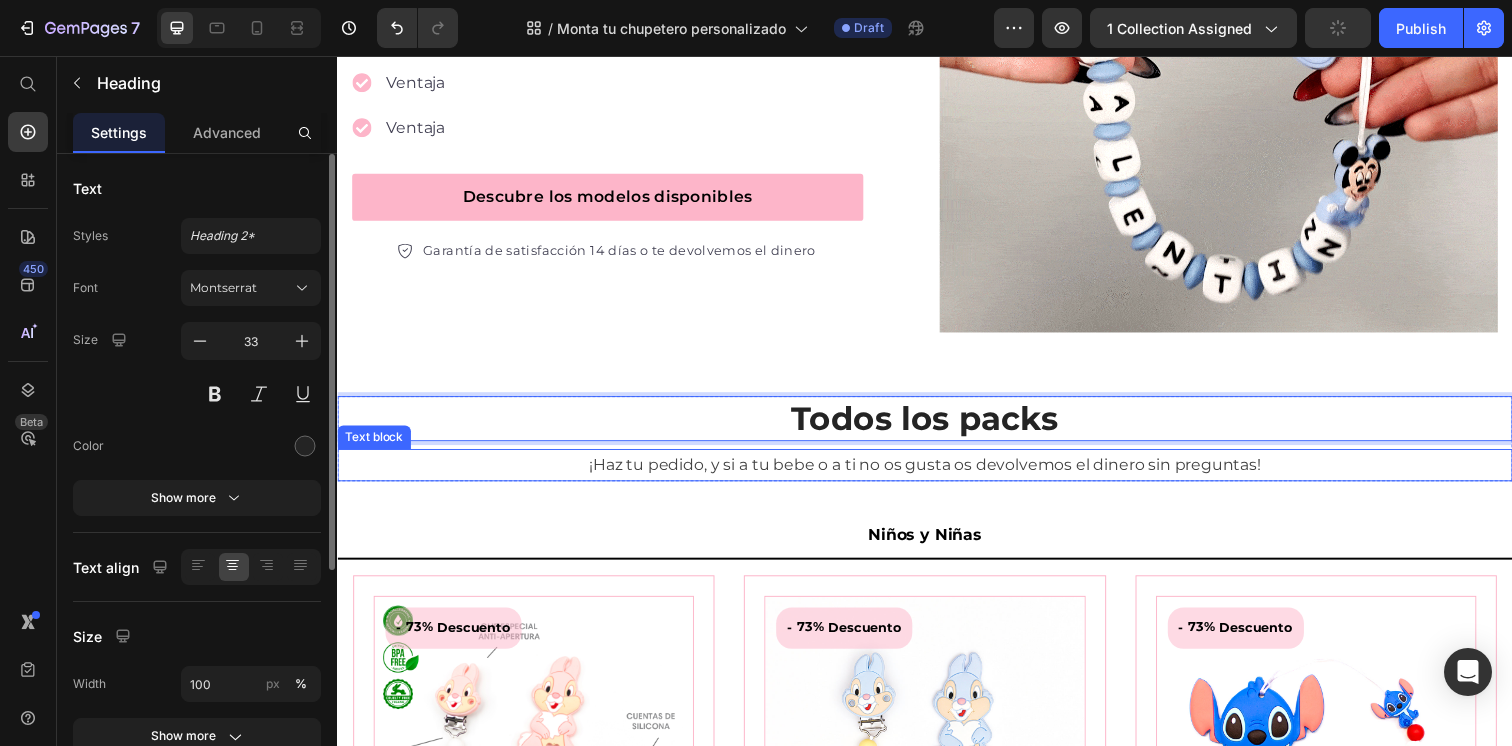 click on "¡Haz tu pedido, y si a tu bebe o a ti no os gusta os devolvemos el dinero sin preguntas!" at bounding box center (937, 473) 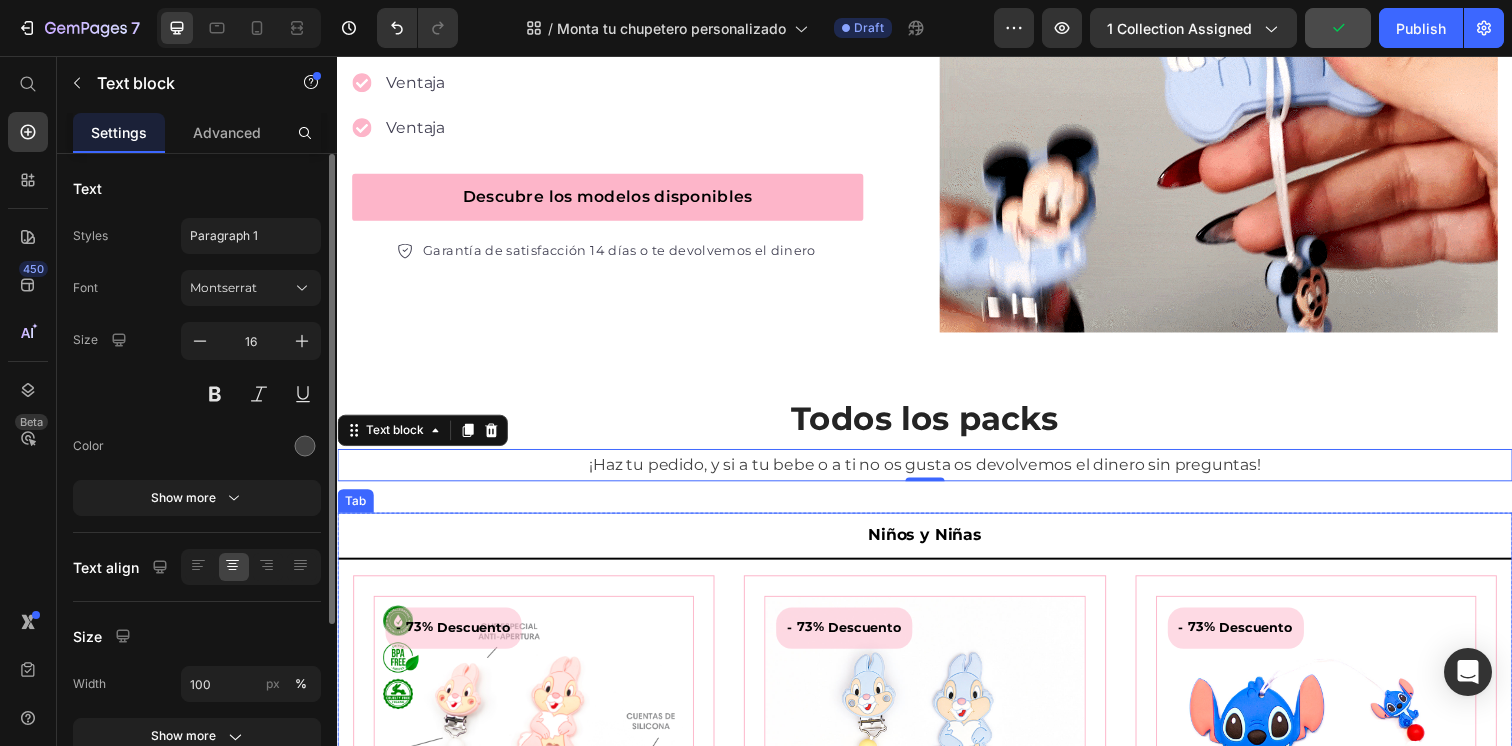 click on "Niños y Niñas" at bounding box center (937, 546) 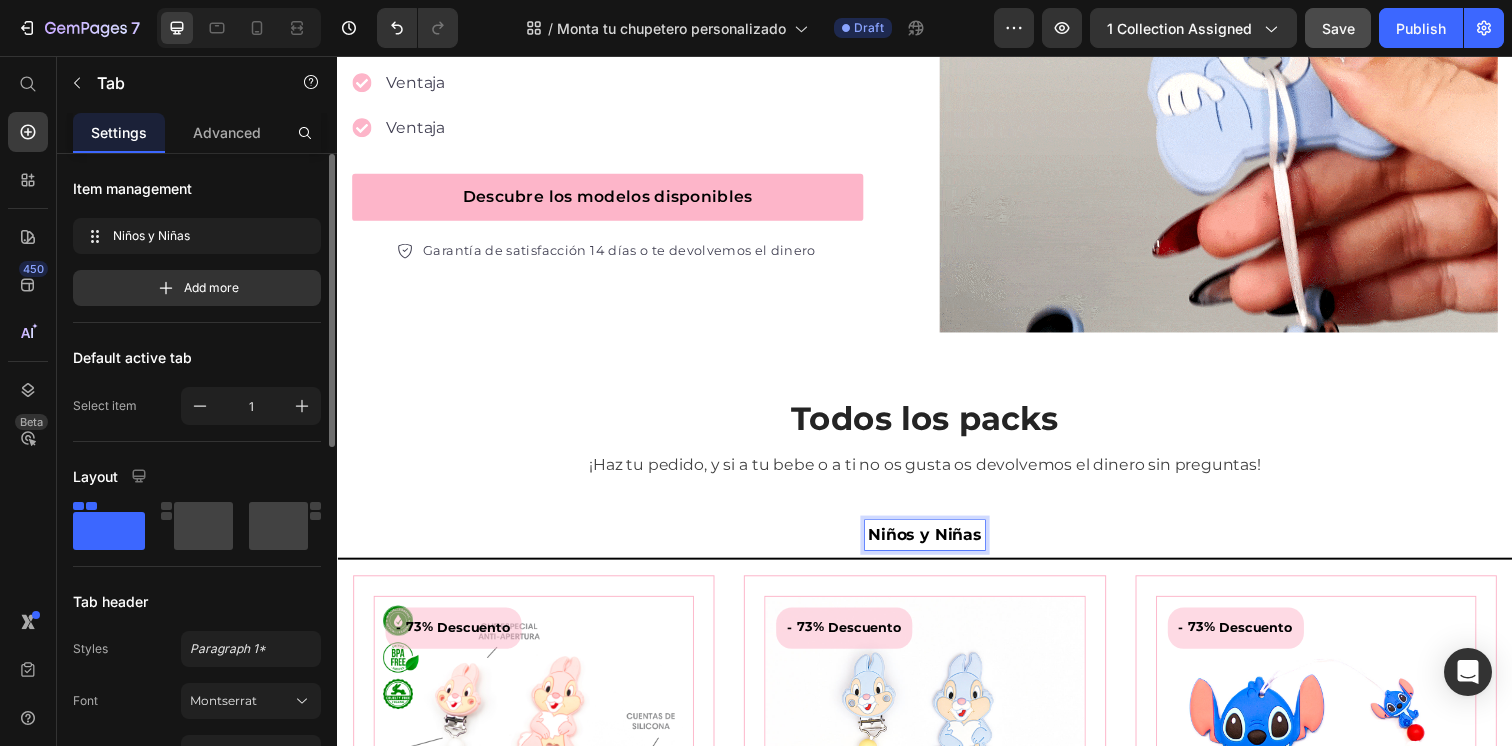 click on "Niños y Niñas" at bounding box center (937, 545) 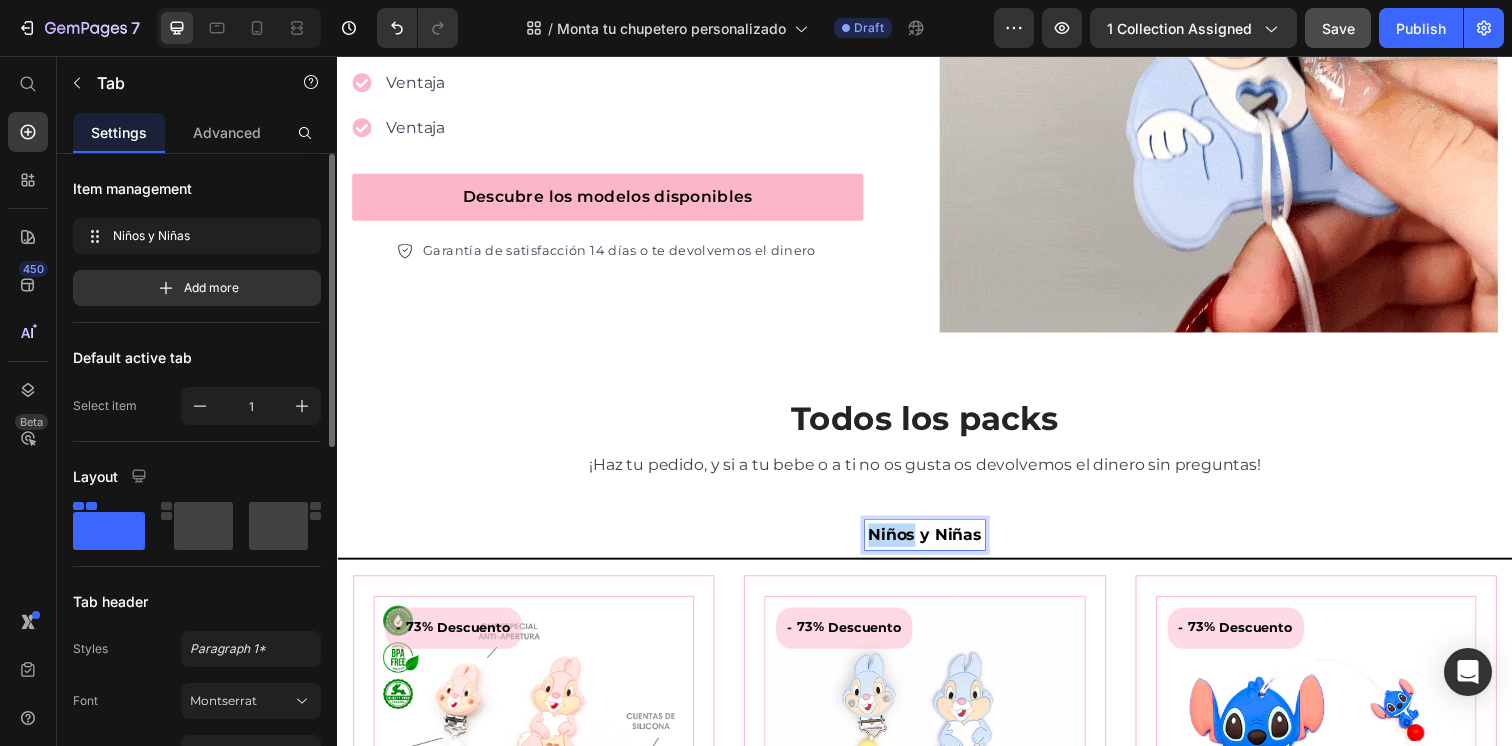 click on "Niños y Niñas" at bounding box center (937, 545) 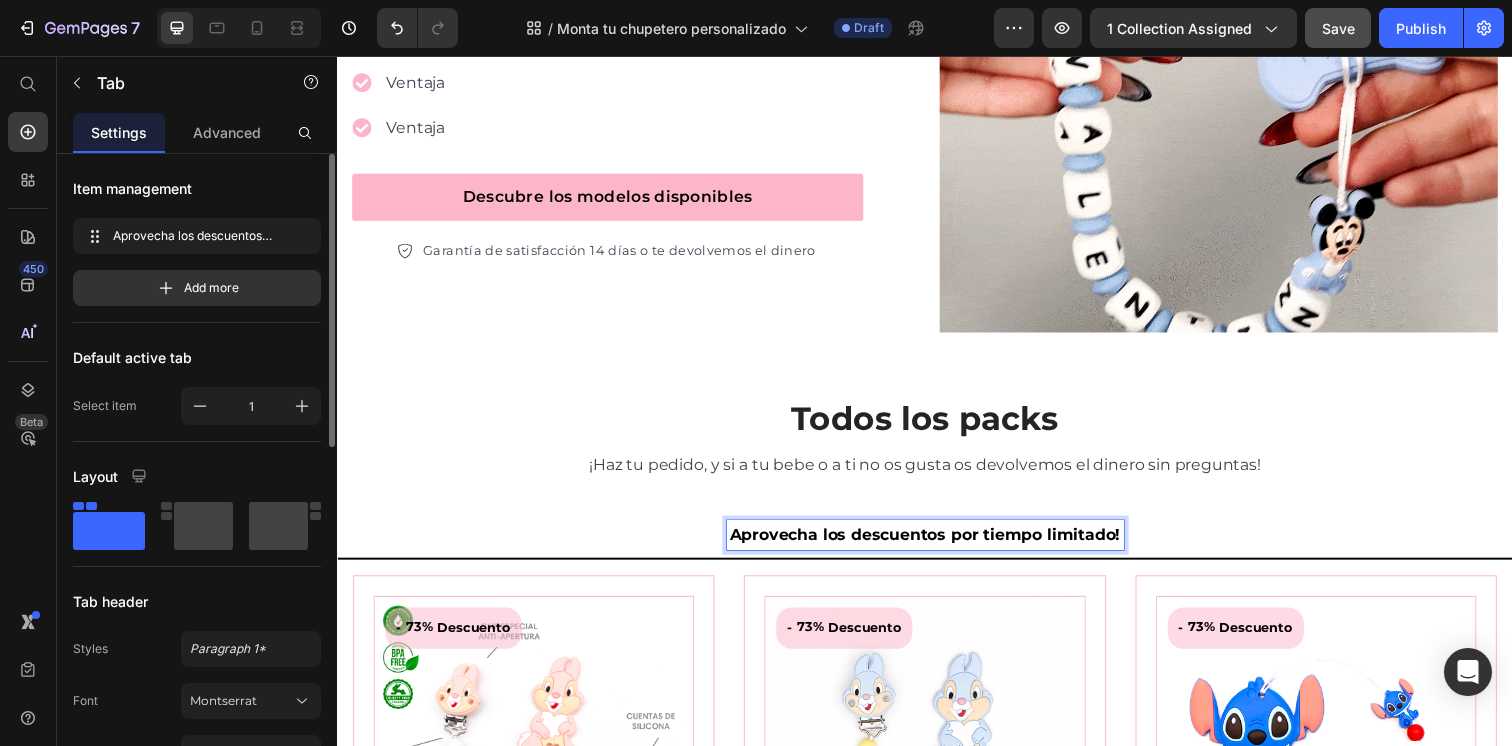 click on "Aprovecha los descuentos por tiempo limitado!" at bounding box center (937, 545) 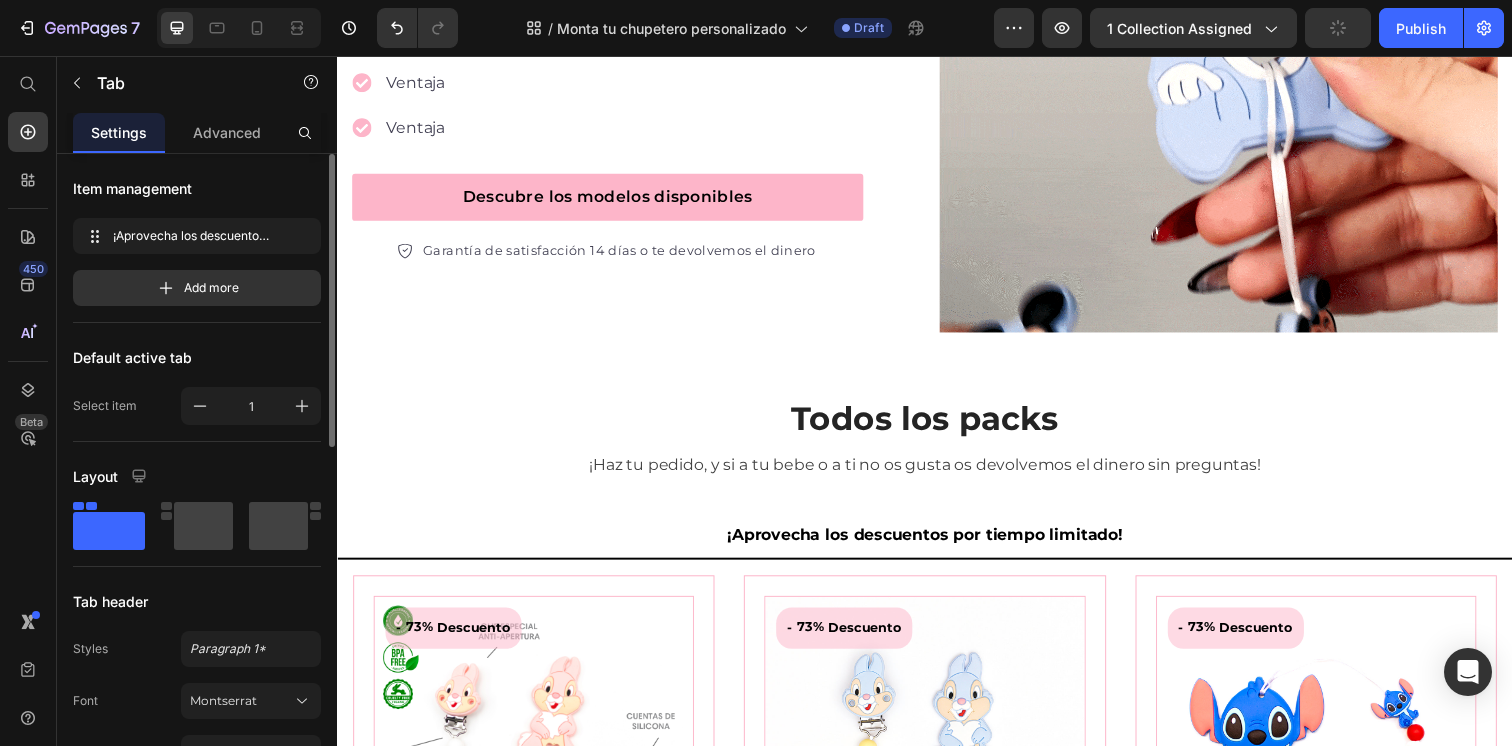 click on "¡Aprovecha los descuentos por tiempo limitado!" at bounding box center (937, 546) 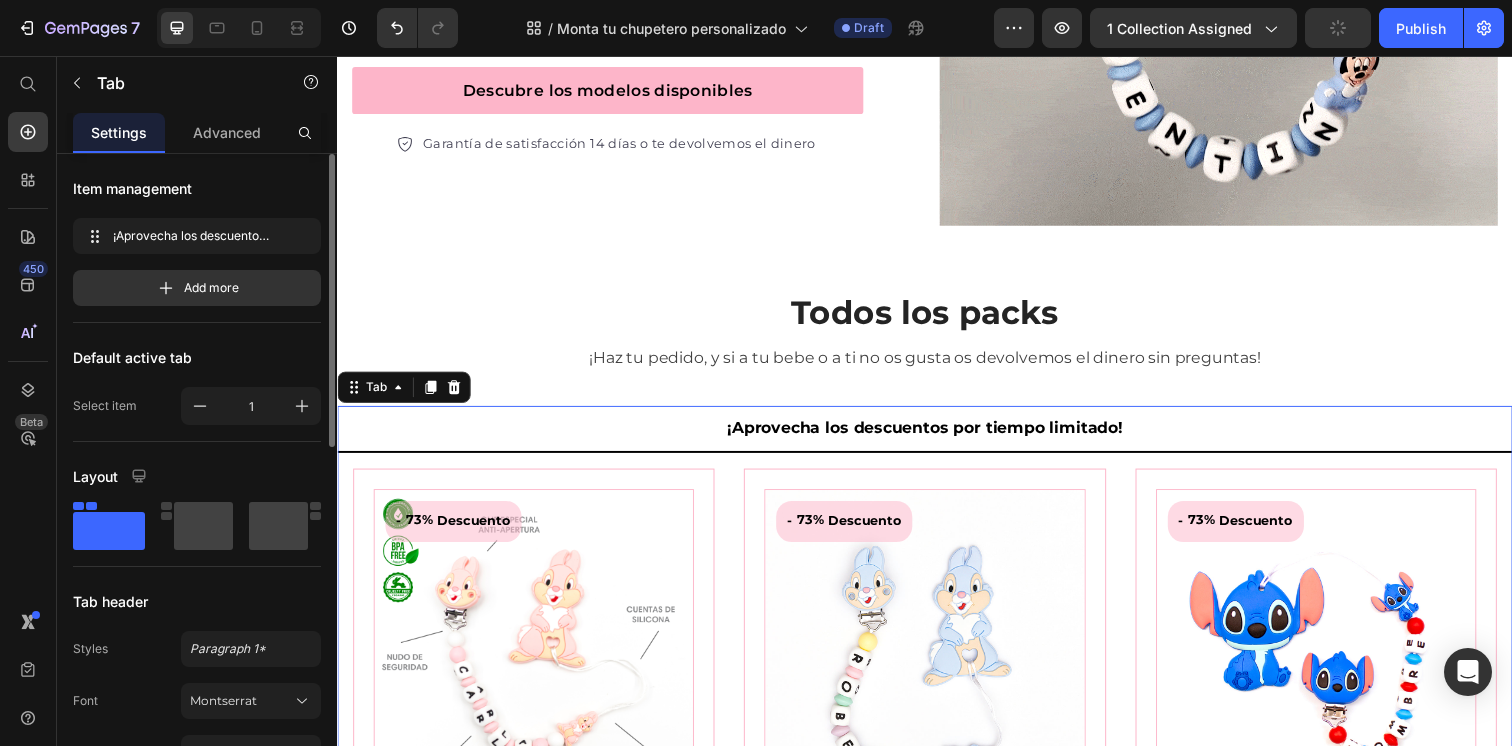 scroll, scrollTop: 718, scrollLeft: 0, axis: vertical 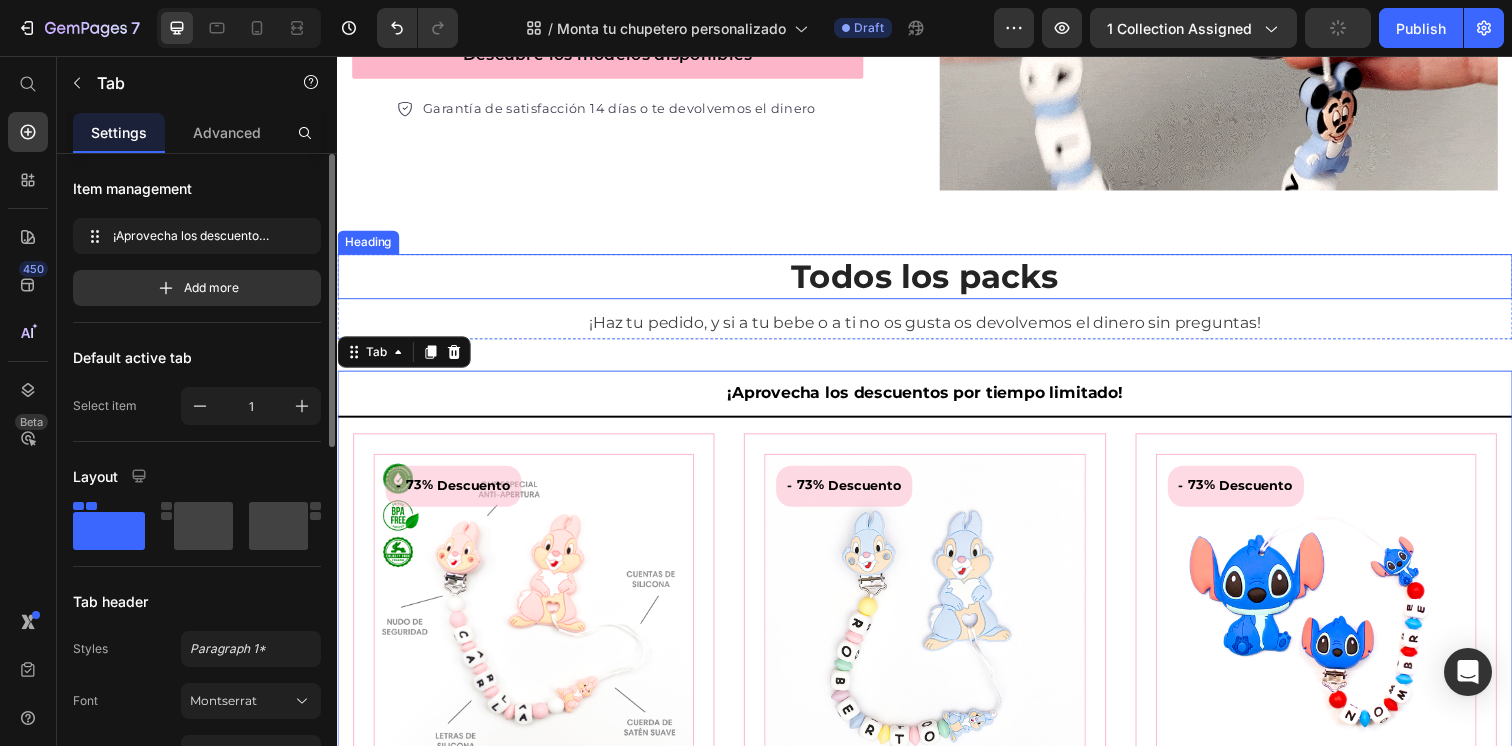 click on "Todos los packs" at bounding box center [937, 281] 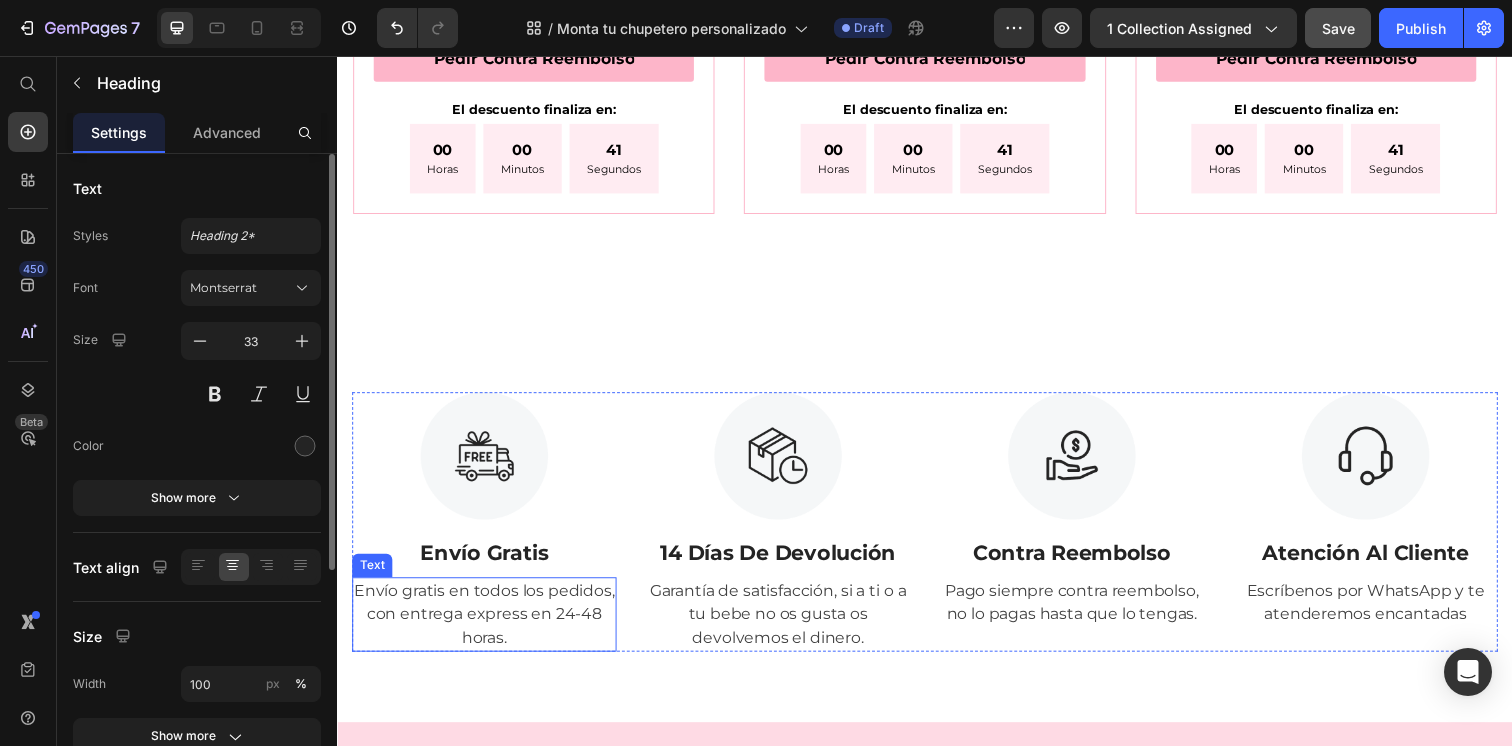 scroll, scrollTop: 4794, scrollLeft: 0, axis: vertical 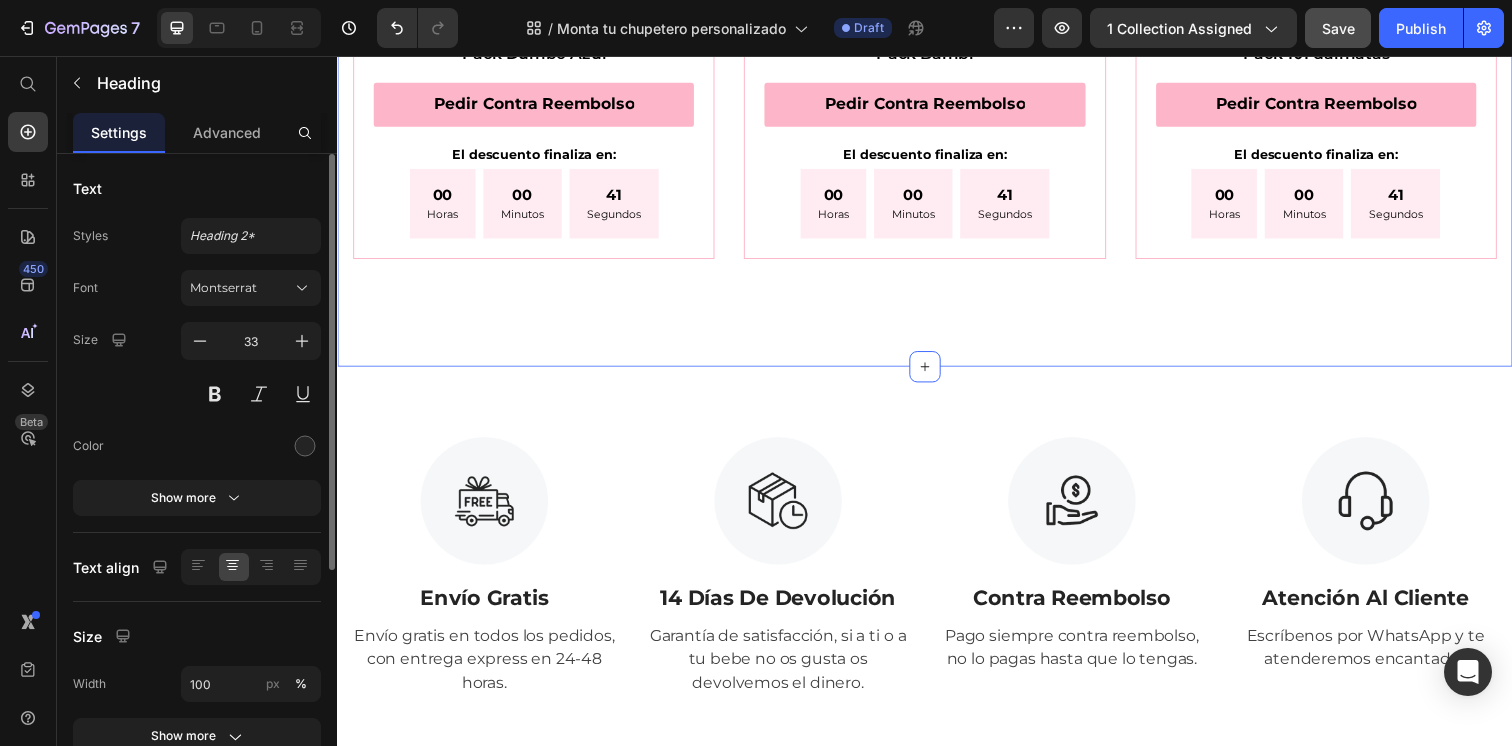 click on "Todos los packs Heading ¡Haz tu pedido, y si a tu bebe o a ti no os gusta os devolvemos el dinero sin preguntas! Text block 0 Row ¡Aprovecha los descuentos por tiempo limitado! - 73% Descuento (P) Tag (P) Images 21,75€ (P) Price 79,95€ (P) Price Row Pack Tambor Rosa (P) Title Pedir Contra Reembolso Product View More El descuento finaliza en: Text Block 00 Horas 00 Minutos 41 Segundos Countdown Timer Row - 73% Descuento (P) Tag (P) Images 21,75€ (P) Price 79,95€ (P) Price Row Pack Tambor Azul (P) Title Pedir Contra Reembolso Product View More El descuento finaliza en: Text Block 00 Horas 00 Minutos 41 Segundos Countdown Timer Row - 73% Descuento (P) Tag (P) Images 21,75€ (P) Price 79,95€ (P) Price Row Pack Stitch (P) Title Pedir Contra Reembolso Product View More El descuento finaliza en: Text Block 00 Horas 00 Minutos 41 Segundos Countdown Timer Row - 73% Descuento (P) Tag (P) Images 21,75€ (P) Price 79,95€ (P) Price Row Pack Rey Leon (P) Title Pedir Contra Reembolso 00 -" at bounding box center (937, -1723) 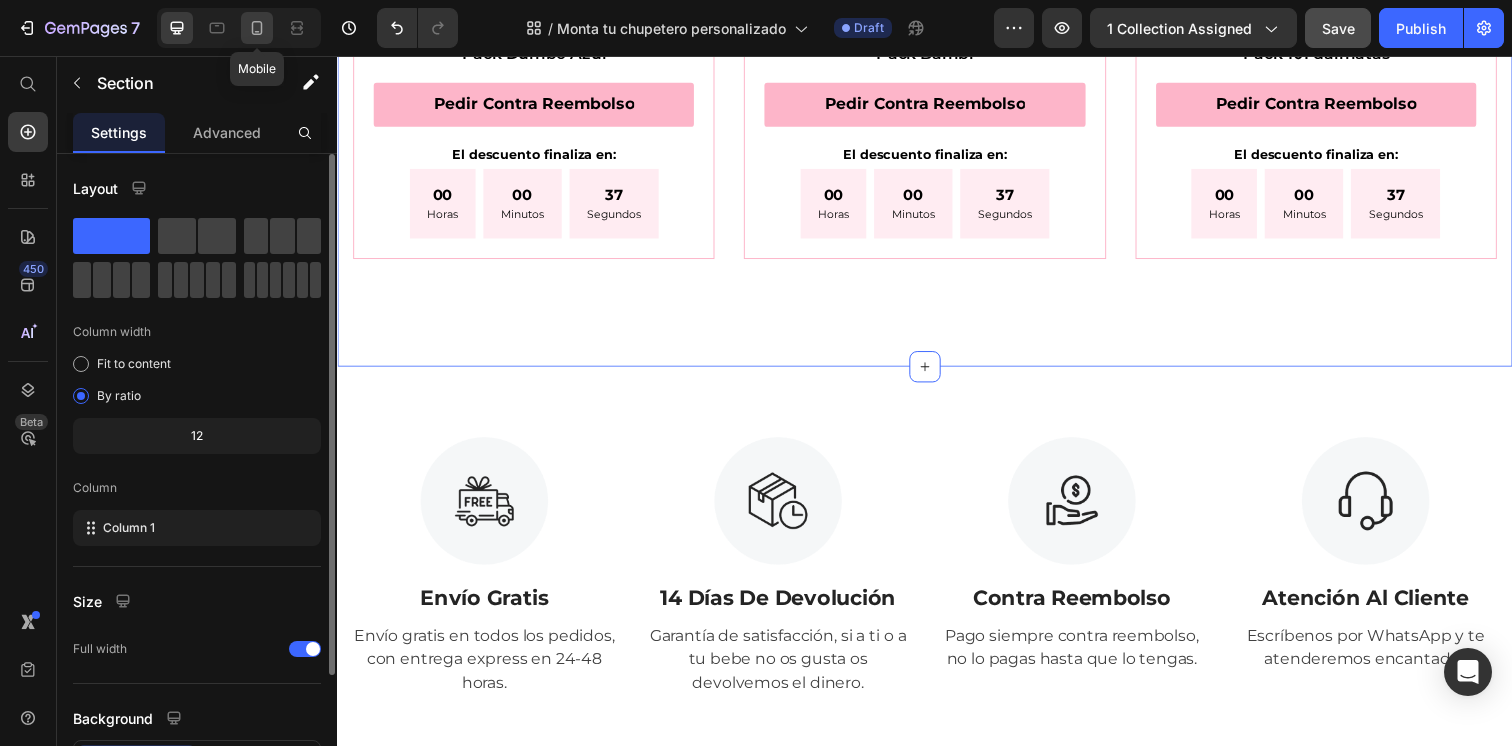 click 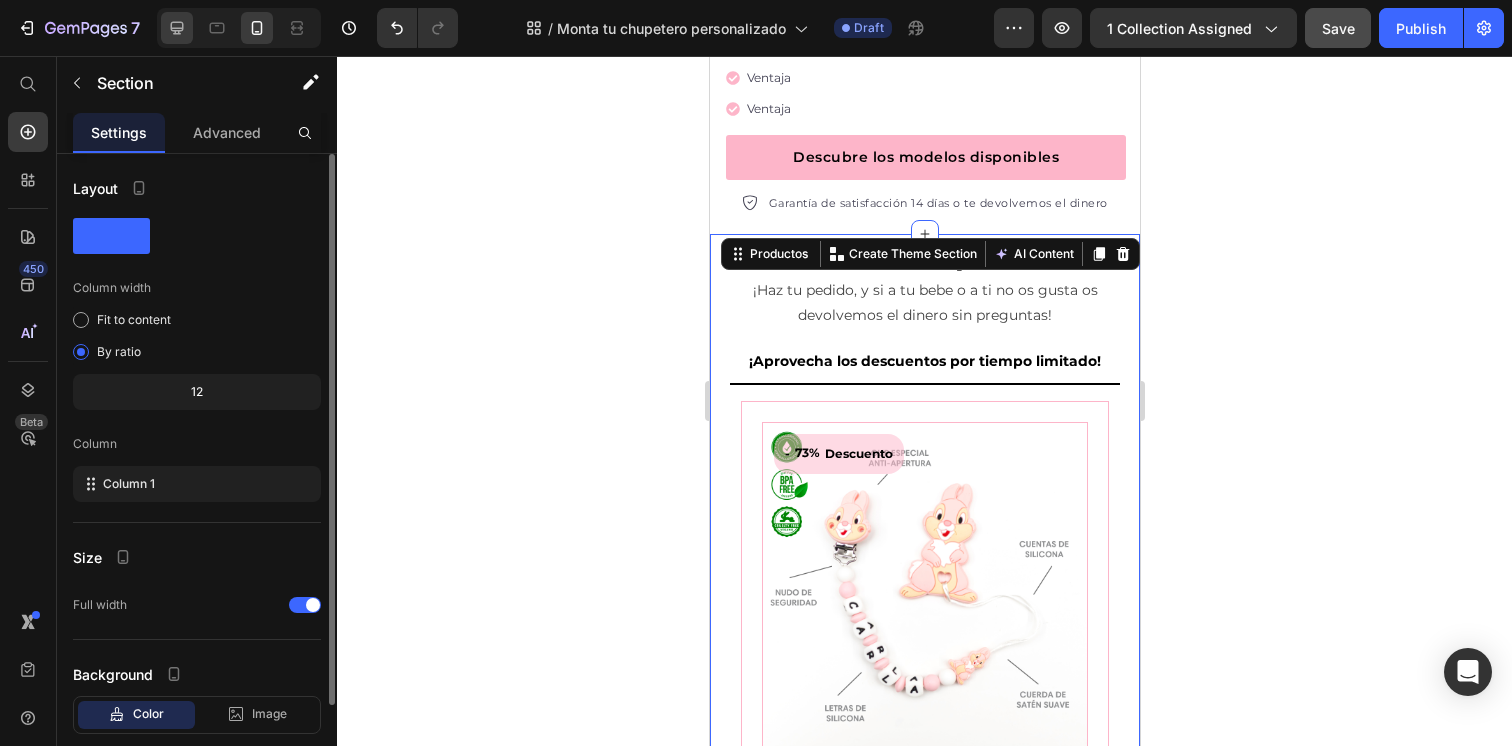 scroll, scrollTop: 865, scrollLeft: 0, axis: vertical 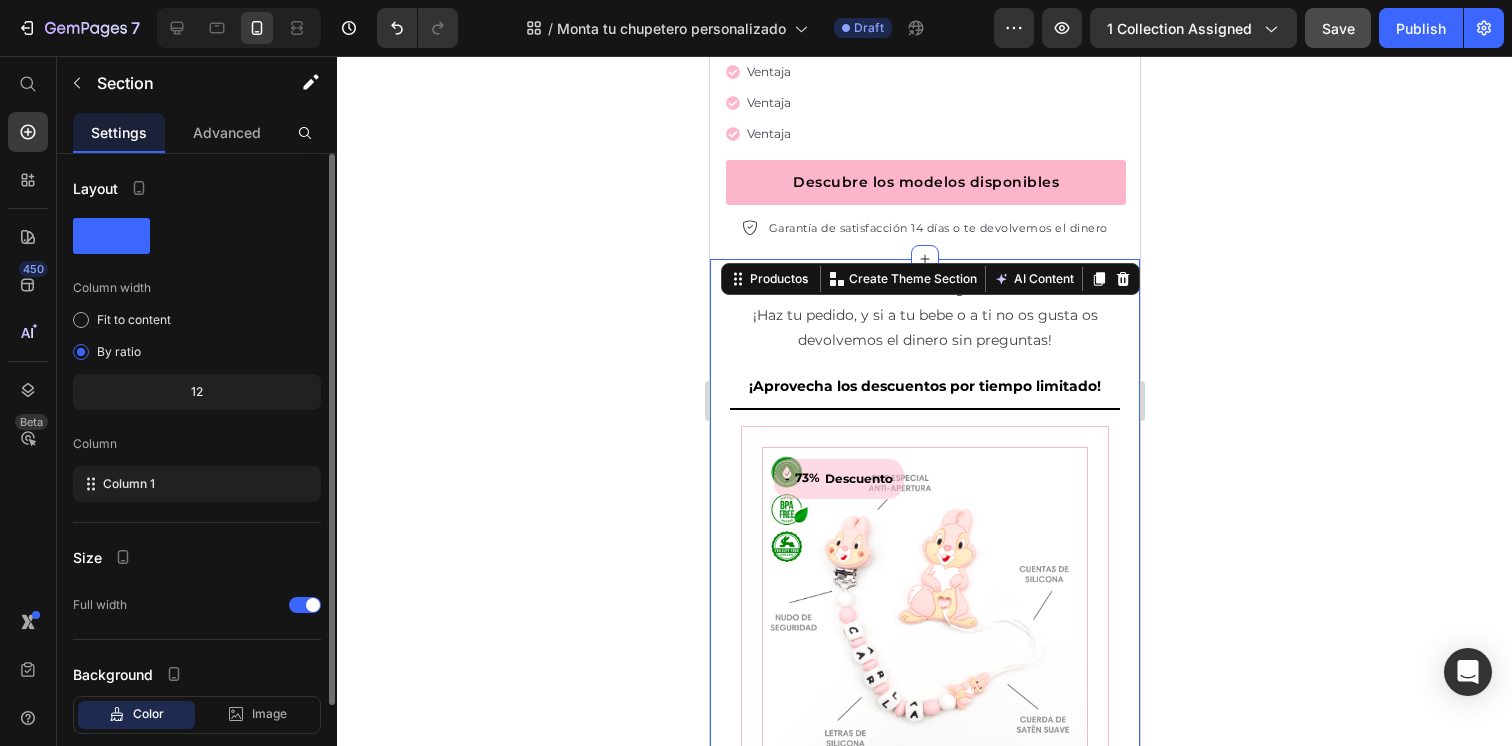 click 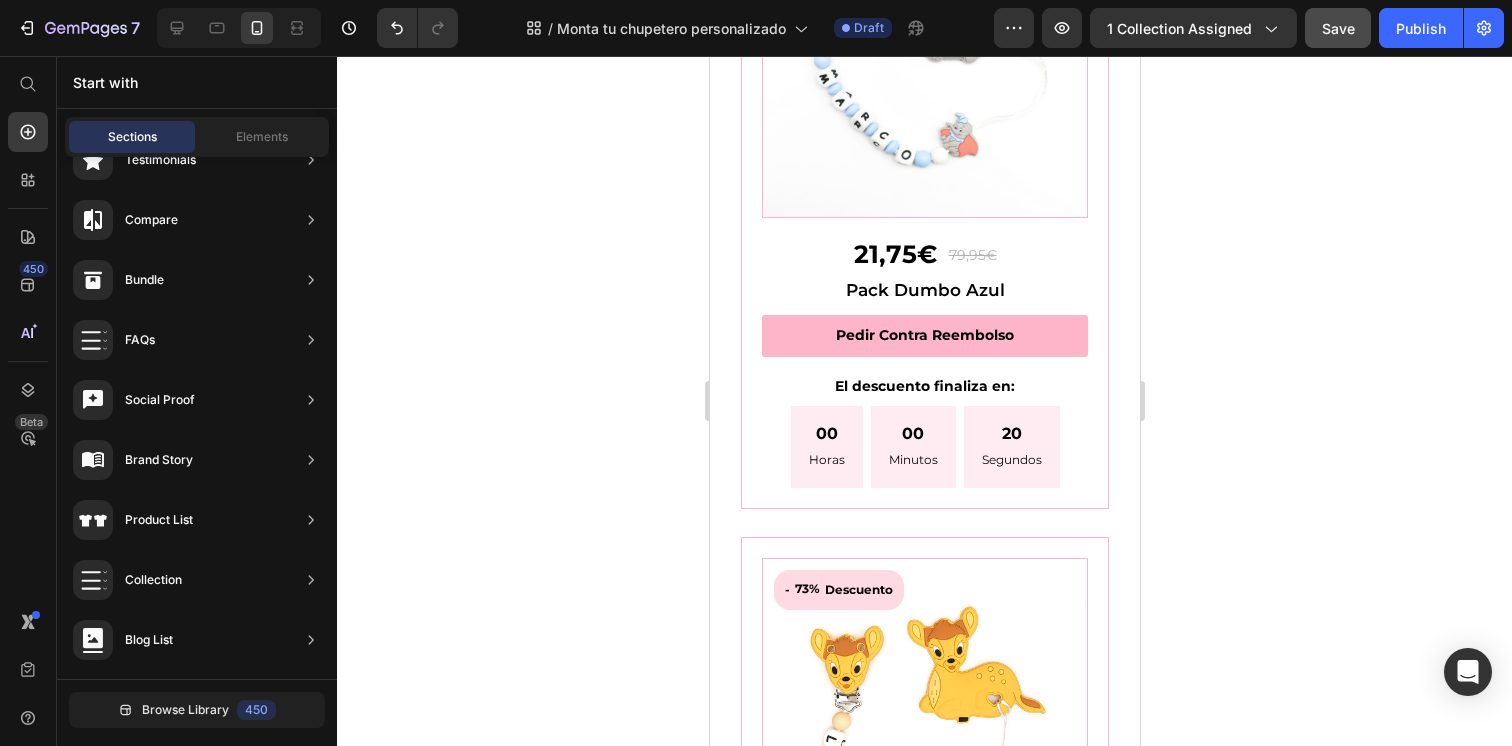 scroll, scrollTop: 11492, scrollLeft: 0, axis: vertical 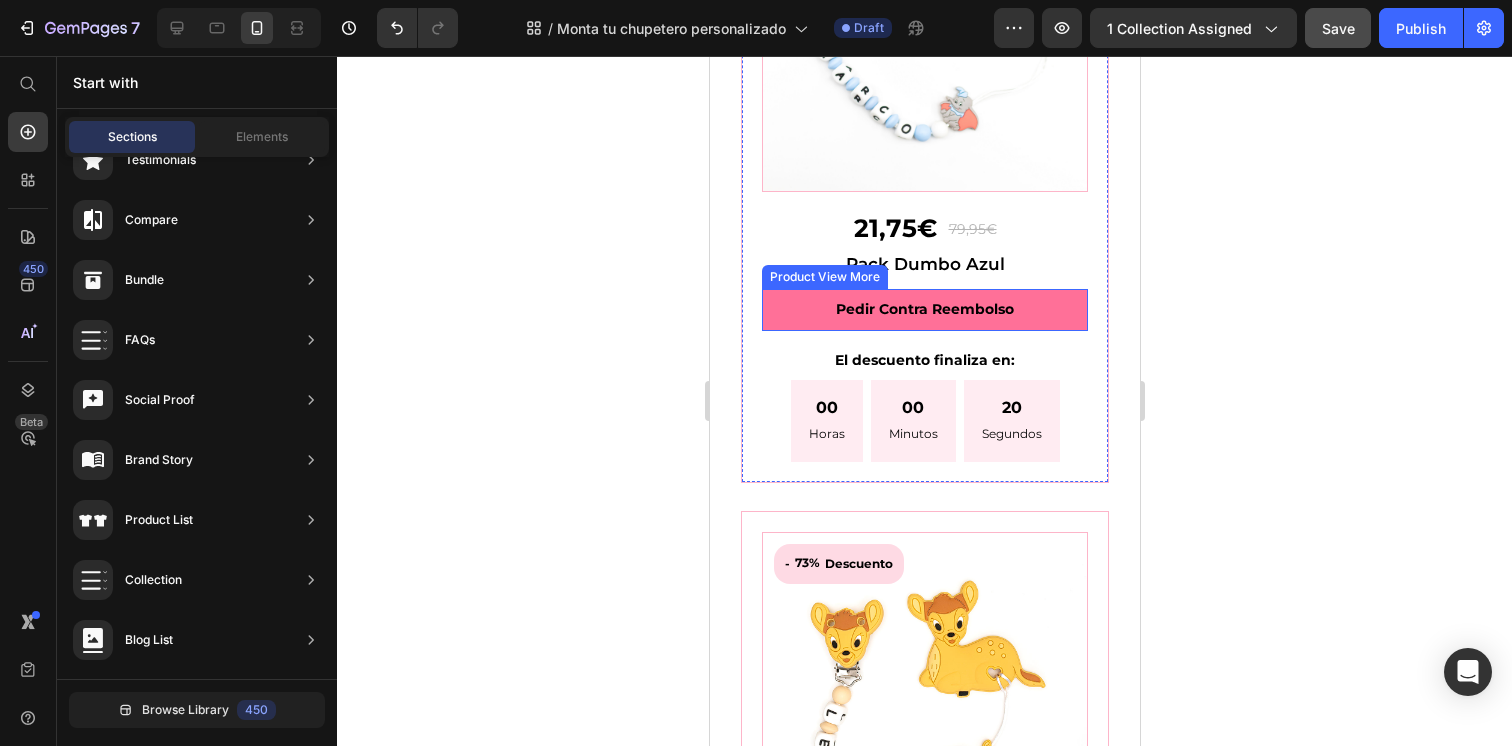 click on "Pedir Contra Reembolso" at bounding box center (924, -9678) 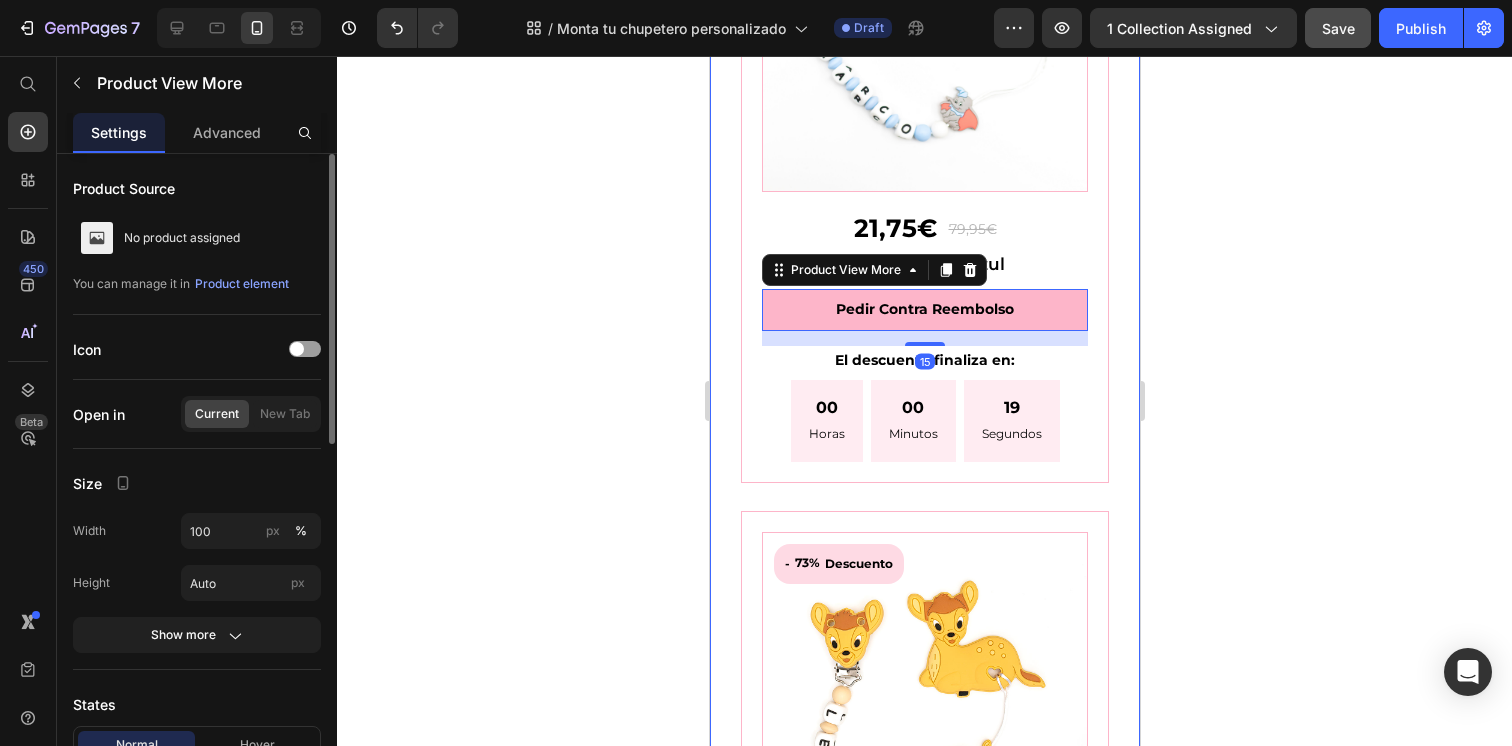 click on "Todos los packs Heading ¡Haz tu pedido, y si a tu bebe o a ti no os gusta os devolvemos el dinero sin preguntas! Text block Row ¡Aprovecha los descuentos por tiempo limitado! - 73% Descuento (P) Tag (P) Images 21,75€ (P) Price 79,95€ (P) Price Row Pack Tambor Rosa (P) Title Pedir Contra Reembolso Product View More 0 El descuento finaliza en: Text Block 00 Horas 00 Minutos 19 Segundos Countdown Timer Row - 73% Descuento (P) Tag (P) Images 21,75€ (P) Price 79,95€ (P) Price Row Pack Tambor Azul (P) Title Pedir Contra Reembolso Product View More 0 El descuento finaliza en: Text Block 00 Horas 00 Minutos 19 Segundos Countdown Timer Row - 73% Descuento (P) Tag (P) Images 21,75€ (P) Price 79,95€ (P) Price Row Pack Stitch (P) Title Pedir Contra Reembolso Product View More 0 El descuento finaliza en: Text Block 00 Horas 00 Minutos 19 Segundos Countdown Timer Row - 73% Descuento (P) Tag (P) Images 21,75€ (P) Price 79,95€ (P) Price Row Pack Rey Leon (P) Title Pedir Contra Reembolso 0 Text Block" at bounding box center (924, -4224) 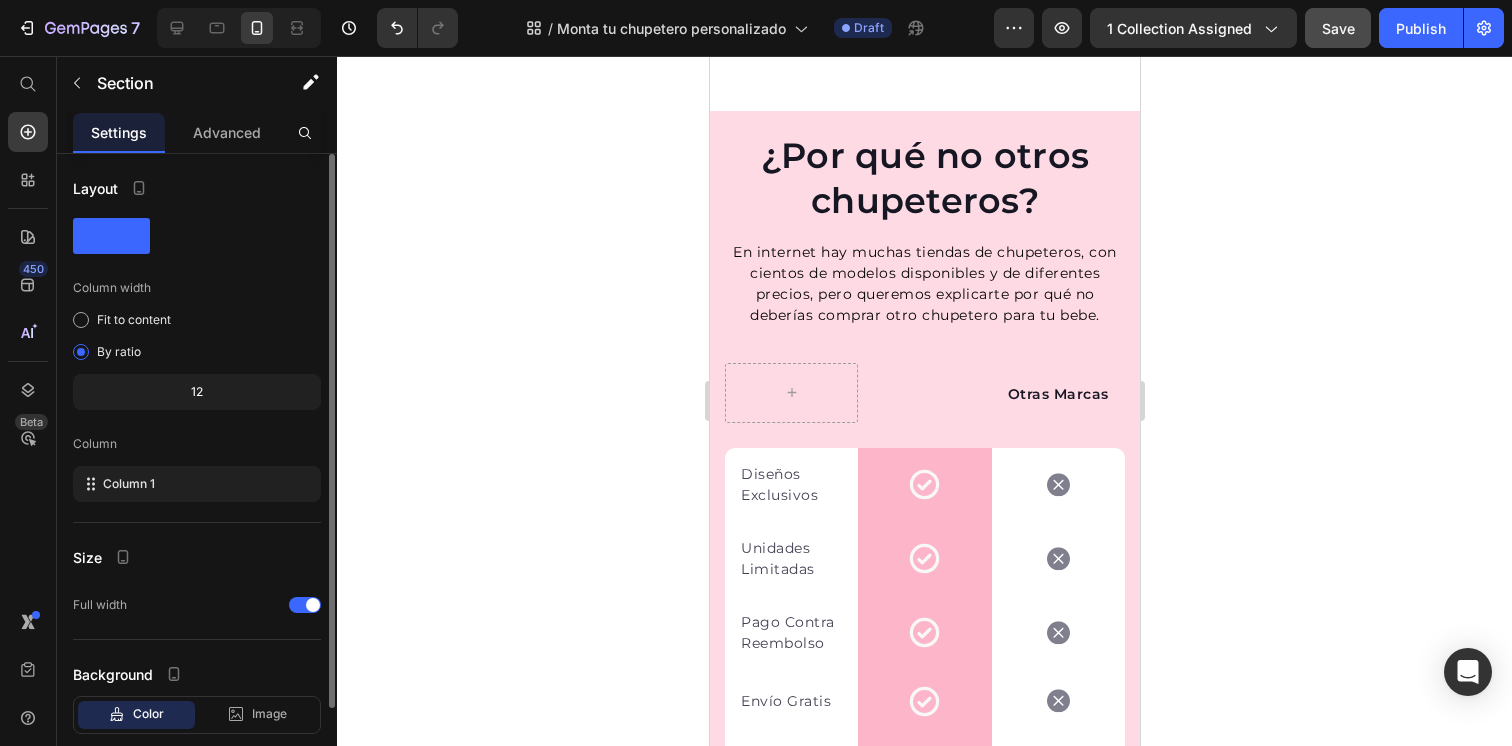 scroll, scrollTop: 14401, scrollLeft: 0, axis: vertical 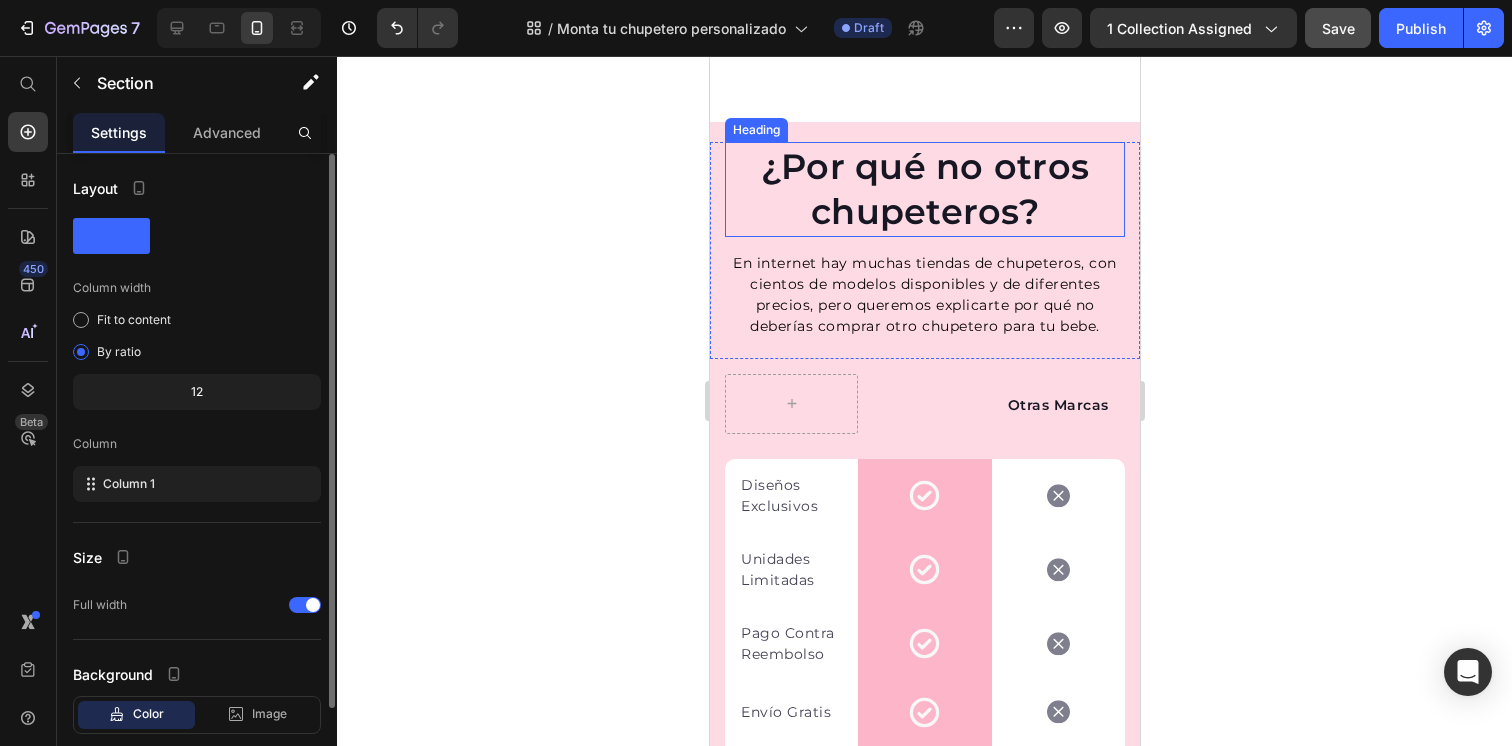 click on "¿Por qué no otros chupeteros?" at bounding box center (924, 189) 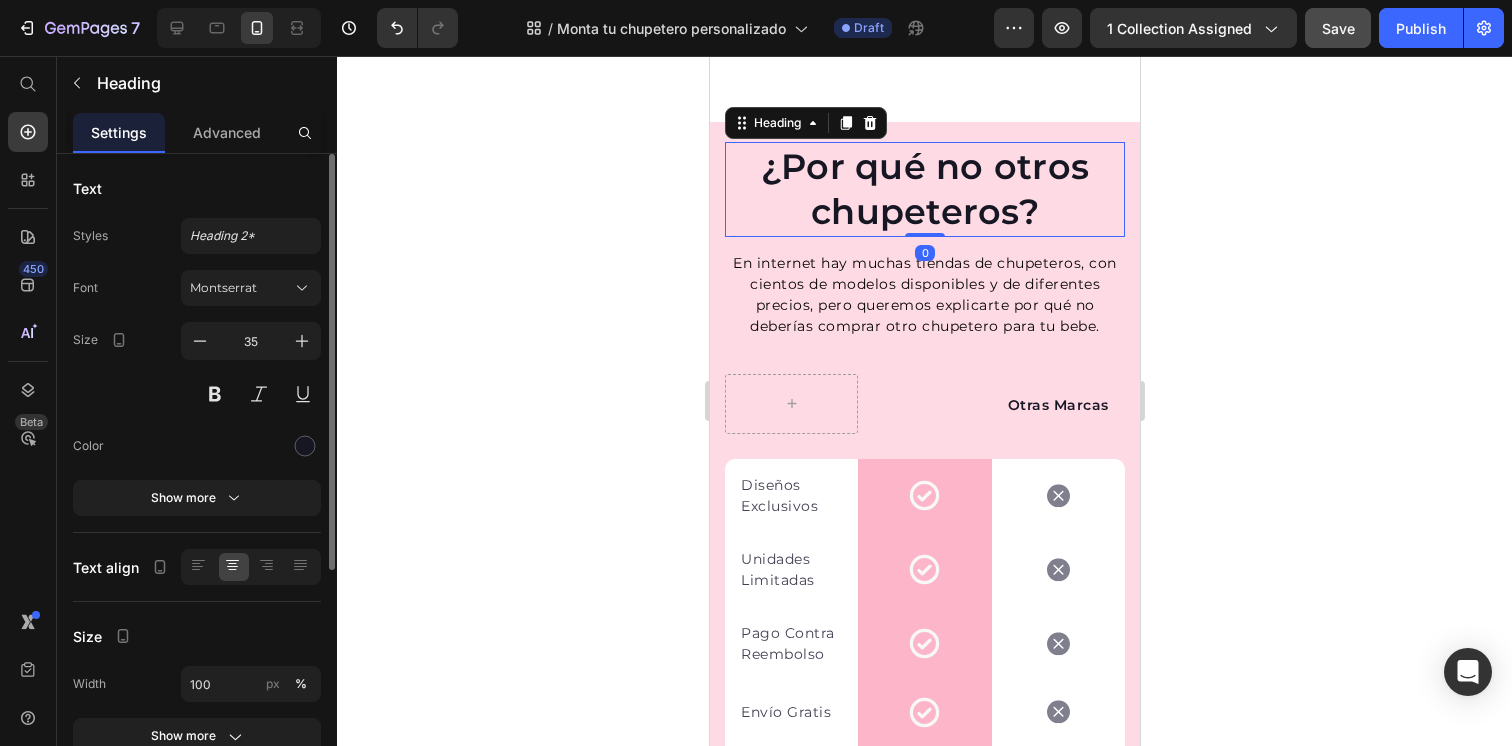 click on "¿Por qué no otros chupeteros?" at bounding box center [924, 189] 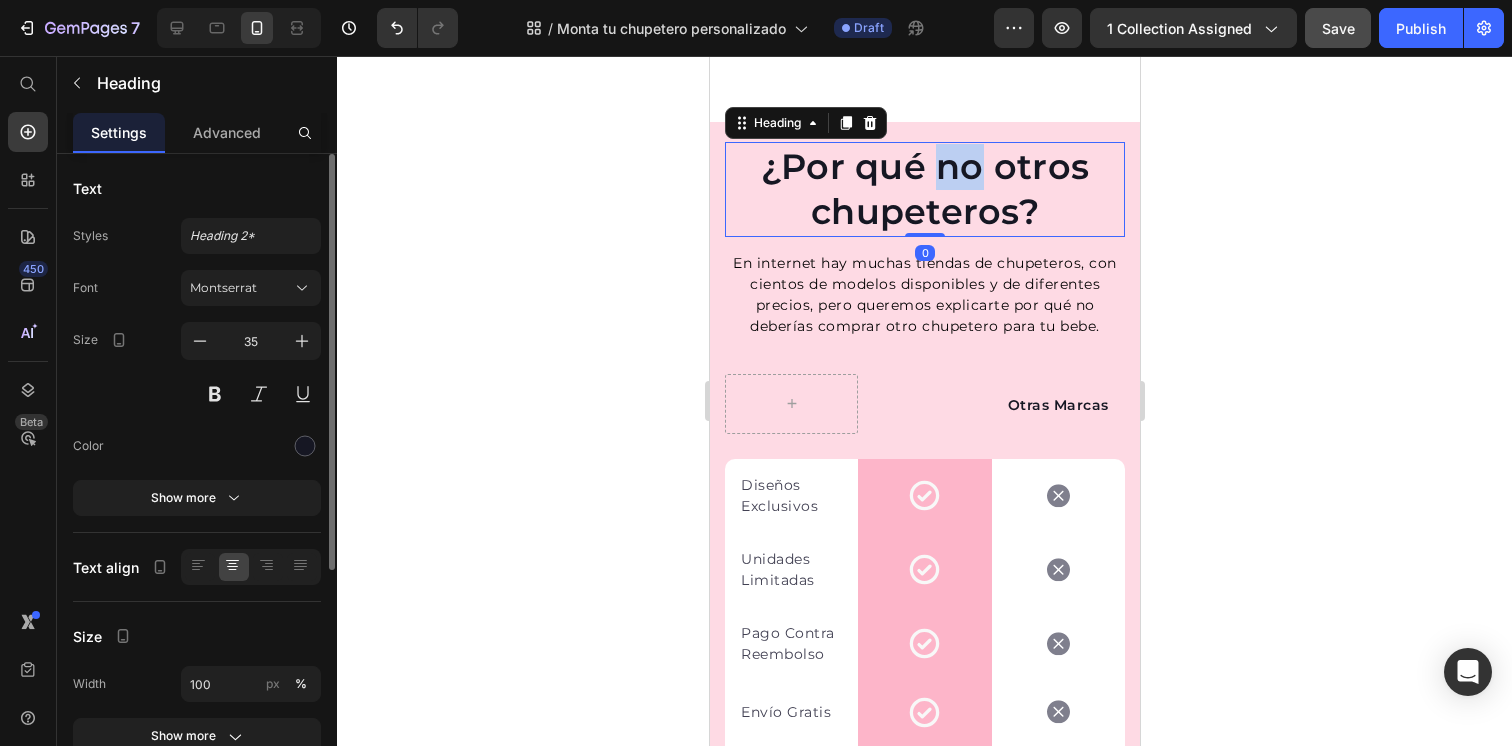 click on "¿Por qué no otros chupeteros?" at bounding box center (924, 189) 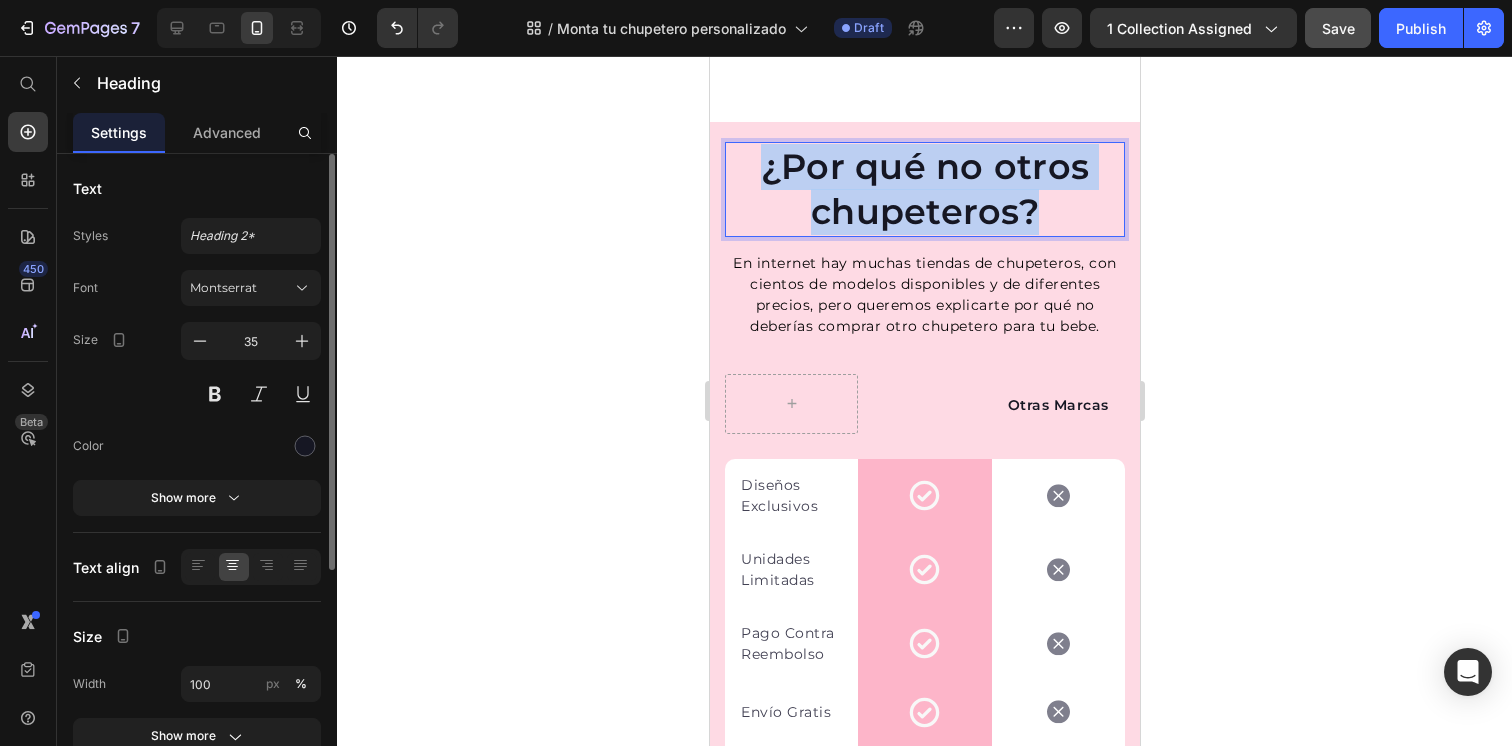 click on "¿Por qué no otros chupeteros?" at bounding box center (924, 189) 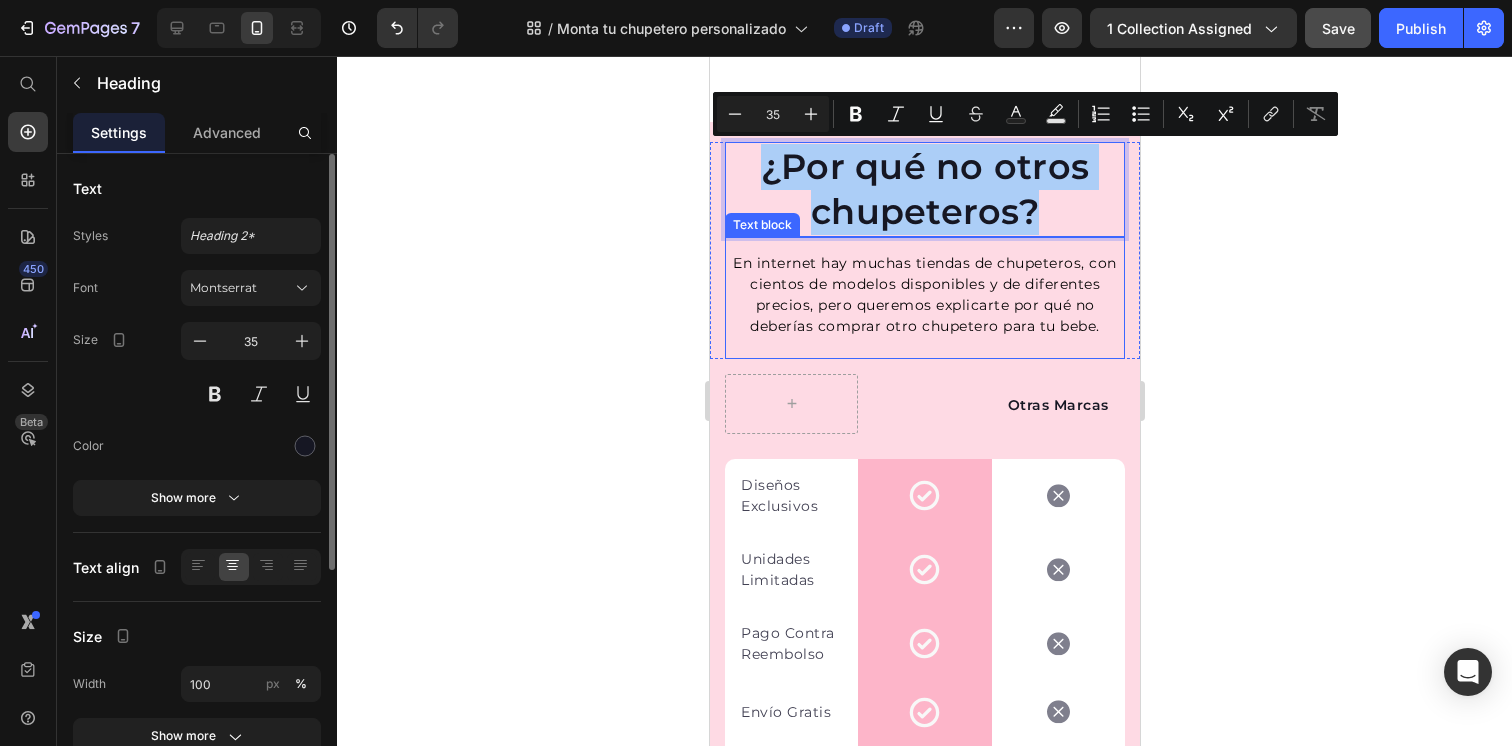 click 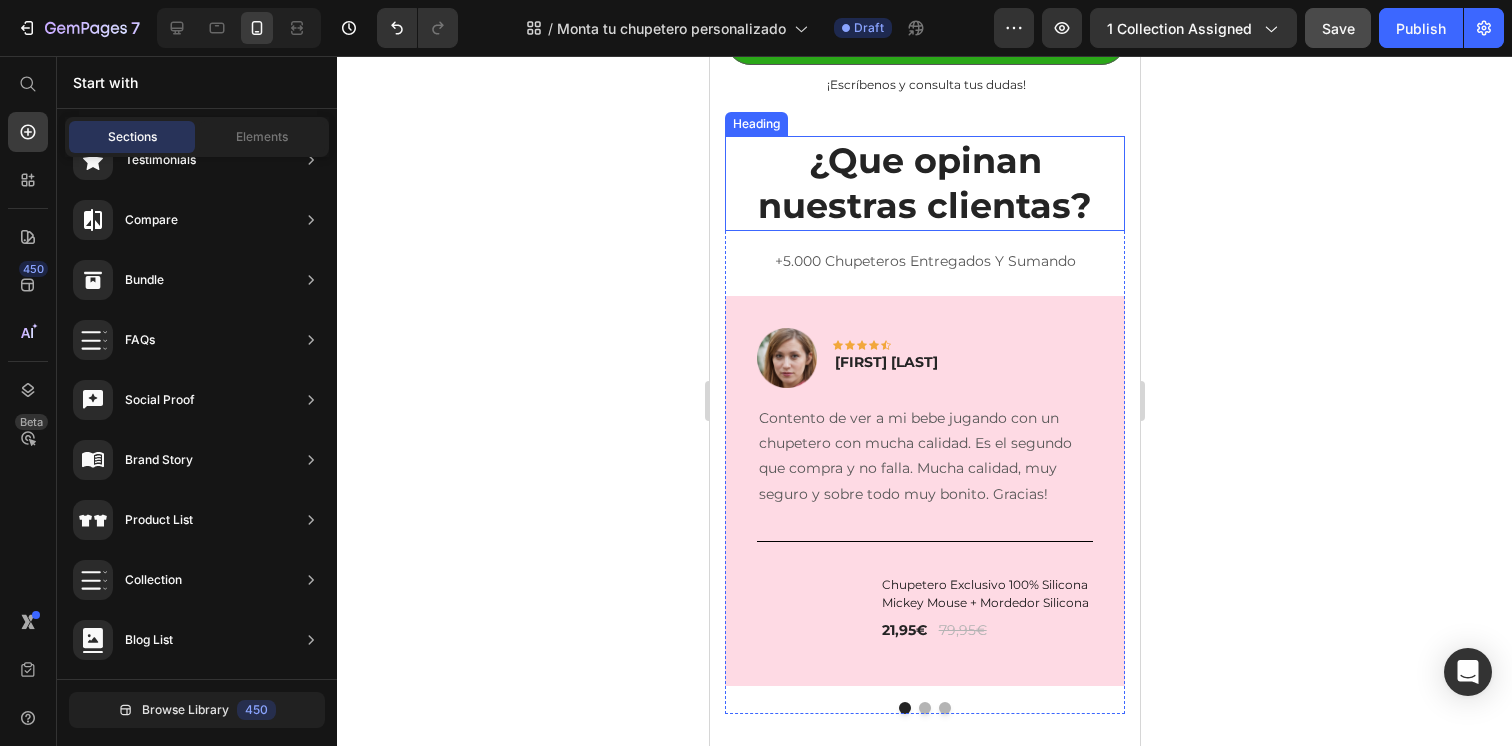 scroll, scrollTop: 15698, scrollLeft: 0, axis: vertical 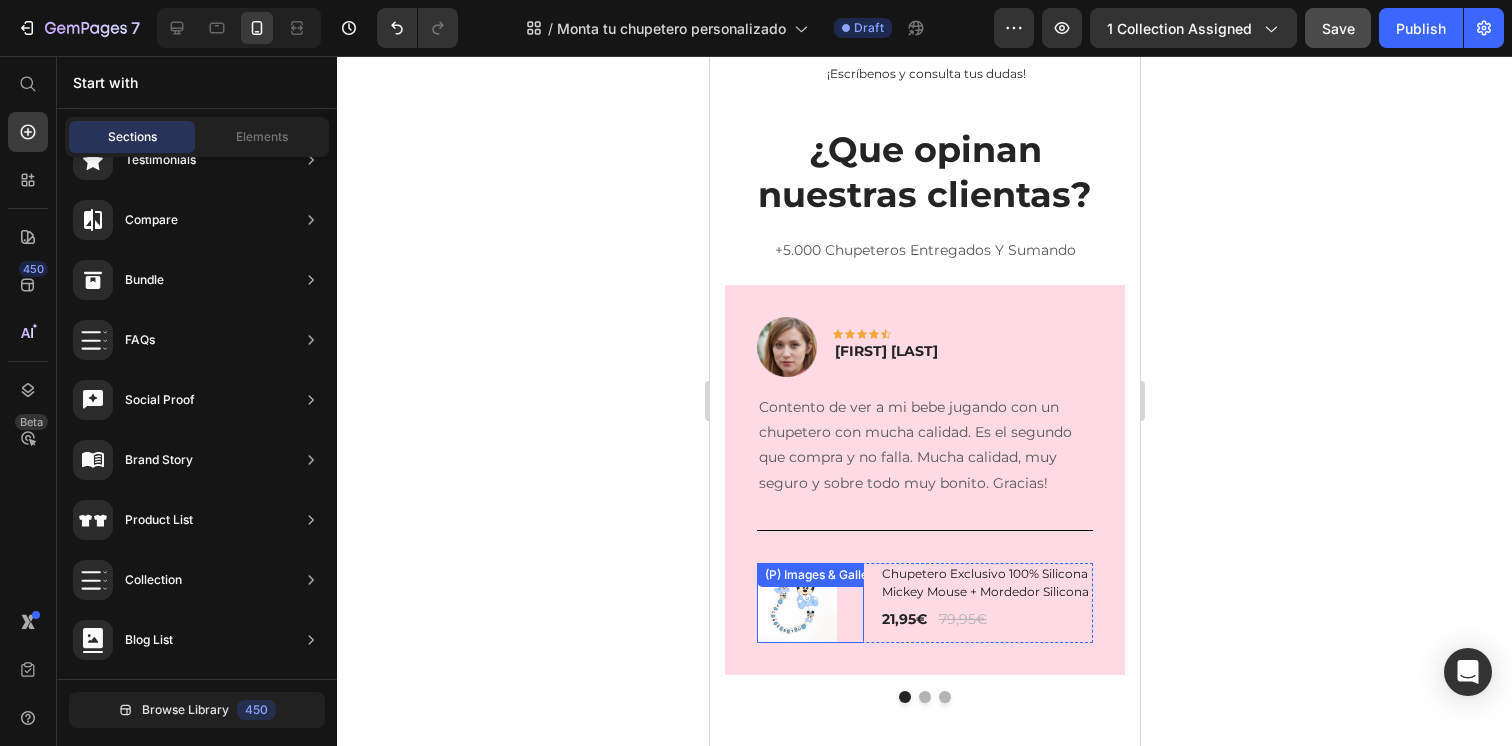 click at bounding box center (809, 603) 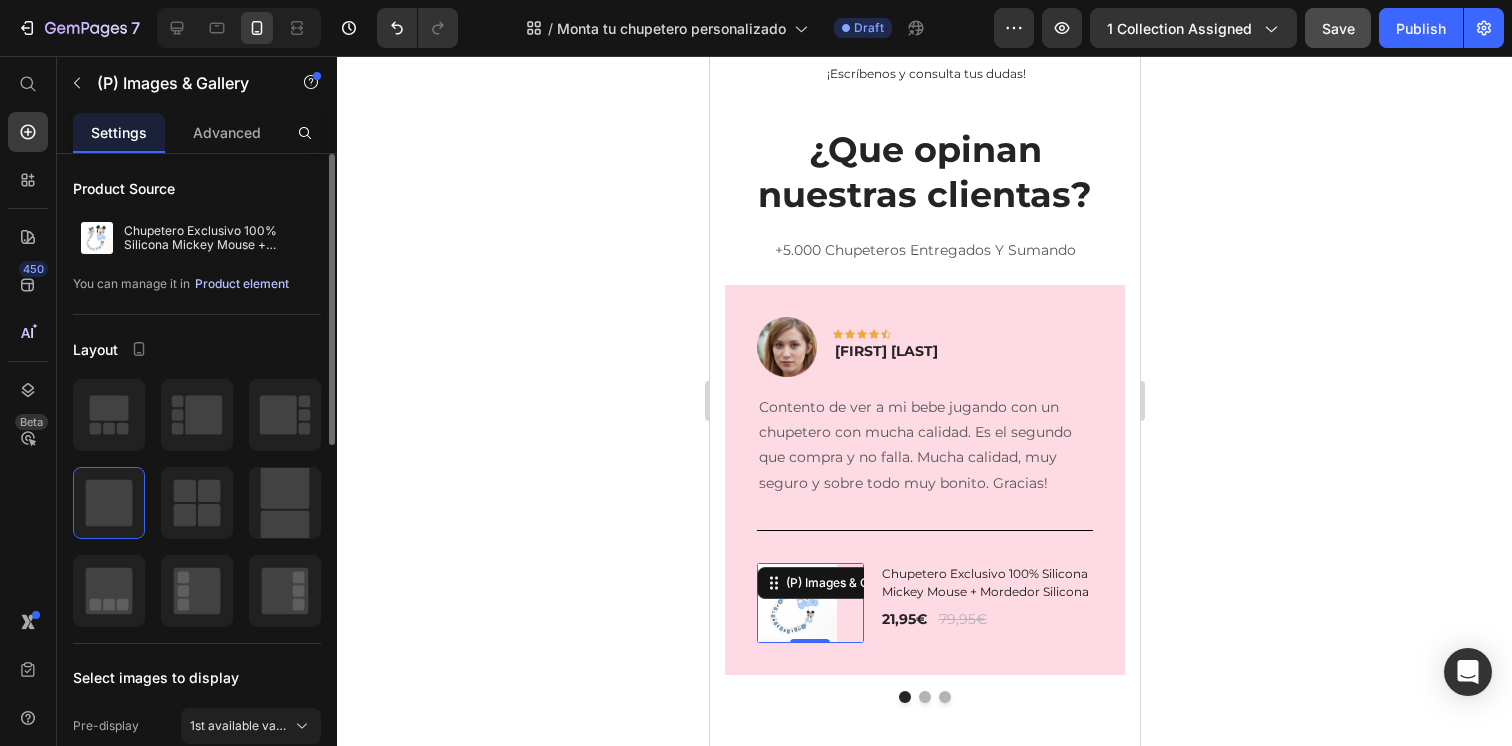 click on "Product element" at bounding box center [242, 284] 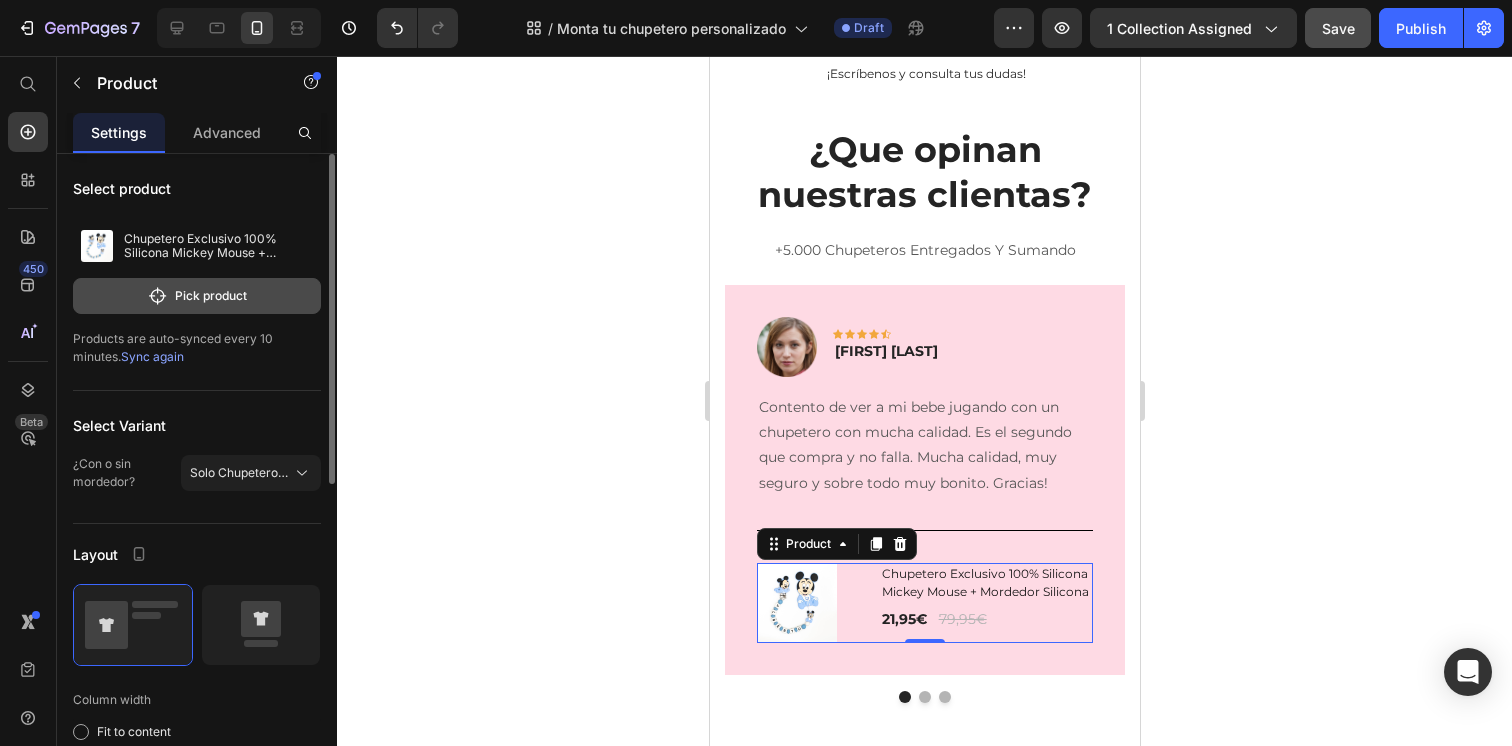 click on "Pick product" 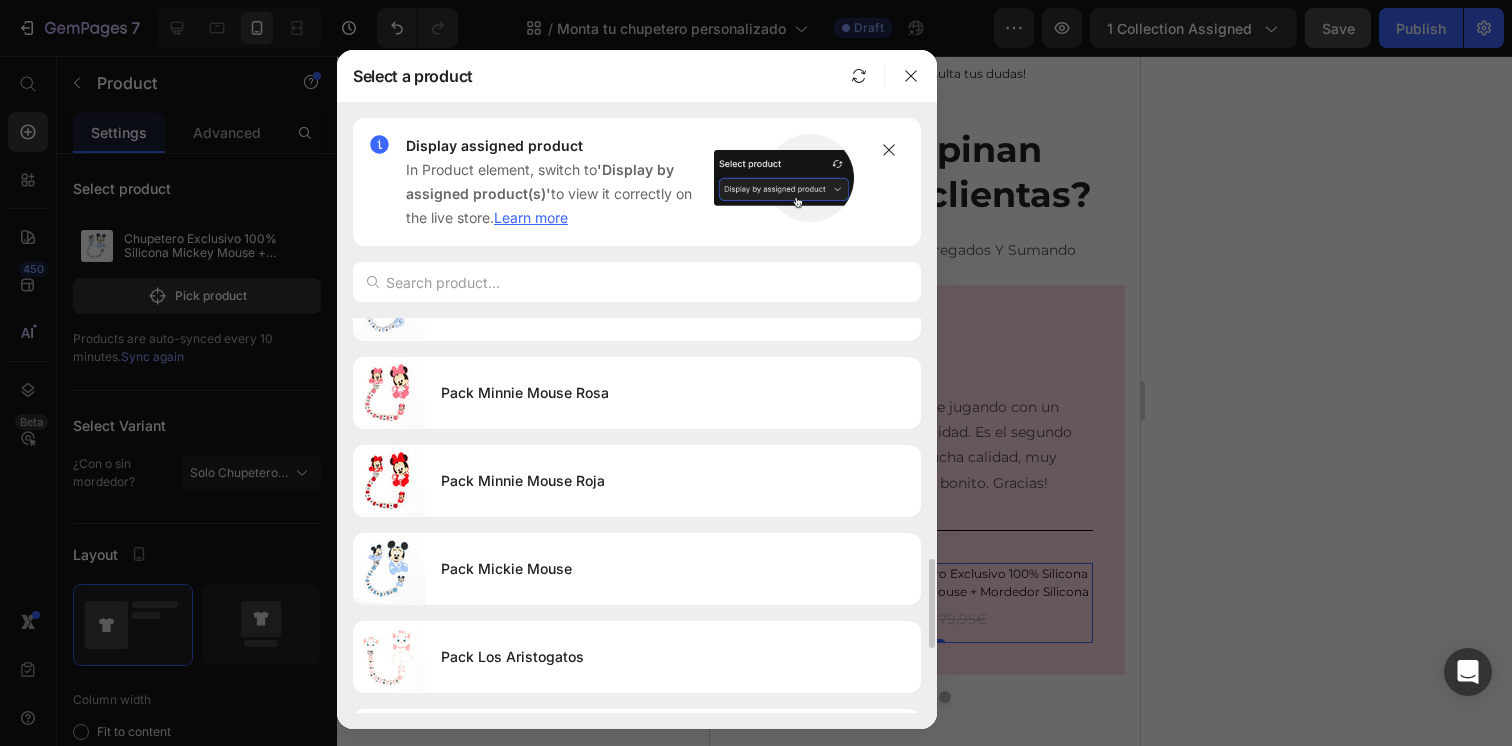scroll, scrollTop: 1293, scrollLeft: 0, axis: vertical 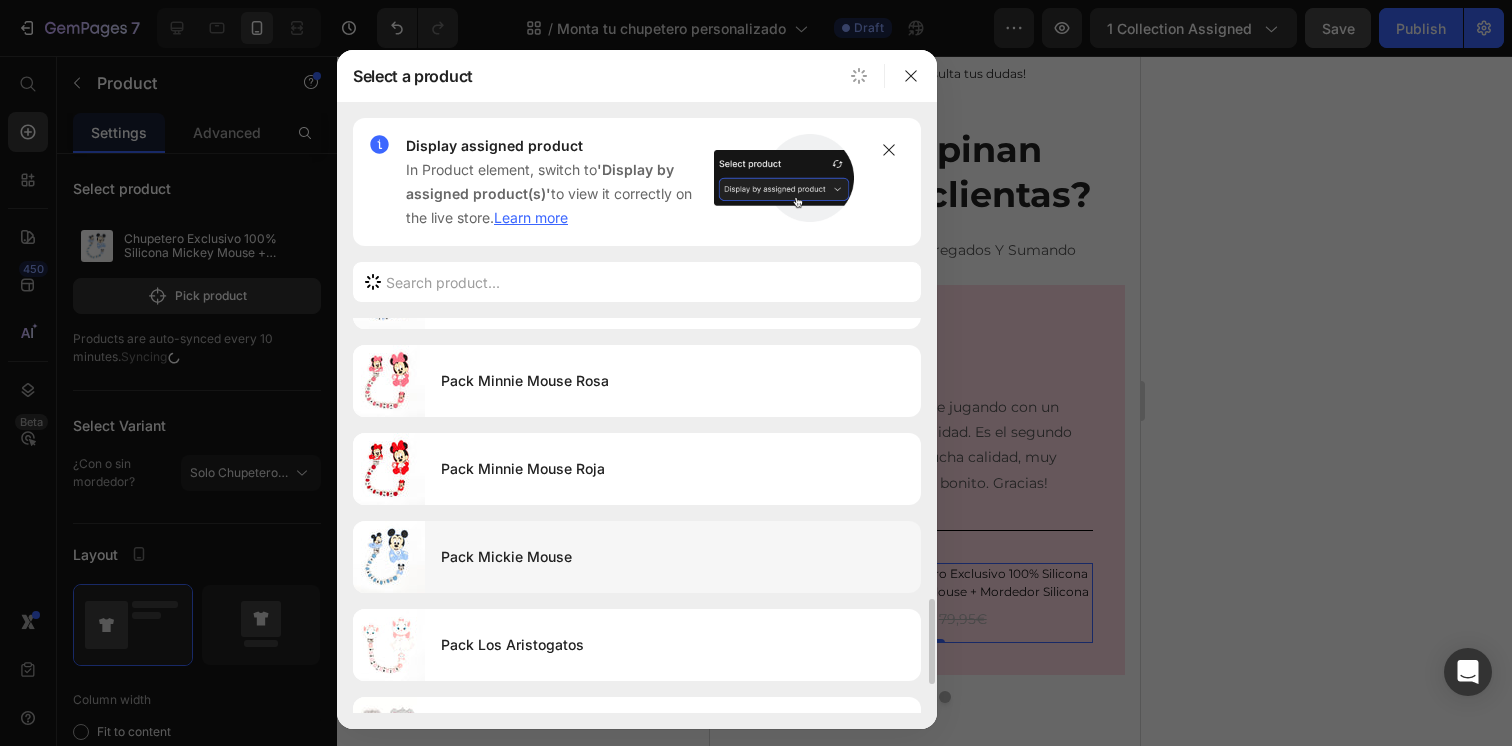 click on "Pack Mickie Mouse" at bounding box center [673, 557] 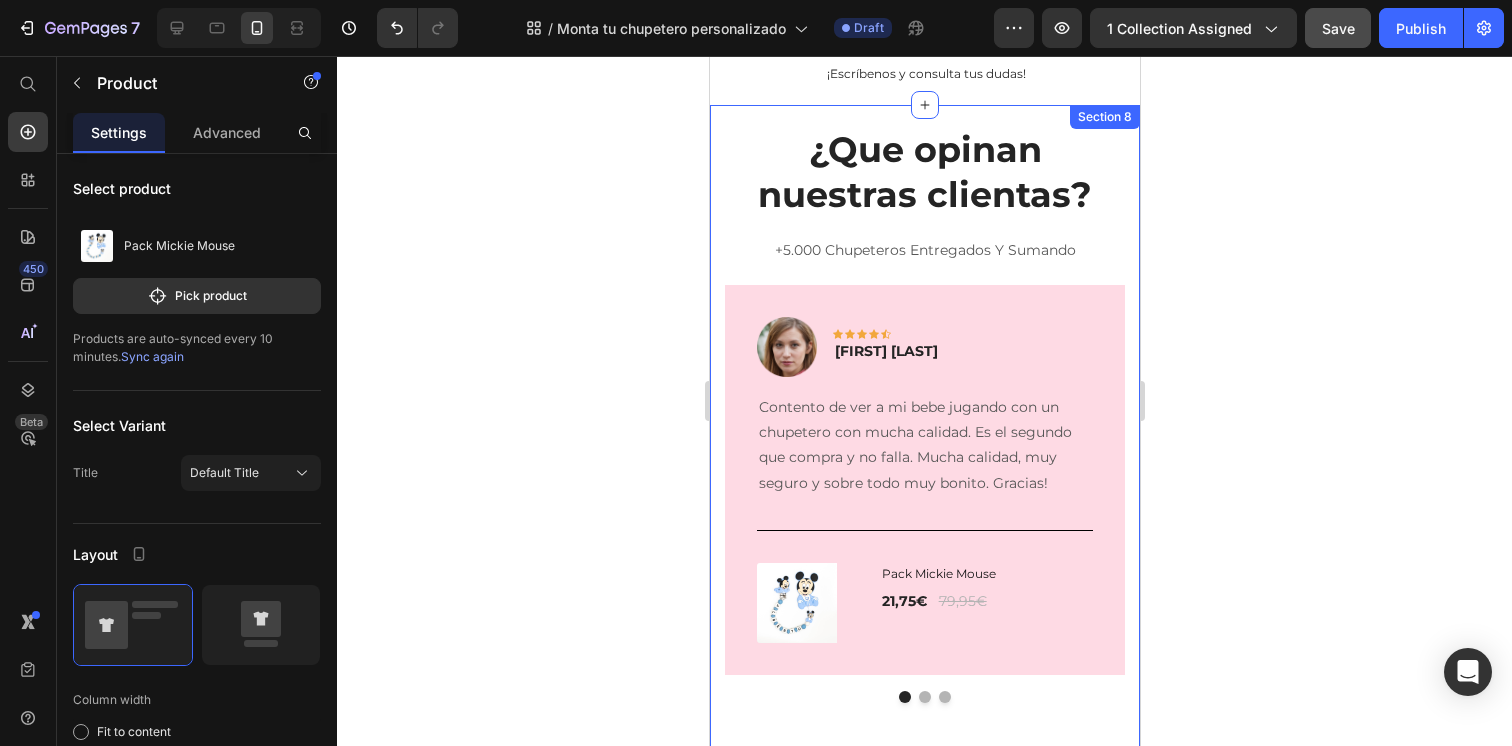 click 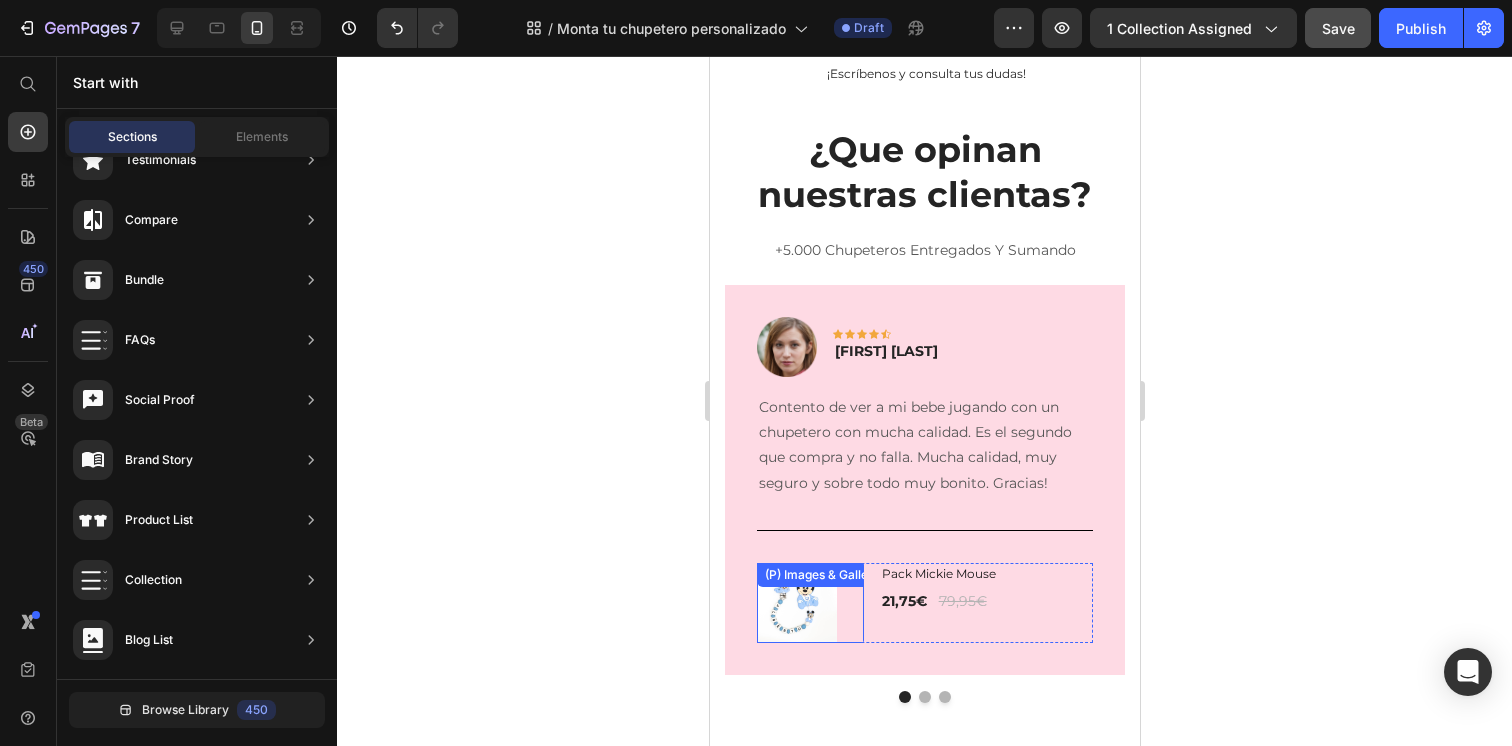 click on "(P) Images & Gallery" at bounding box center [809, 603] 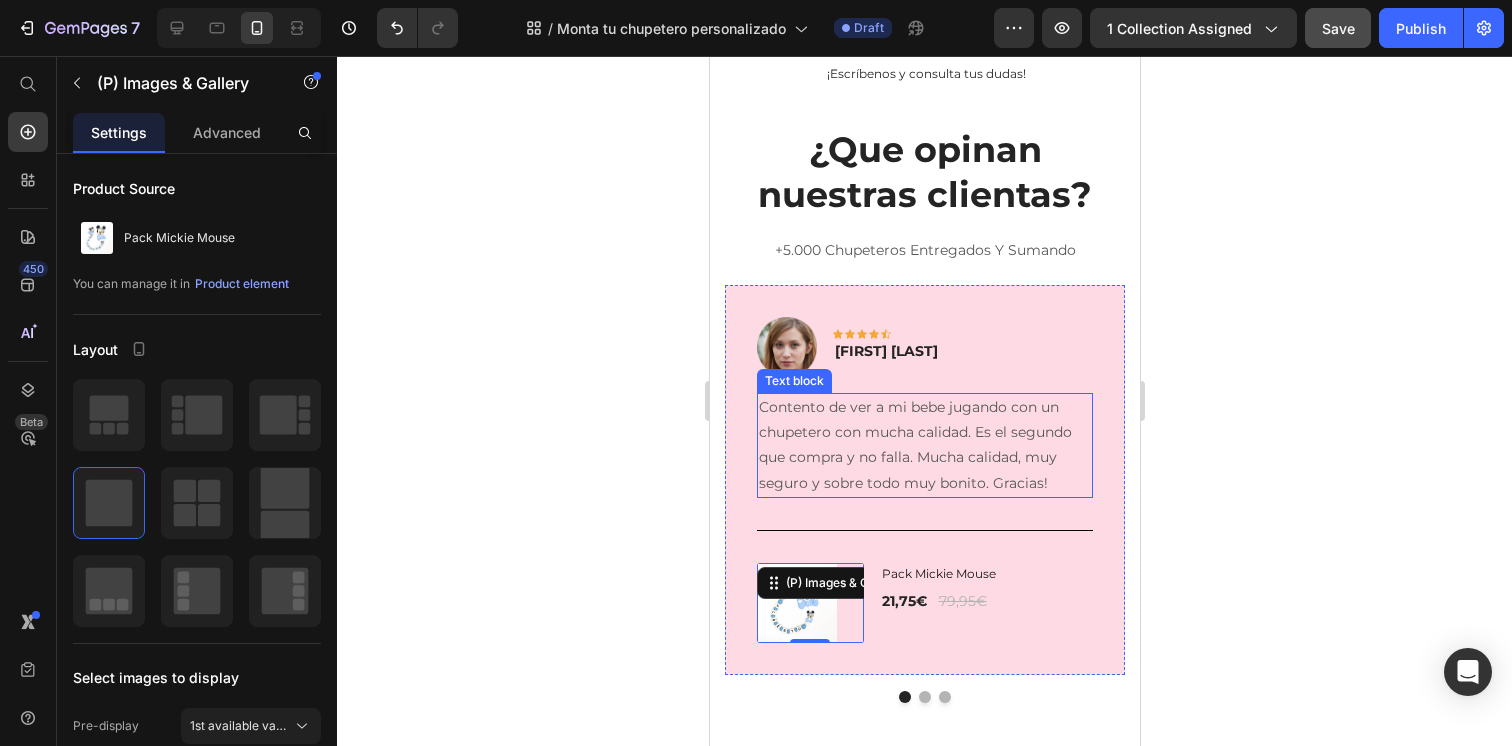 click on "Contento de ver a mi bebe jugando con un chupetero con mucha calidad. Es el segundo que compra y no falla. Mucha calidad, muy seguro y sobre todo muy bonito. Gracias!" at bounding box center [924, 445] 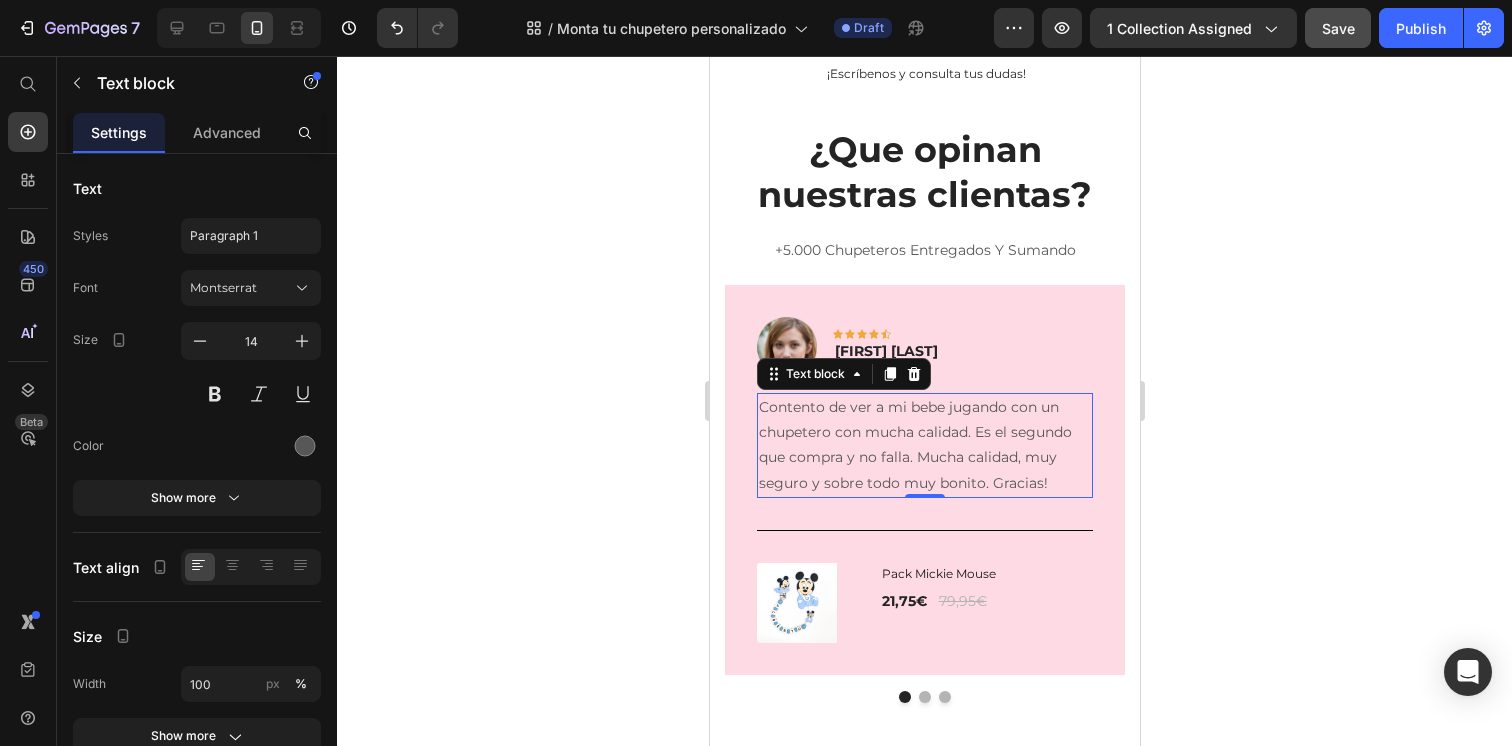 click on "Contento de ver a mi bebe jugando con un chupetero con mucha calidad. Es el segundo que compra y no falla. Mucha calidad, muy seguro y sobre todo muy bonito. Gracias!" at bounding box center [924, 445] 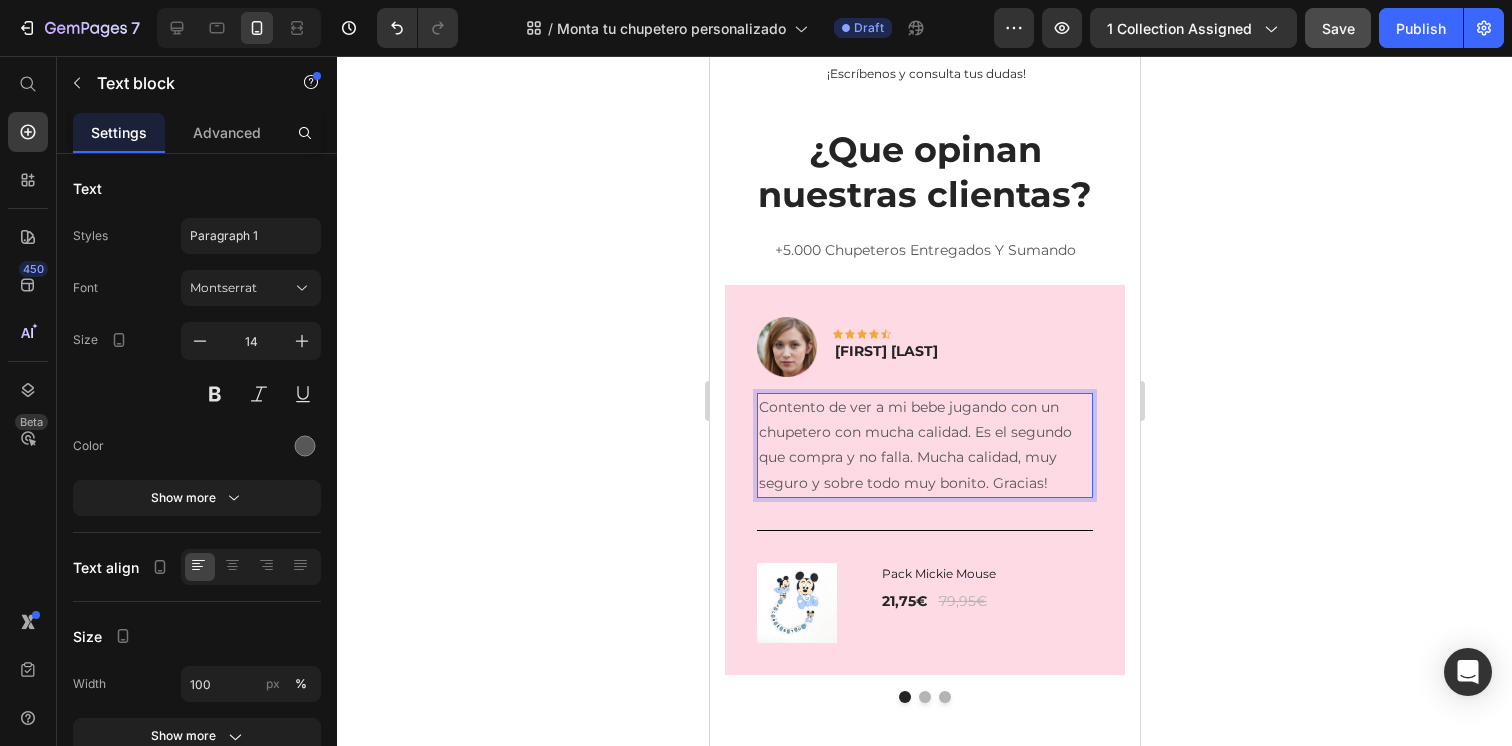 click on "Contento de ver a mi bebe jugando con un chupetero con mucha calidad. Es el segundo que compra y no falla. Mucha calidad, muy seguro y sobre todo muy bonito. Gracias!" at bounding box center [924, 445] 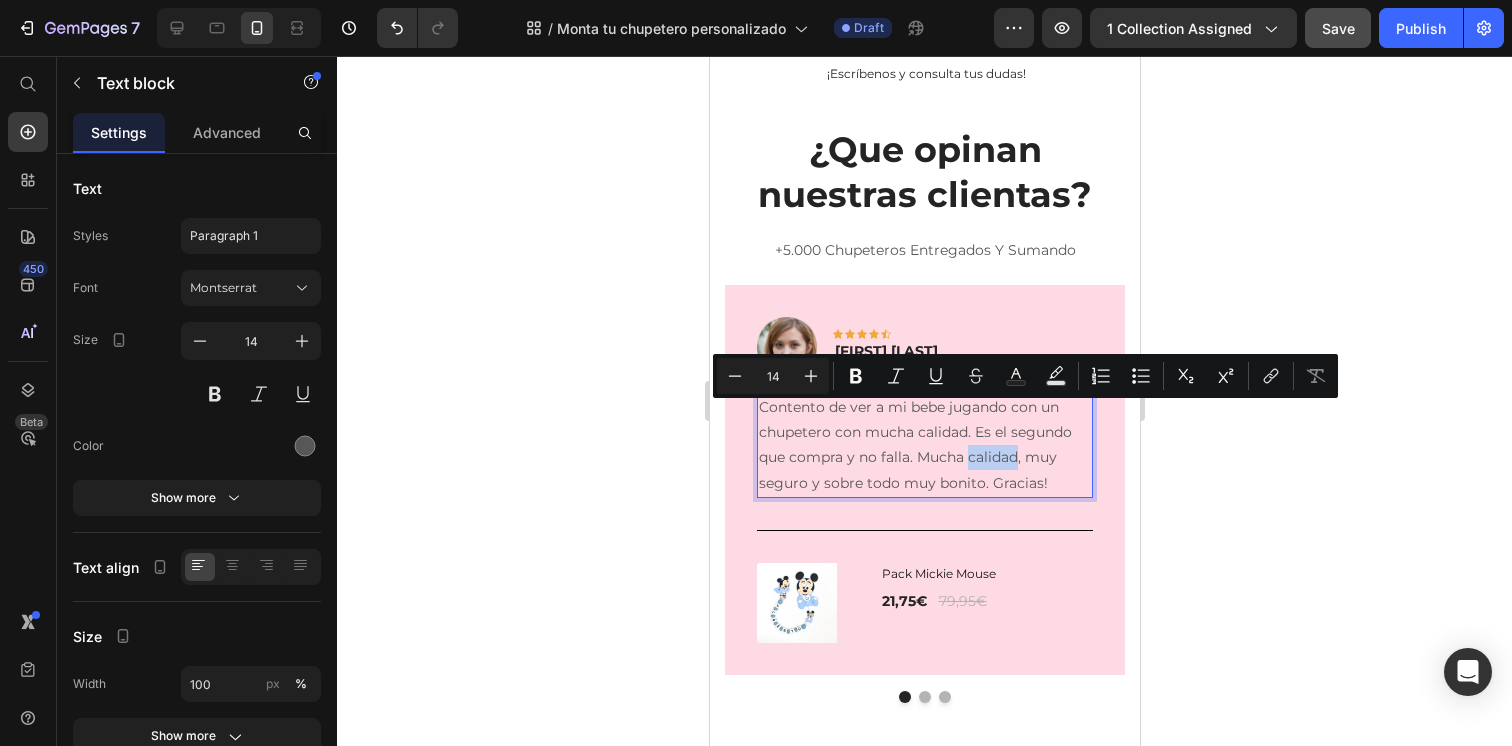 click on "Contento de ver a mi bebe jugando con un chupetero con mucha calidad. Es el segundo que compra y no falla. Mucha calidad, muy seguro y sobre todo muy bonito. Gracias!" at bounding box center [924, 445] 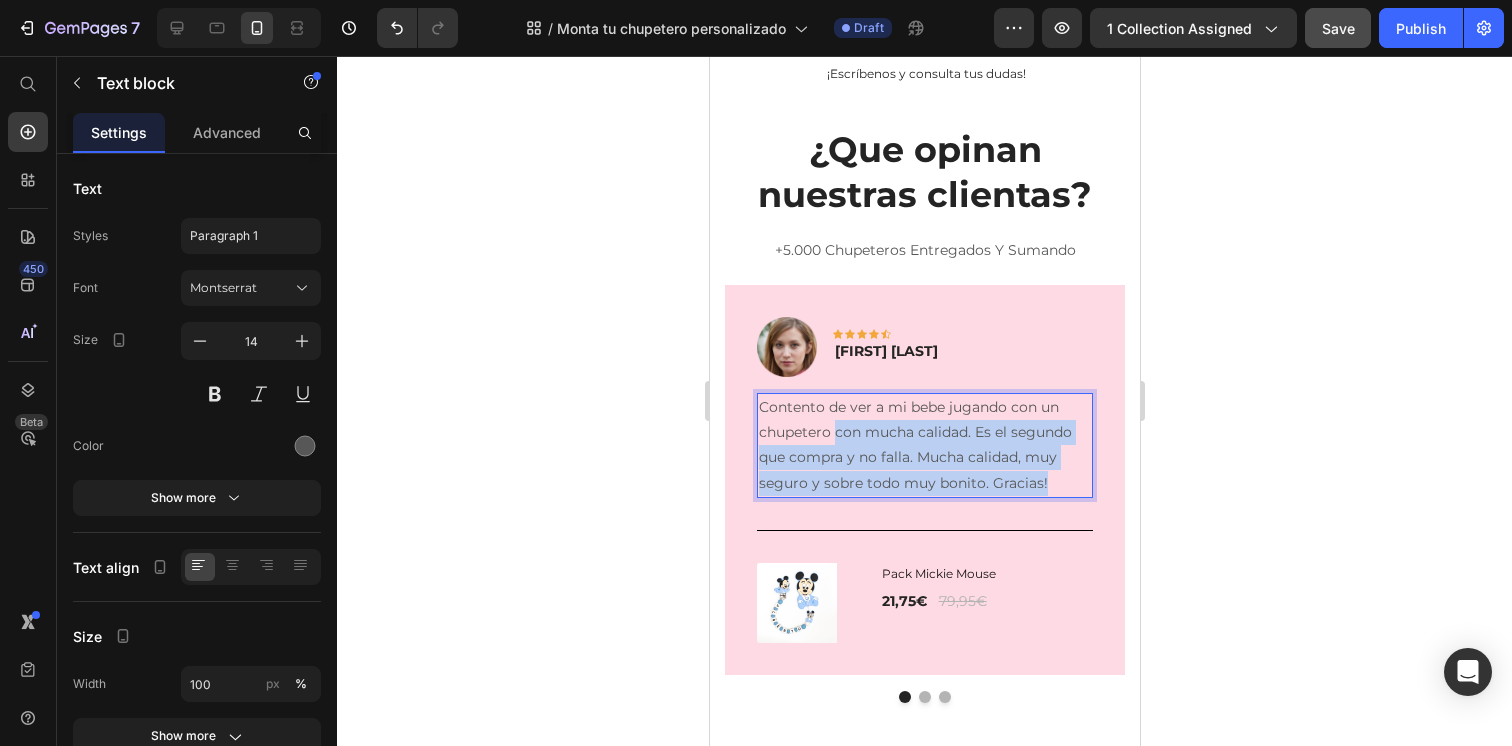 drag, startPoint x: 1040, startPoint y: 442, endPoint x: 833, endPoint y: 391, distance: 213.19006 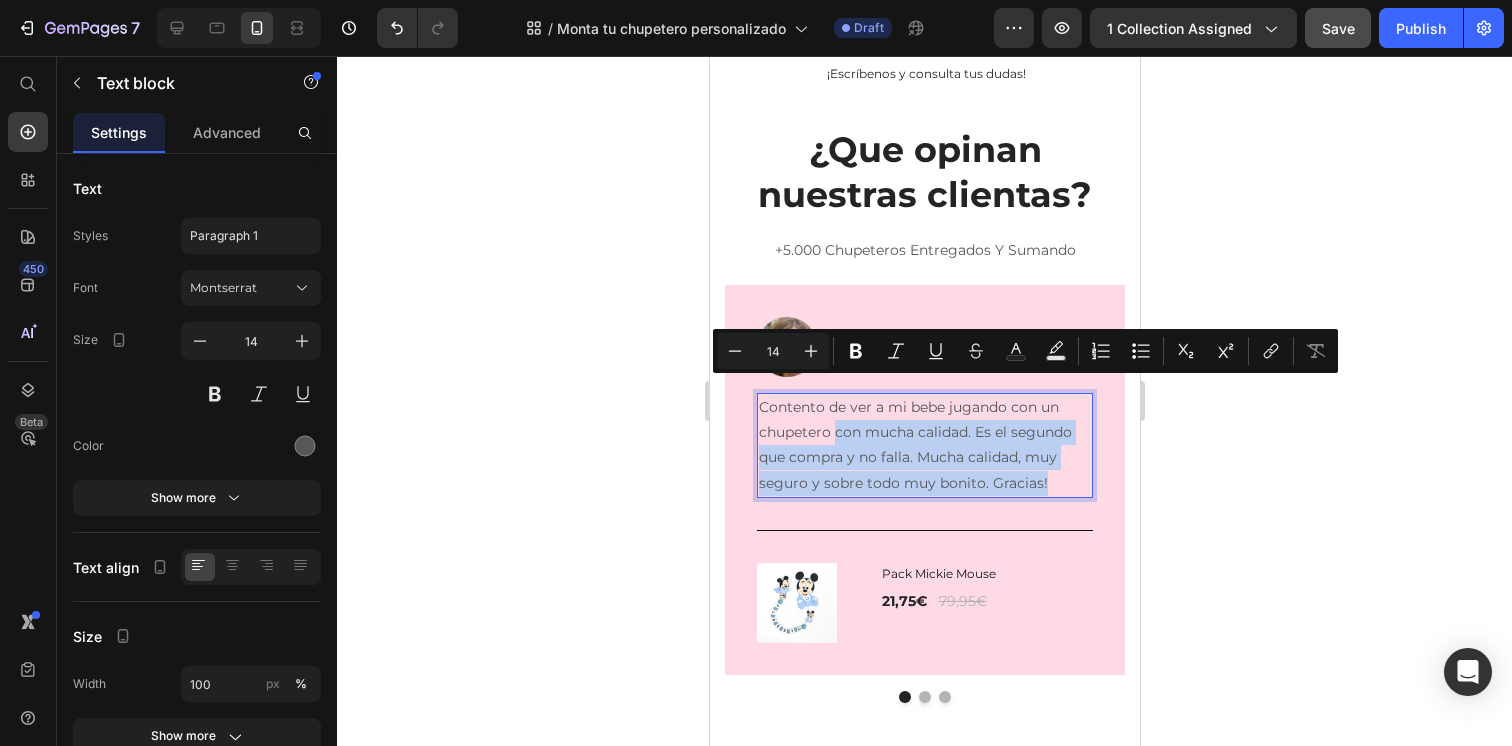 click on "Contento de ver a mi bebe jugando con un chupetero con mucha calidad. Es el segundo que compra y no falla. Mucha calidad, muy seguro y sobre todo muy bonito. Gracias!" at bounding box center [924, 445] 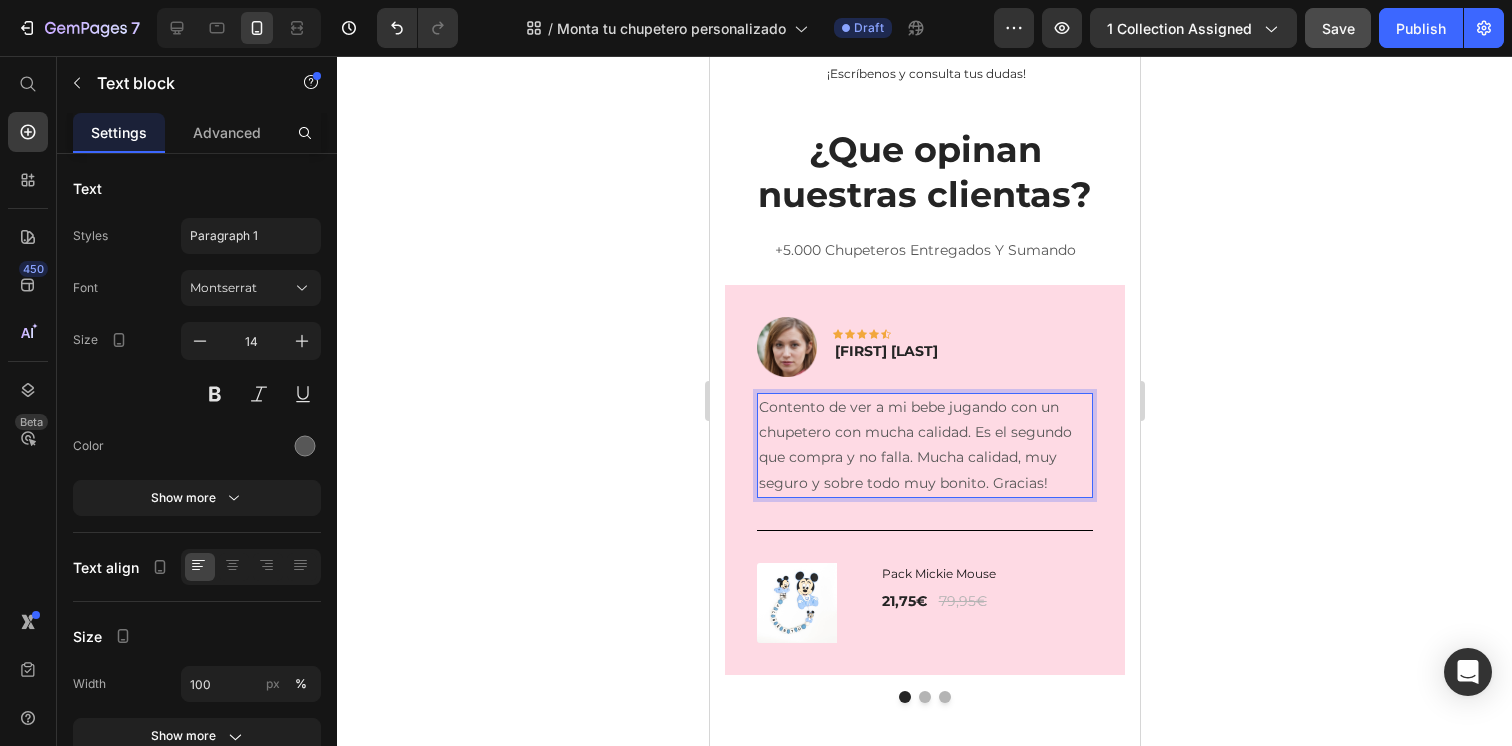 click on "Contento de ver a mi bebe jugando con un chupetero con mucha calidad. Es el segundo que compra y no falla. Mucha calidad, muy seguro y sobre todo muy bonito. Gracias!" at bounding box center [924, 445] 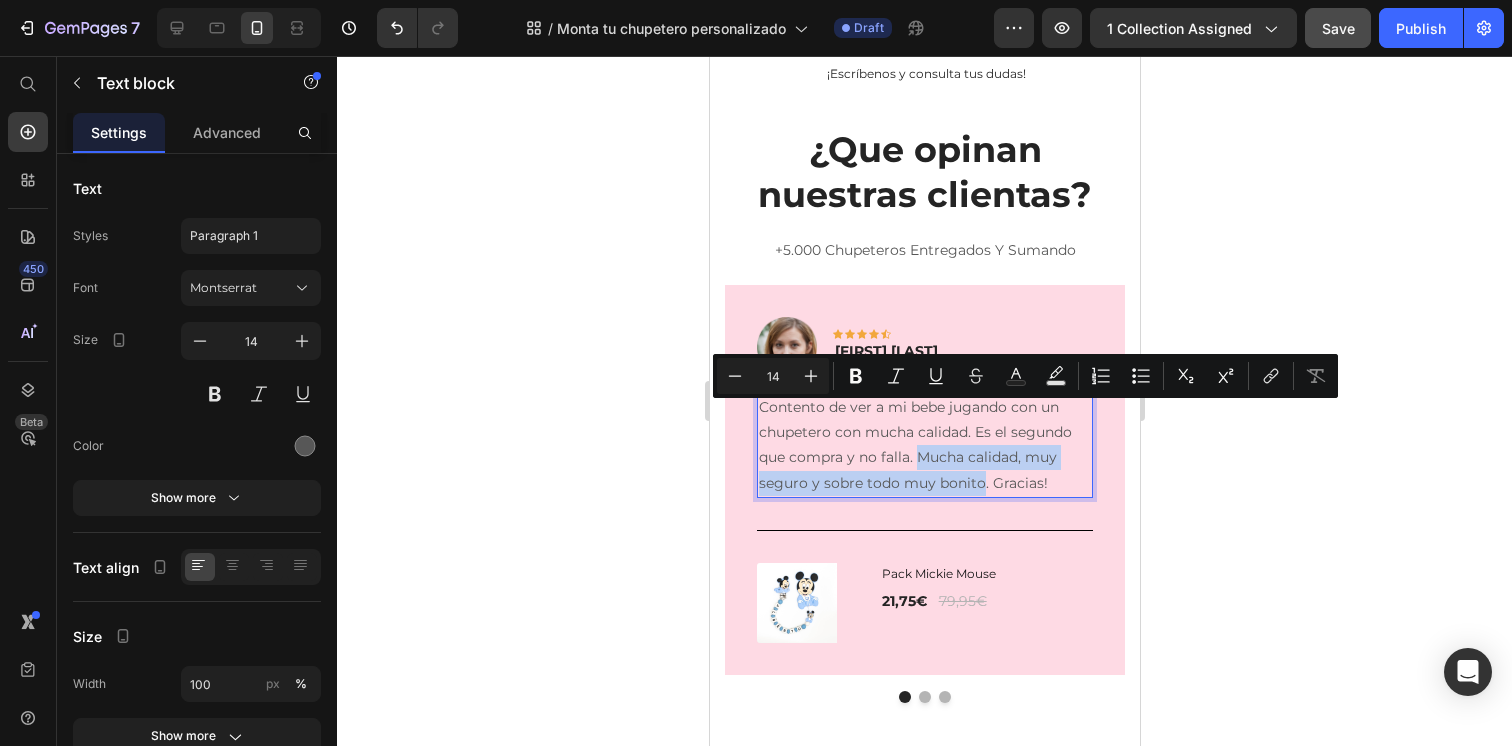 drag, startPoint x: 981, startPoint y: 442, endPoint x: 914, endPoint y: 425, distance: 69.12308 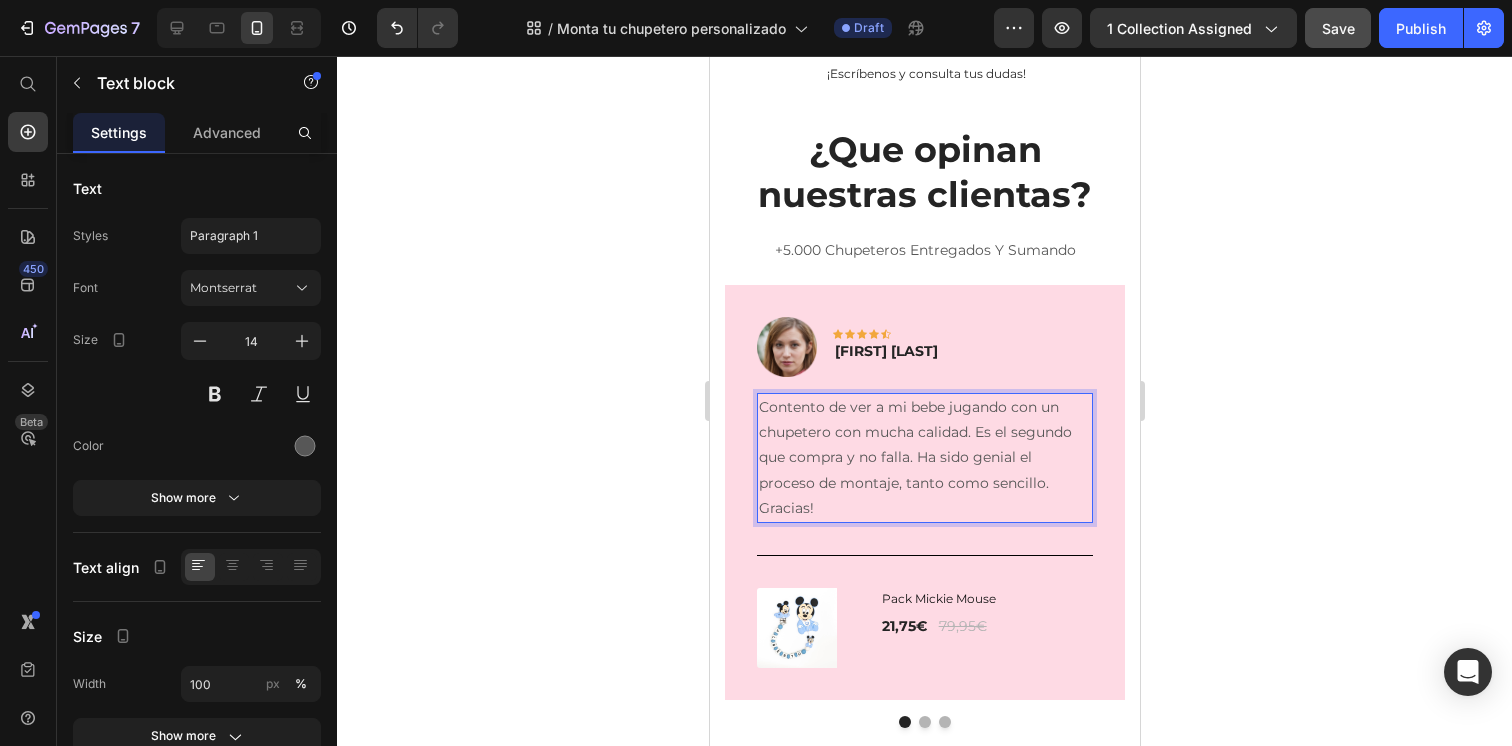 click 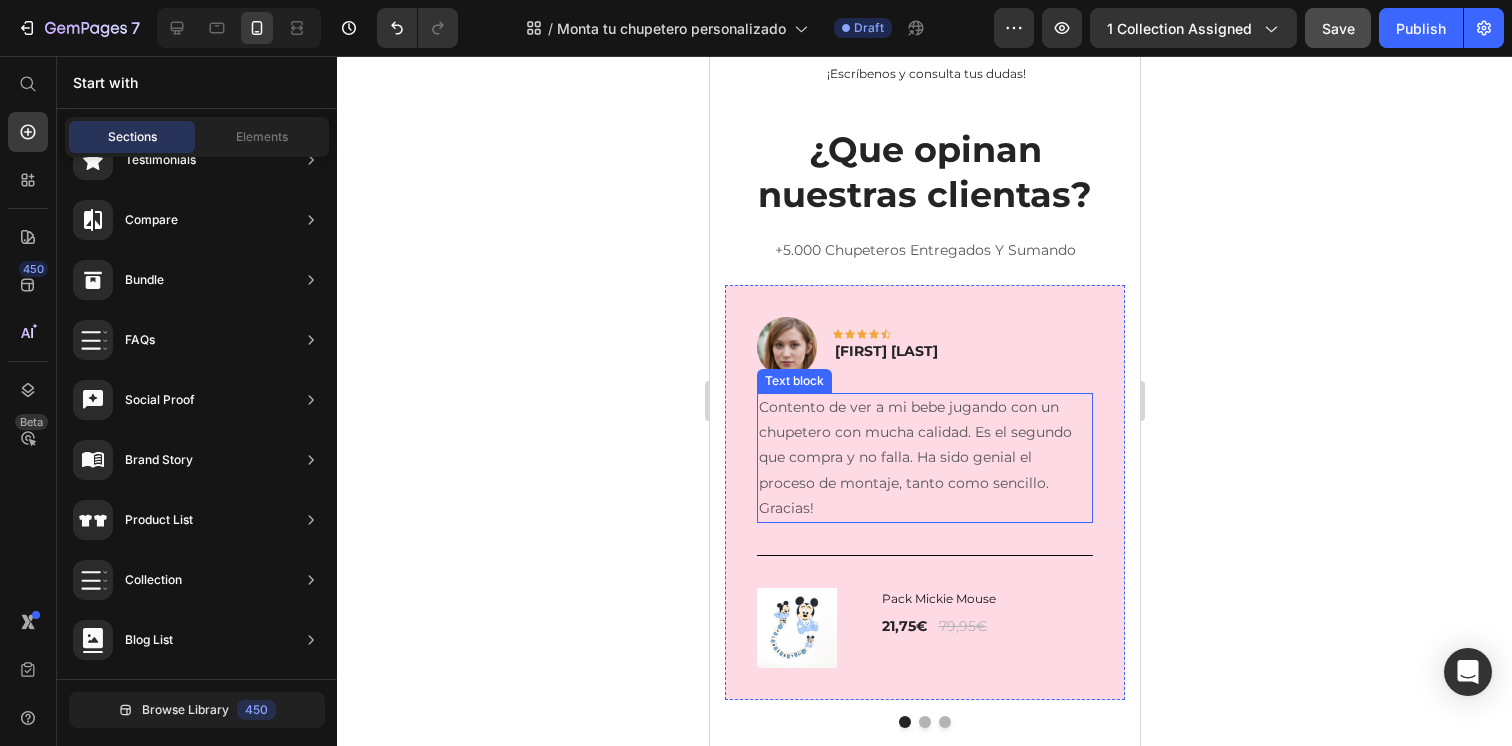 click on "Contento de ver a mi bebe jugando con un chupetero con mucha calidad. Es el segundo que compra y no falla. Ha sido genial el proceso de montaje, tanto como sencillo. Gracias!" at bounding box center [924, 458] 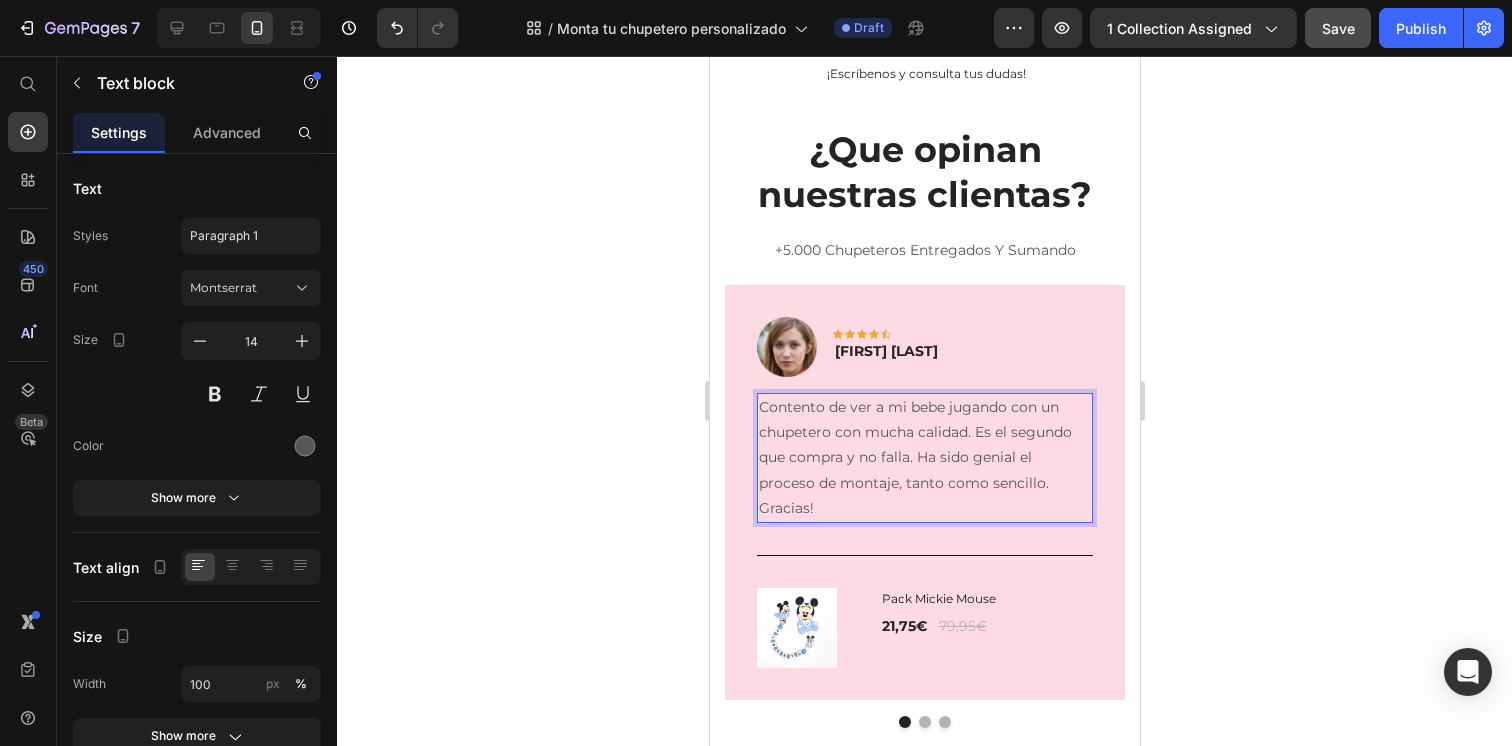 click on "Contento de ver a mi bebe jugando con un chupetero con mucha calidad. Es el segundo que compra y no falla. Ha sido genial el proceso de montaje, tanto como sencillo. Gracias!" at bounding box center [924, 458] 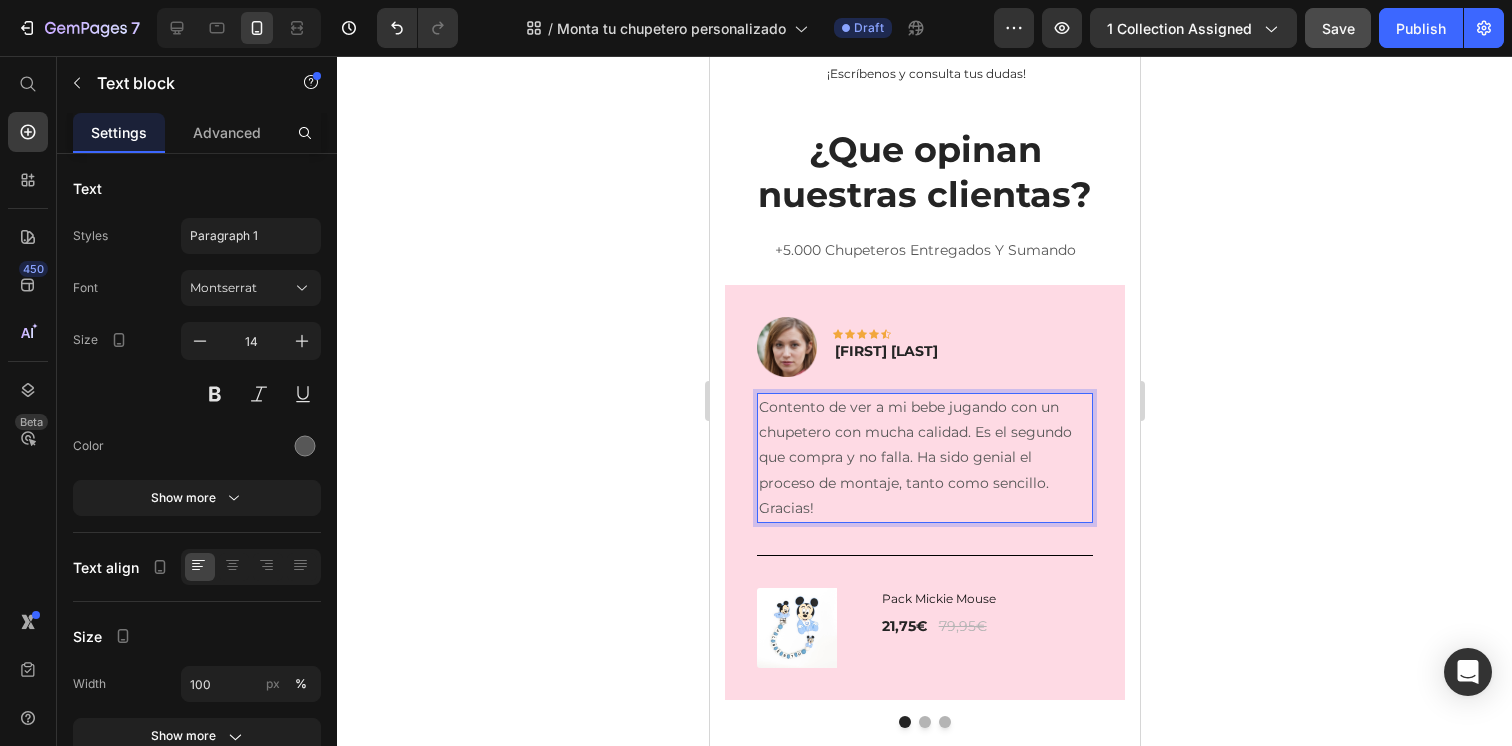 click 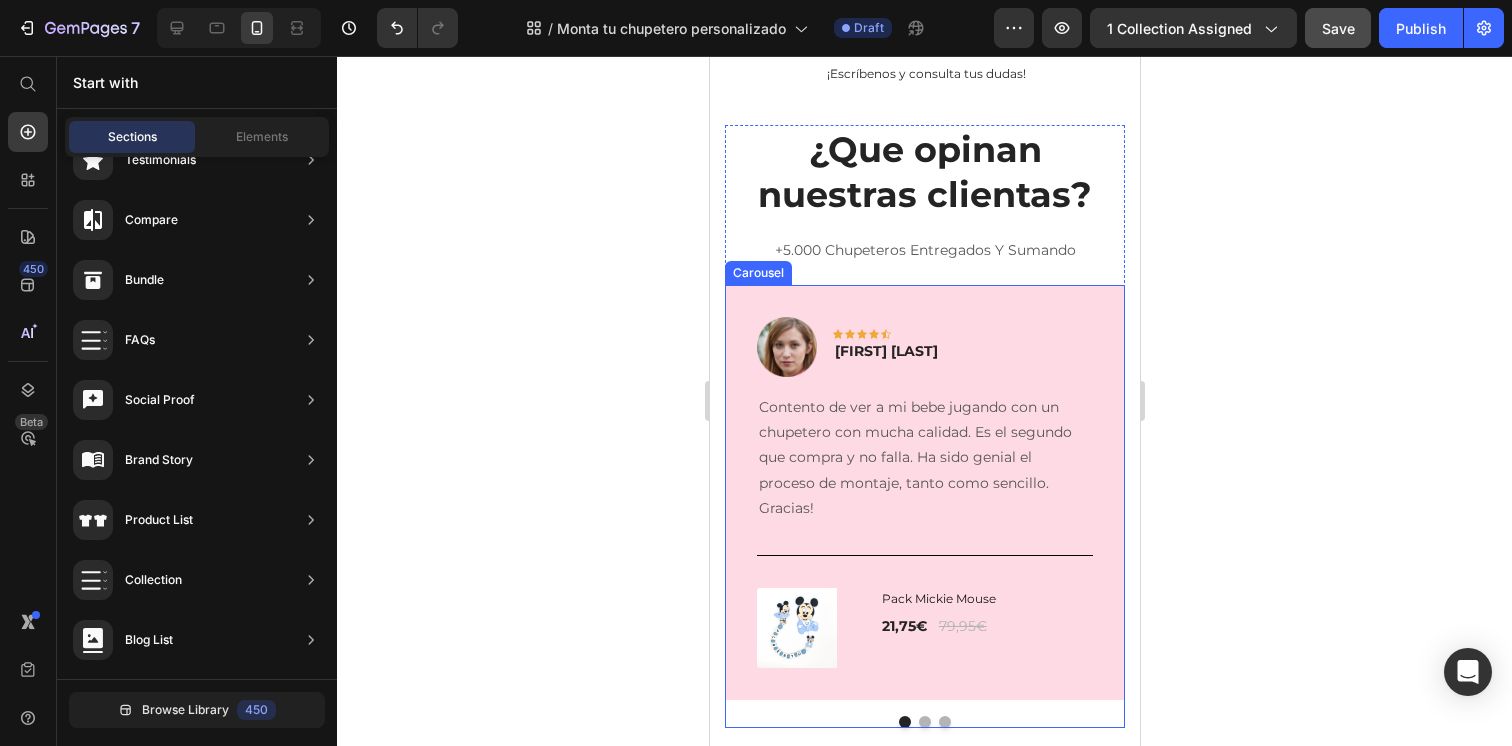 click at bounding box center (924, 722) 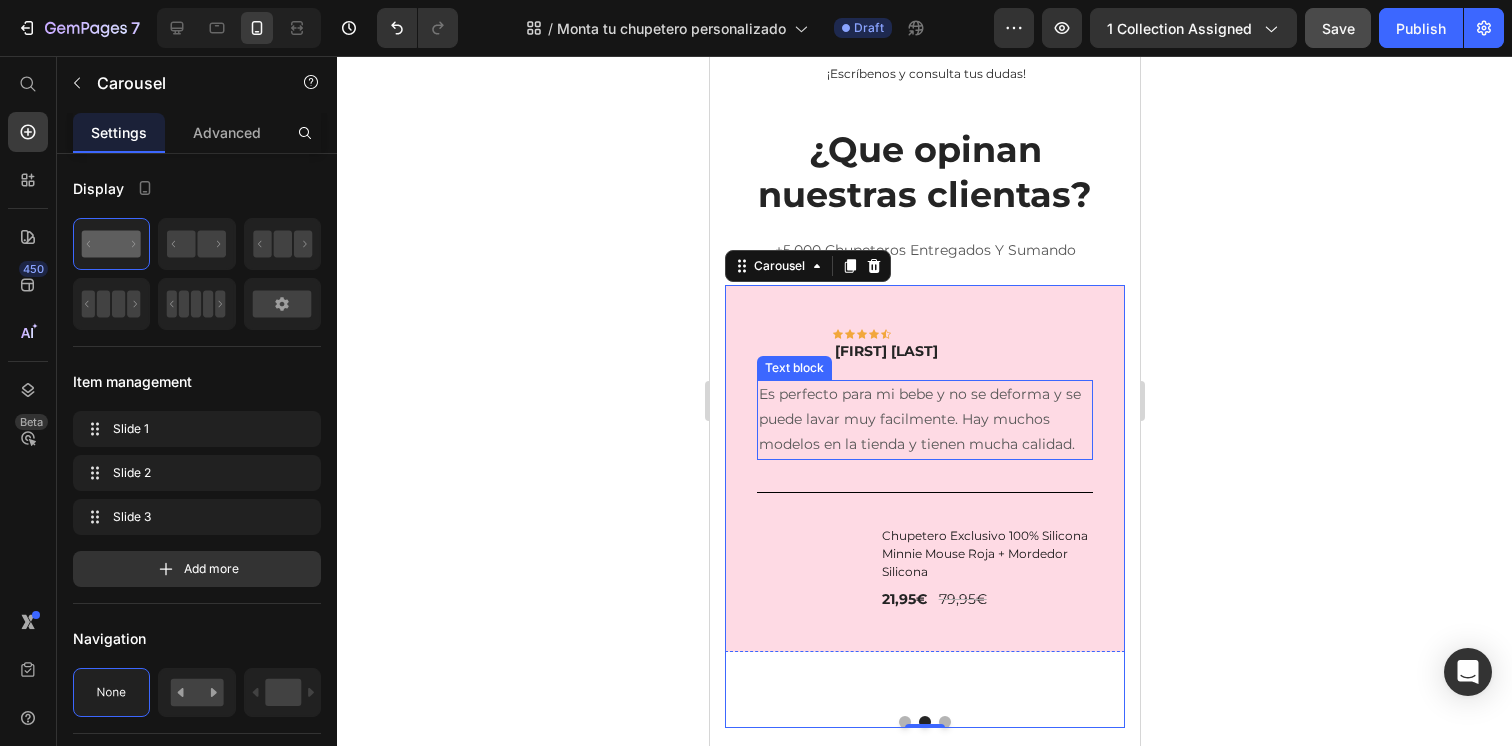 click on "Es perfecto para mi bebe y no se deforma y se puede lavar muy facilmente. Hay muchos modelos en la tienda y tienen mucha calidad." at bounding box center [924, 433] 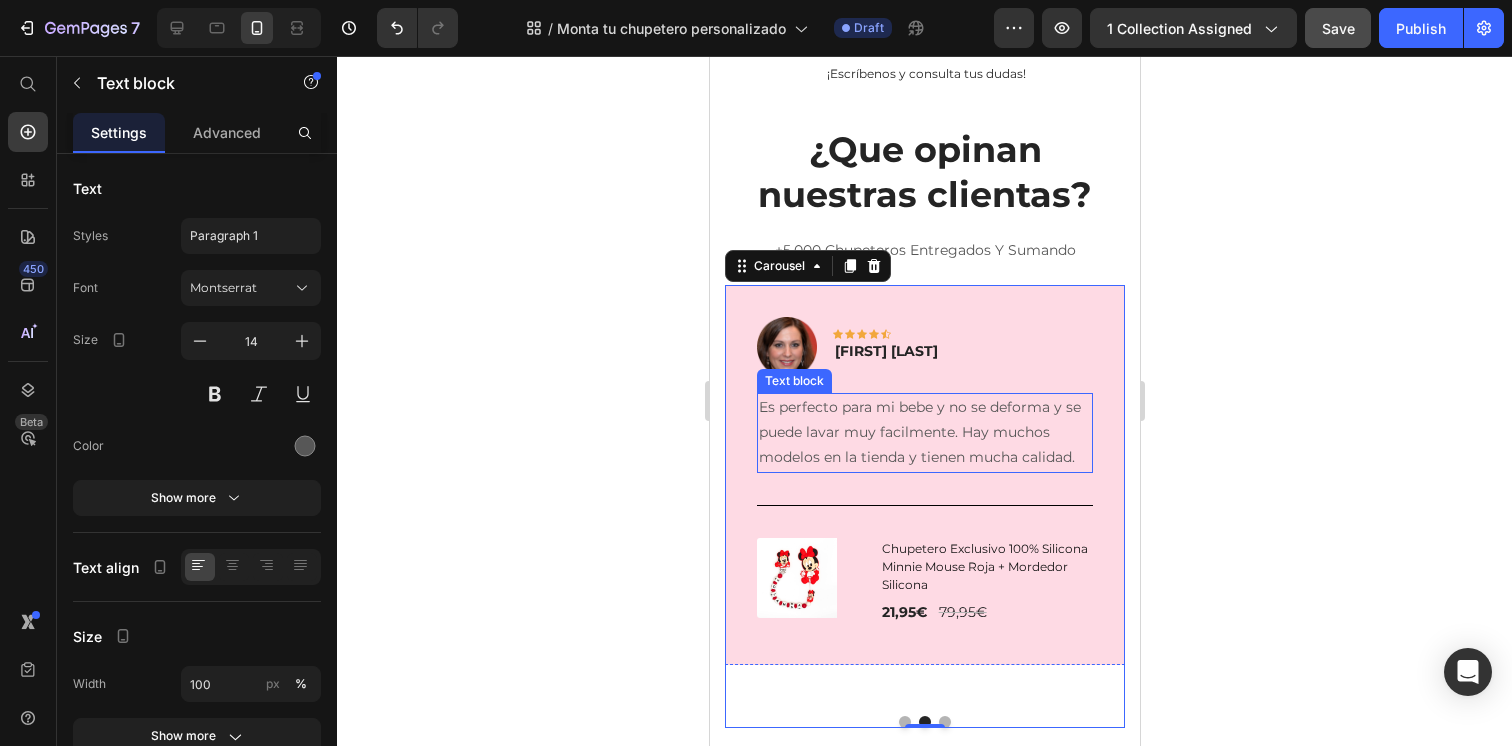 click on "Es perfecto para mi bebe y no se deforma y se puede lavar muy facilmente. Hay muchos modelos en la tienda y tienen mucha calidad." at bounding box center (924, 433) 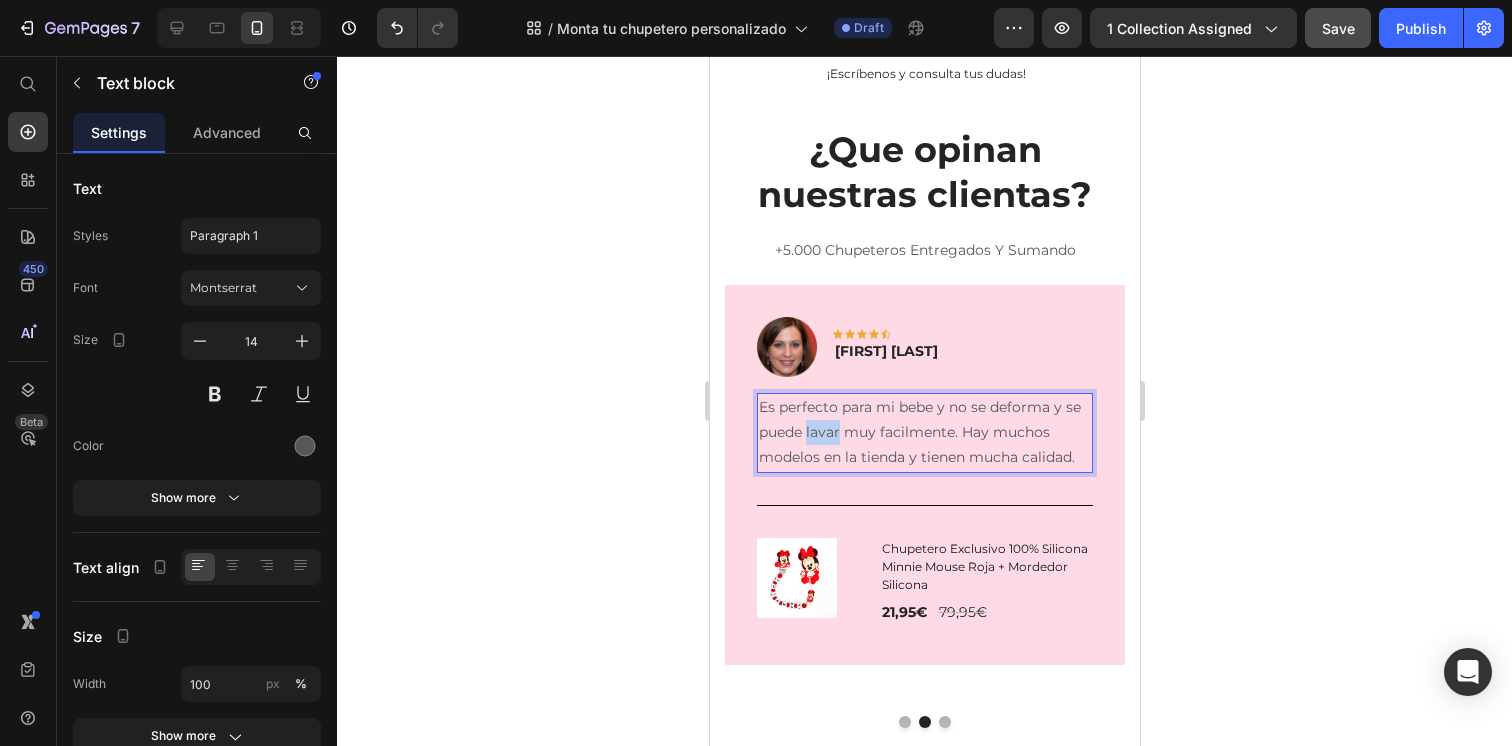 click on "Es perfecto para mi bebe y no se deforma y se puede lavar muy facilmente. Hay muchos modelos en la tienda y tienen mucha calidad." at bounding box center [924, 433] 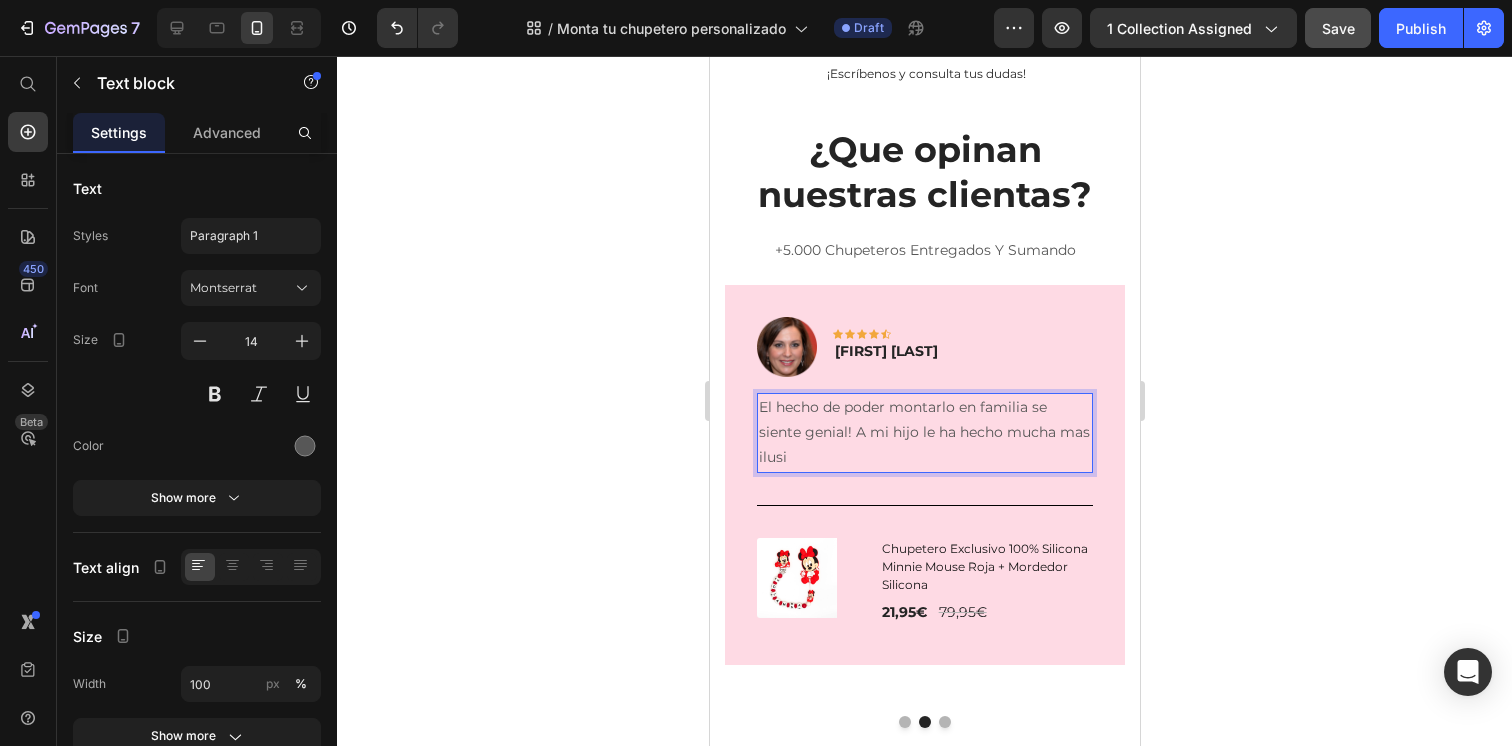 type 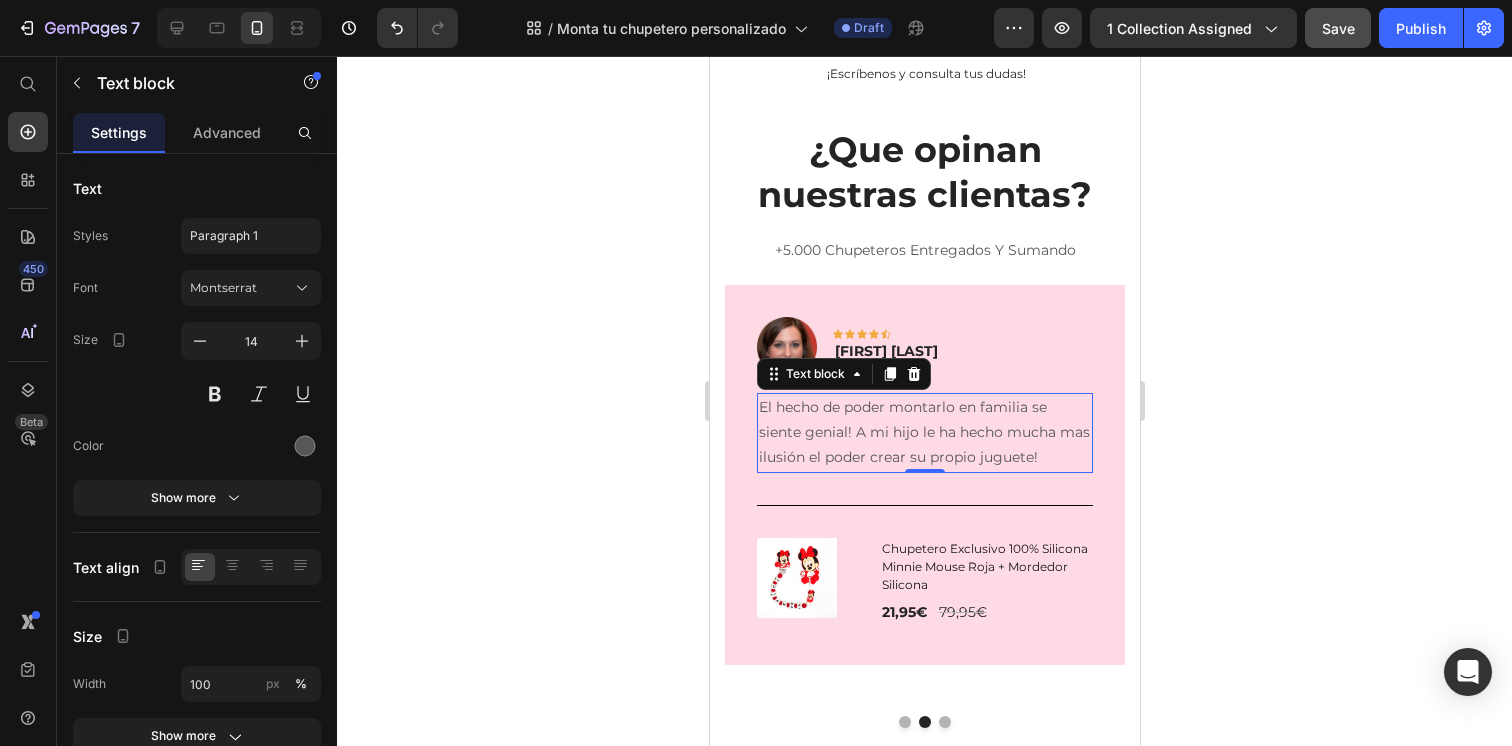 click 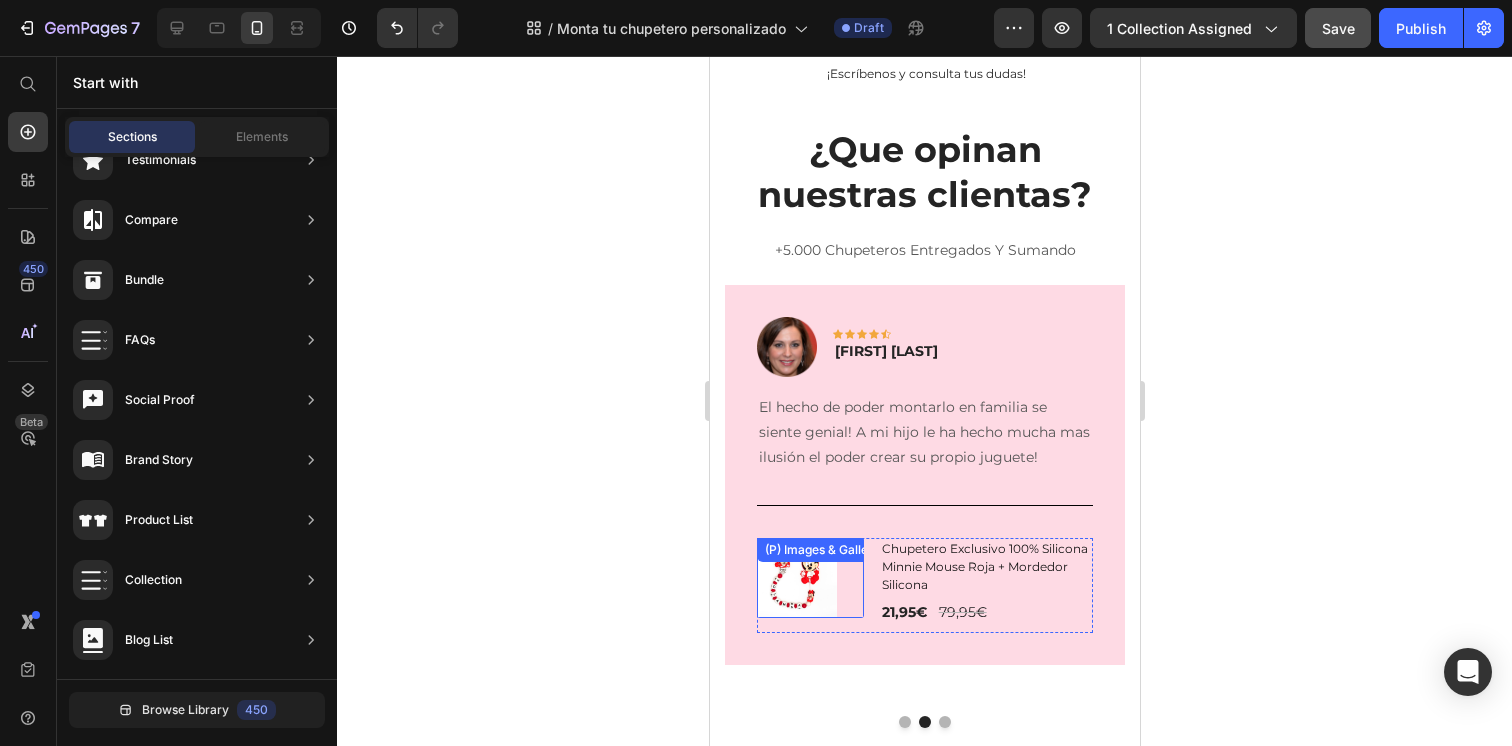 click on "(P) Images & Gallery" at bounding box center [809, 578] 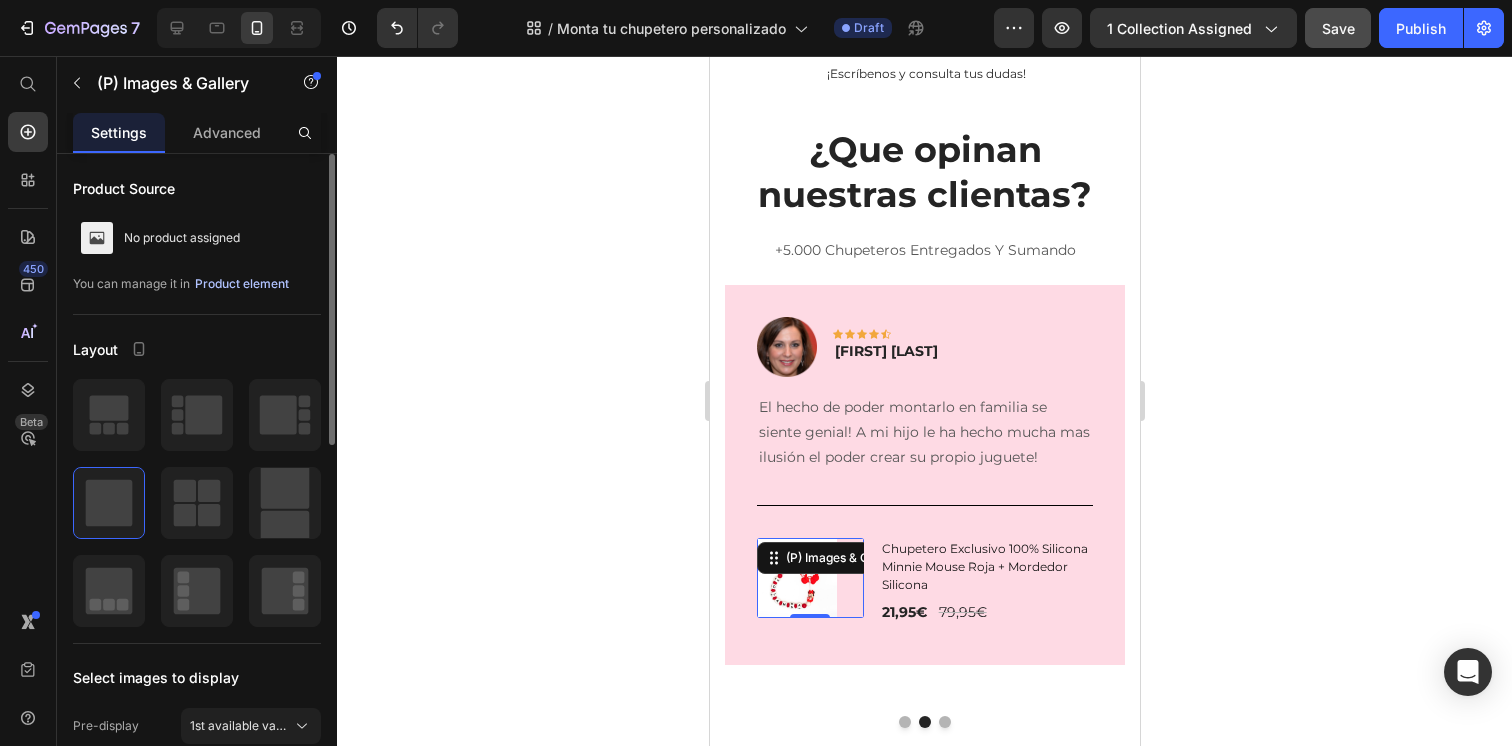 click on "Product element" at bounding box center [242, 284] 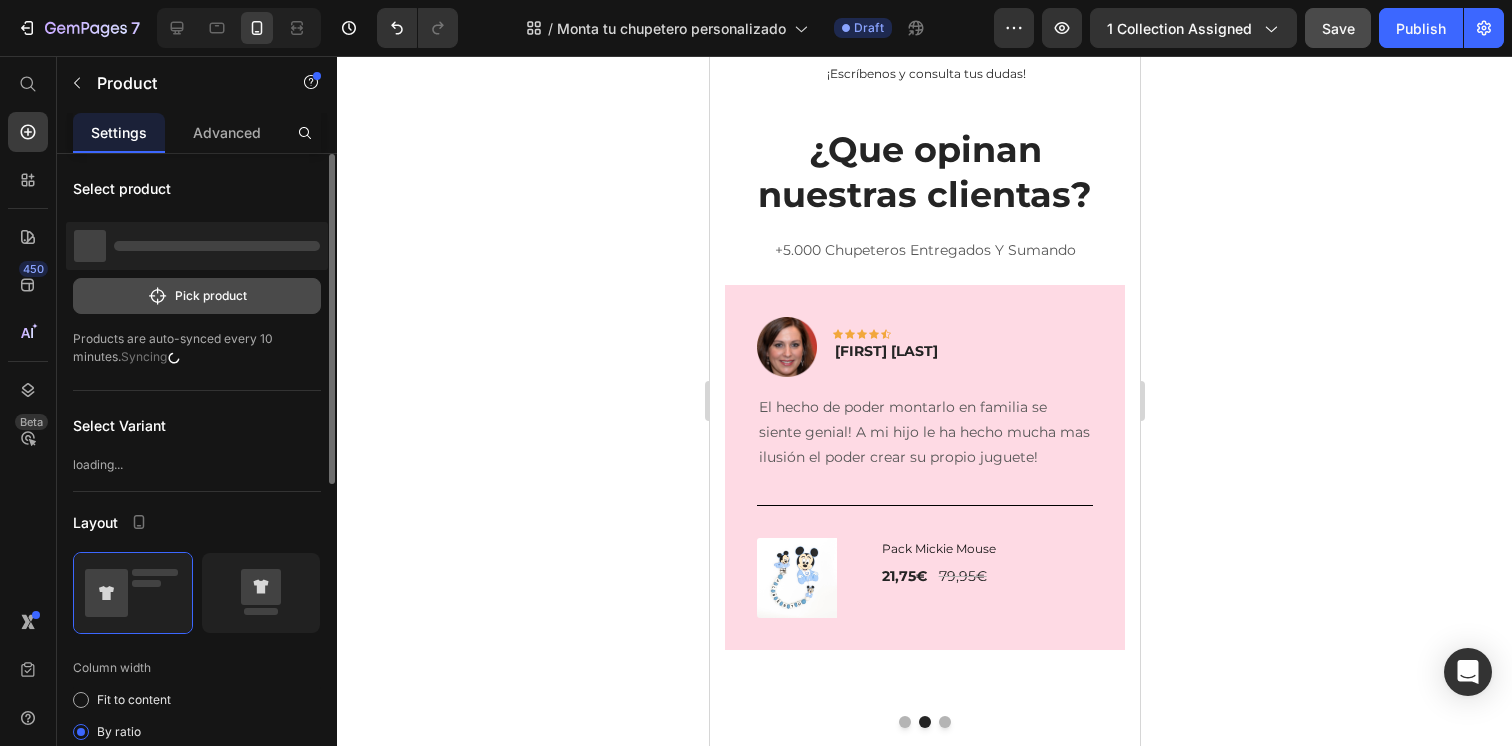 click on "Pick product" 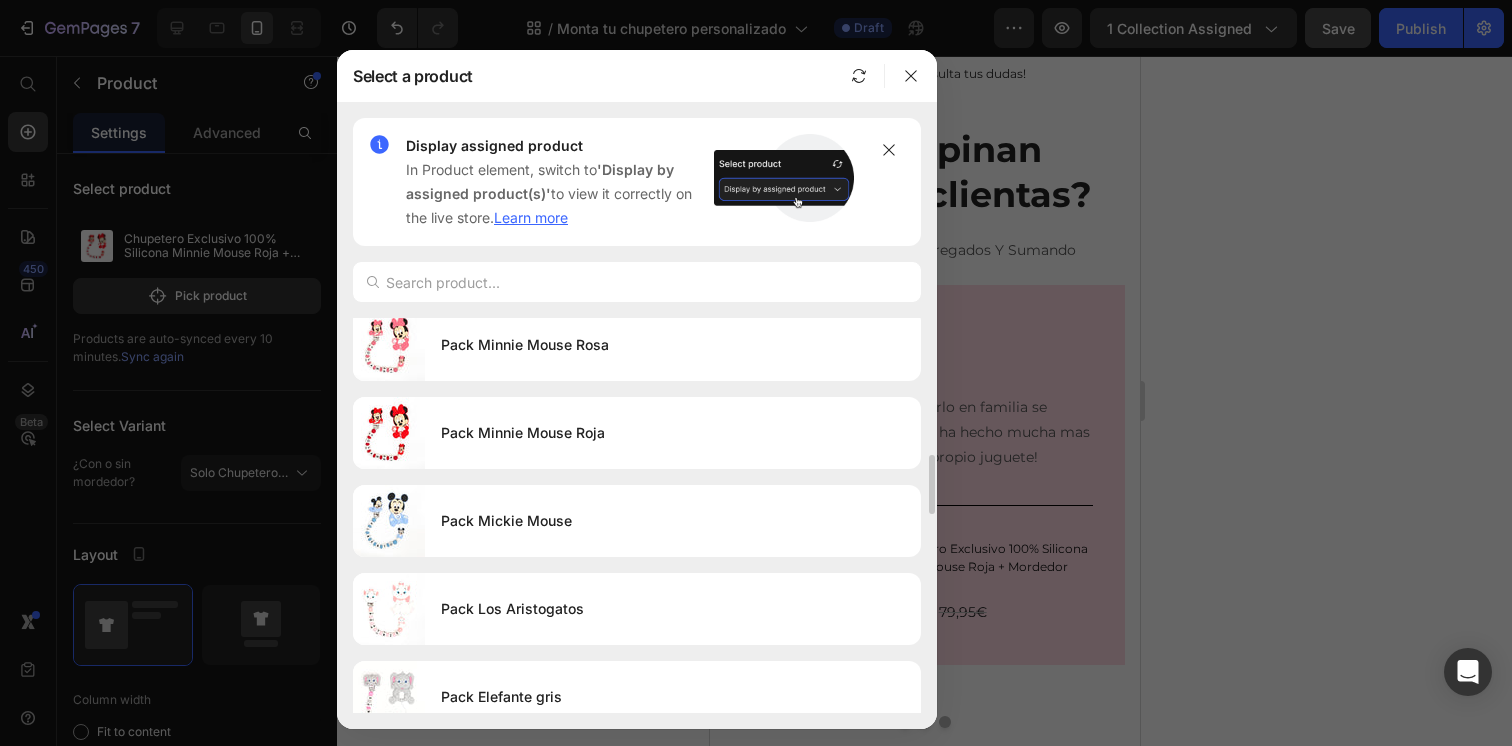 scroll, scrollTop: 1330, scrollLeft: 0, axis: vertical 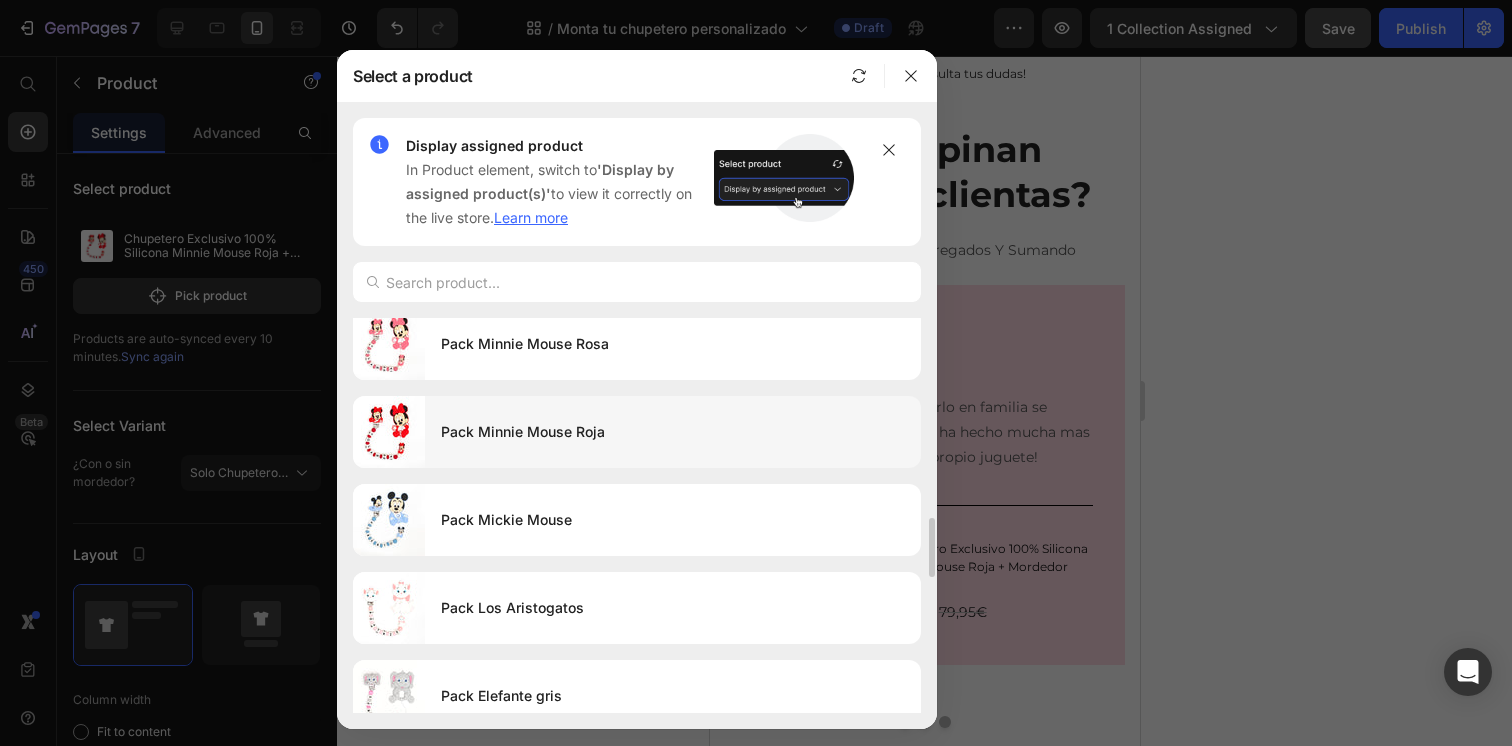 click on "Pack Minnie Mouse Roja" at bounding box center [673, 432] 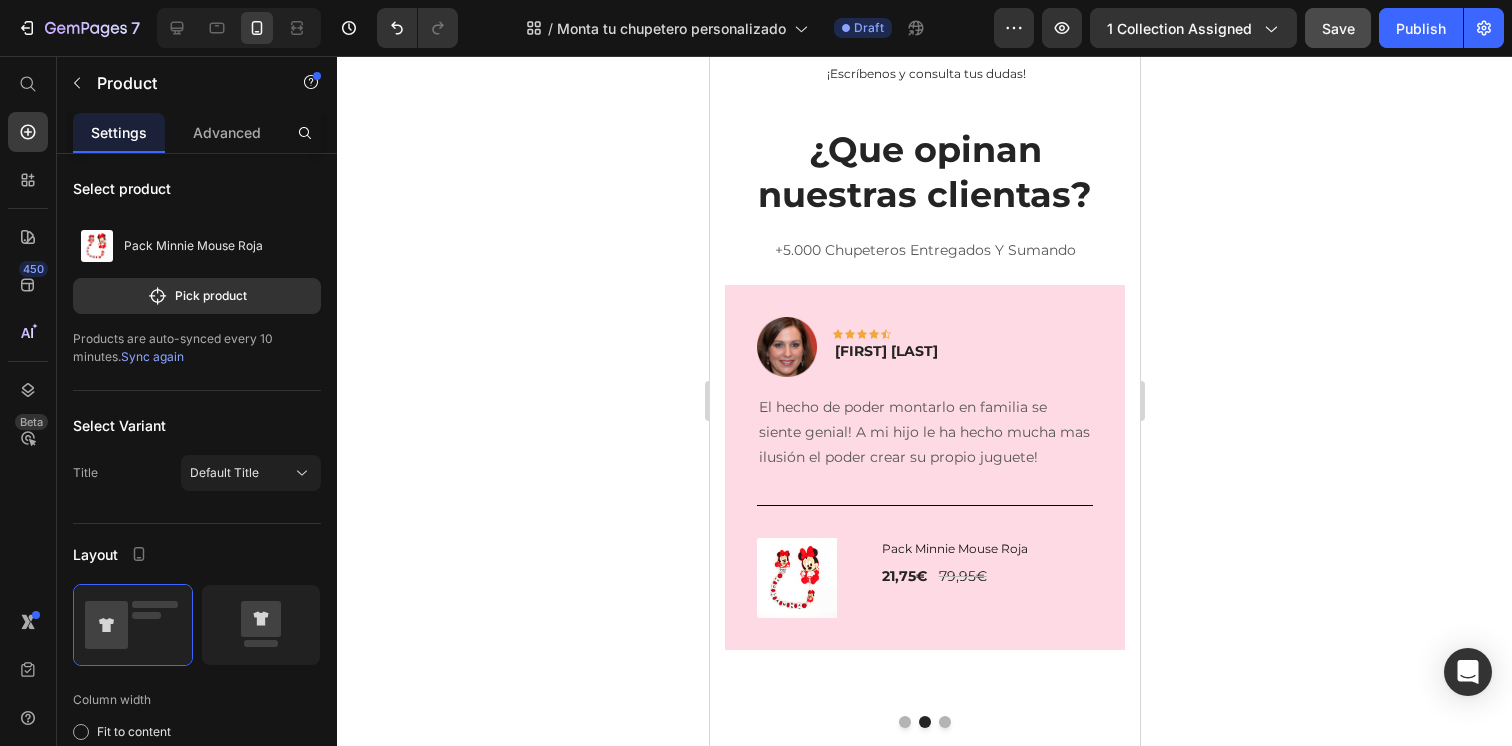 click 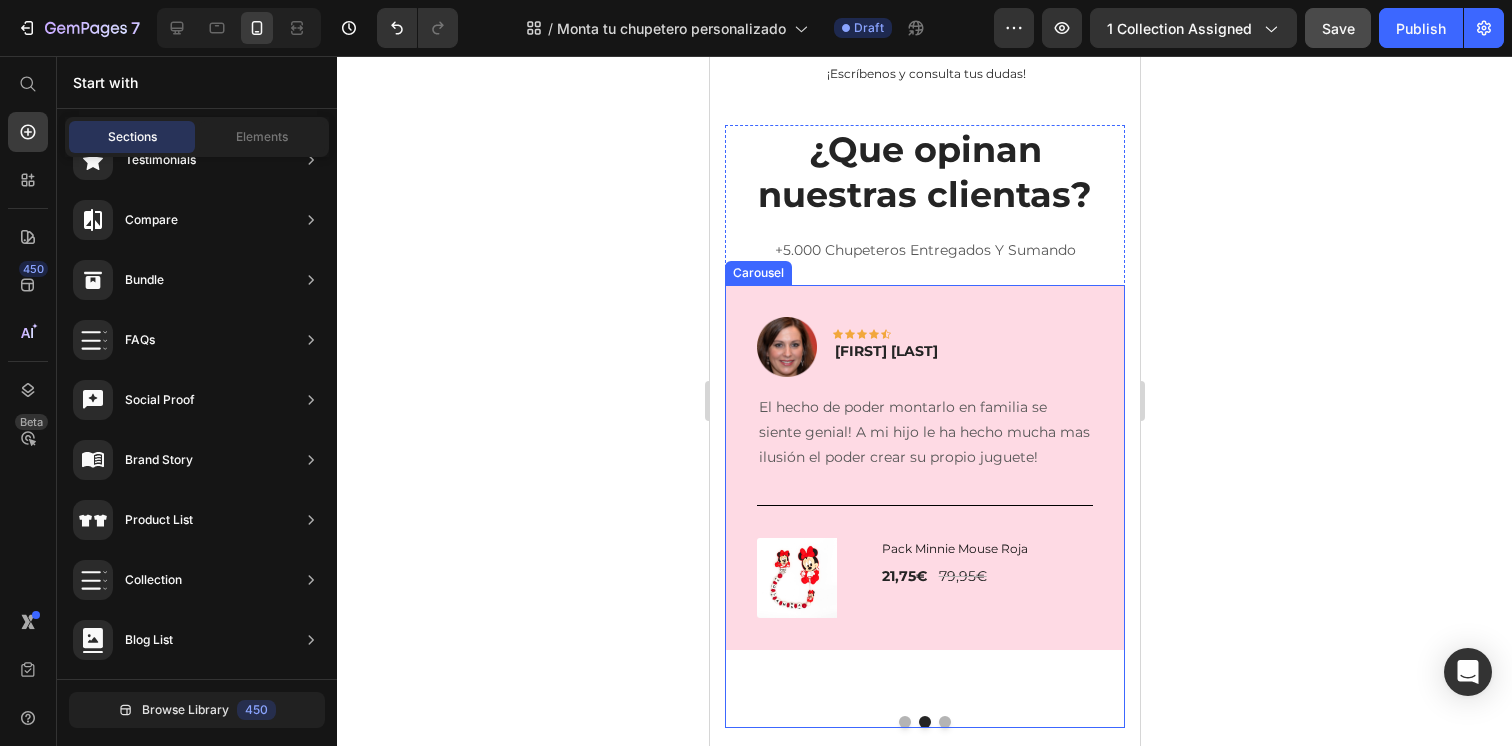 click at bounding box center [944, 722] 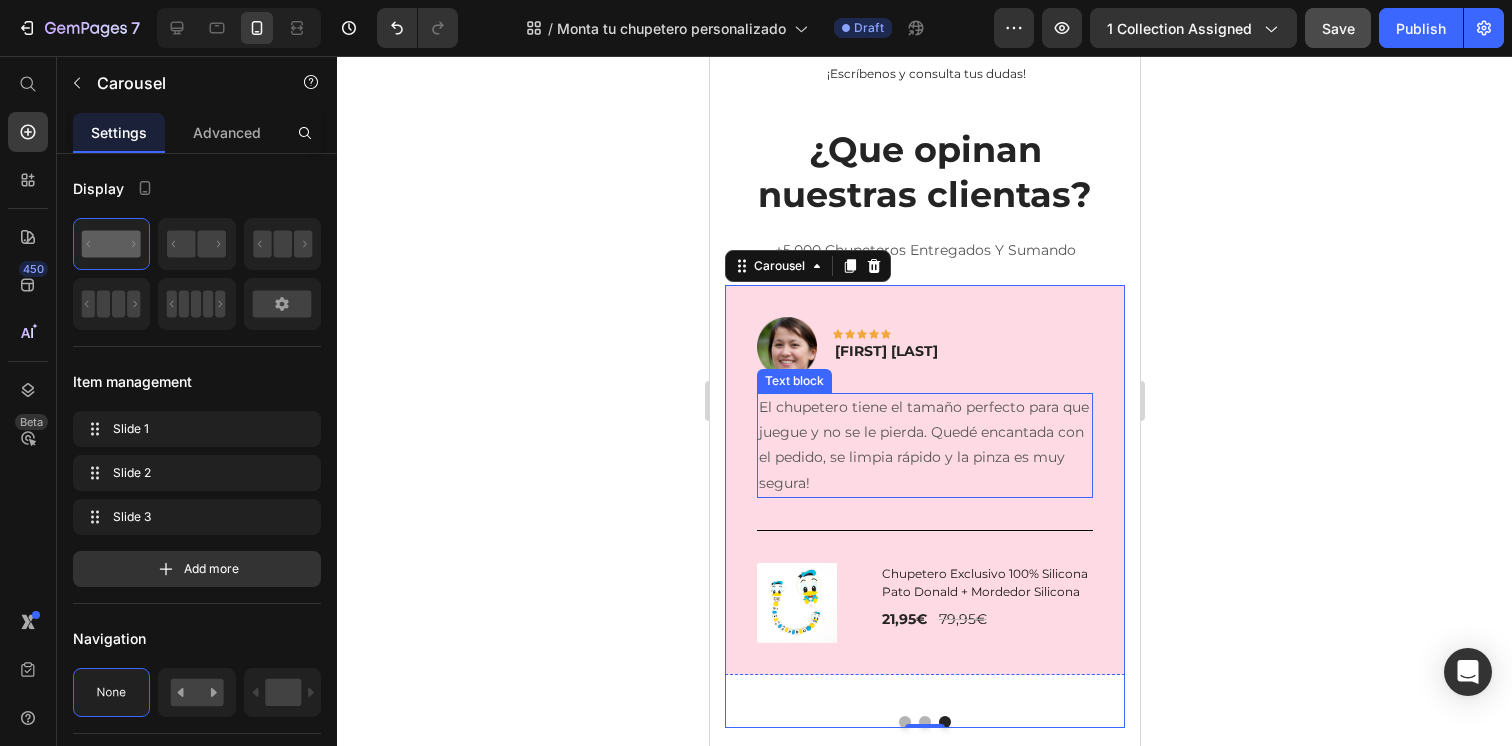 click on "El chupetero tiene el tamaño perfecto para que juegue y no se le pierda. Quedé encantada con el pedido, se limpia rápido y la pinza es muy segura!" at bounding box center (924, 445) 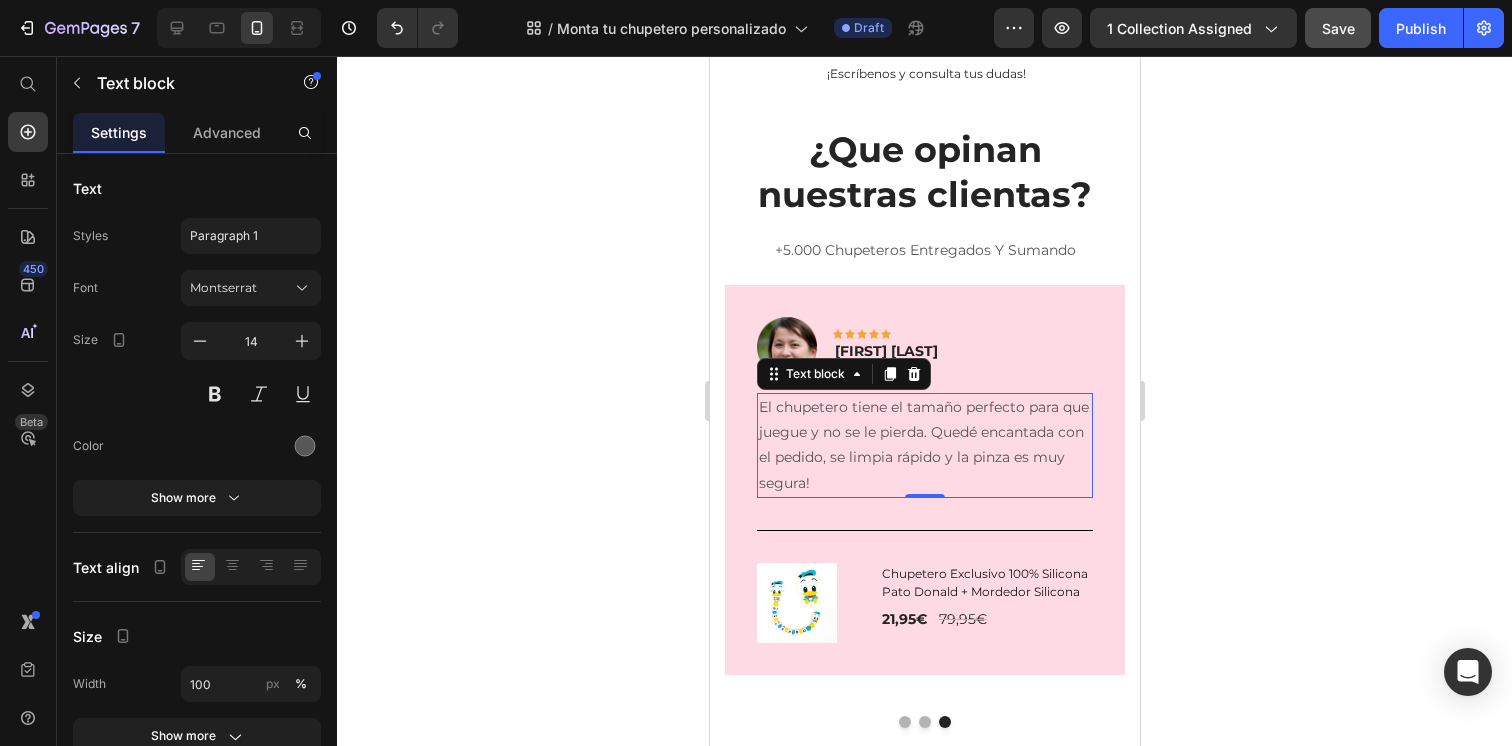 click on "El chupetero tiene el tamaño perfecto para que juegue y no se le pierda. Quedé encantada con el pedido, se limpia rápido y la pinza es muy segura!" at bounding box center [924, 445] 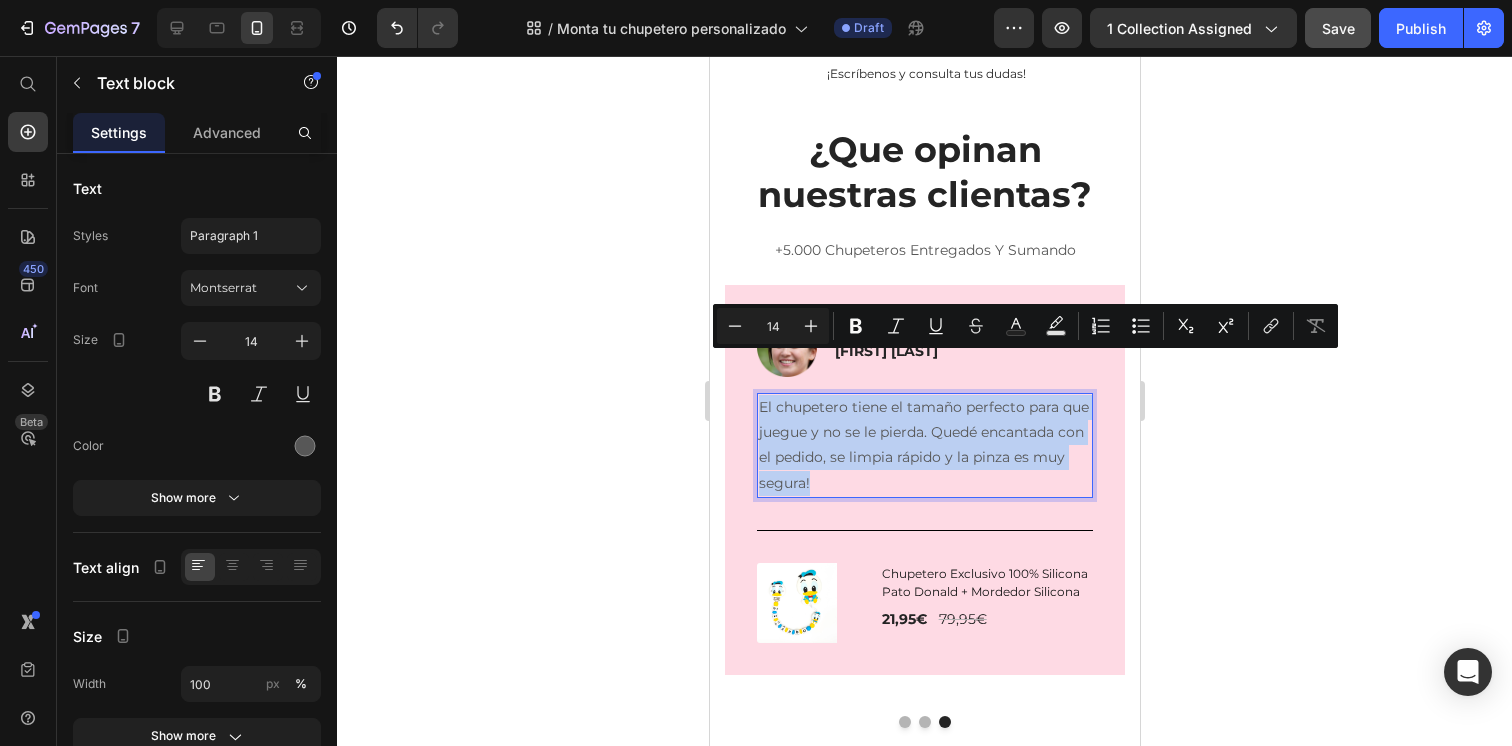 click on "El chupetero tiene el tamaño perfecto para que juegue y no se le pierda. Quedé encantada con el pedido, se limpia rápido y la pinza es muy segura!" at bounding box center [924, 445] 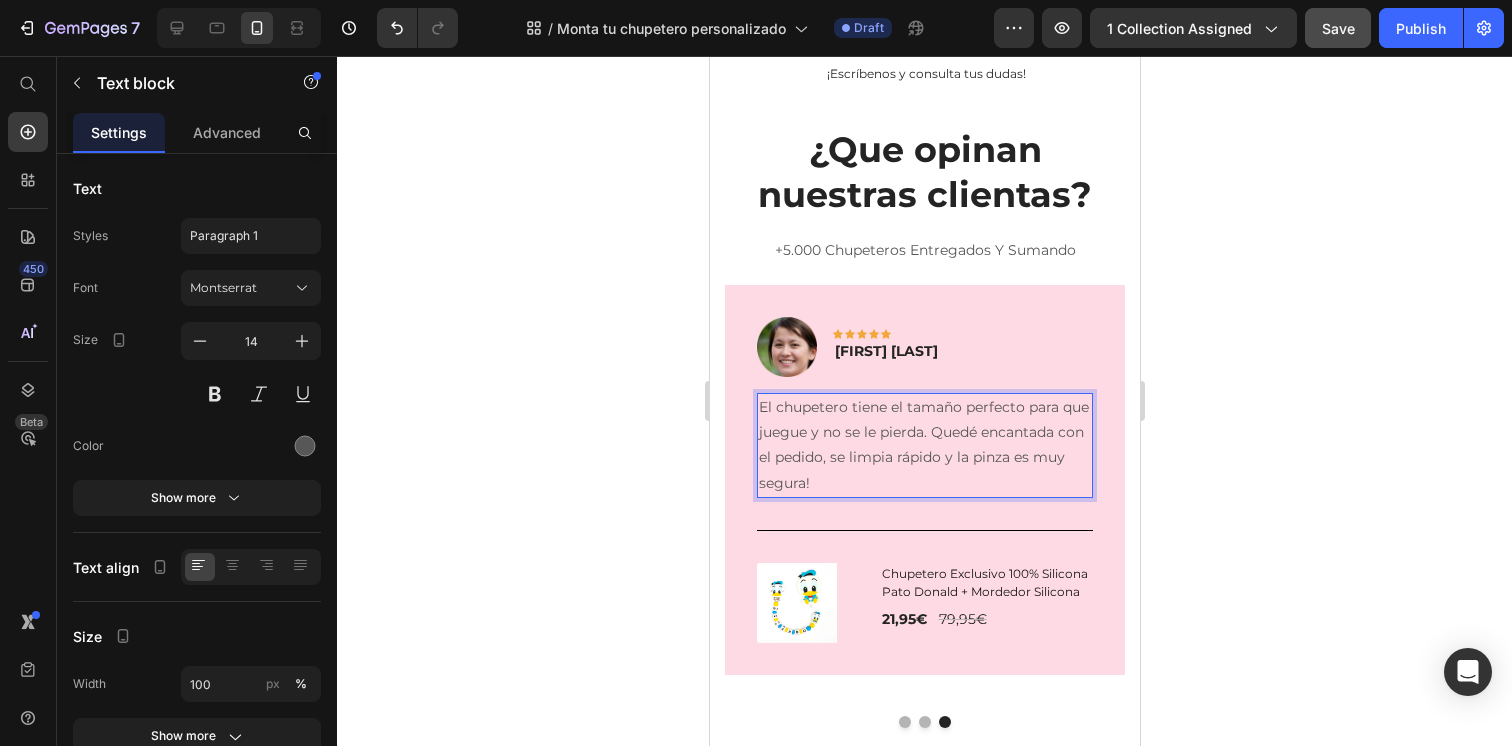 click on "El chupetero tiene el tamaño perfecto para que juegue y no se le pierda. Quedé encantada con el pedido, se limpia rápido y la pinza es muy segura!" at bounding box center [924, 445] 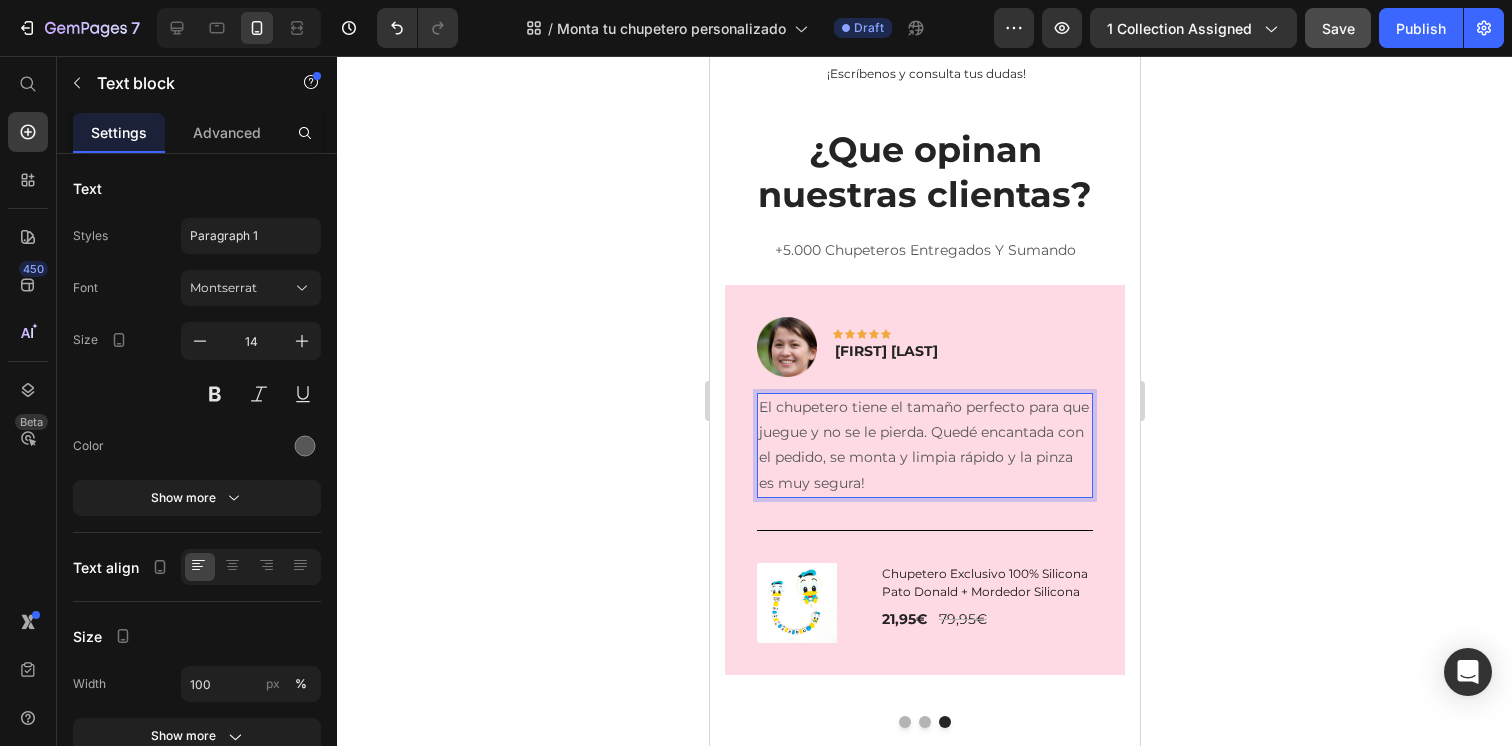 click on "El chupetero tiene el tamaño perfecto para que juegue y no se le pierda. Quedé encantada con el pedido, se monta y limpia rápido y la pinza es muy segura!" at bounding box center (924, 445) 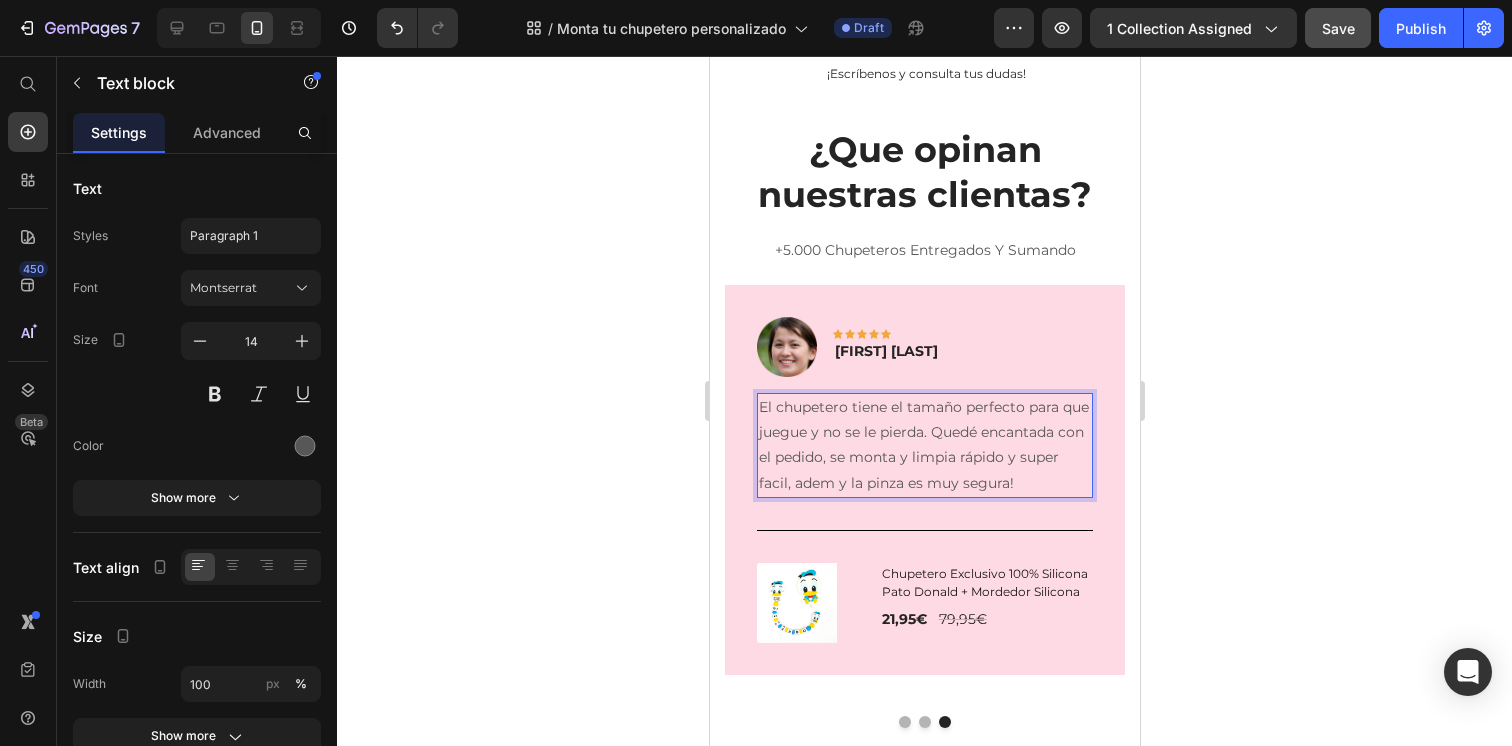 type 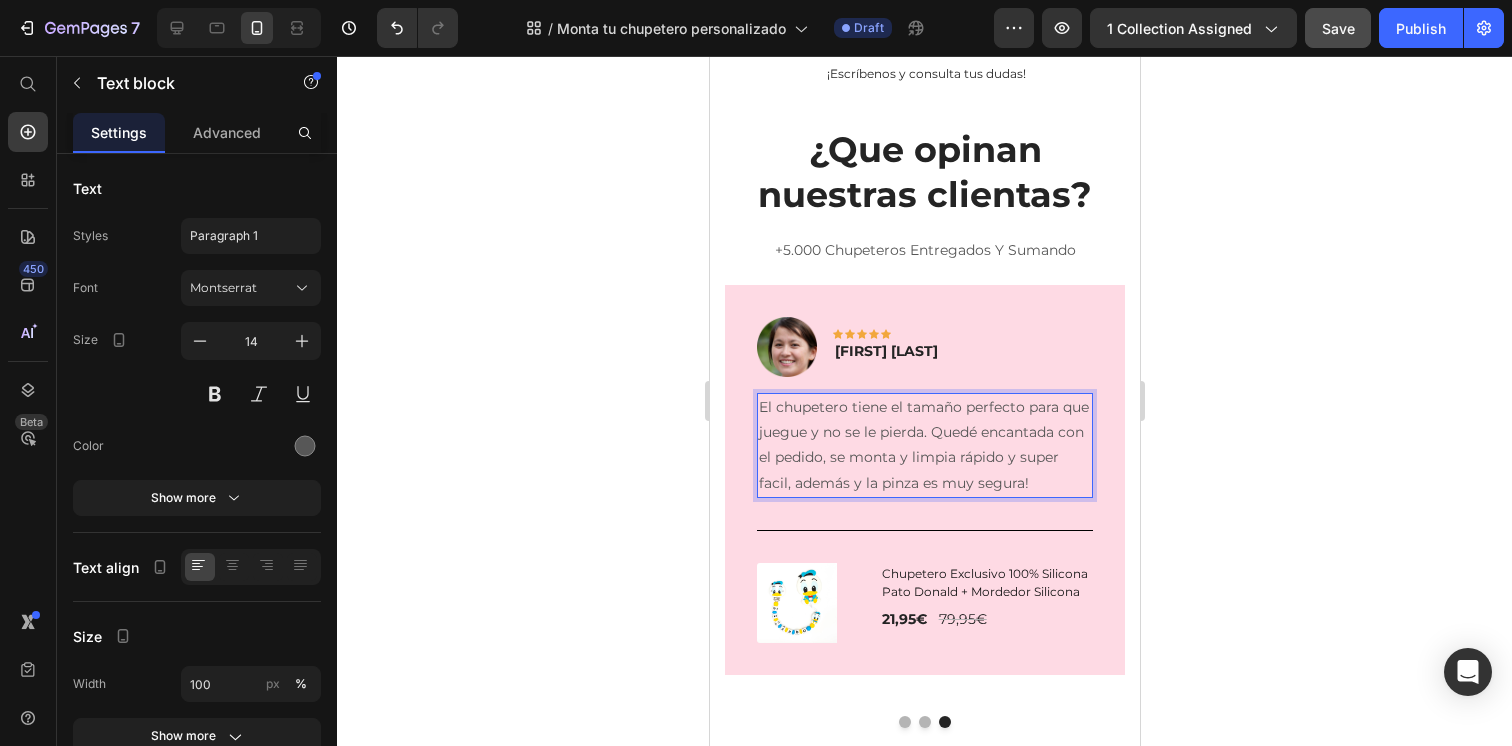 click on "El chupetero tiene el tamaño perfecto para que juegue y no se le pierda. Quedé encantada con el pedido, se monta y limpia rápido y super facil, además y la pinza es muy segura!" at bounding box center [924, 445] 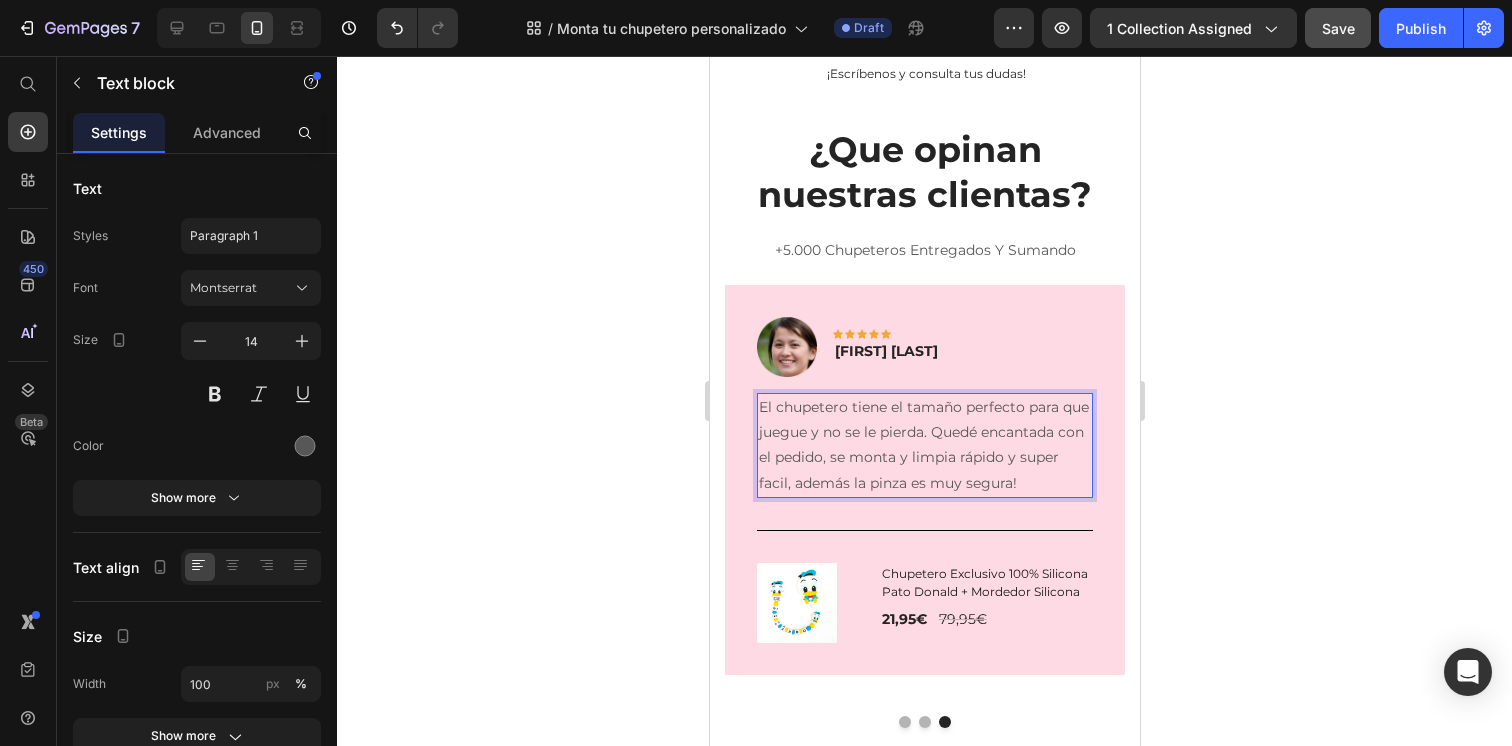 click 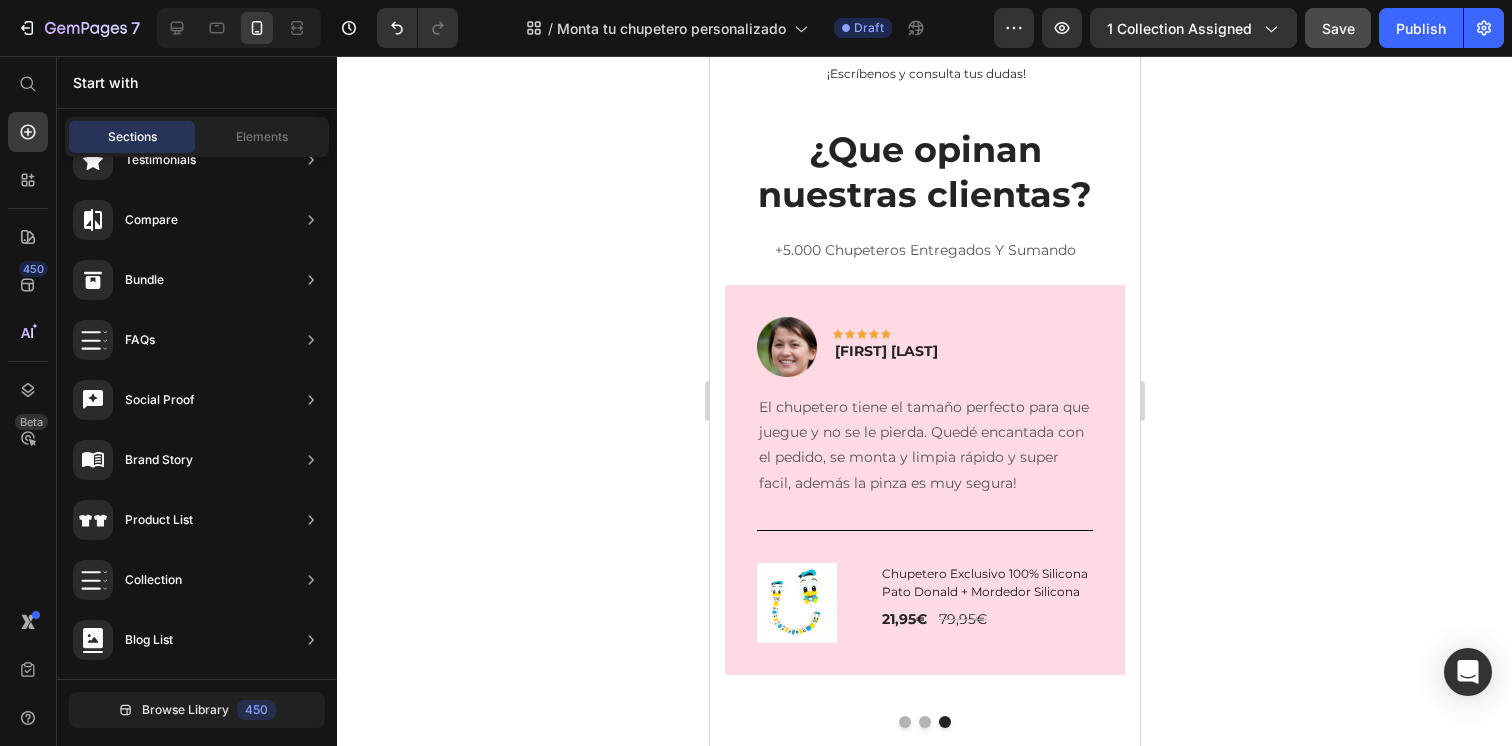 click on "Chupetero Exclusivo 100% Silicona Pato Donald + Mordedor Silicona" at bounding box center [985, 583] 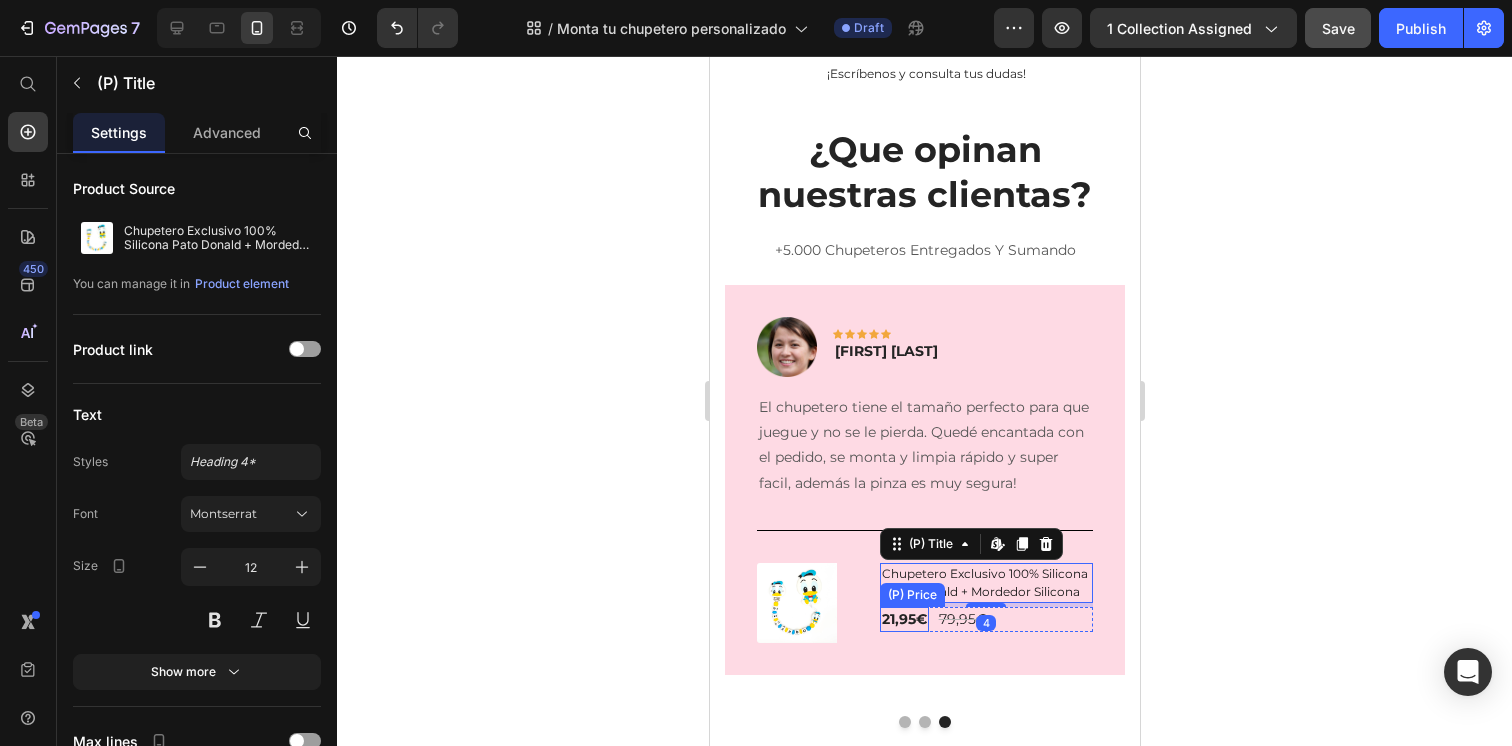 click at bounding box center [796, 603] 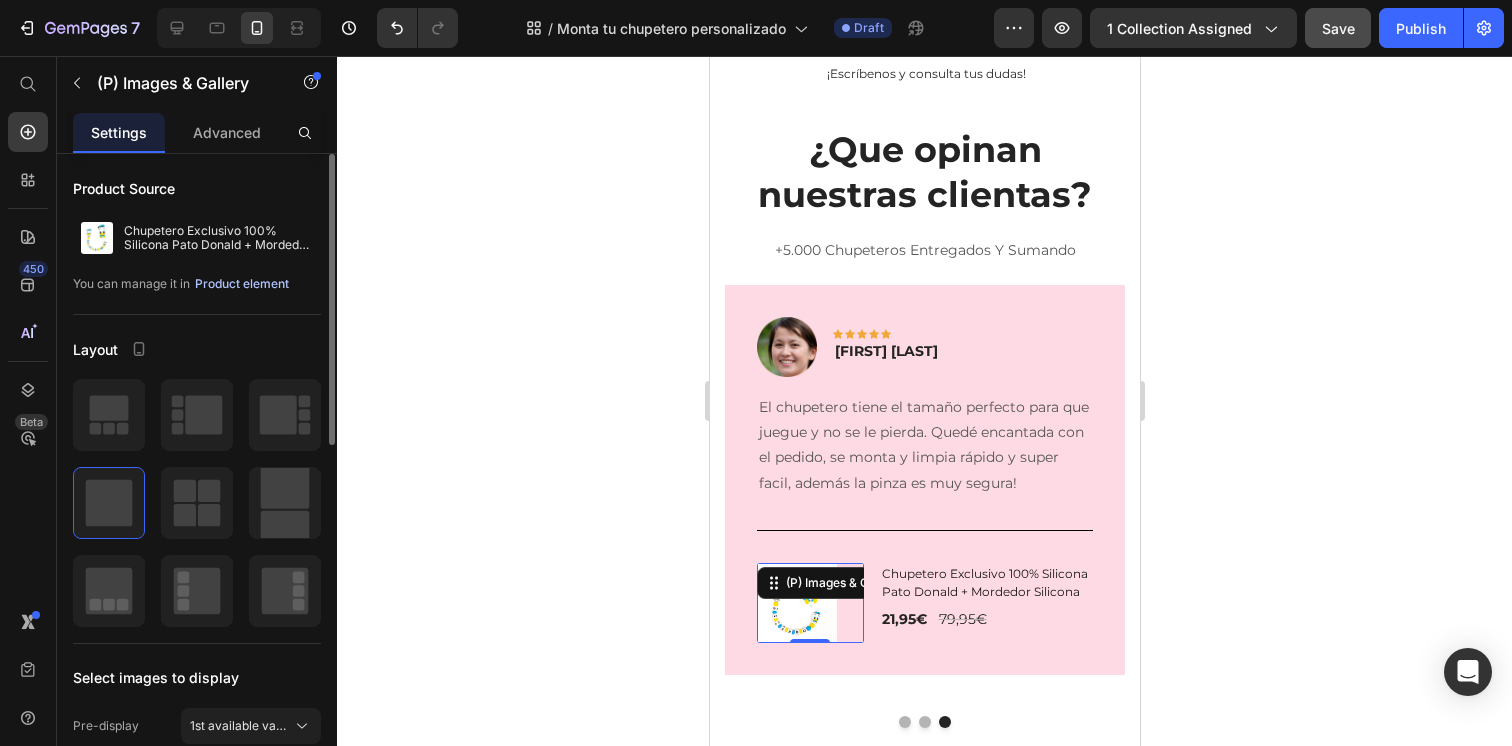 click on "Product element" at bounding box center (242, 284) 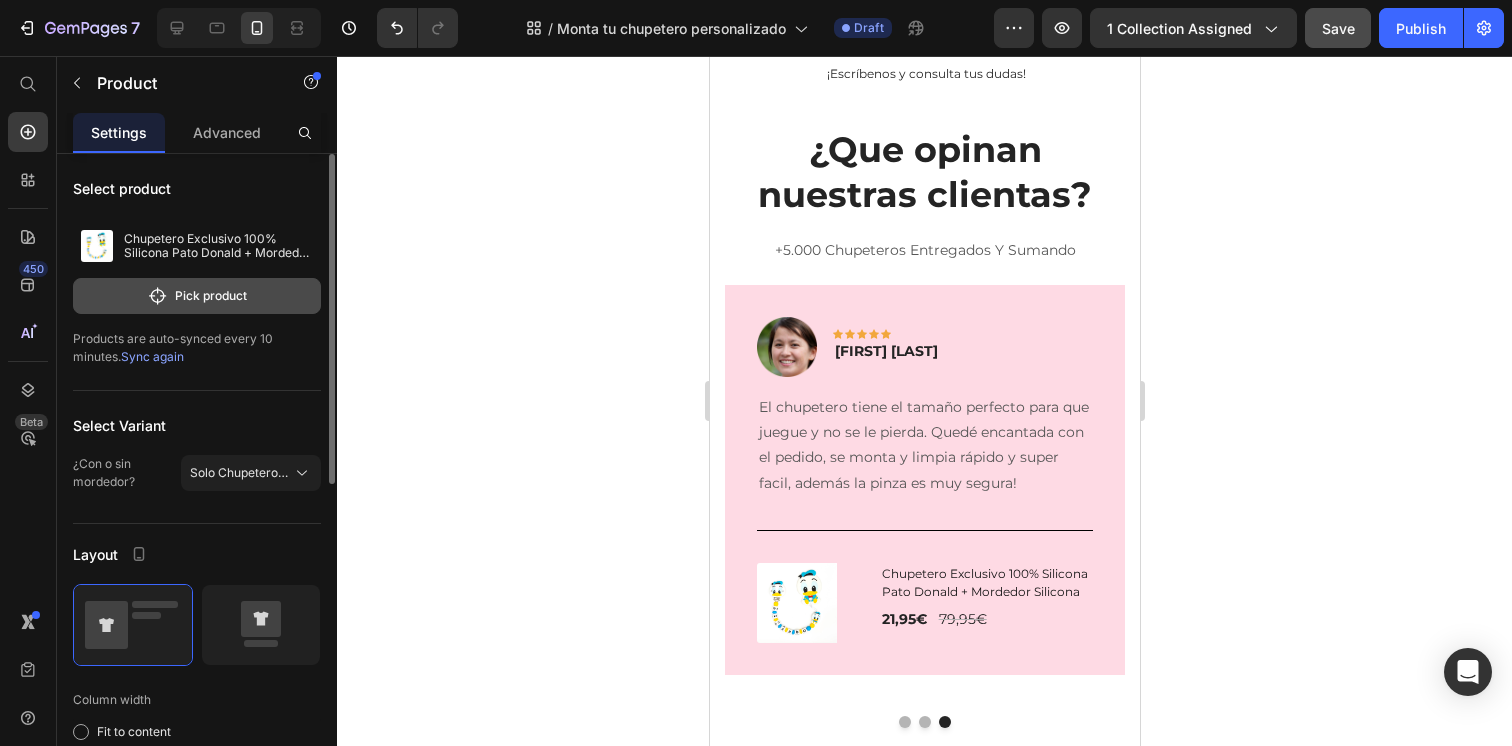 click on "Pick product" at bounding box center [197, 296] 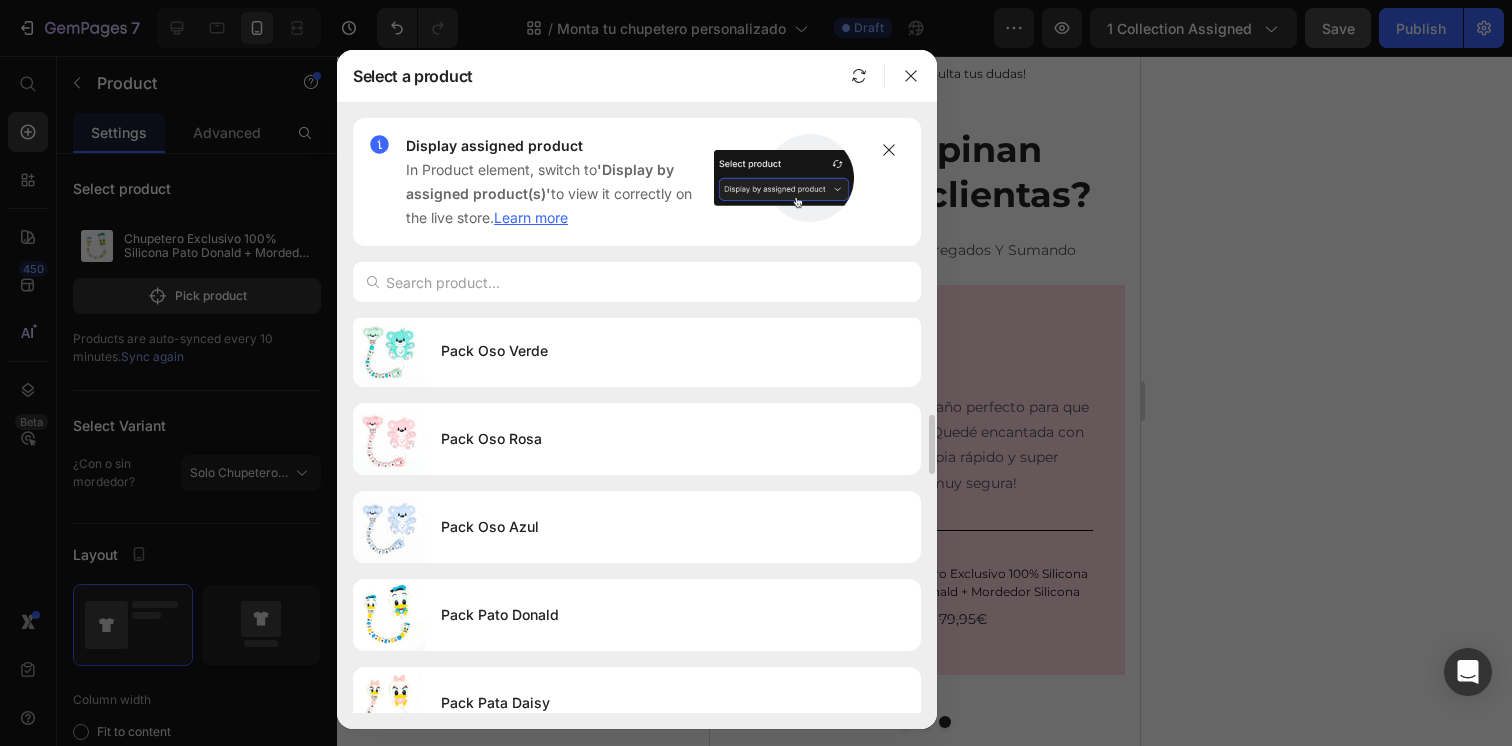 scroll, scrollTop: 610, scrollLeft: 0, axis: vertical 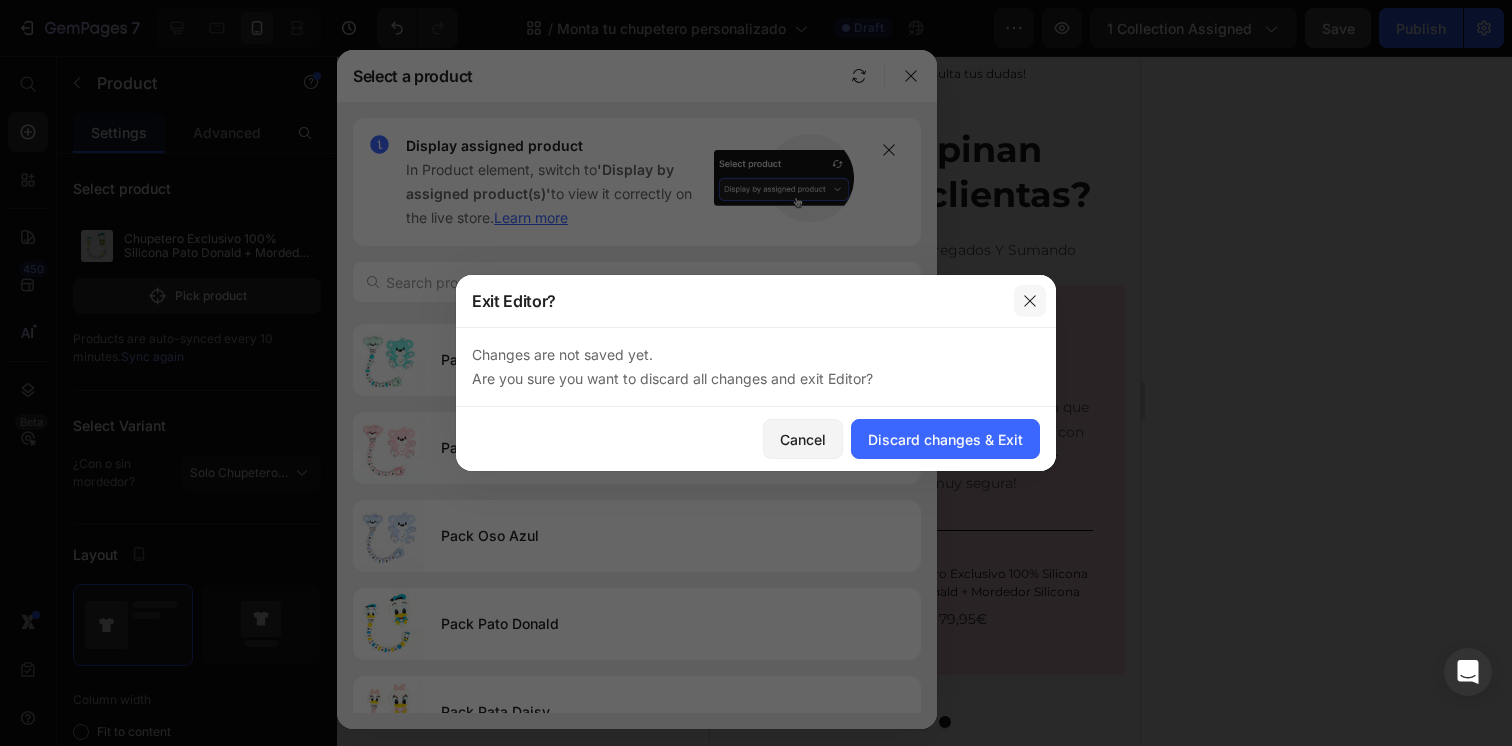 click at bounding box center (1030, 301) 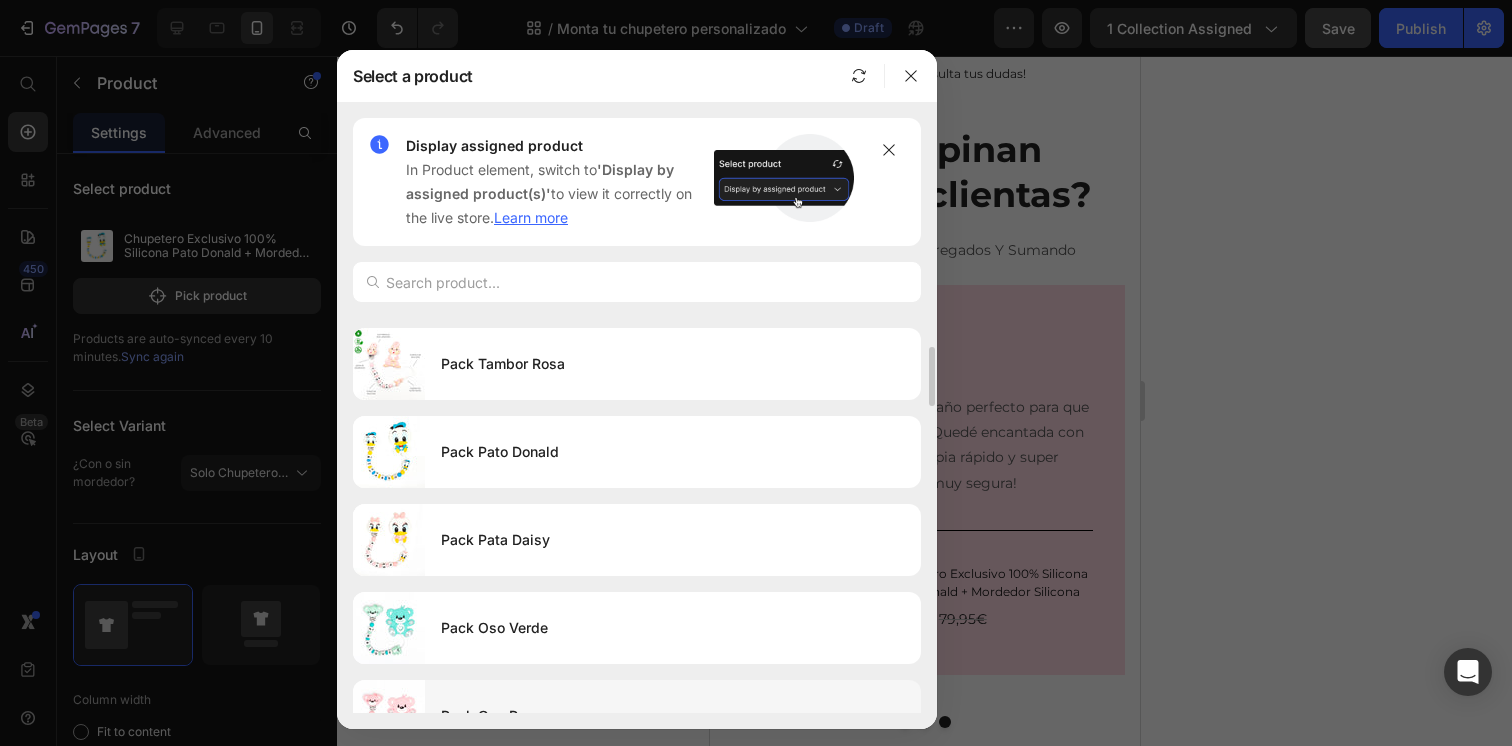 scroll, scrollTop: 311, scrollLeft: 0, axis: vertical 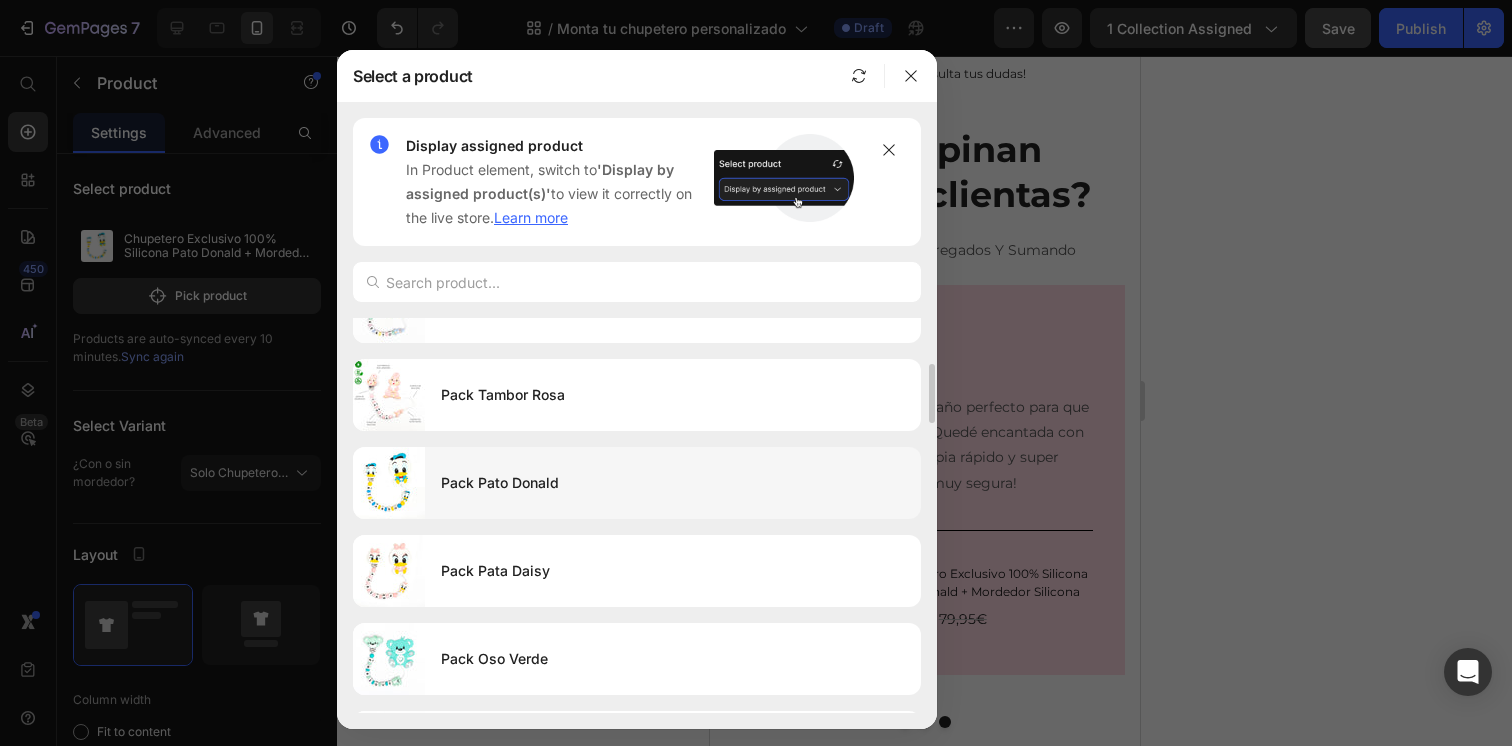 click on "Pack Pato Donald" at bounding box center [673, 483] 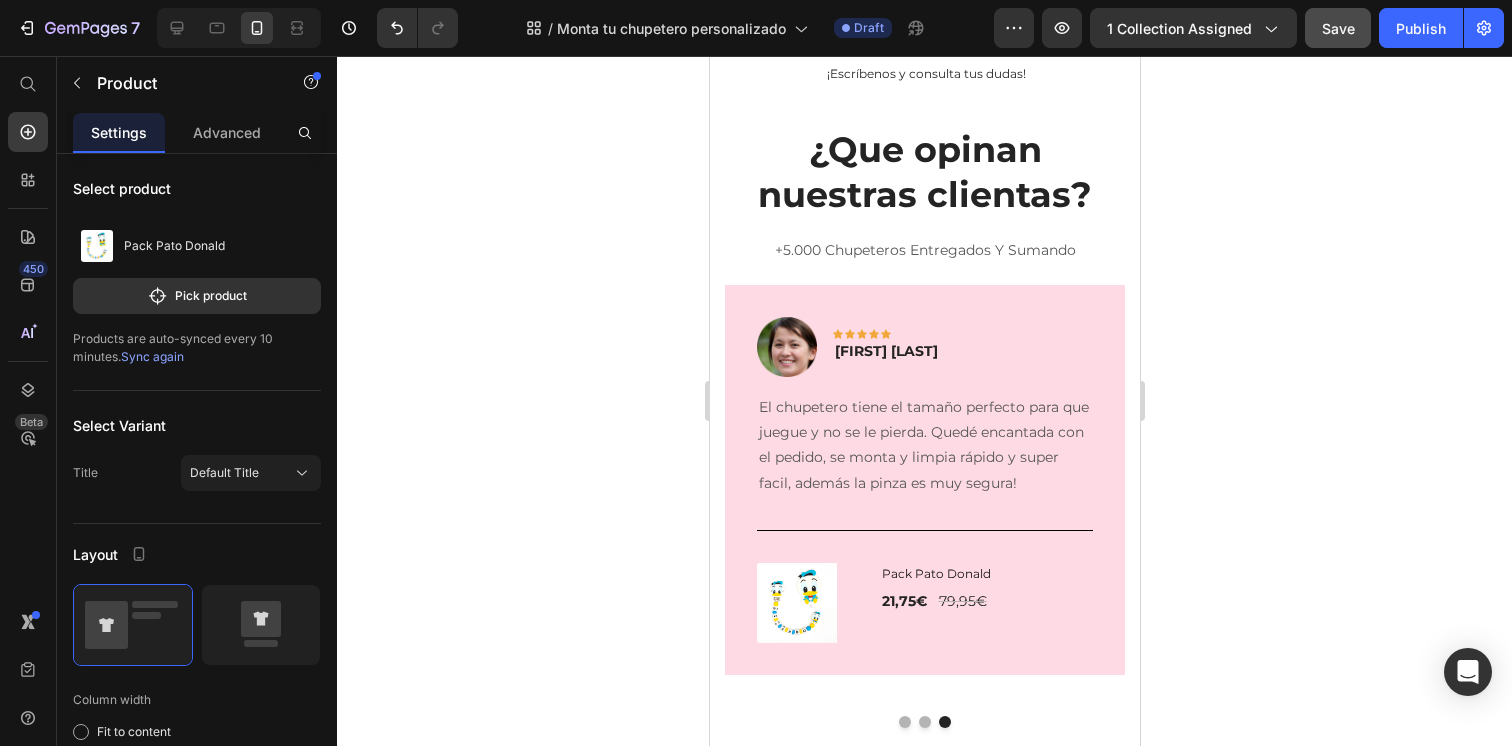 click 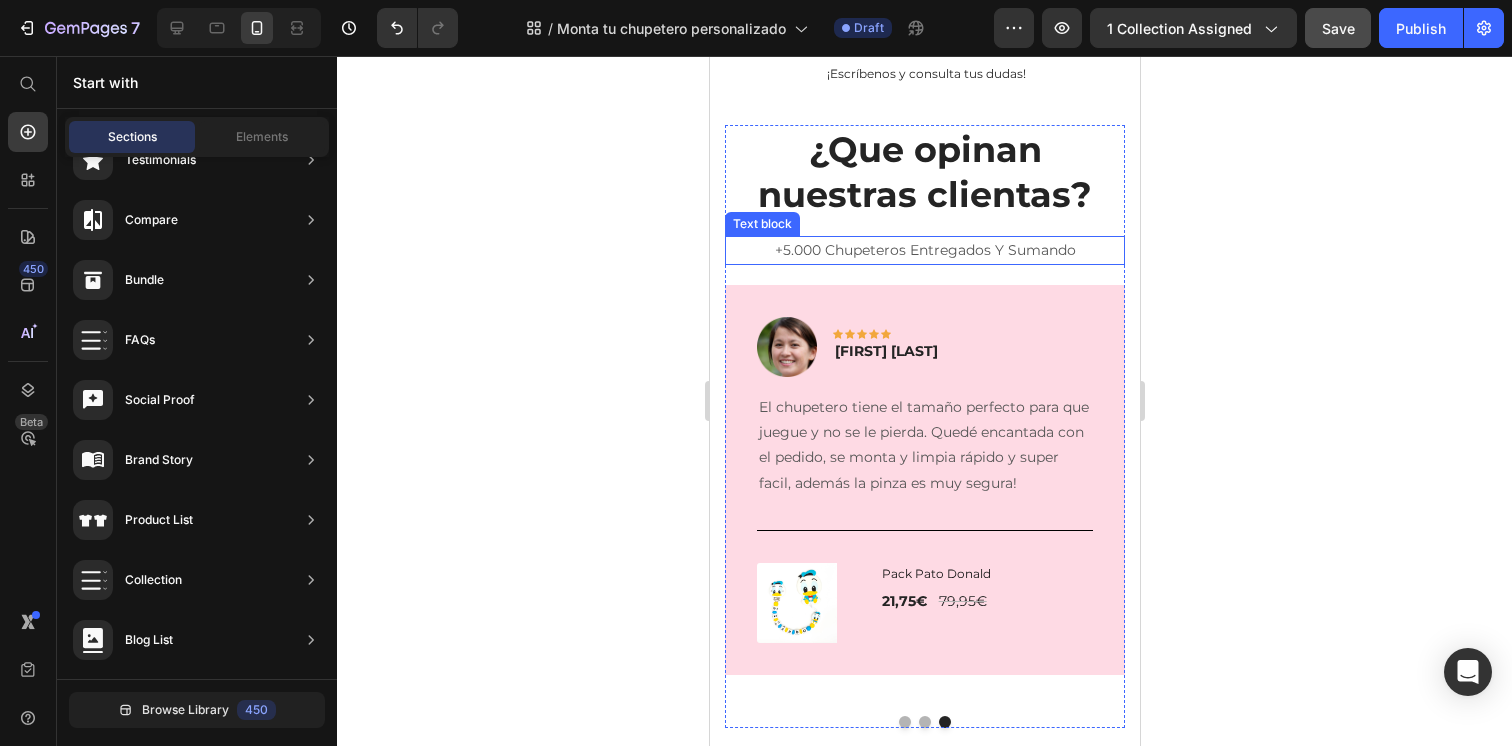 click on "+5.000 Chupeteros Entregados Y Sumando" at bounding box center (924, 250) 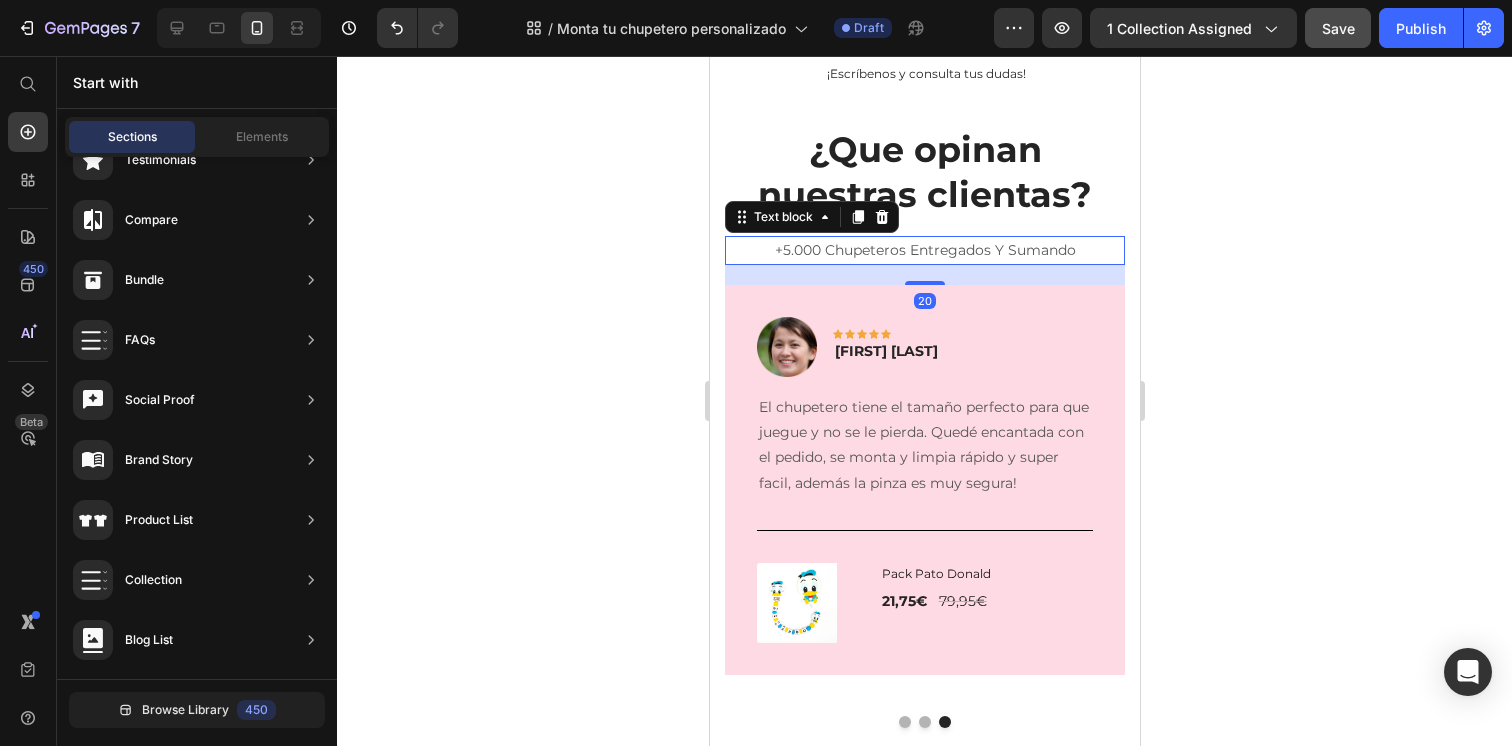 click on "+5.000 Chupeteros Entregados Y Sumando" at bounding box center (924, 250) 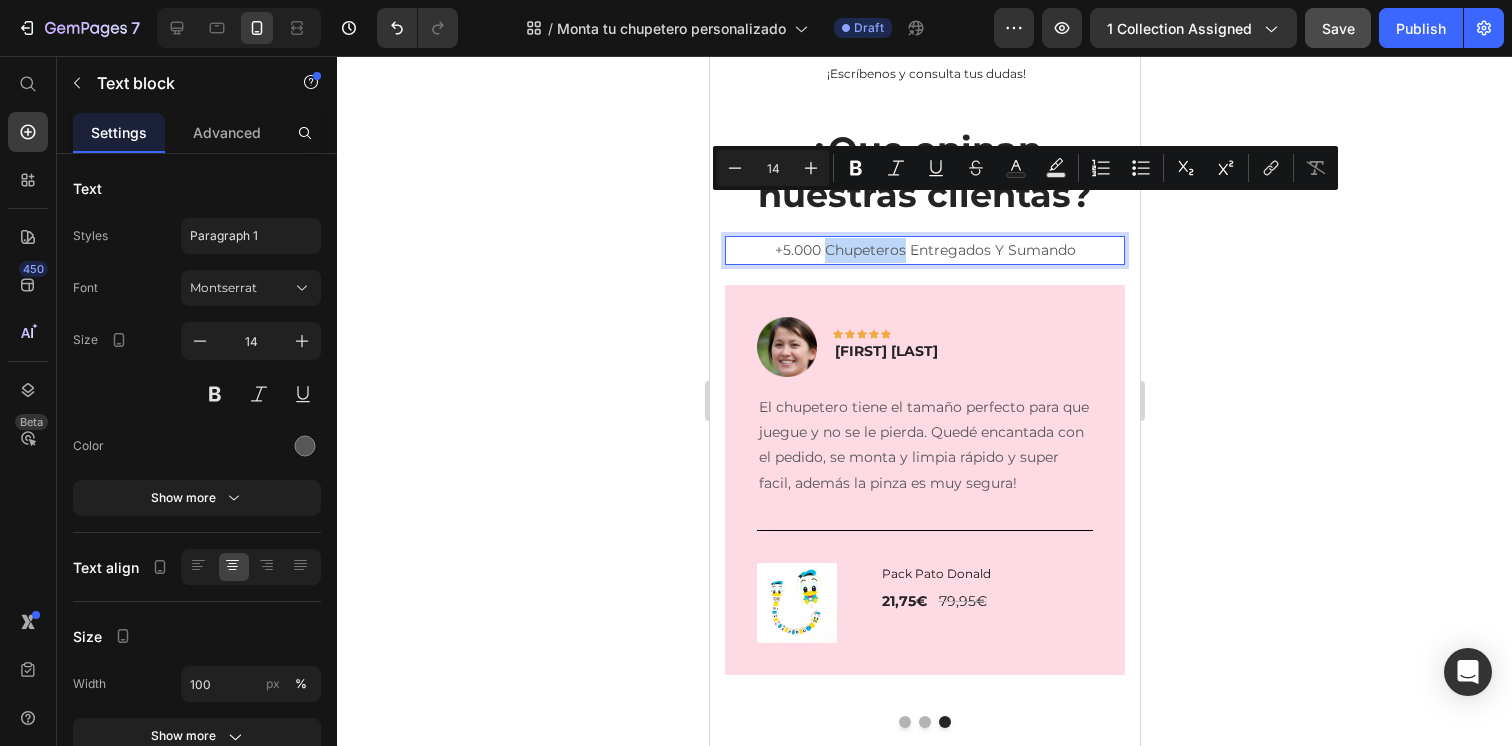 click on "+5.000 Chupeteros Entregados Y Sumando" at bounding box center (924, 250) 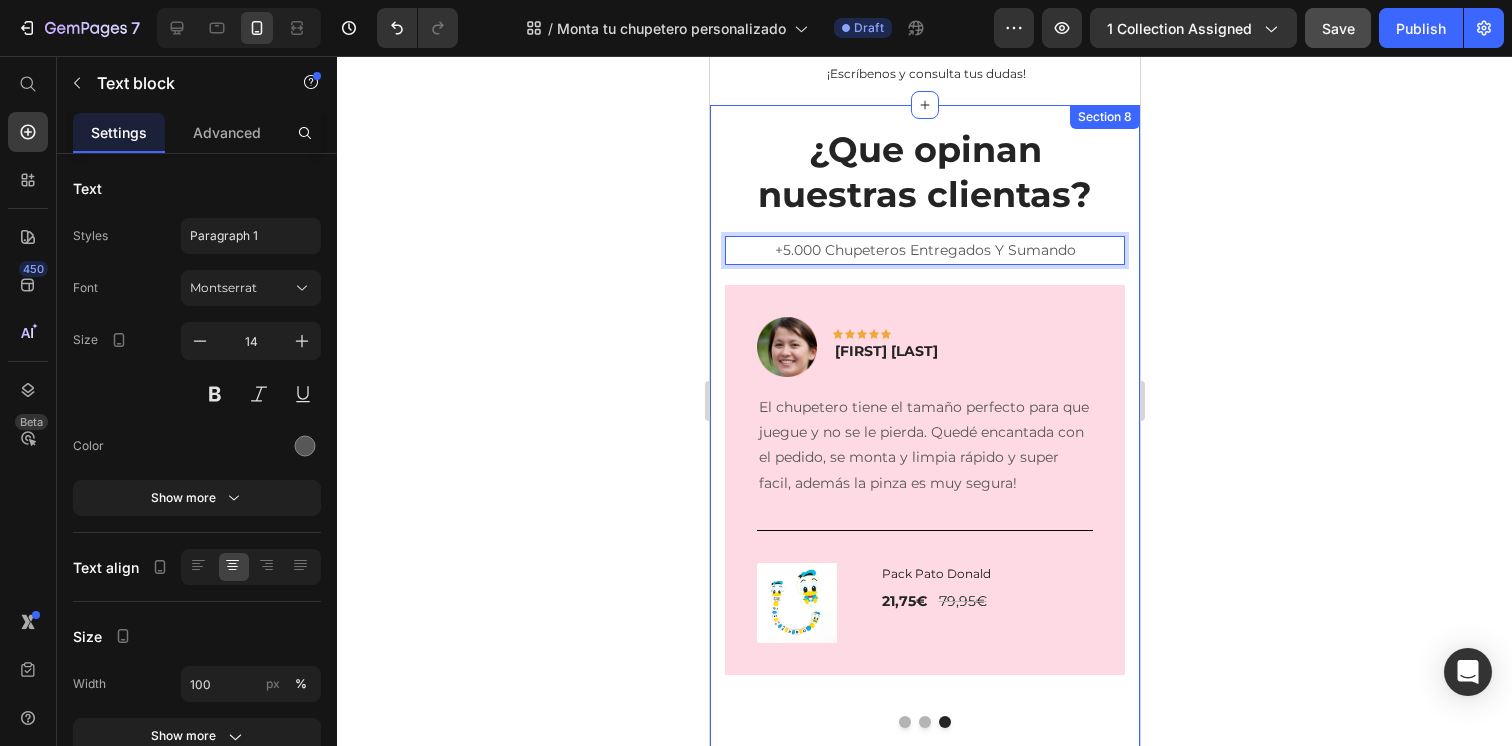 click 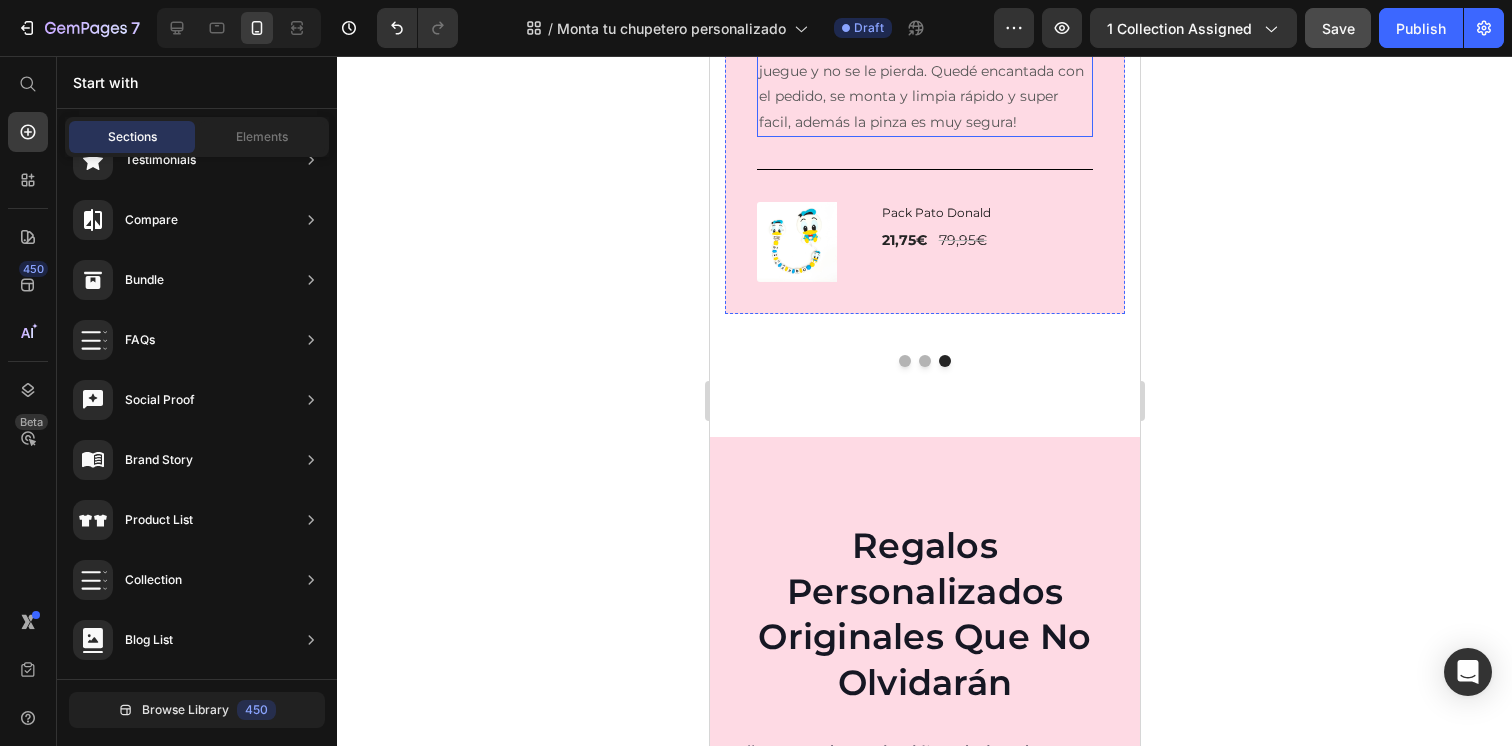 scroll, scrollTop: 16091, scrollLeft: 0, axis: vertical 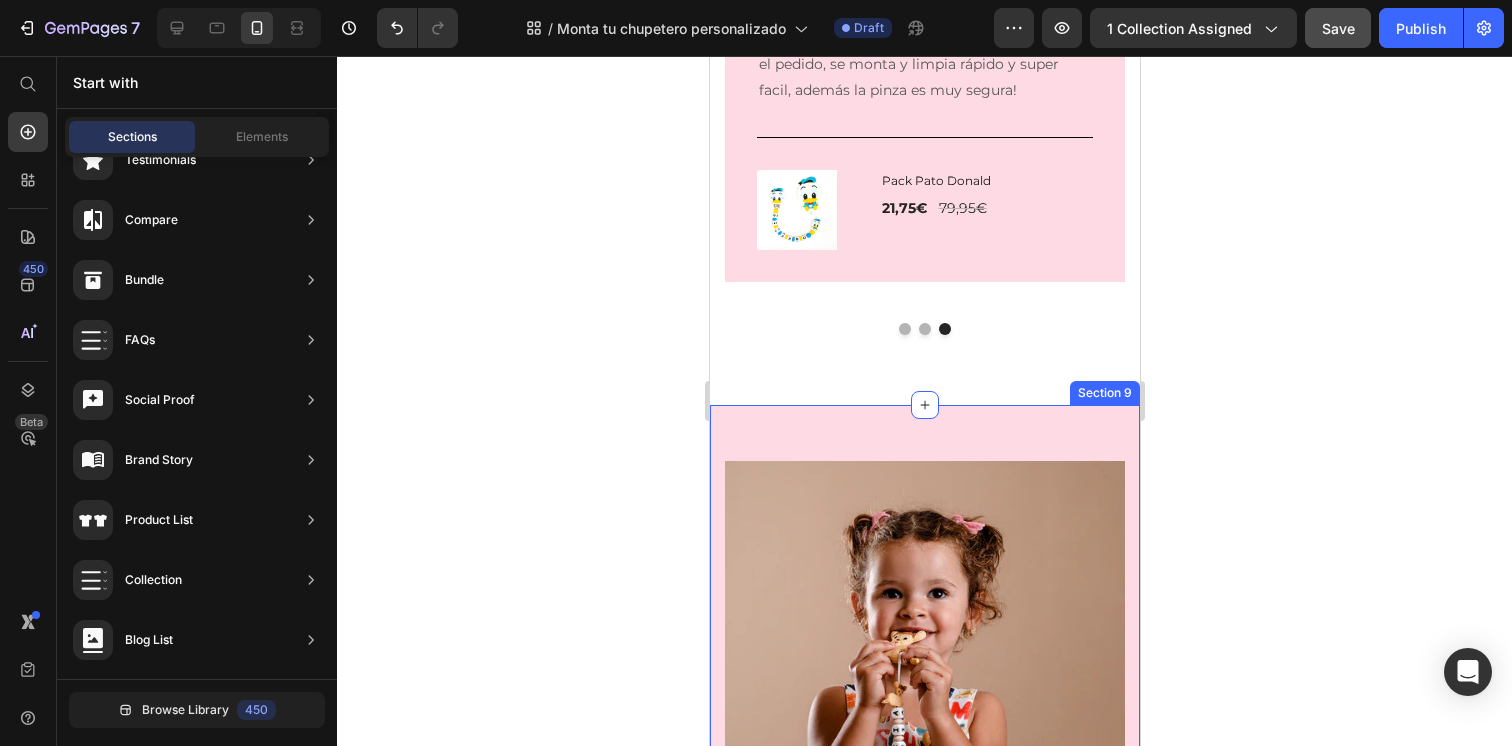 click 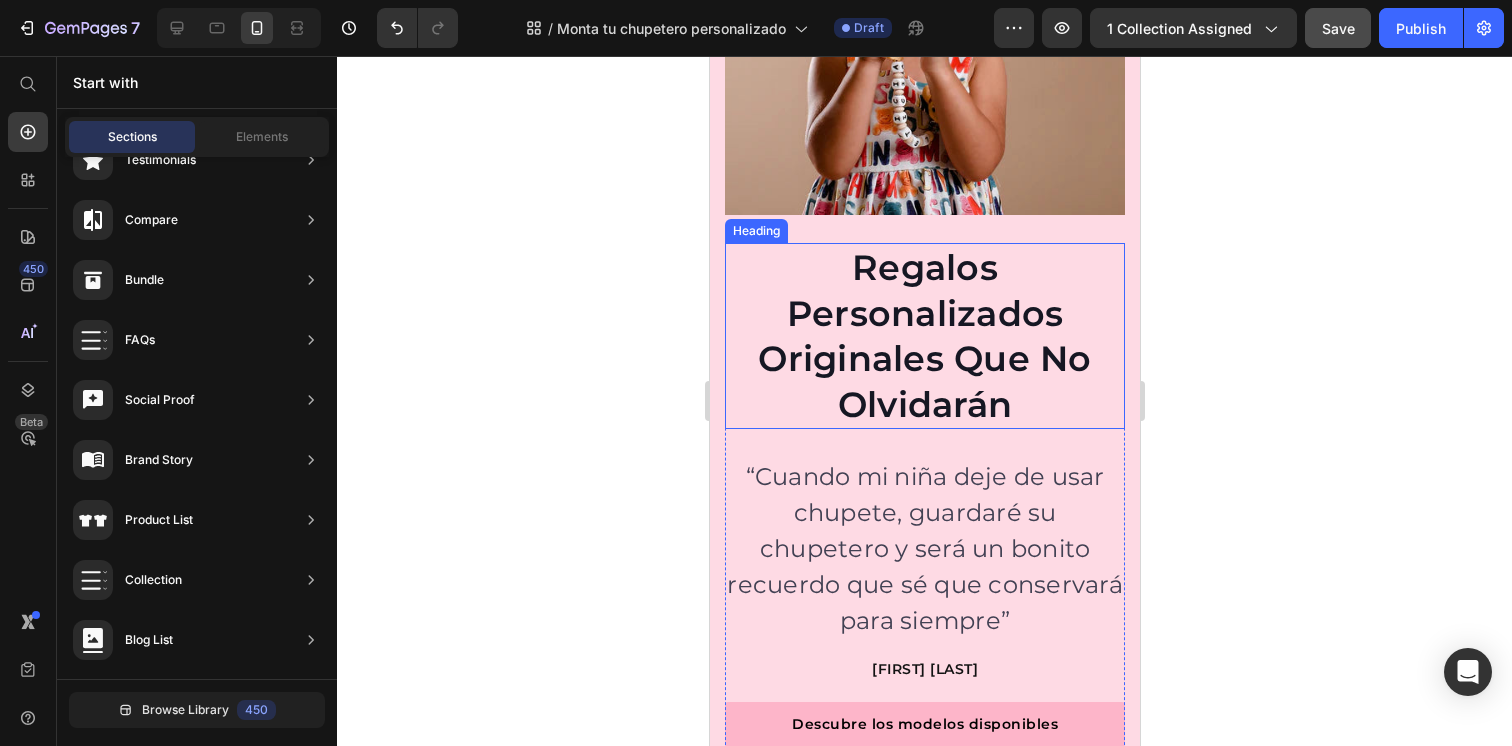 scroll, scrollTop: 16709, scrollLeft: 0, axis: vertical 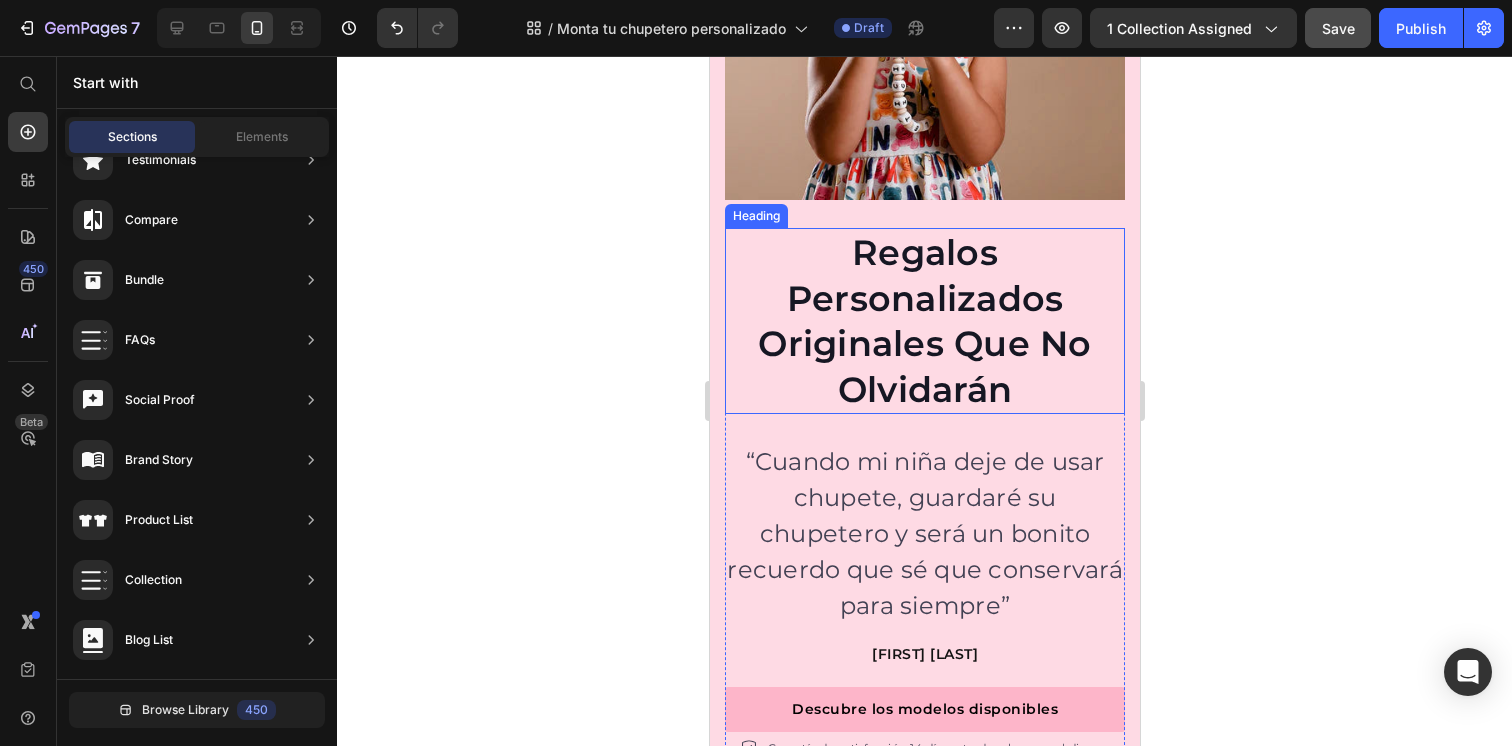 click on "Regalos Personalizados Originales Que No Olvidarán" at bounding box center (924, 321) 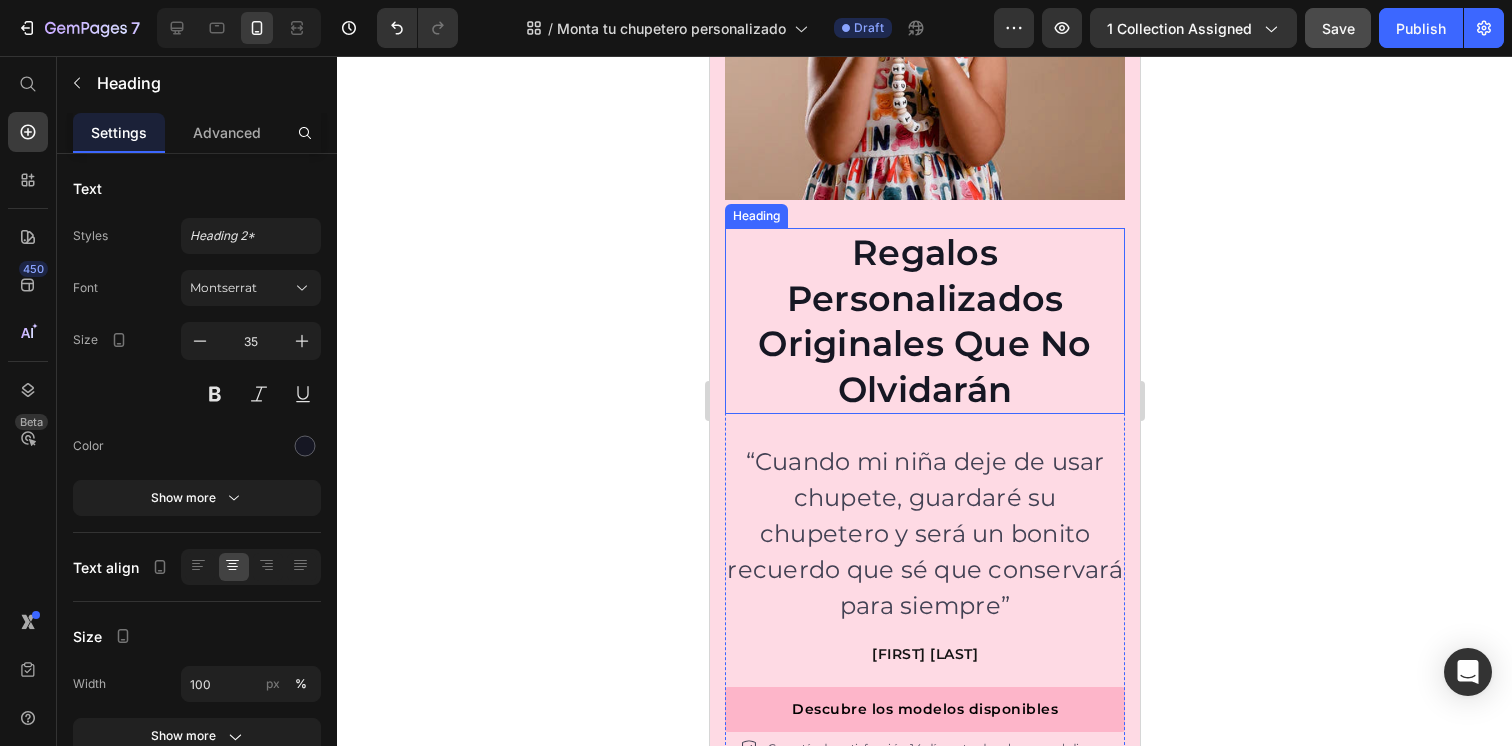 click on "Regalos Personalizados Originales Que No Olvidarán" at bounding box center [924, 321] 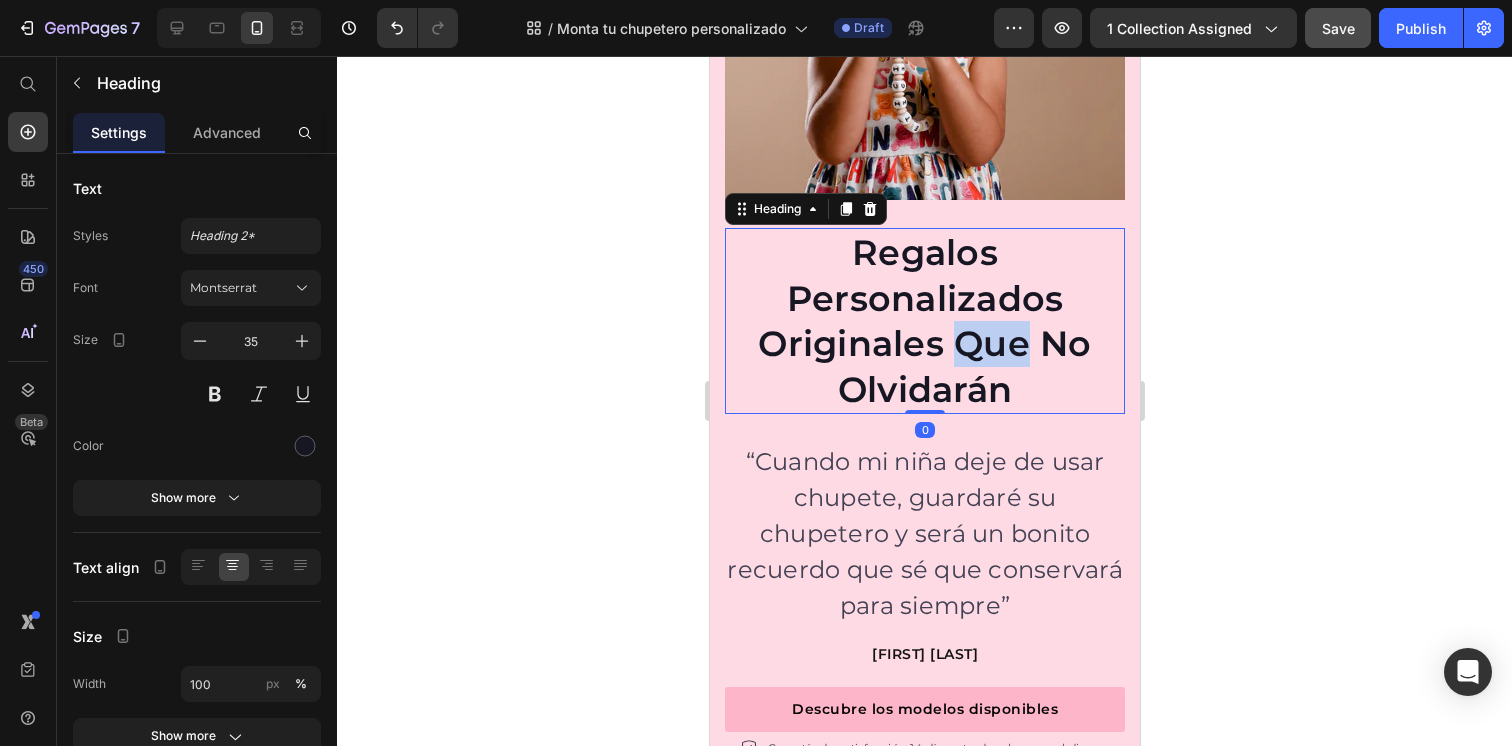 click on "Regalos Personalizados Originales Que No Olvidarán" at bounding box center [924, 321] 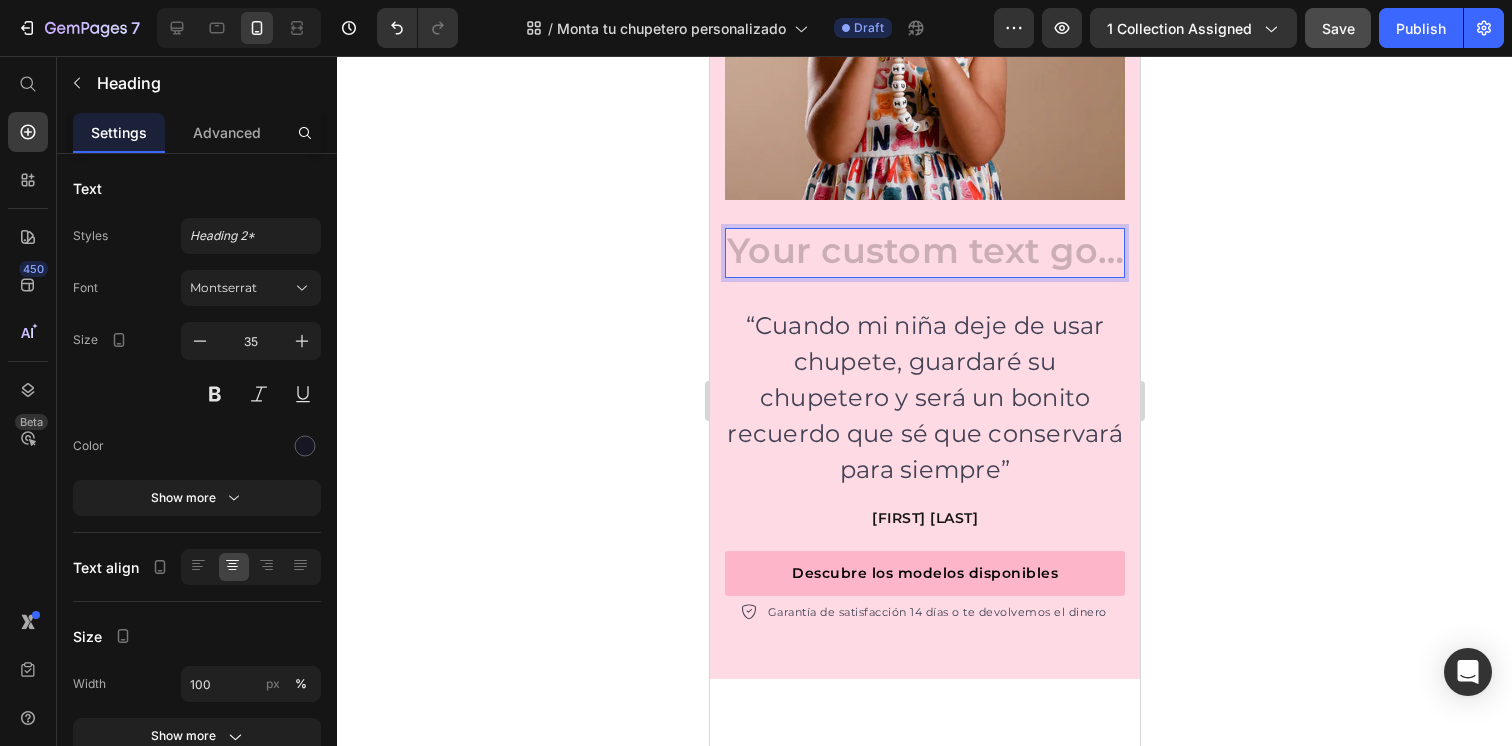 click 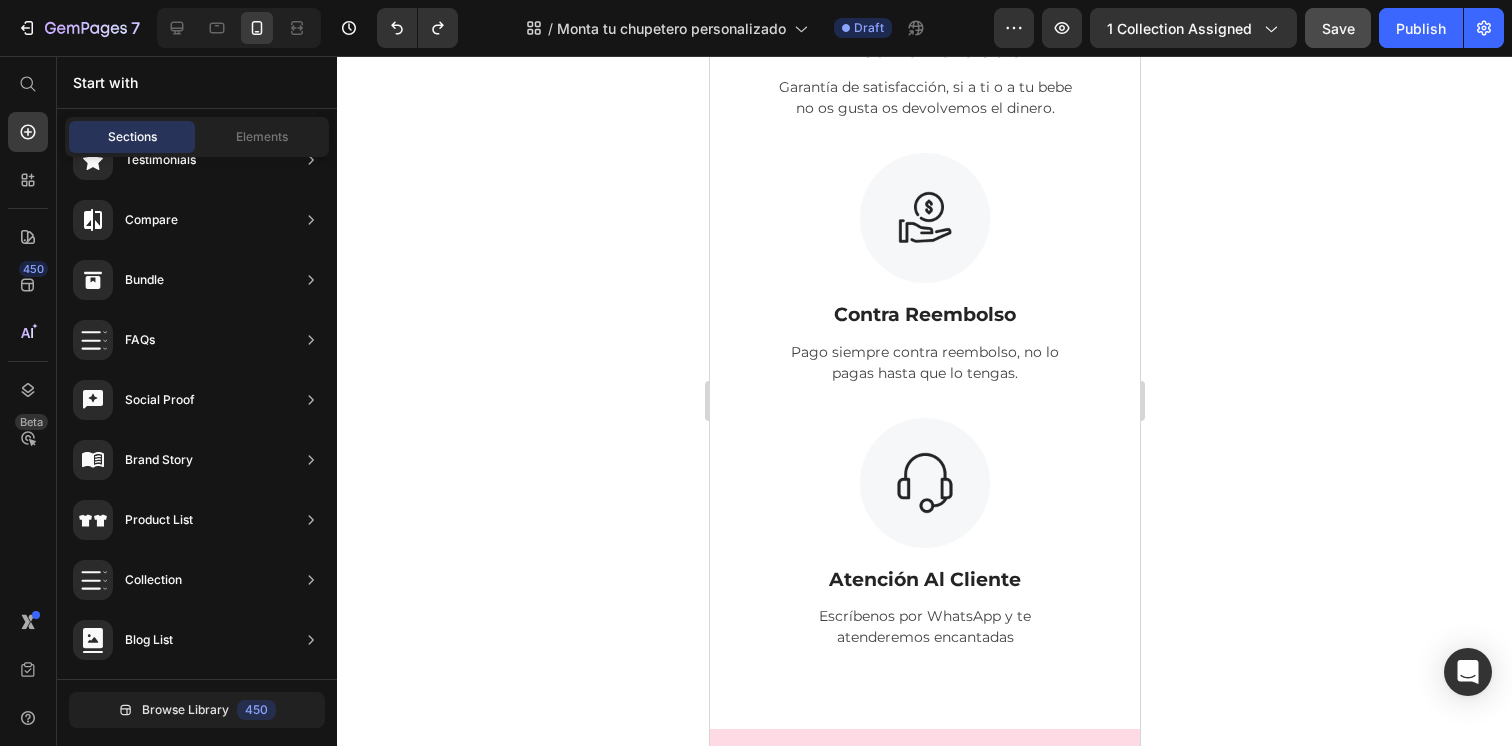 scroll, scrollTop: 1777, scrollLeft: 0, axis: vertical 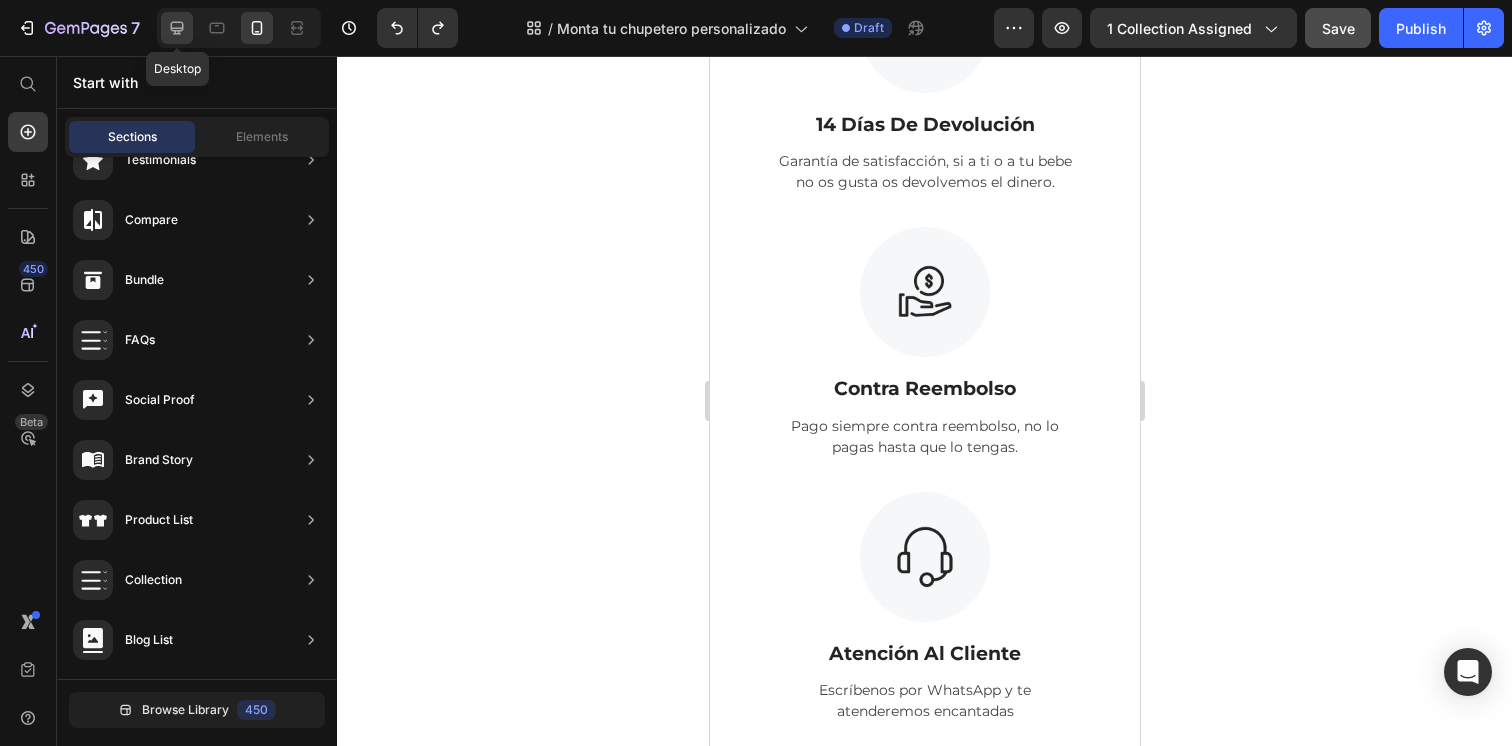 click 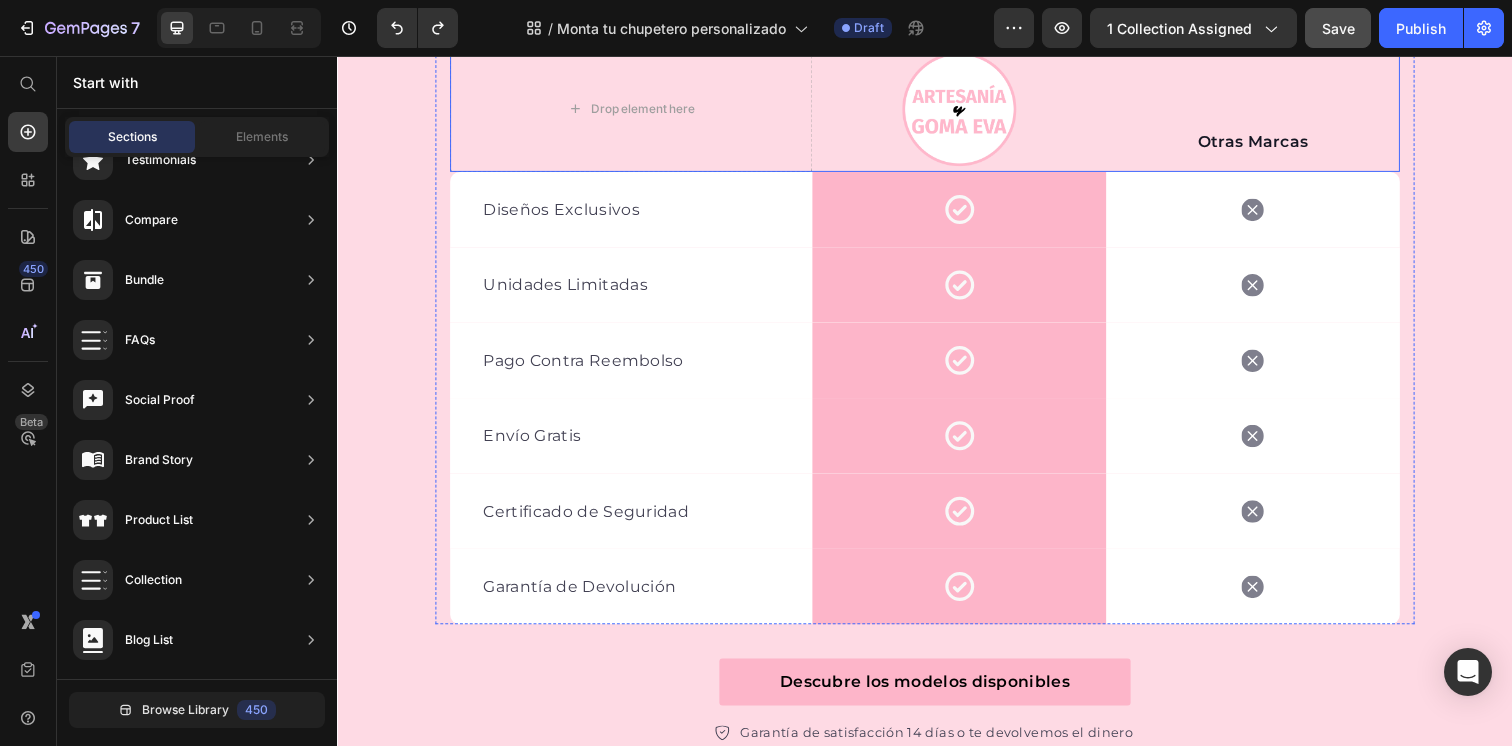 scroll, scrollTop: 5759, scrollLeft: 0, axis: vertical 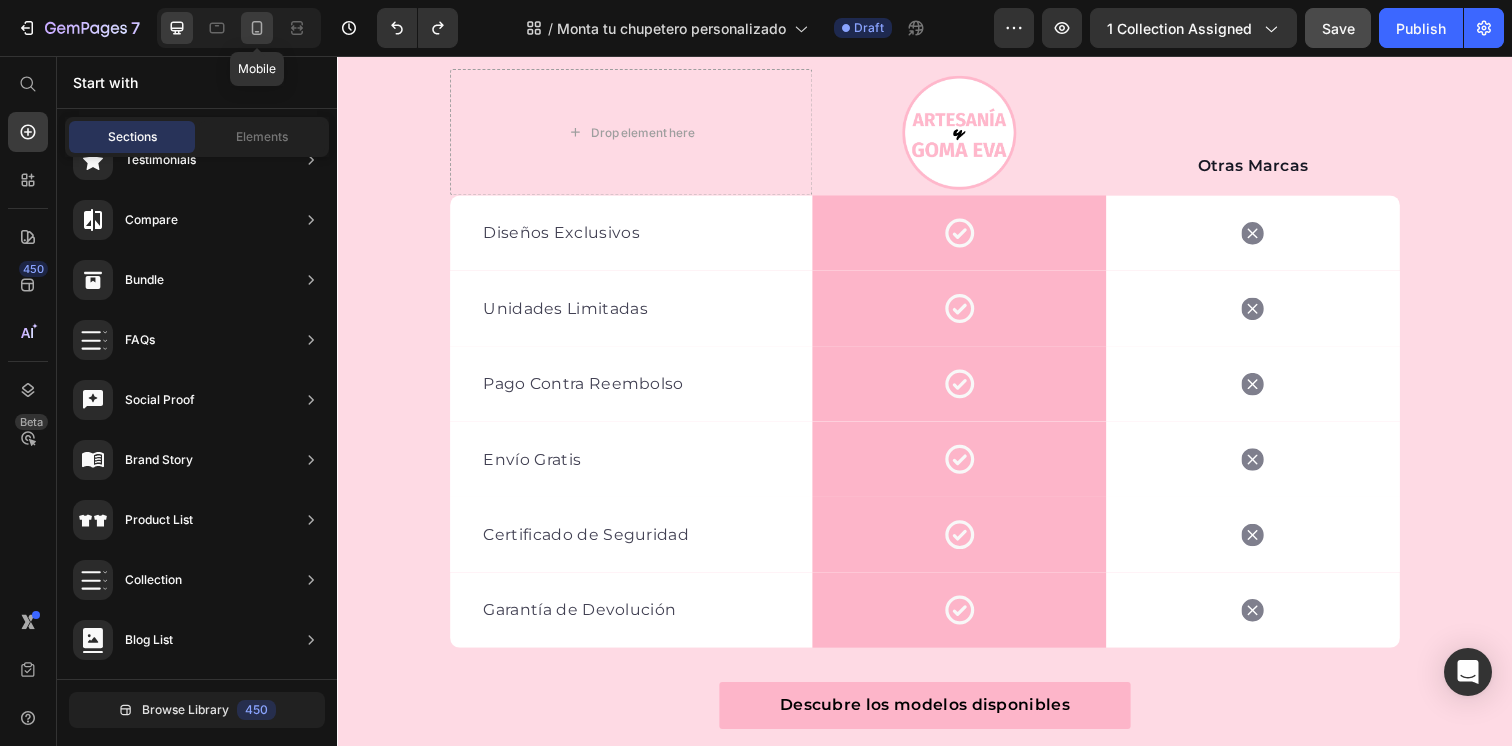 click 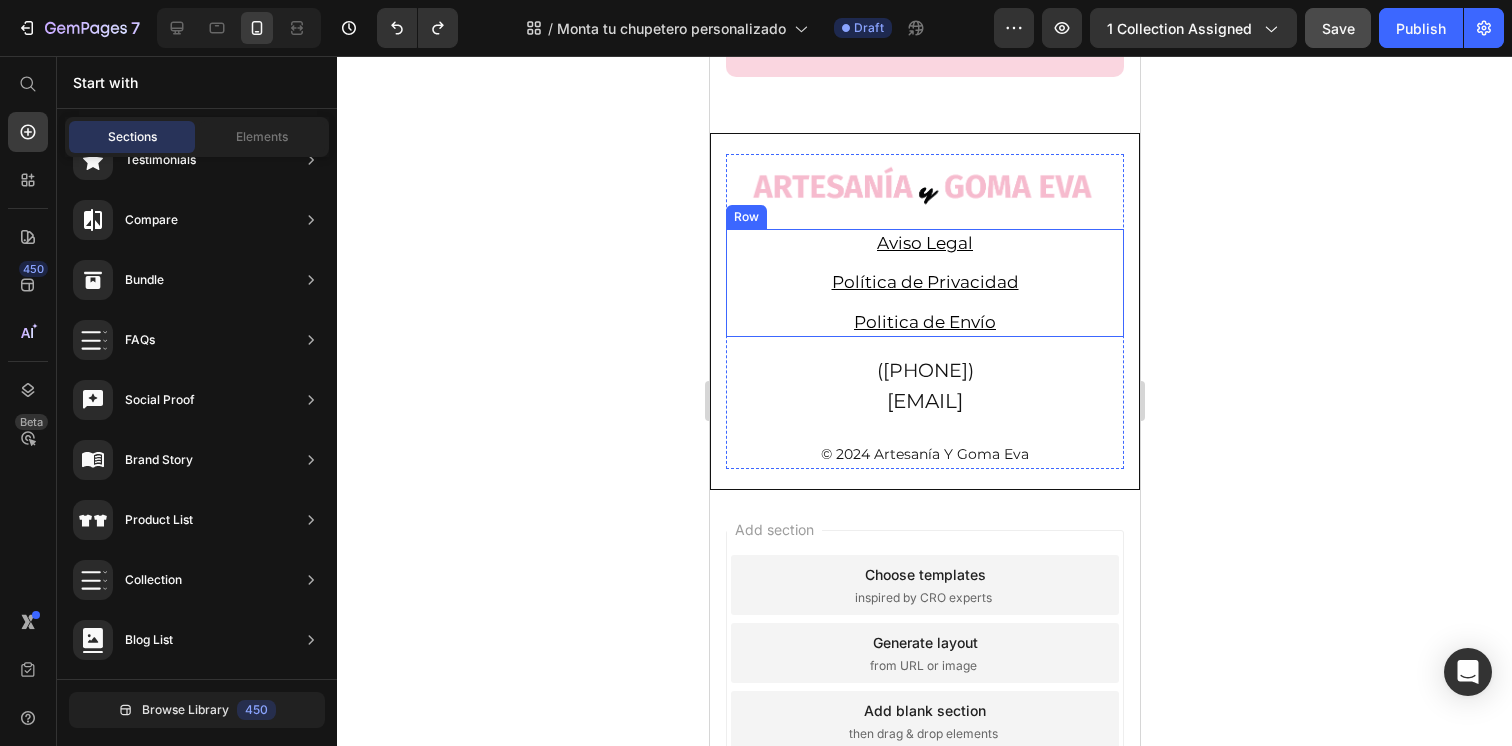 scroll, scrollTop: 9688, scrollLeft: 0, axis: vertical 